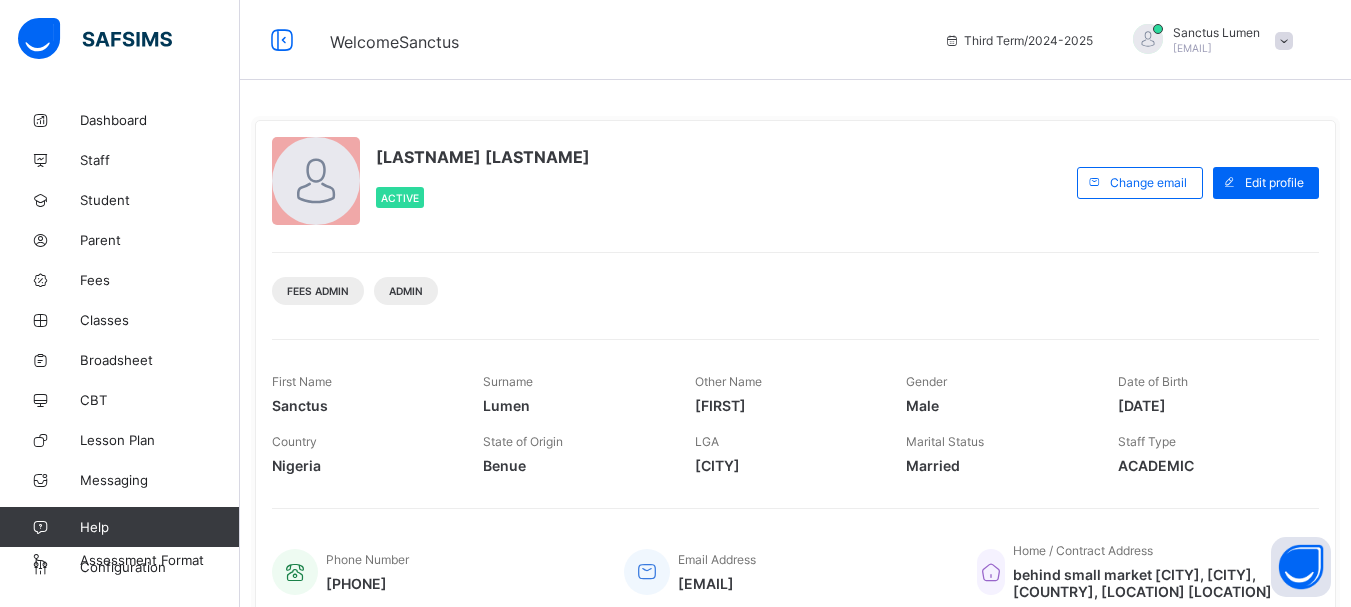 scroll, scrollTop: 0, scrollLeft: 0, axis: both 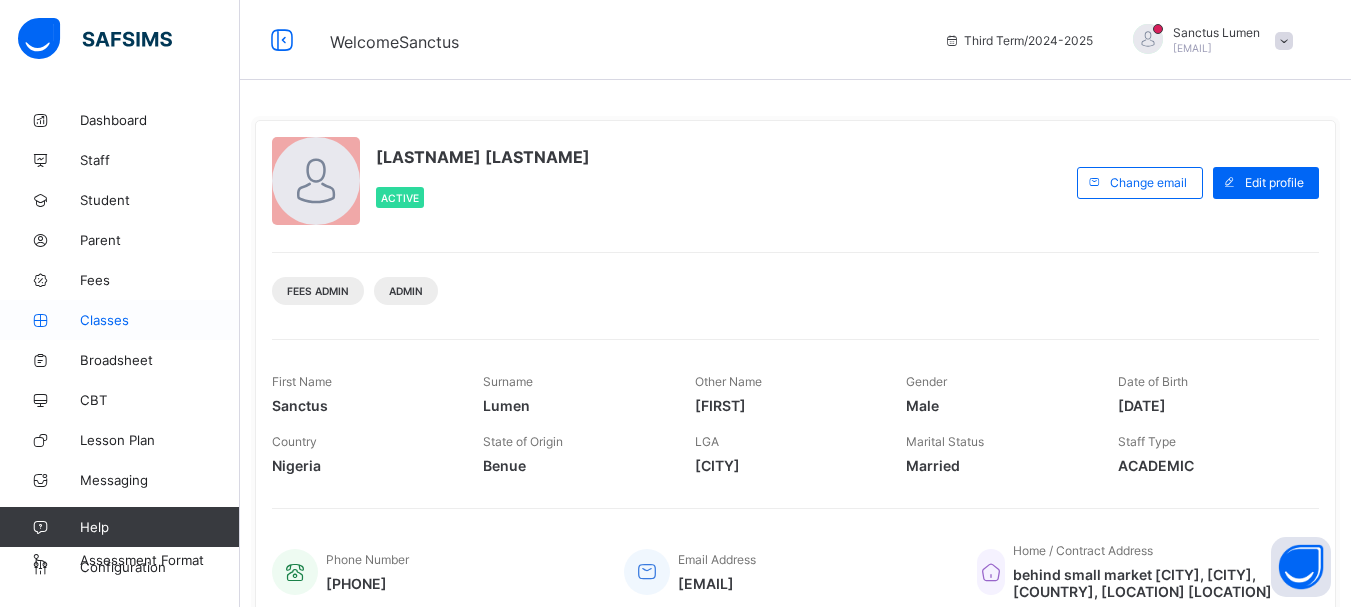 click on "Classes" at bounding box center (160, 320) 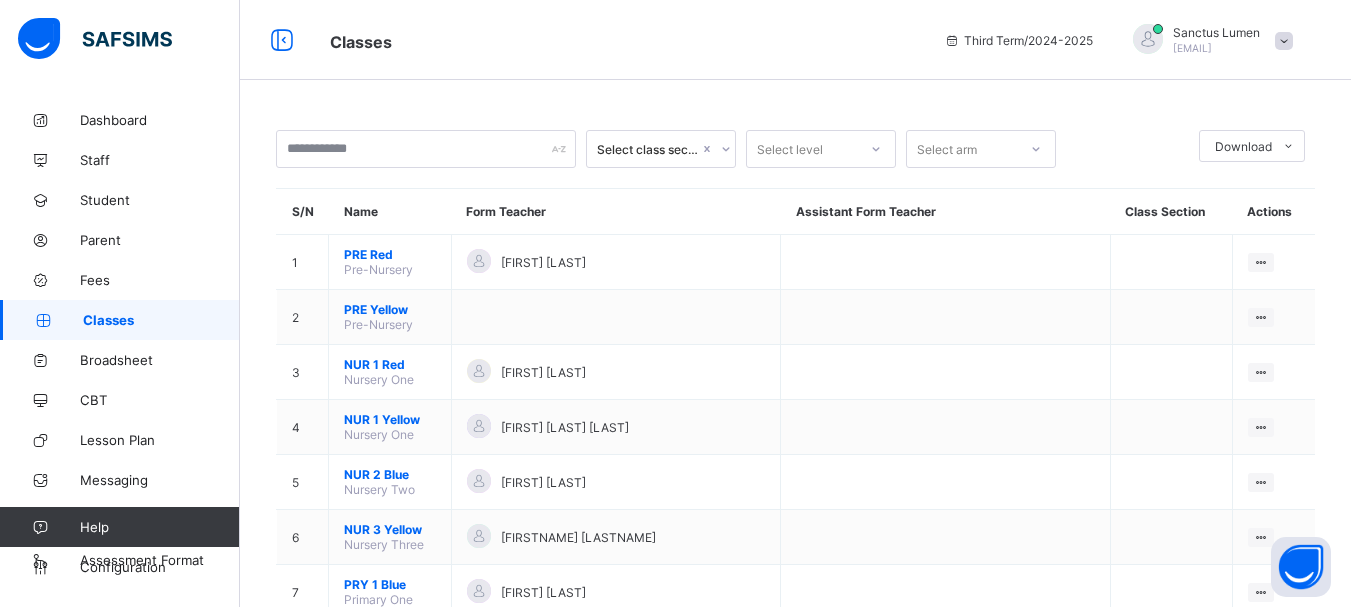 scroll, scrollTop: 480, scrollLeft: 0, axis: vertical 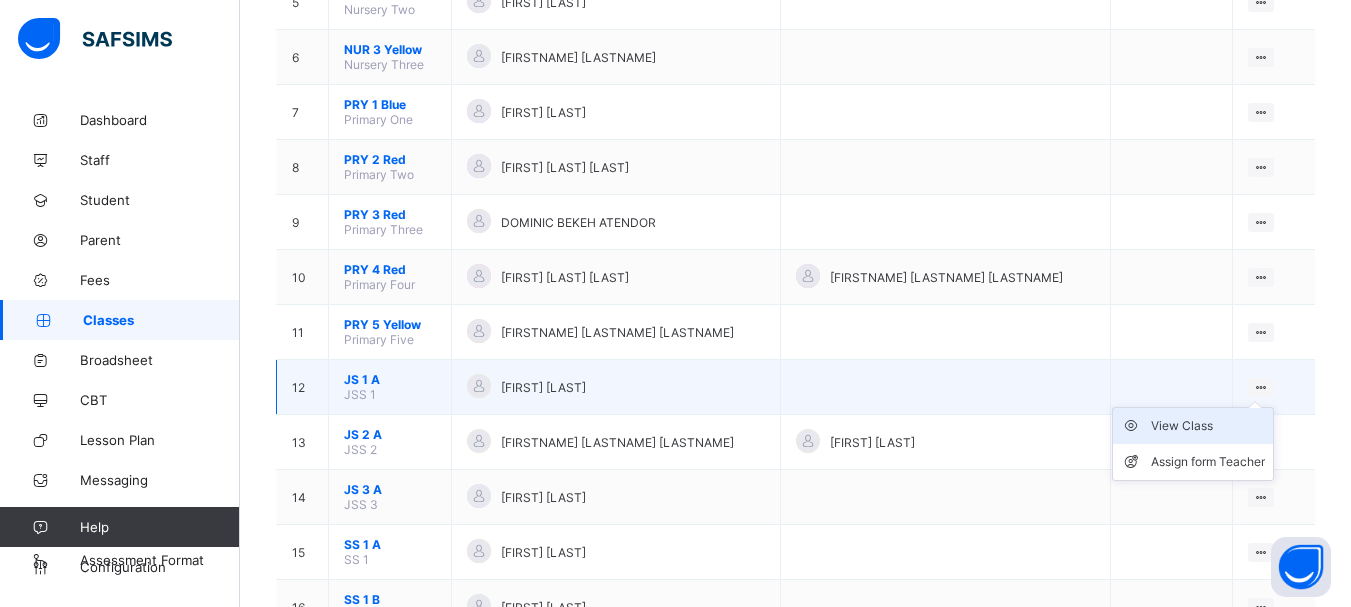 click on "View Class" at bounding box center (1208, 426) 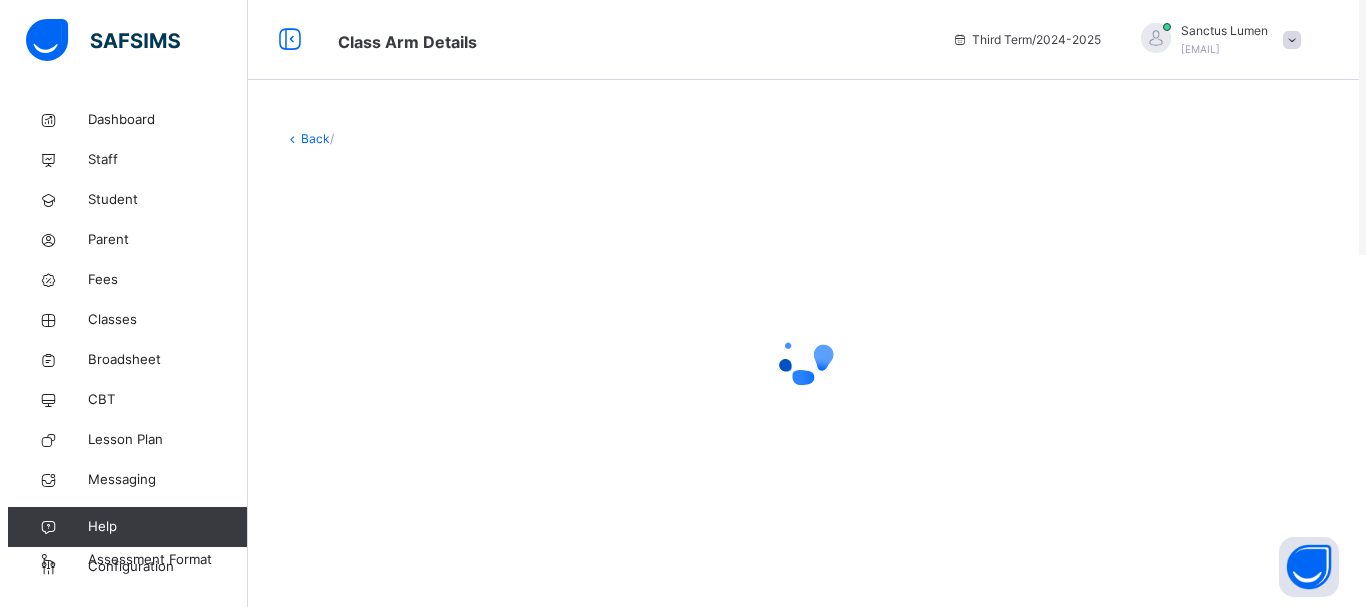 scroll, scrollTop: 0, scrollLeft: 0, axis: both 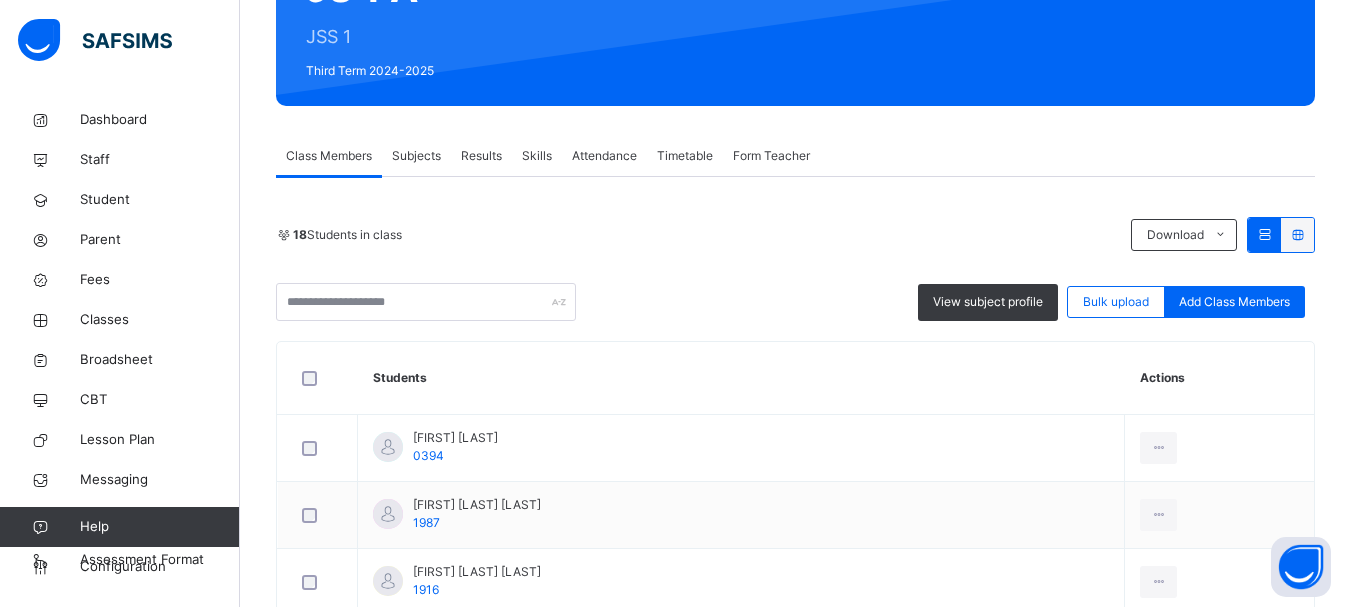 click on "Subjects" at bounding box center (416, 156) 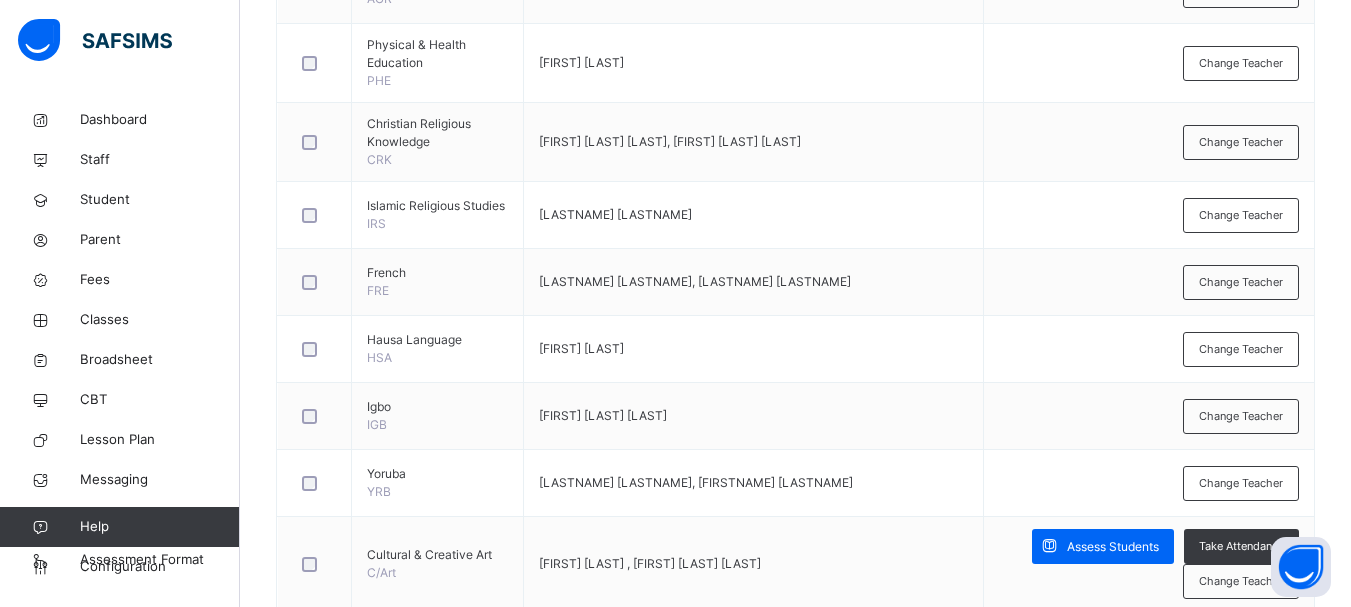 scroll, scrollTop: 1772, scrollLeft: 0, axis: vertical 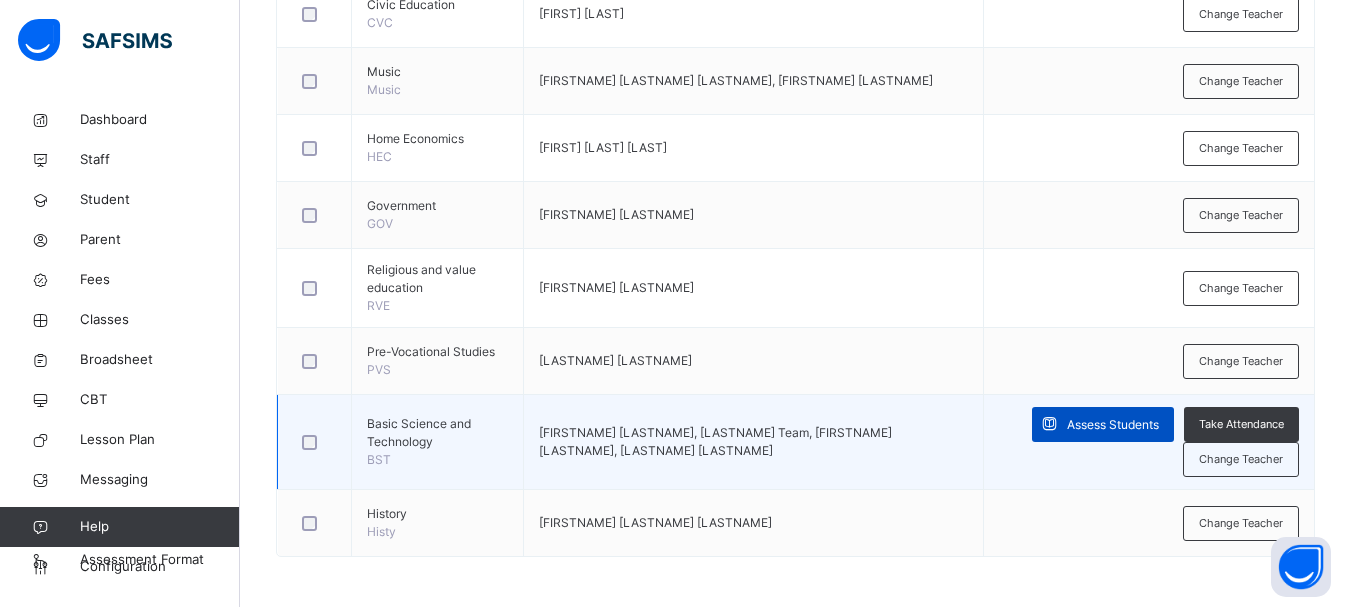 click on "Assess Students" at bounding box center (1113, 425) 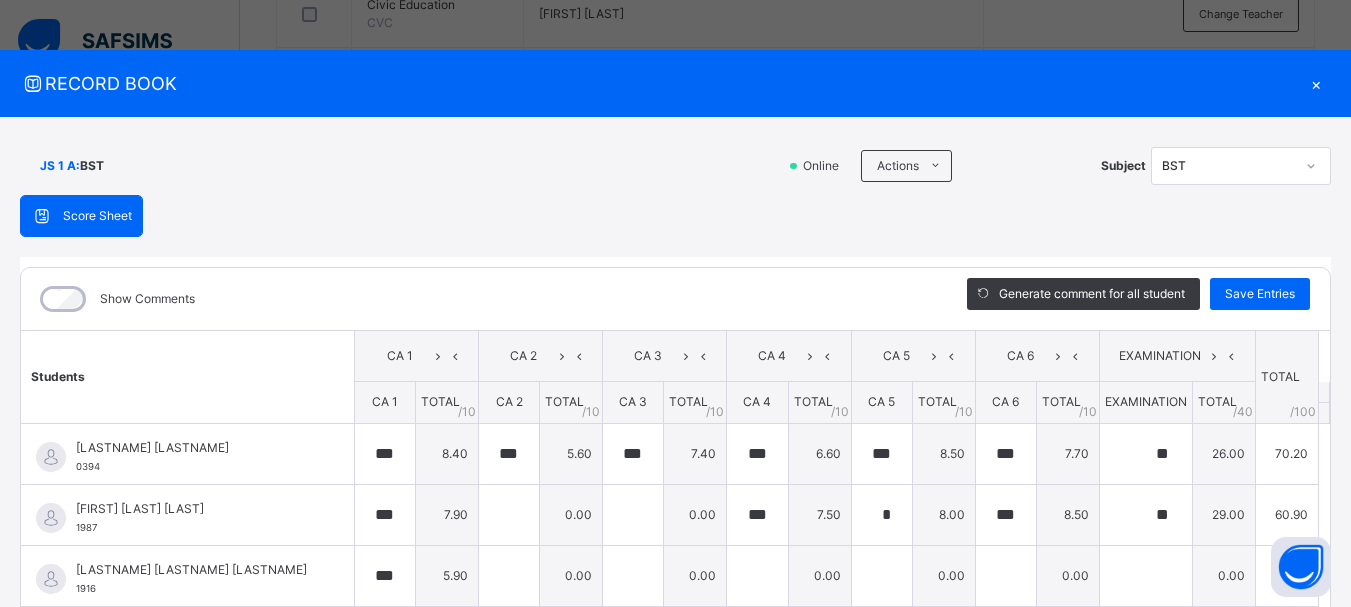 type on "***" 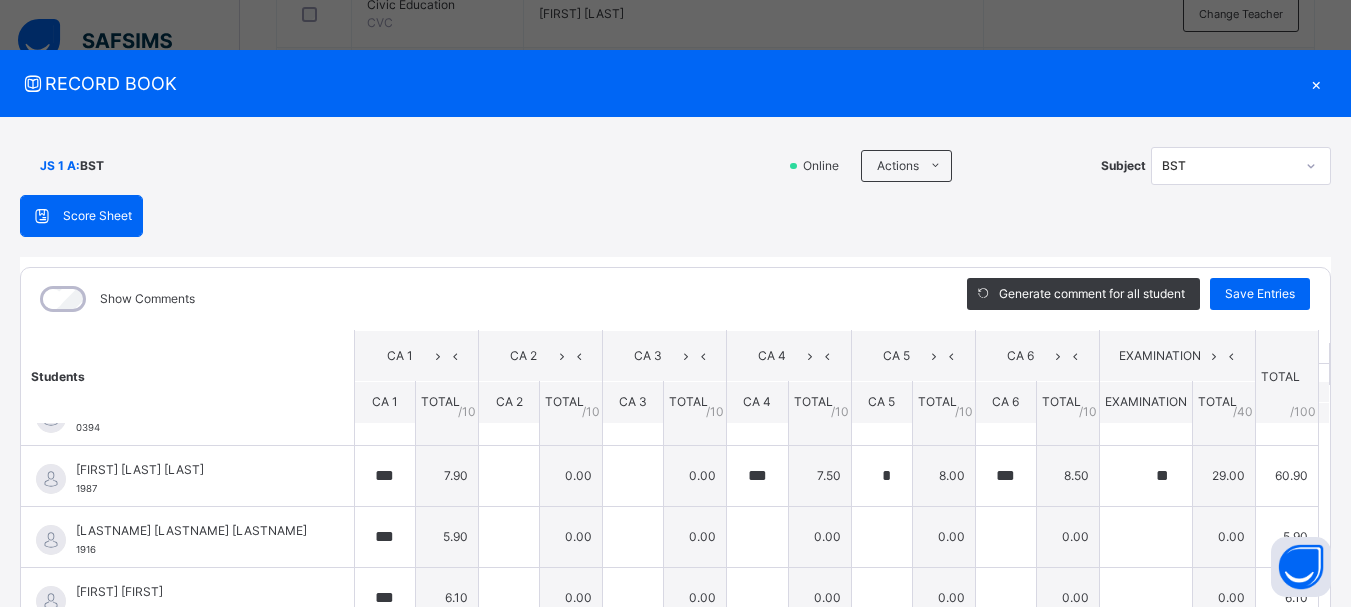 scroll, scrollTop: 36, scrollLeft: 0, axis: vertical 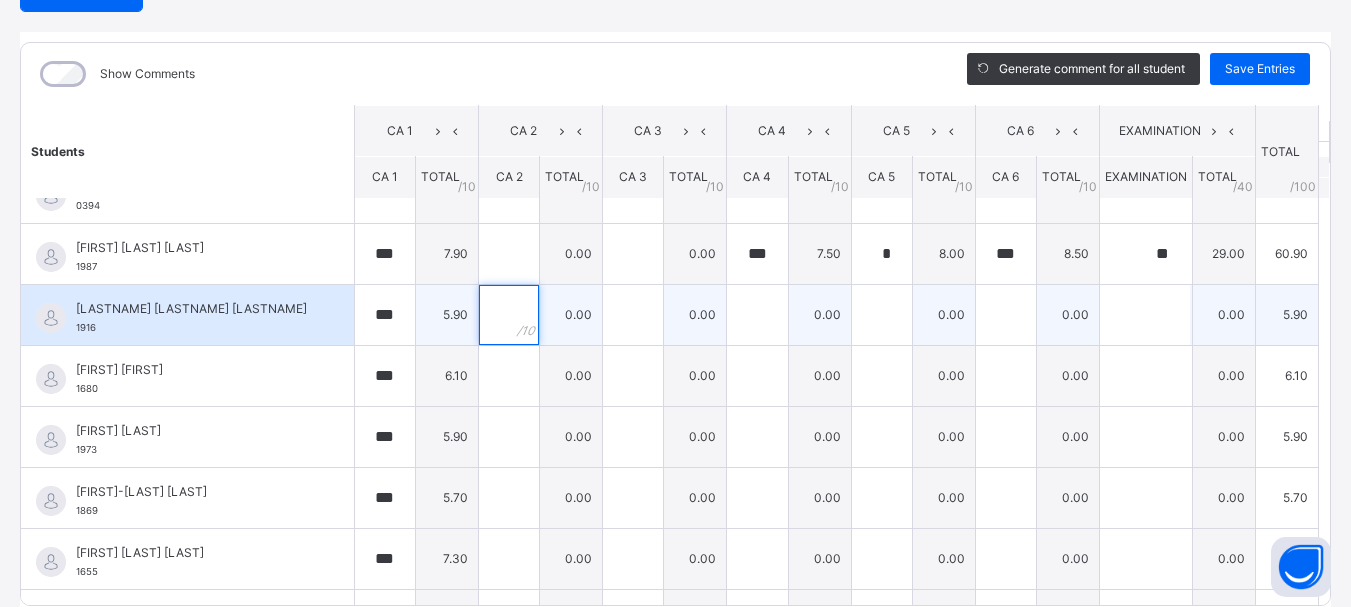 click at bounding box center (509, 315) 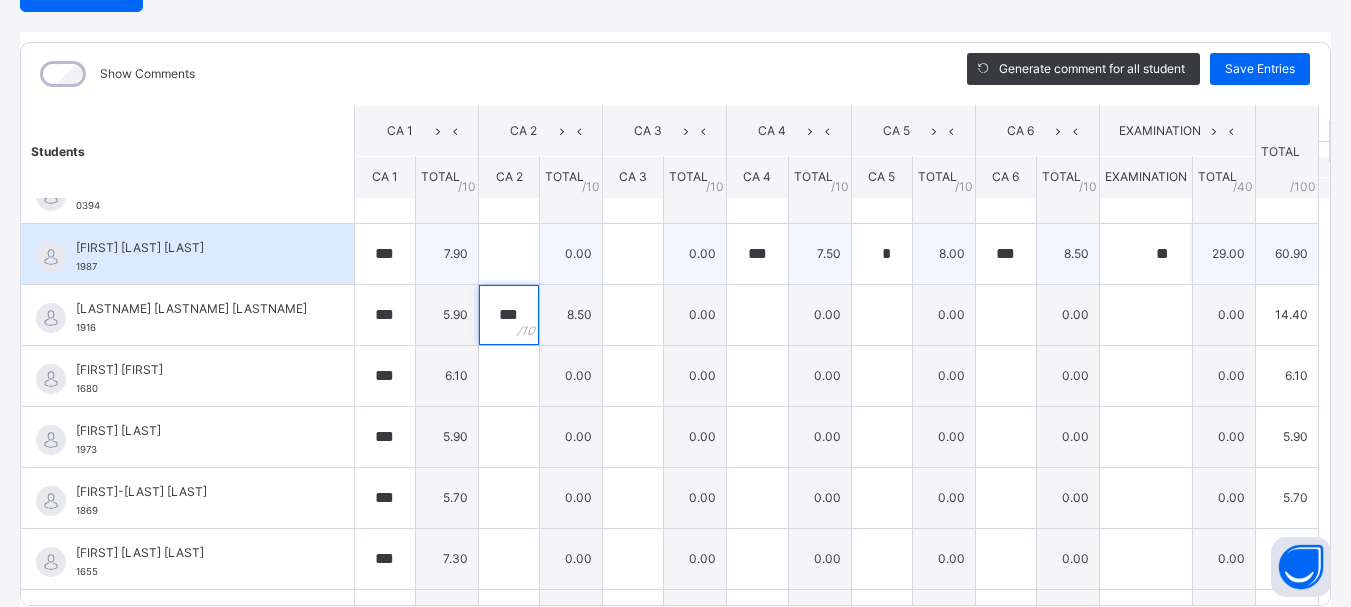 type on "***" 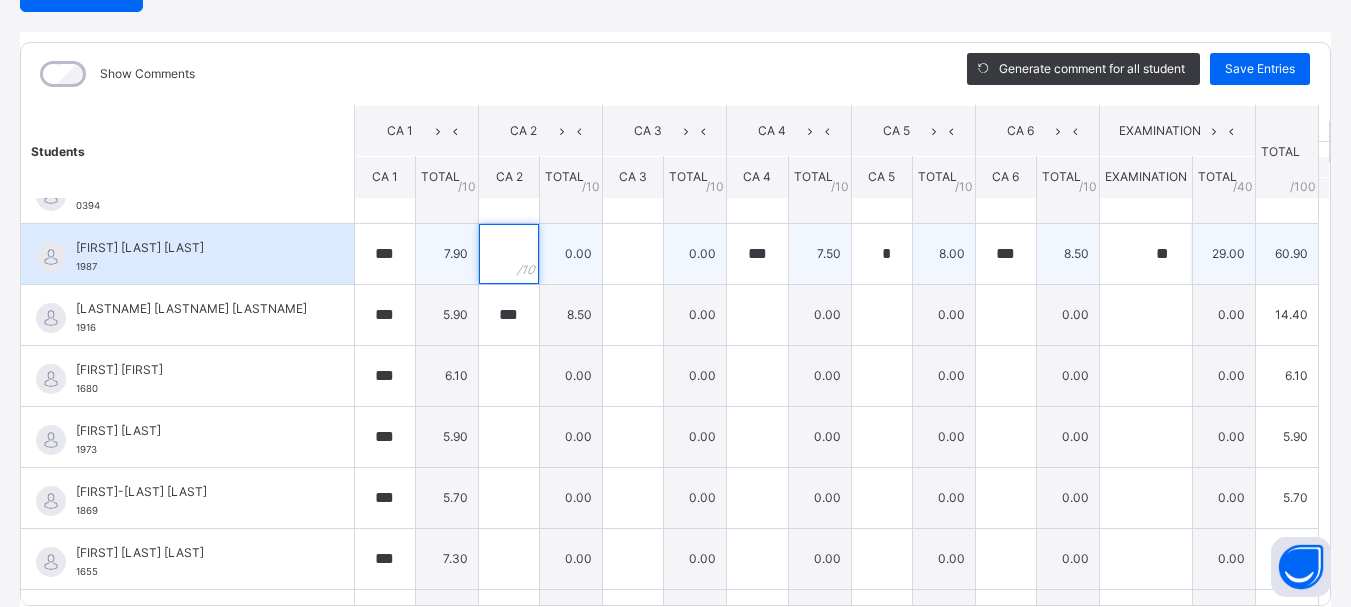click at bounding box center [509, 254] 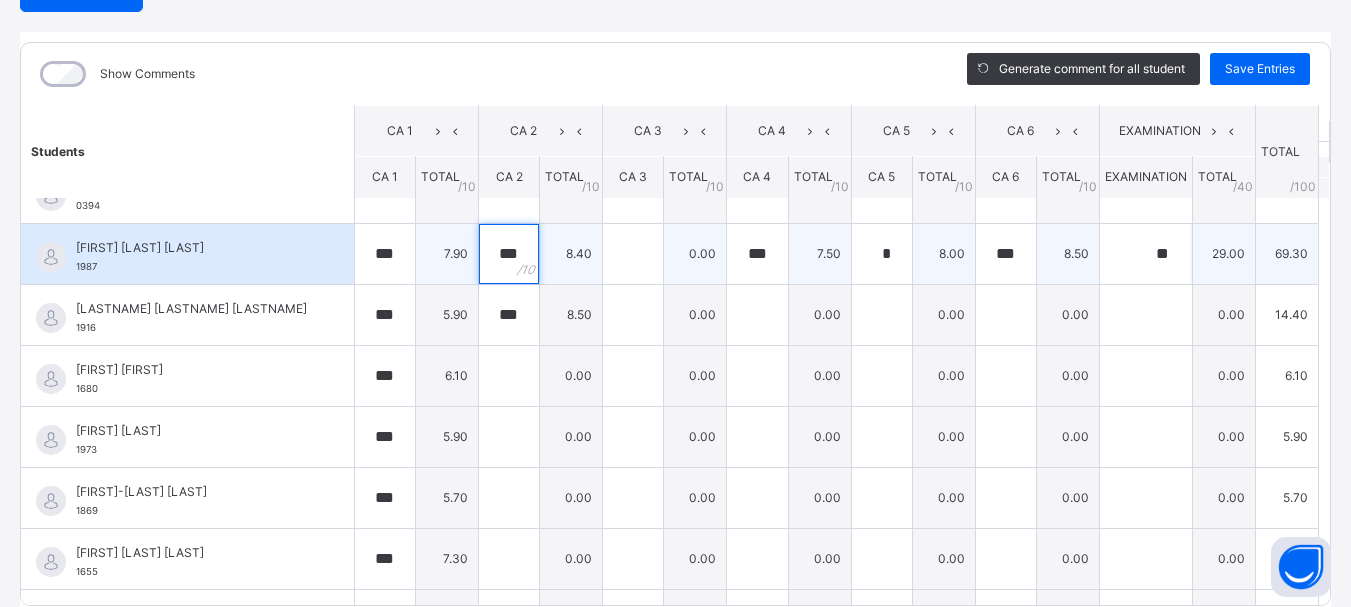type on "***" 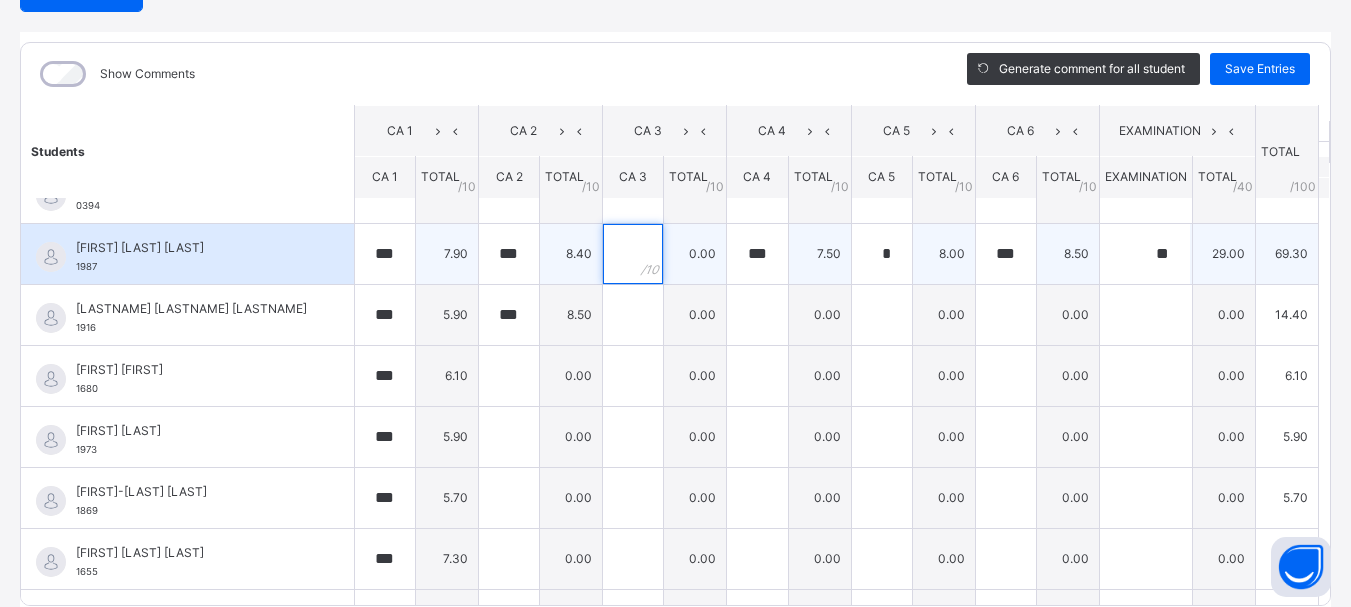 click at bounding box center (633, 254) 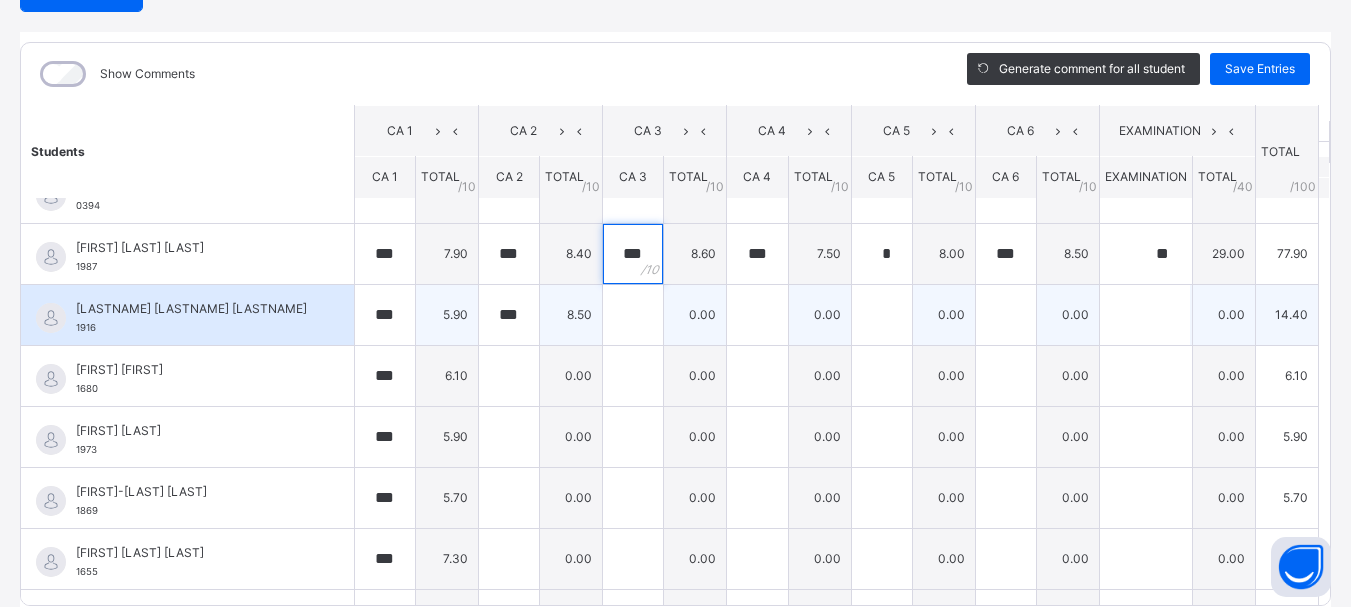 type on "***" 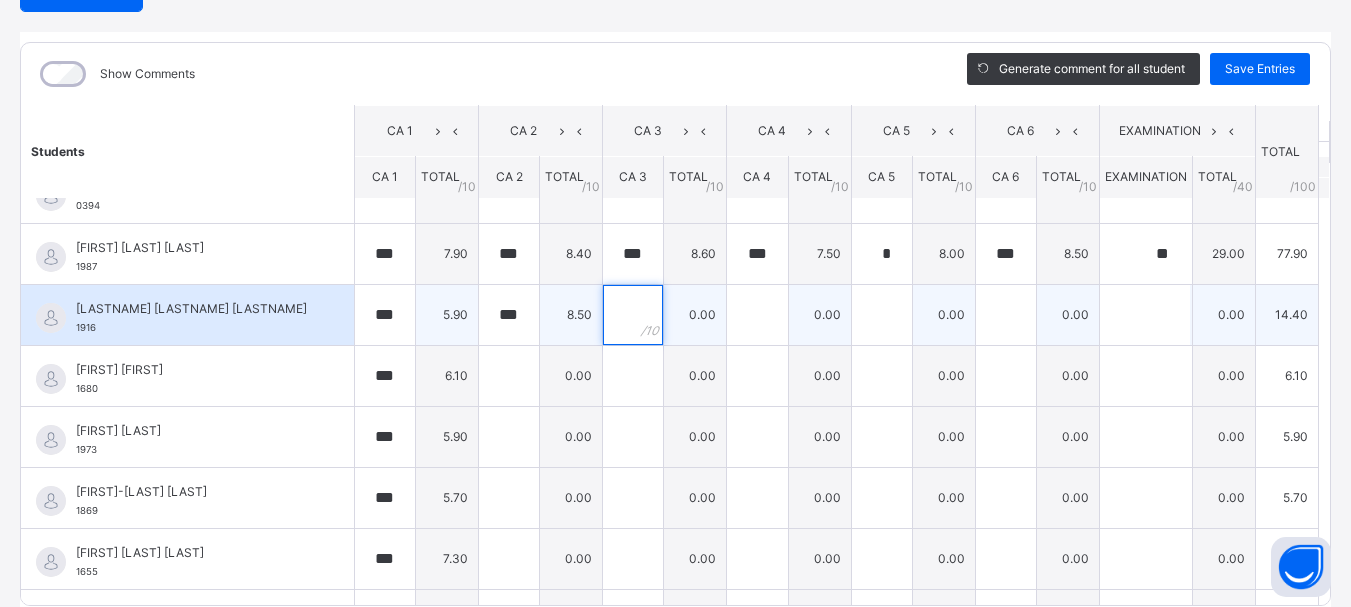 click at bounding box center (633, 315) 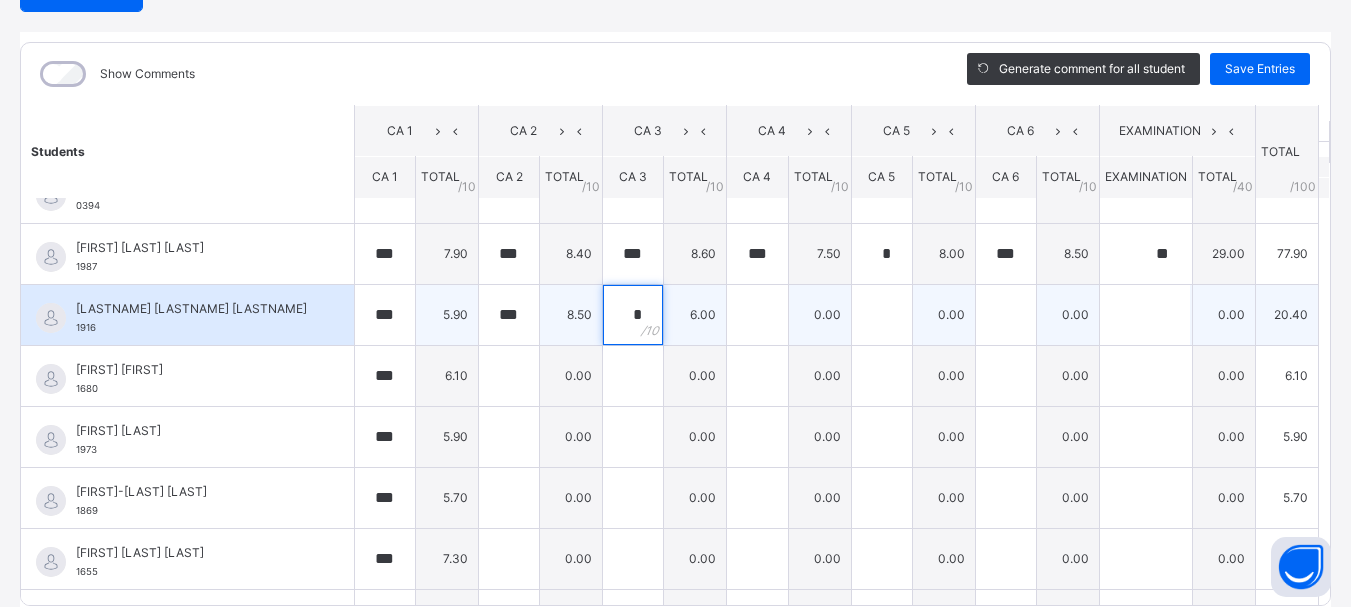 type on "*" 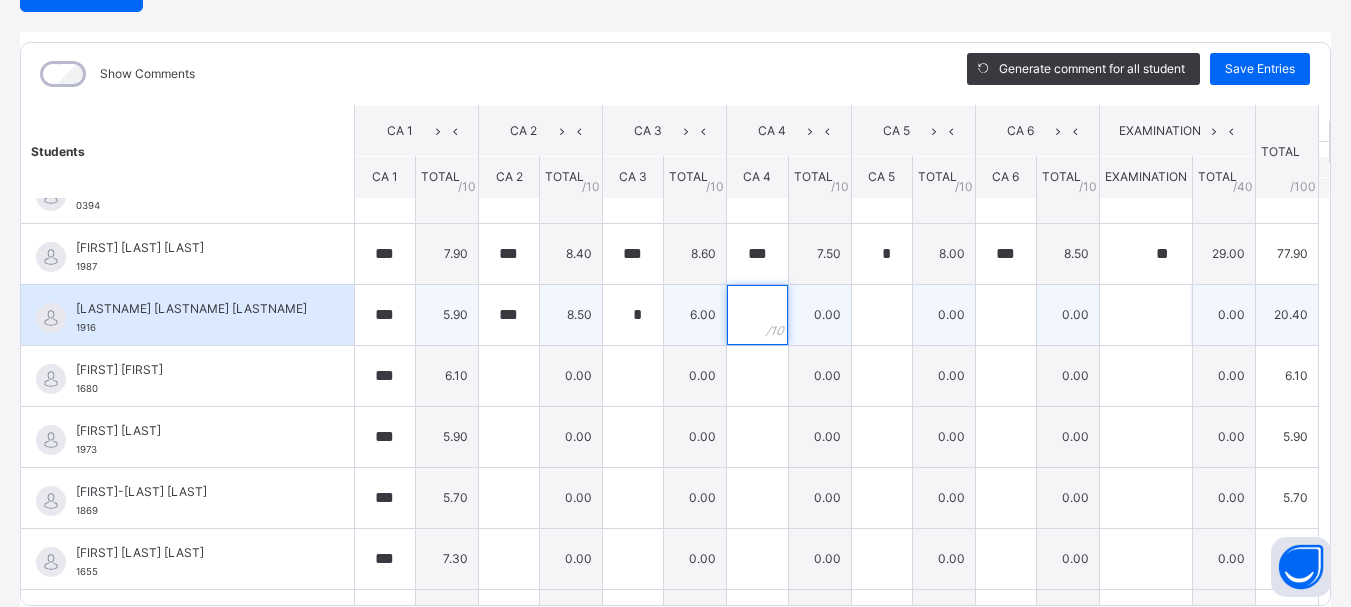 click at bounding box center [757, 315] 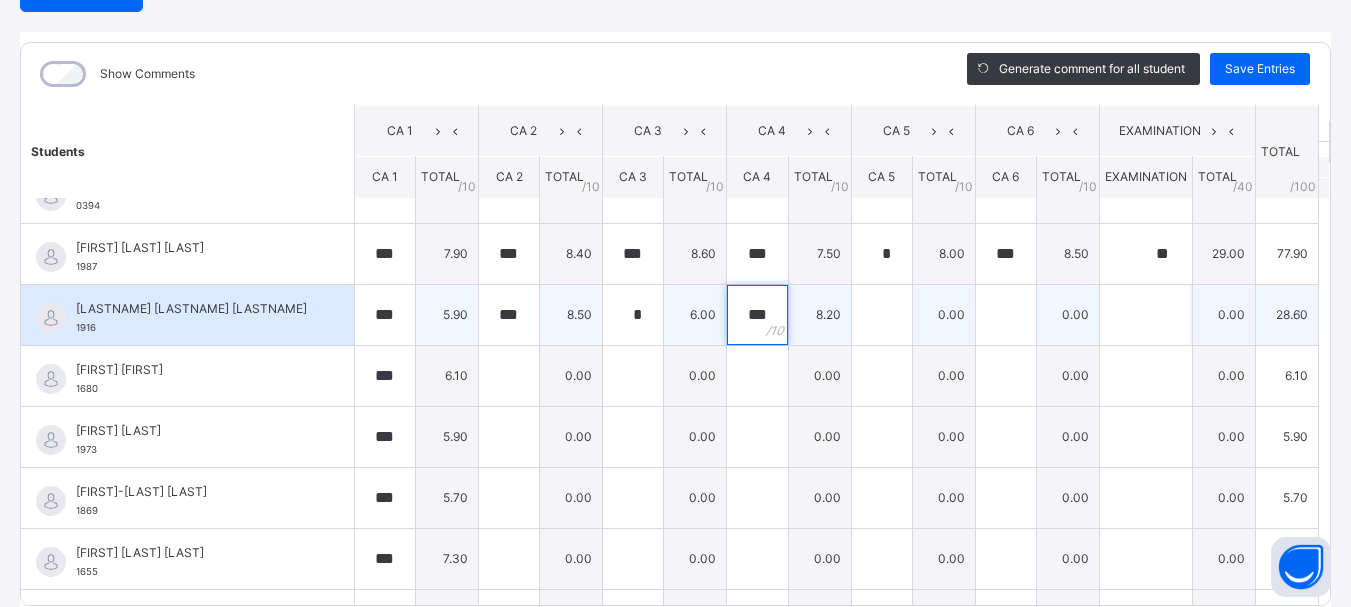 type on "***" 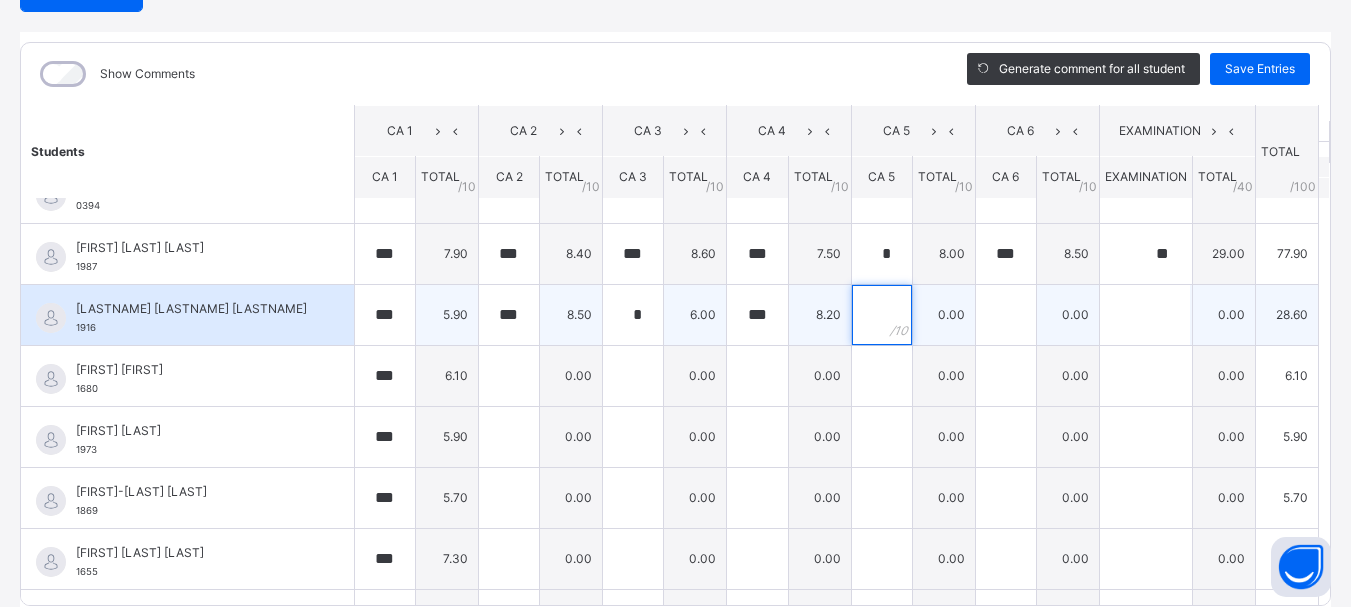 click at bounding box center (882, 315) 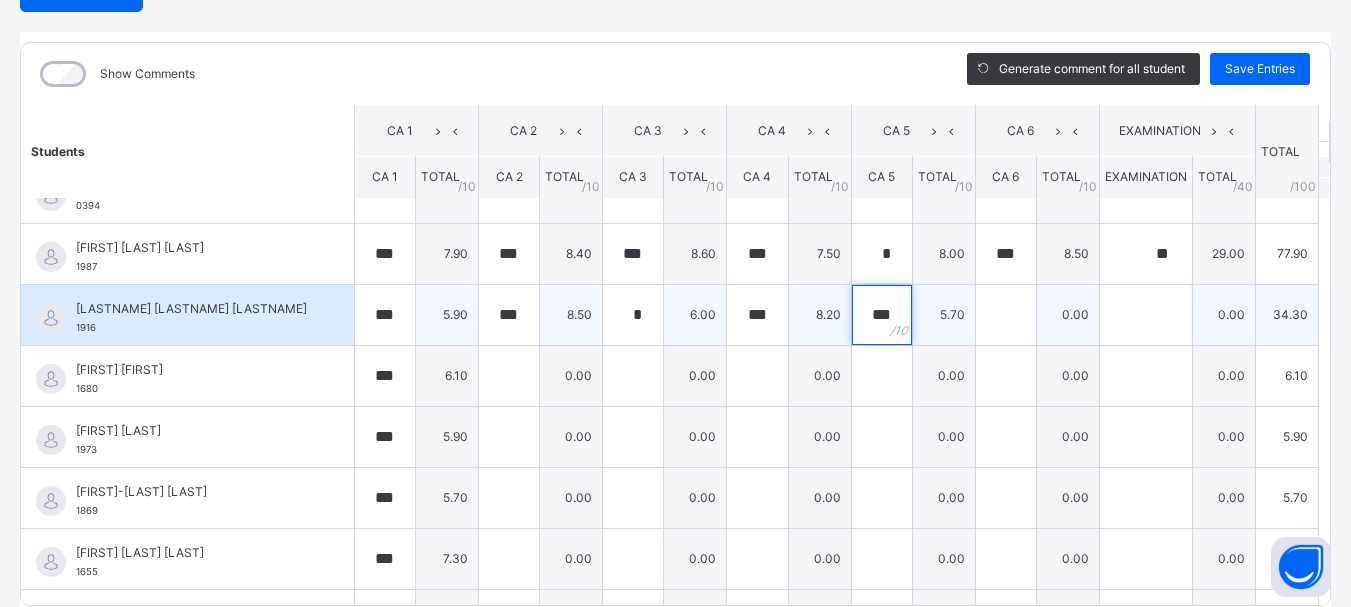 type on "***" 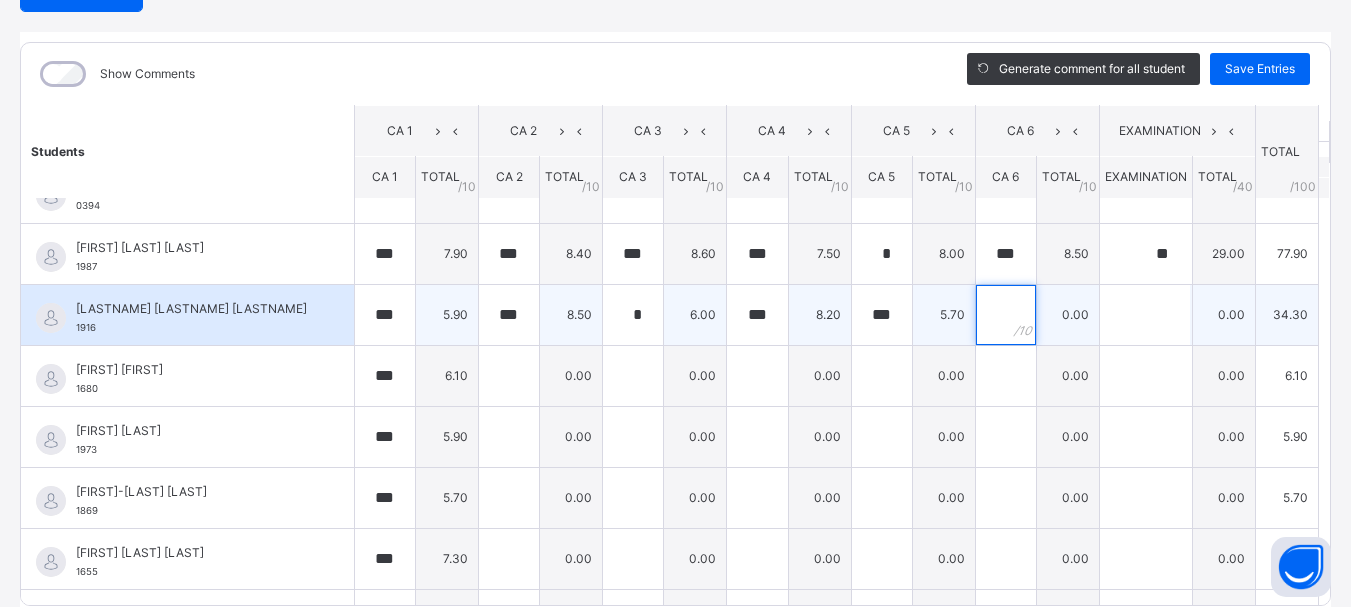 click at bounding box center [1006, 315] 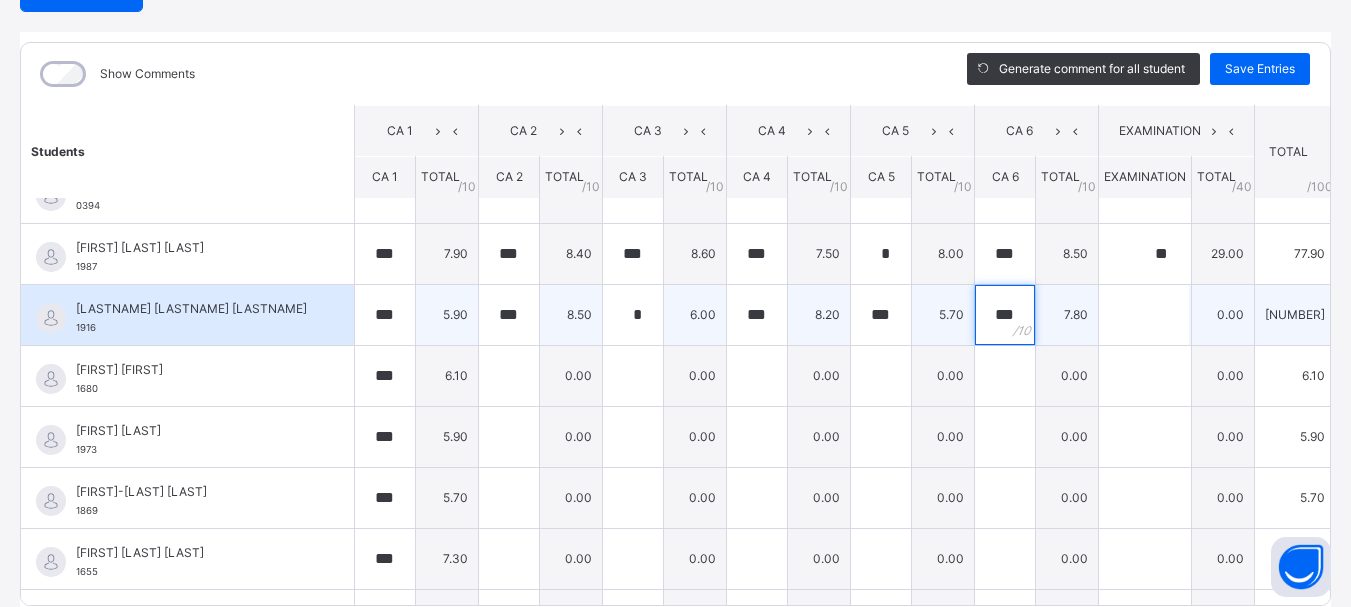 type on "***" 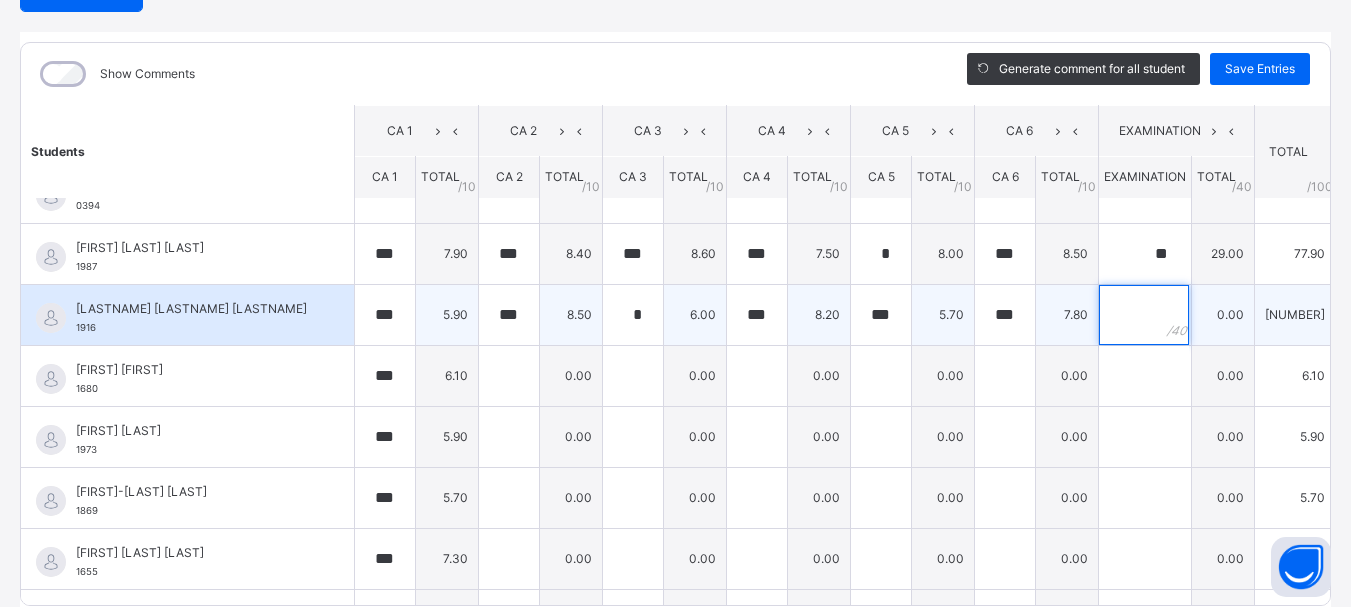 click at bounding box center [1144, 315] 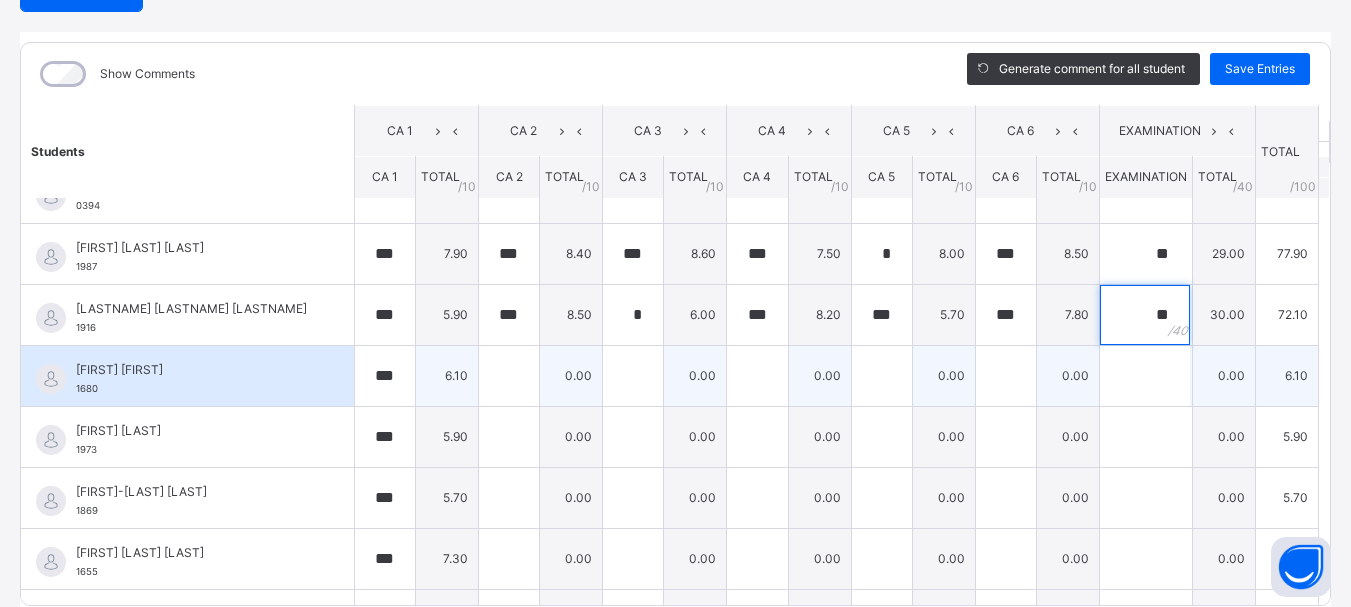 type on "**" 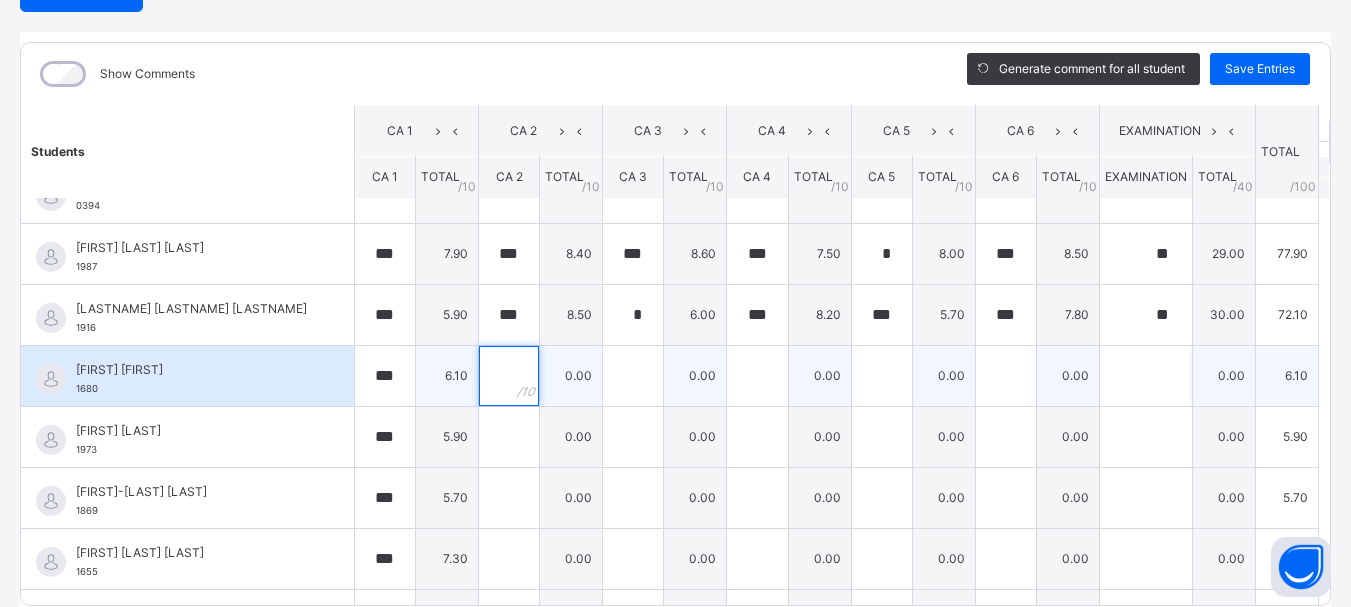 click at bounding box center (509, 376) 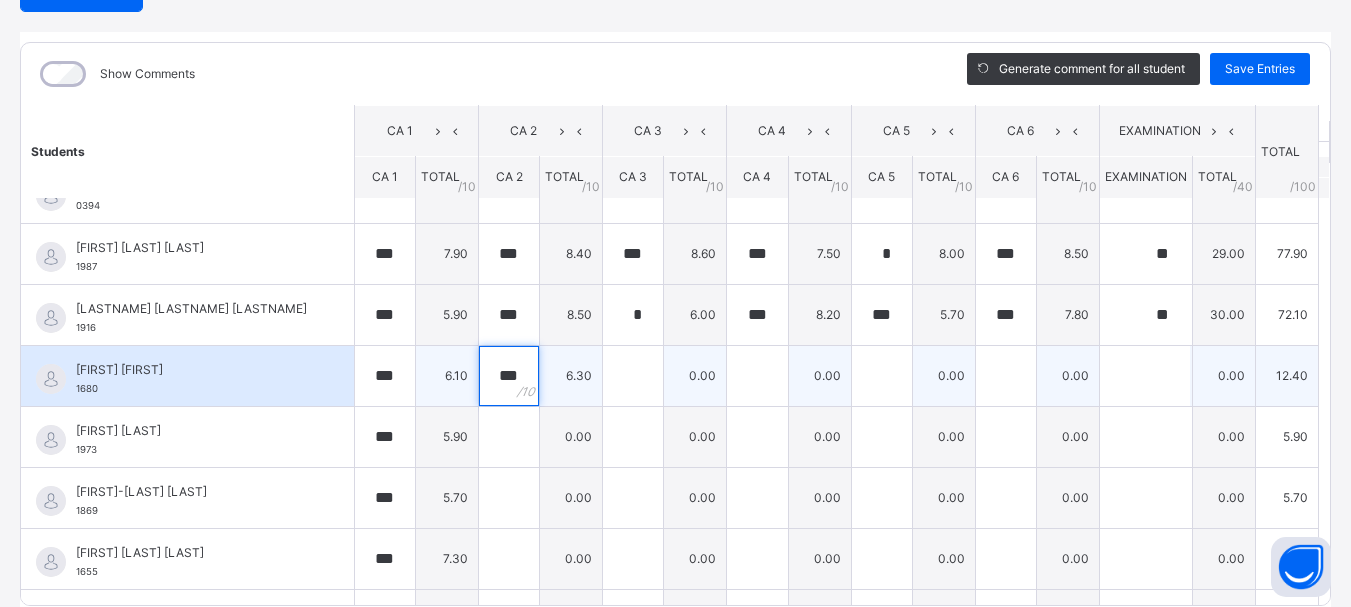 type on "***" 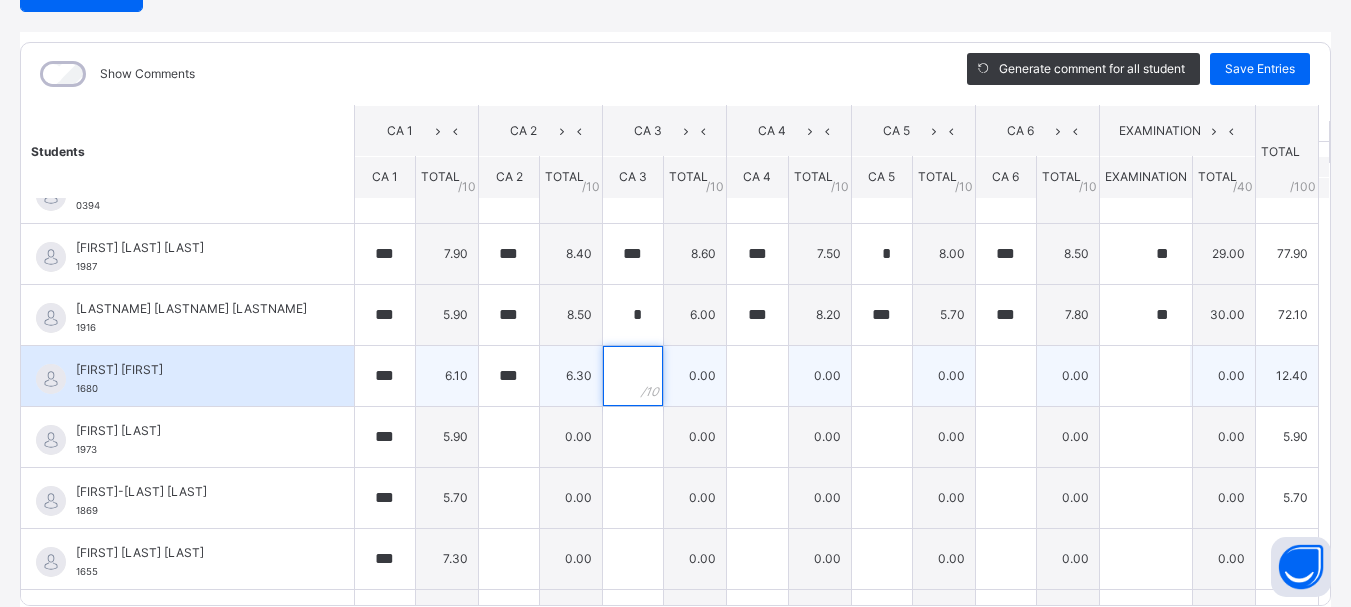 click at bounding box center [633, 376] 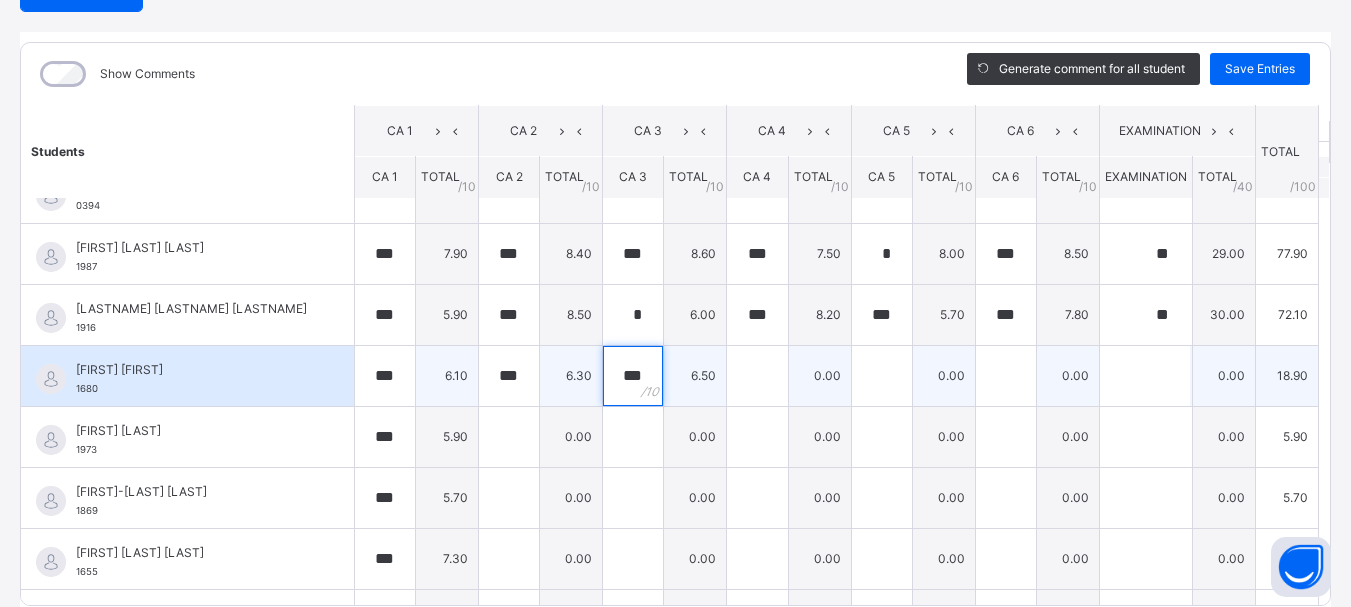 type on "***" 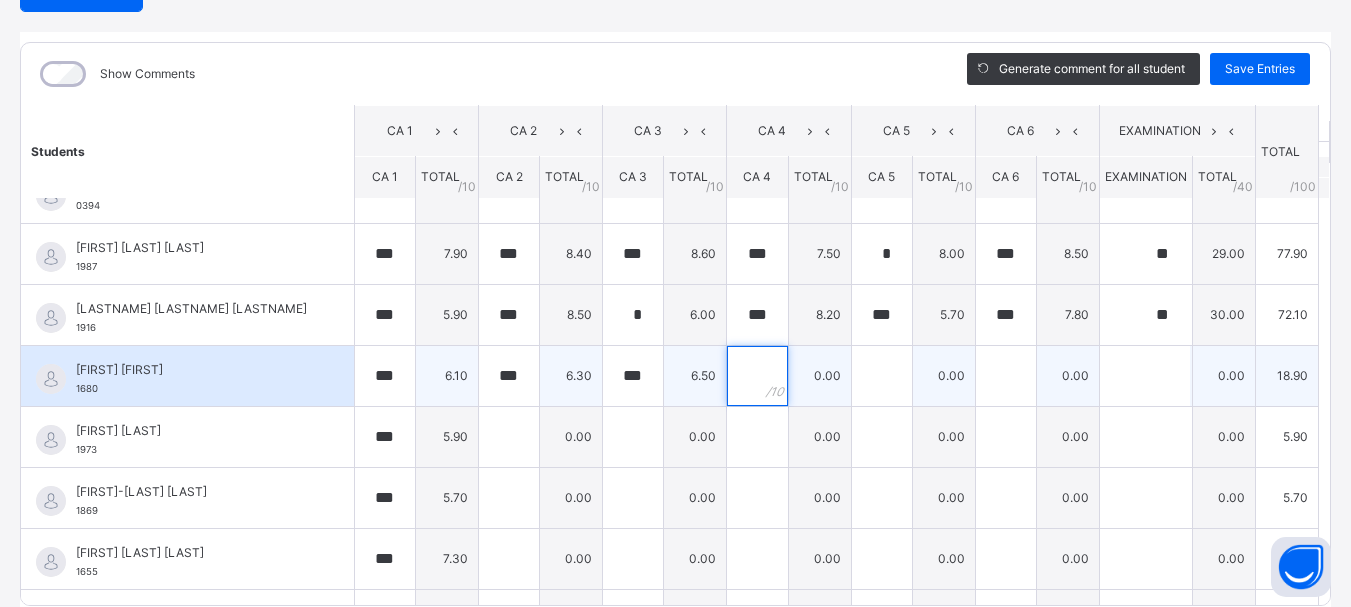 click at bounding box center (757, 376) 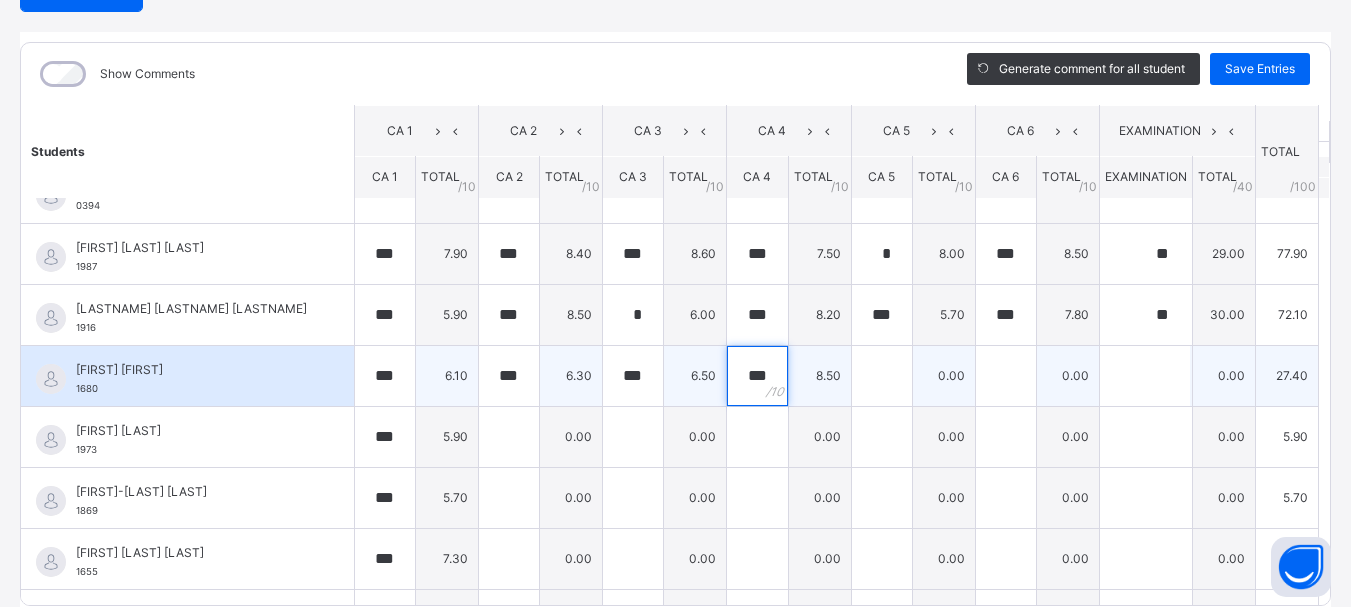 type on "***" 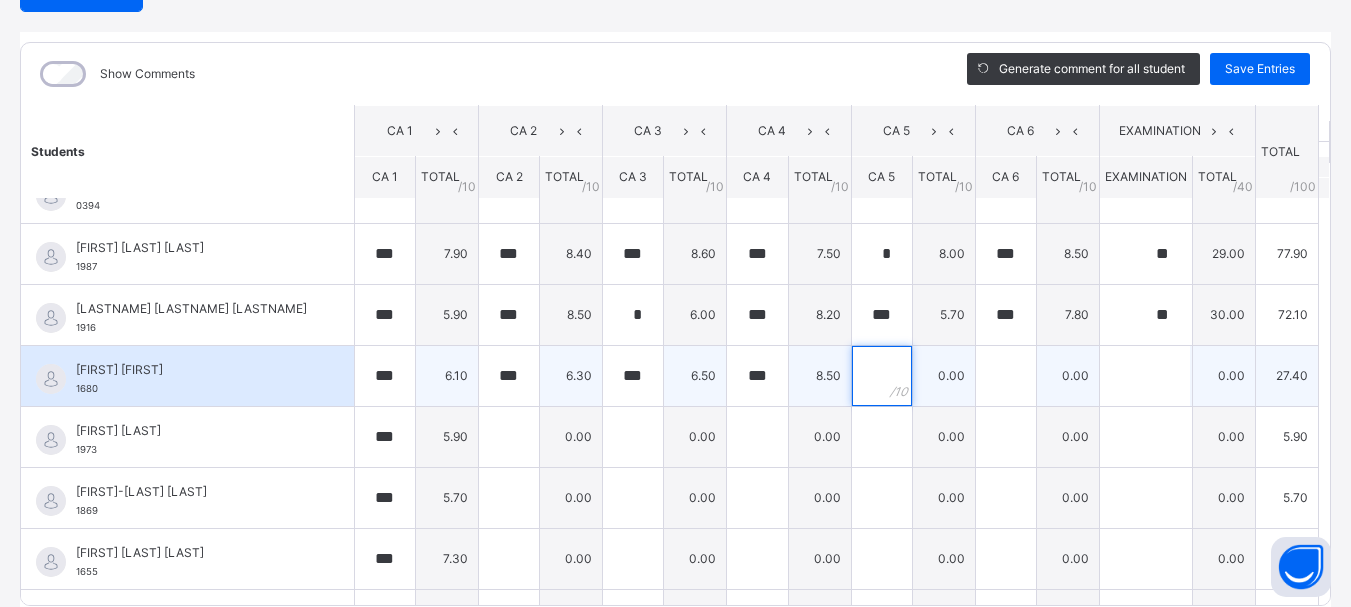 click at bounding box center (882, 376) 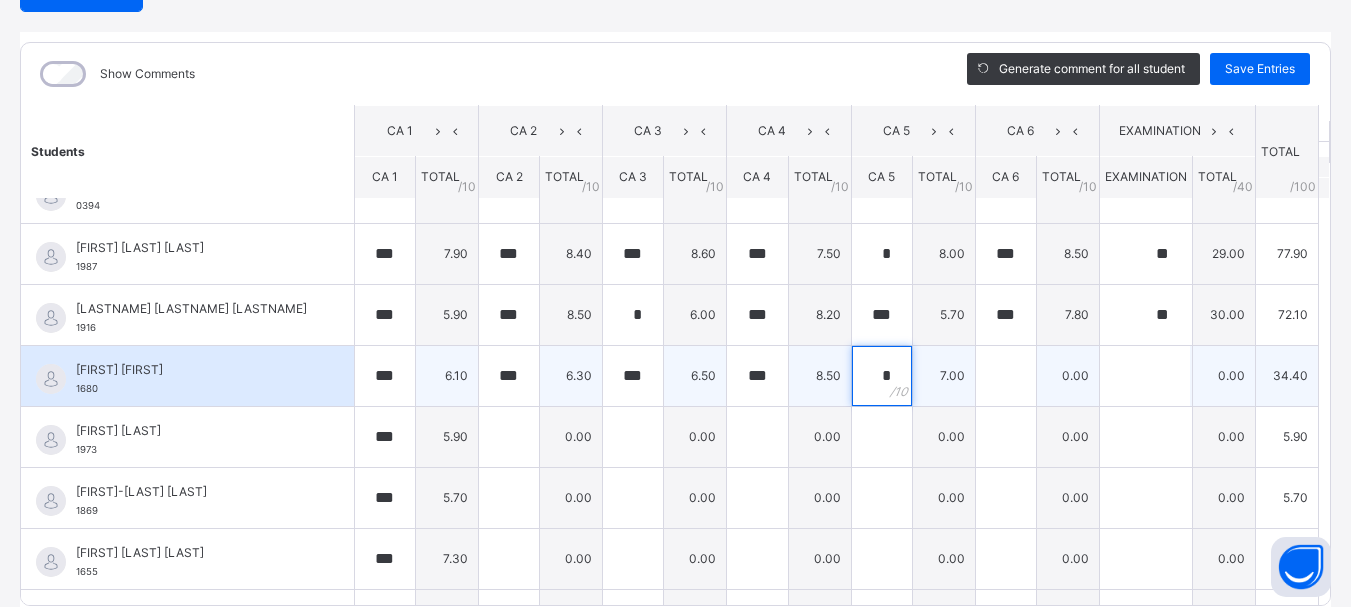 type on "*" 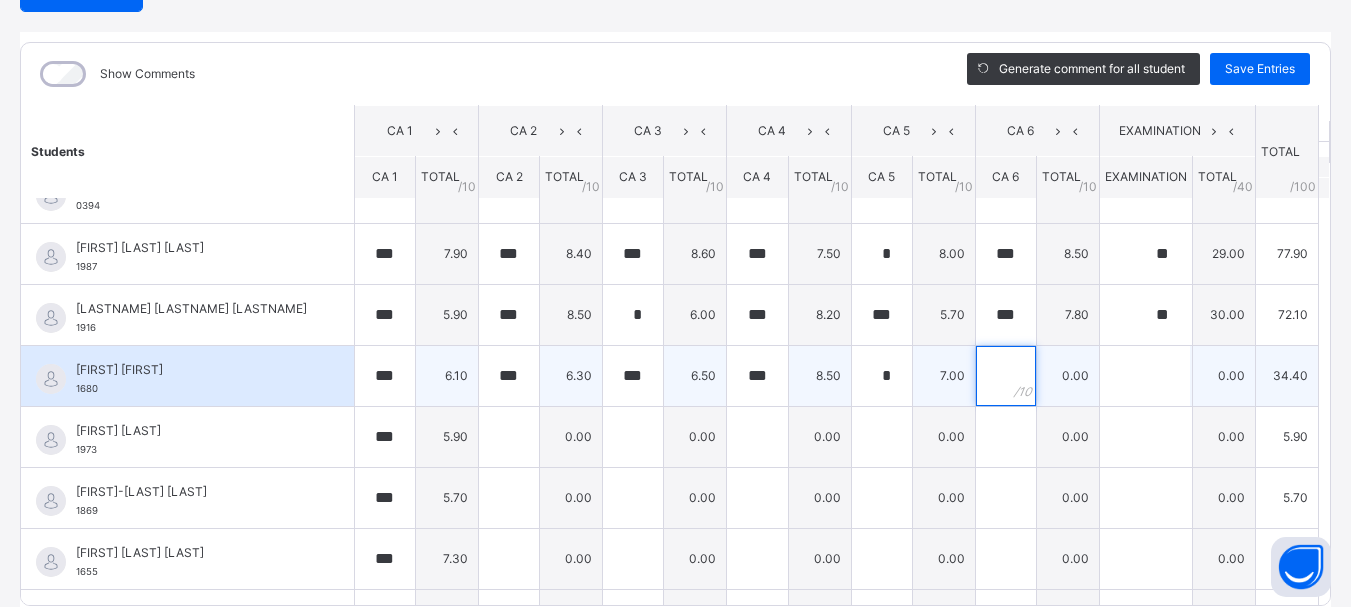 click at bounding box center [1006, 376] 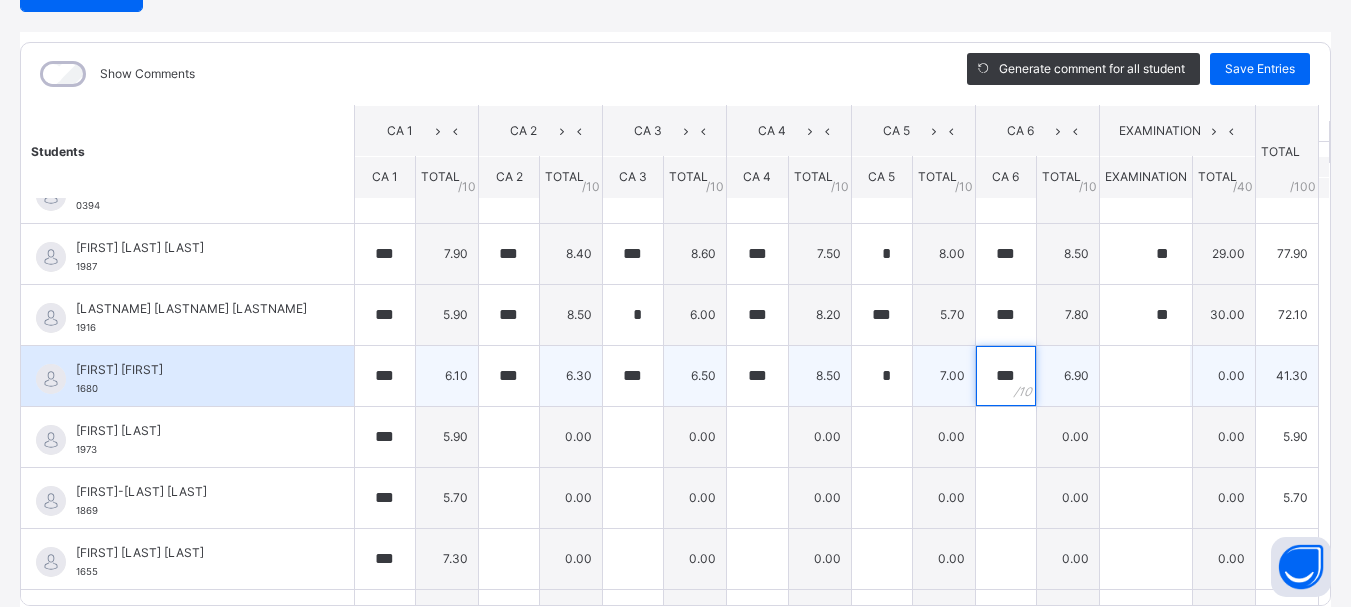 type on "***" 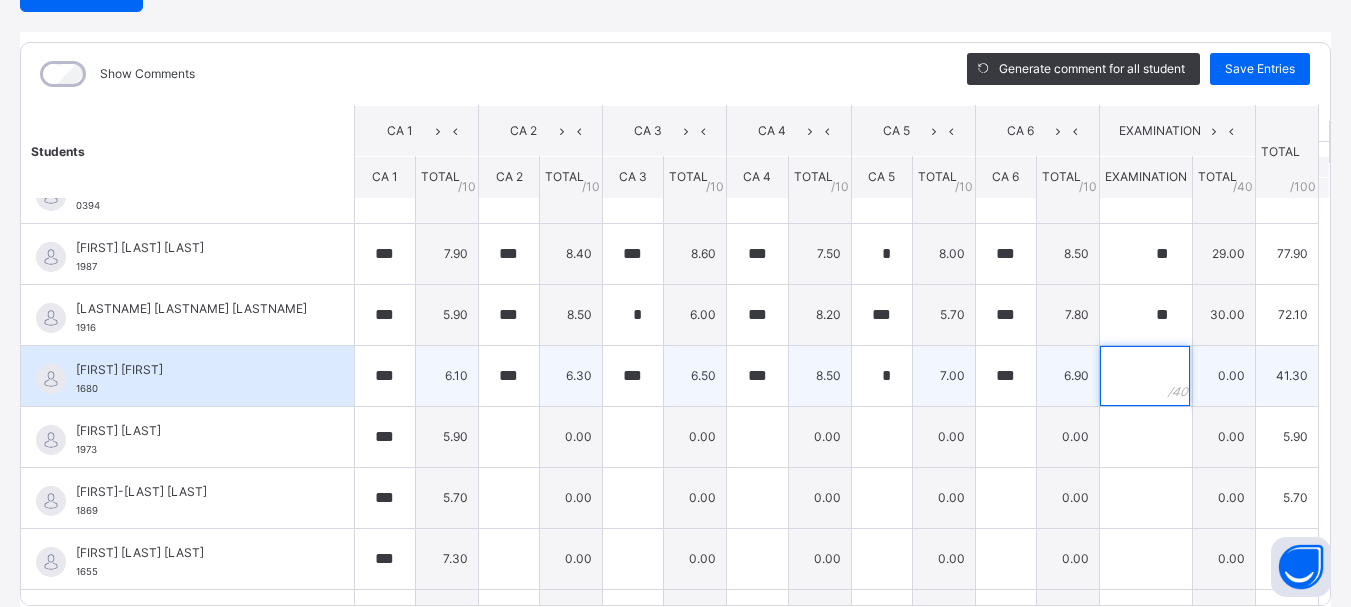 click at bounding box center [1145, 376] 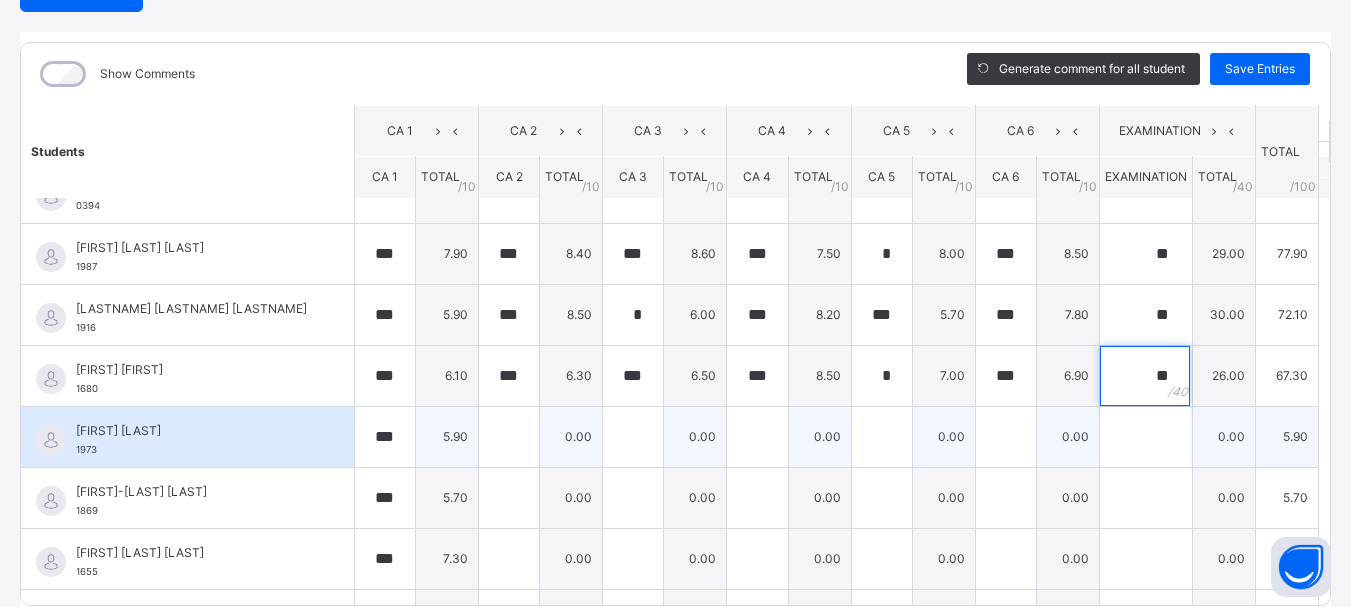 type on "**" 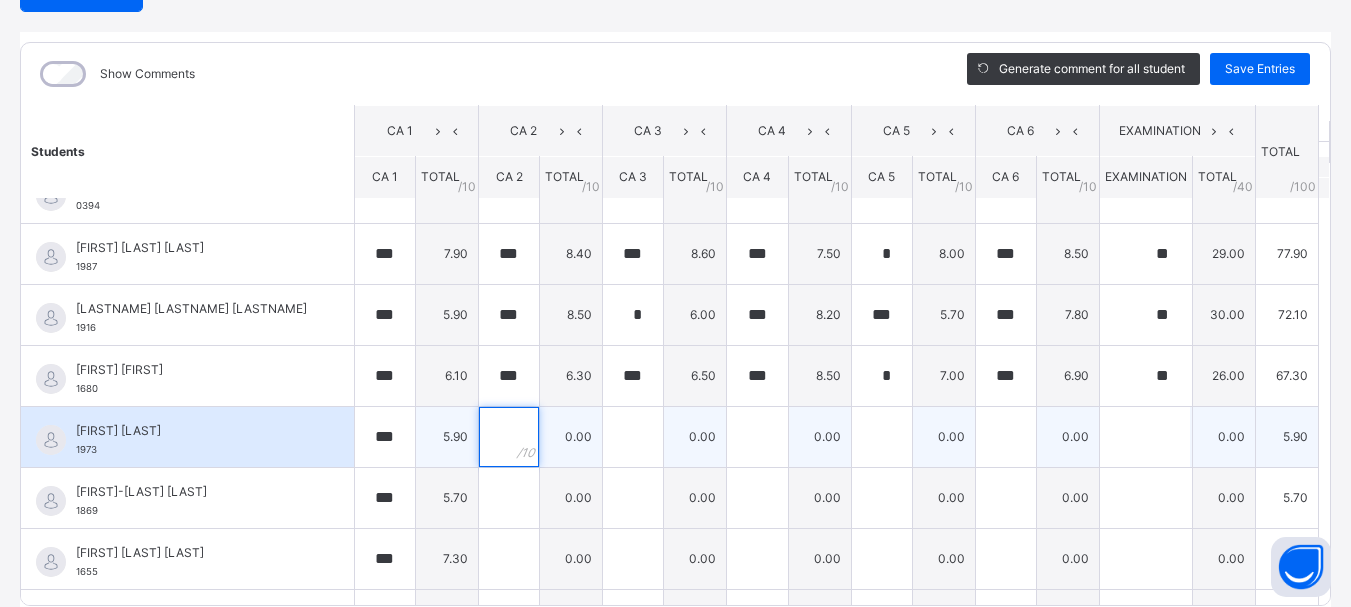 click at bounding box center [509, 437] 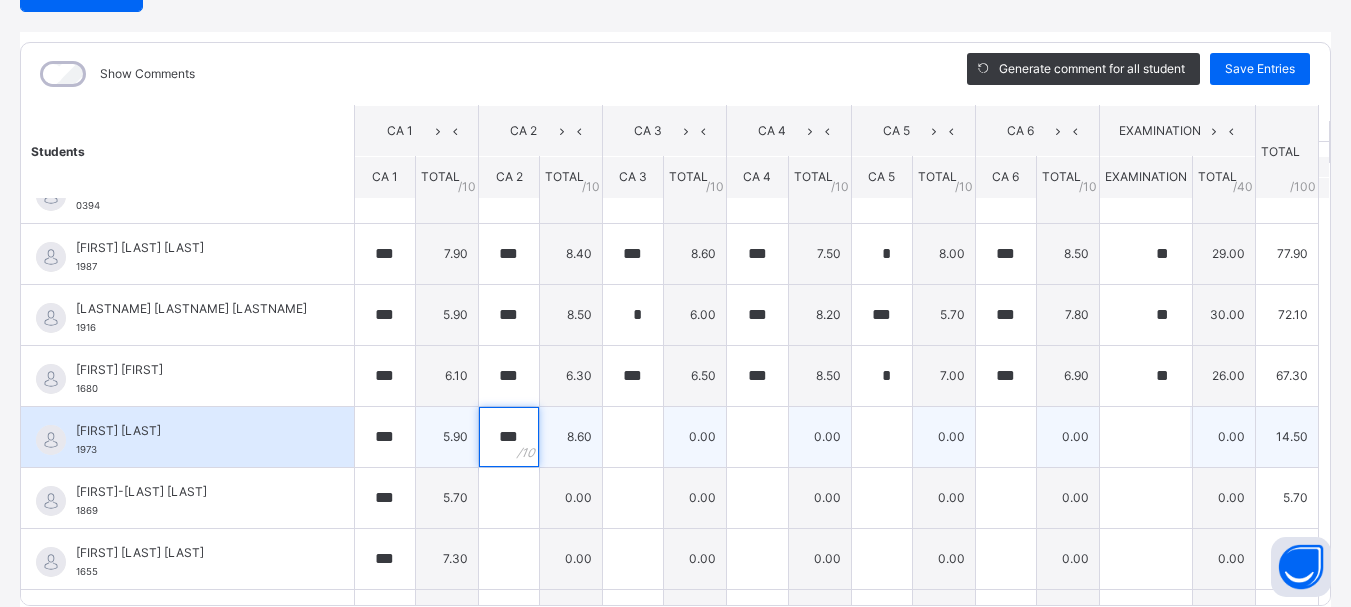 type on "***" 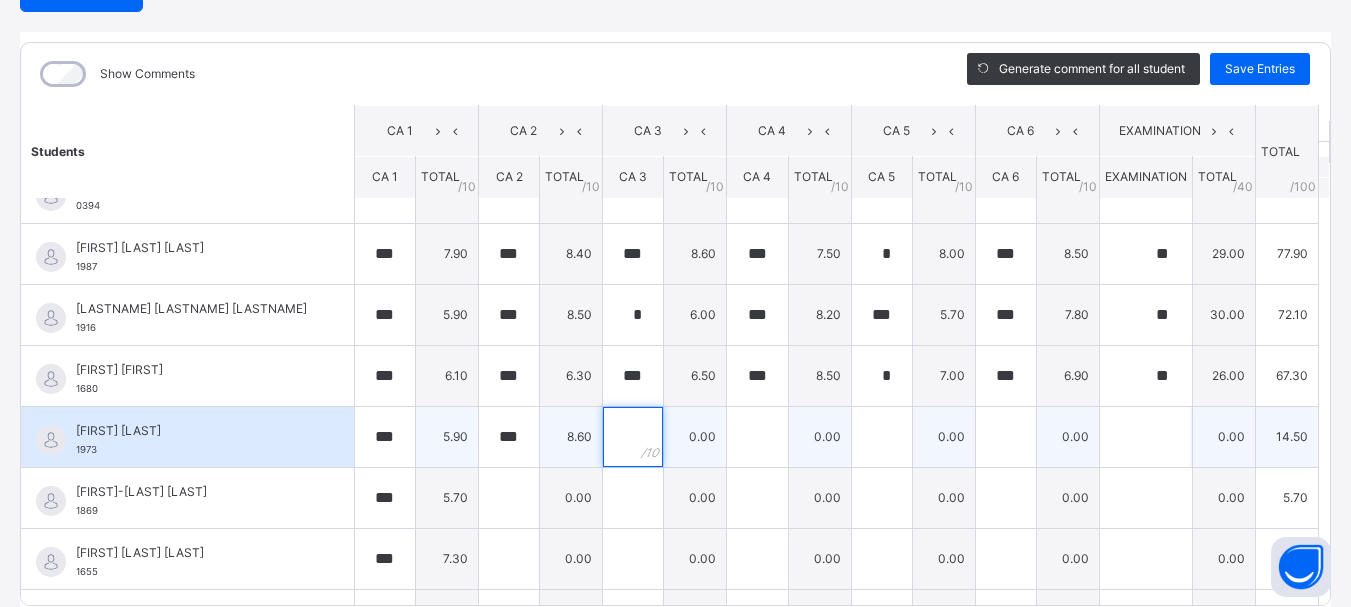 click at bounding box center (633, 437) 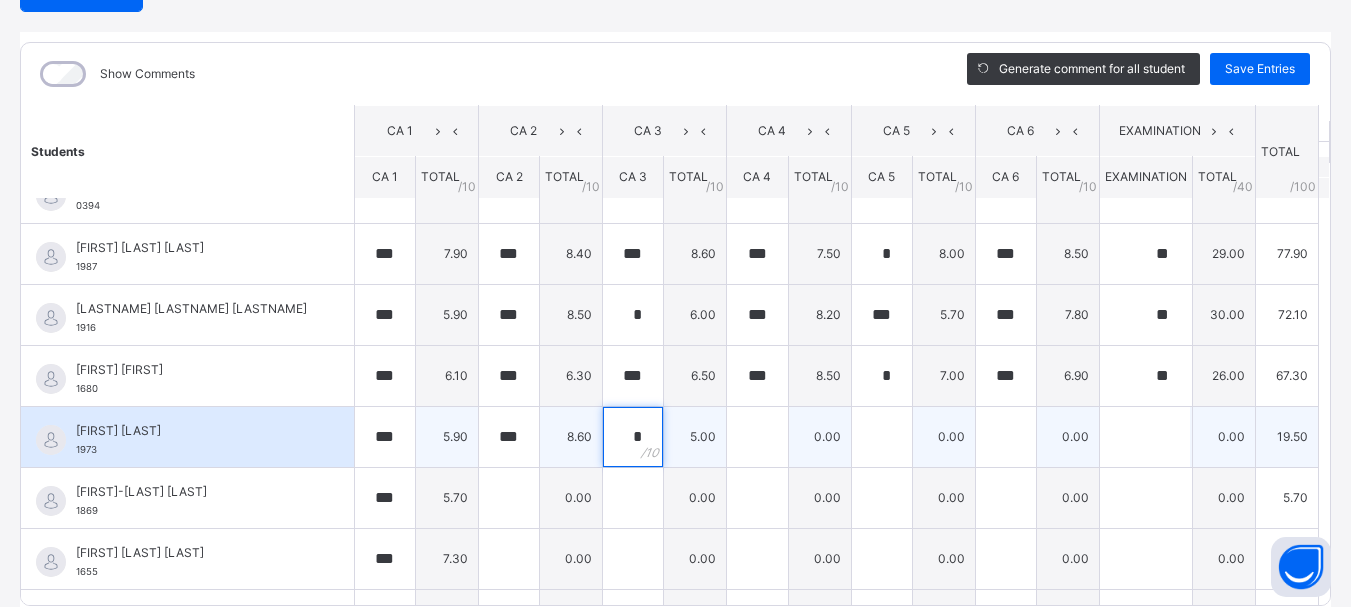 type on "*" 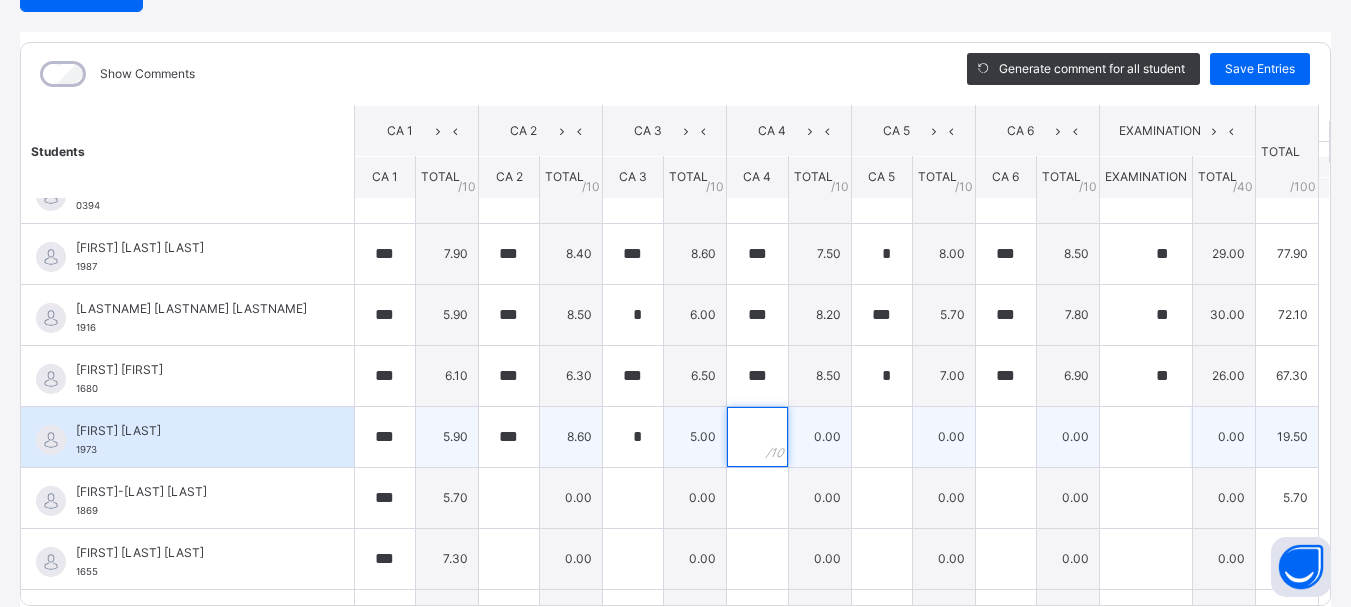 click at bounding box center (757, 437) 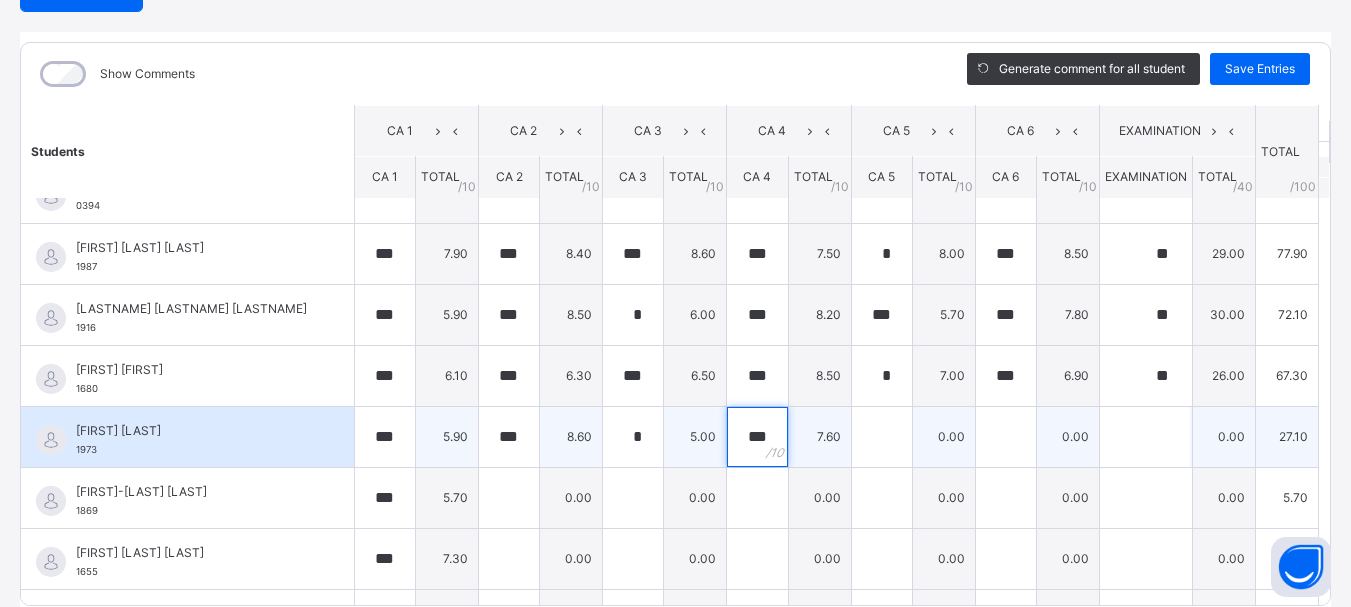 type on "***" 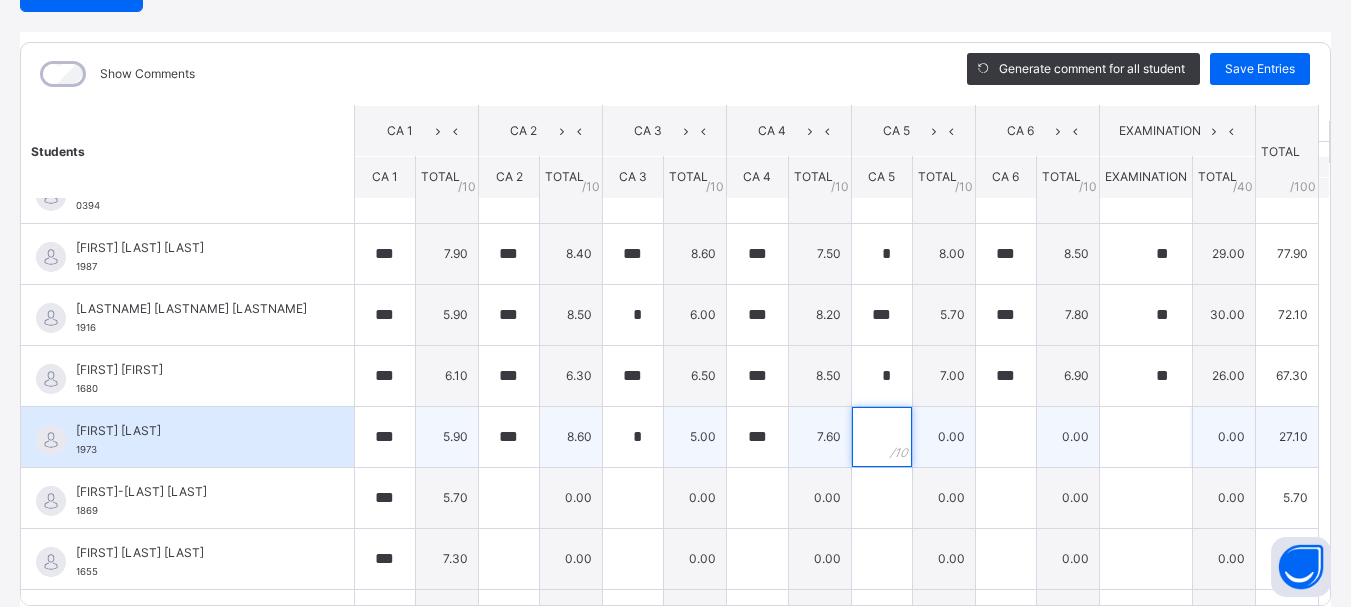 click at bounding box center [882, 437] 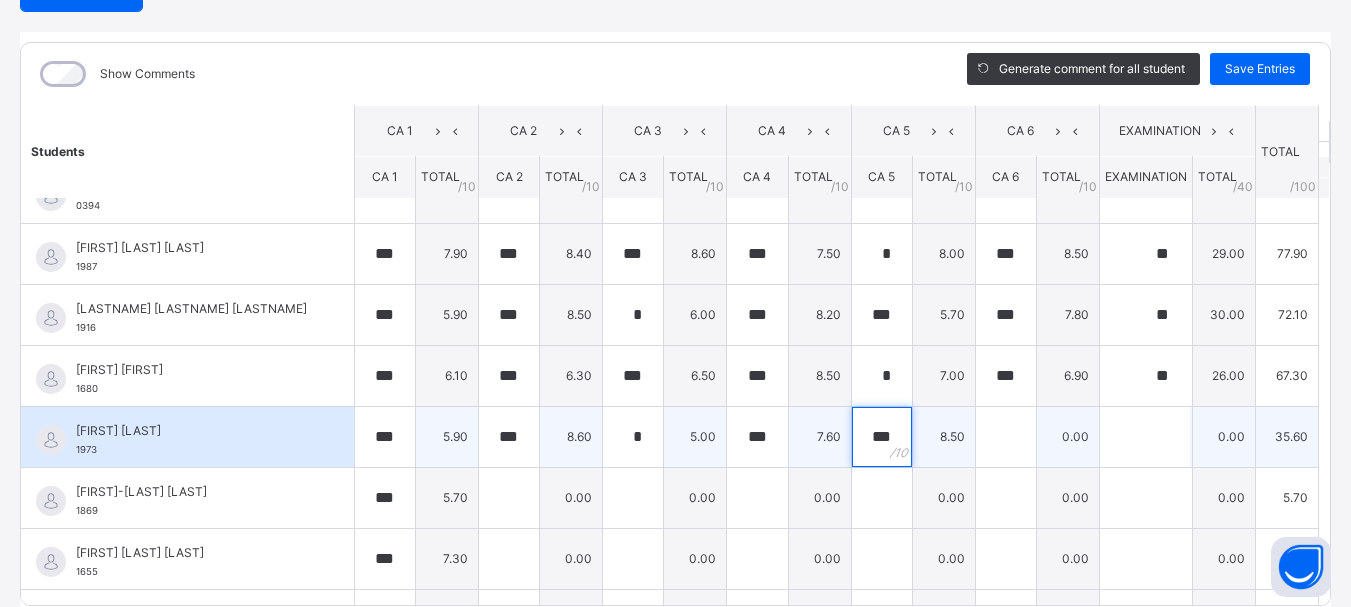 type on "***" 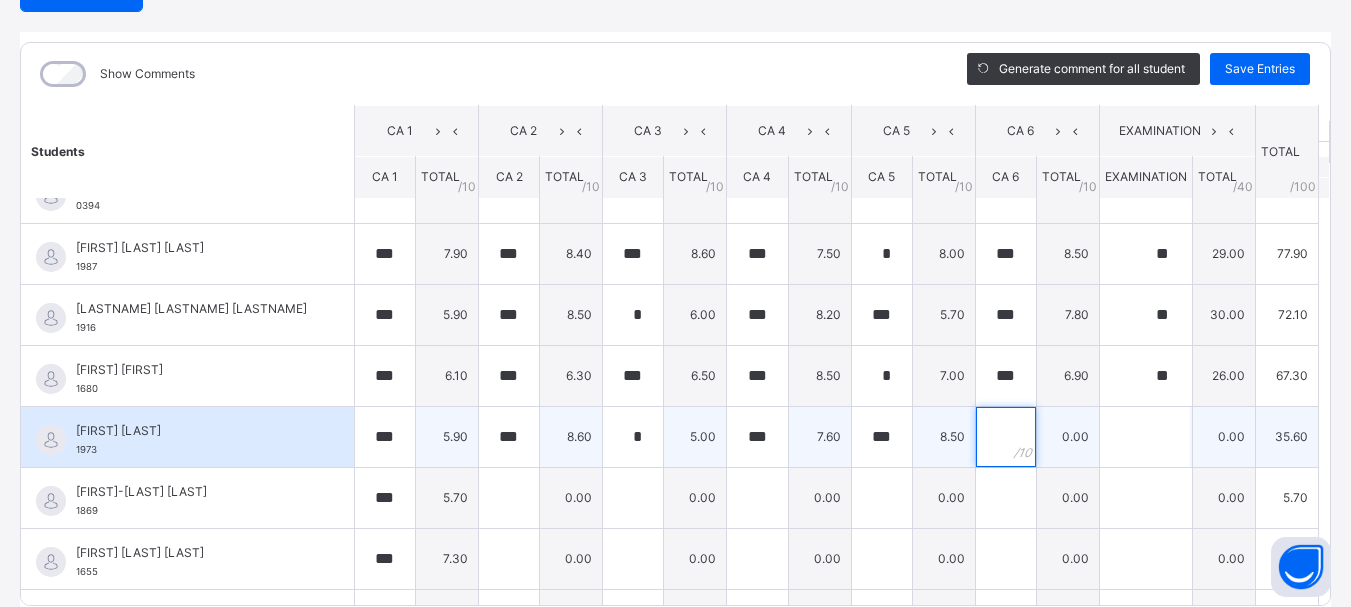 click at bounding box center (1006, 437) 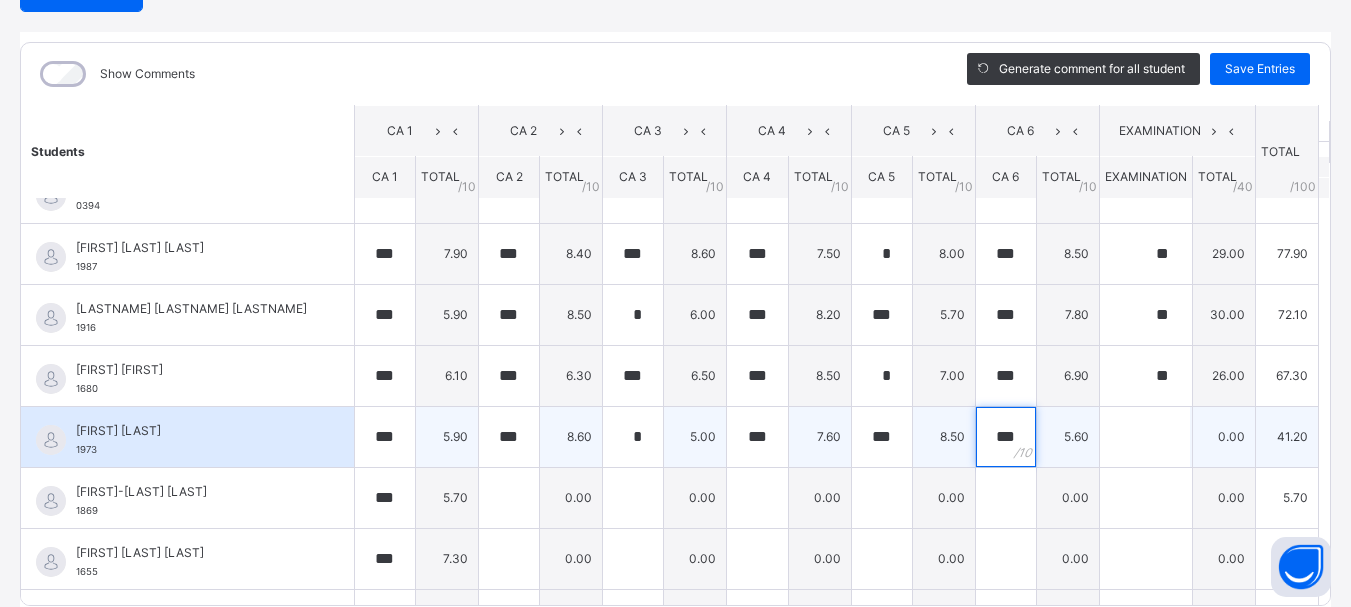 type on "***" 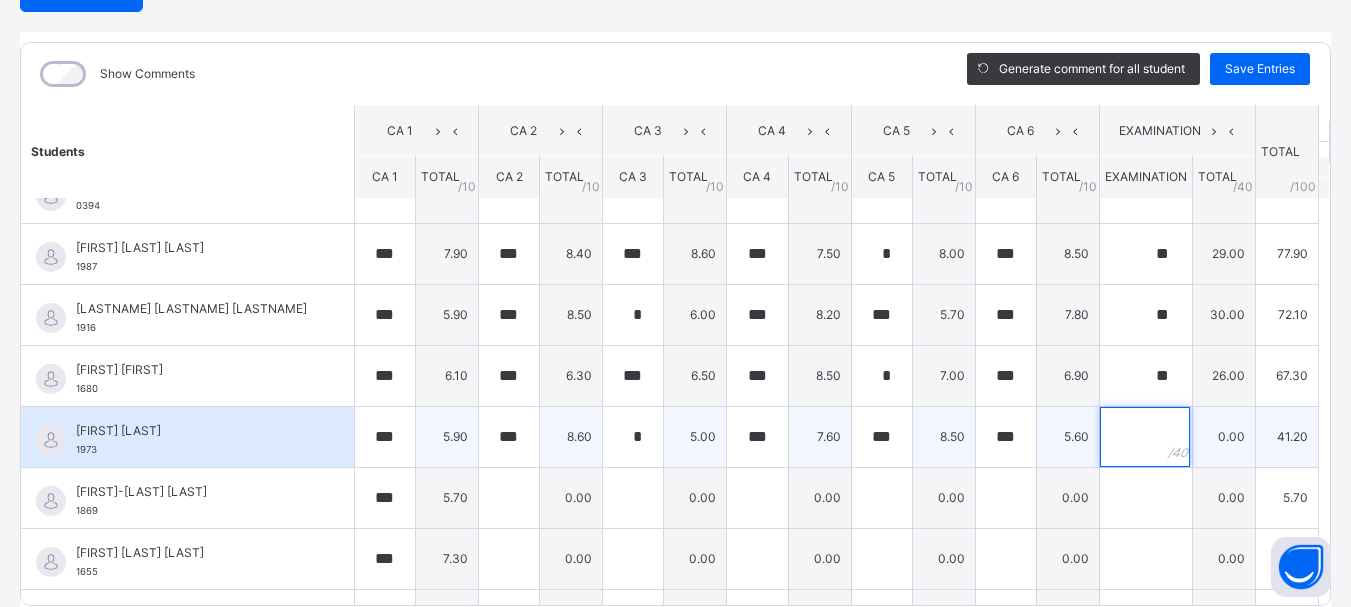 click at bounding box center [1145, 437] 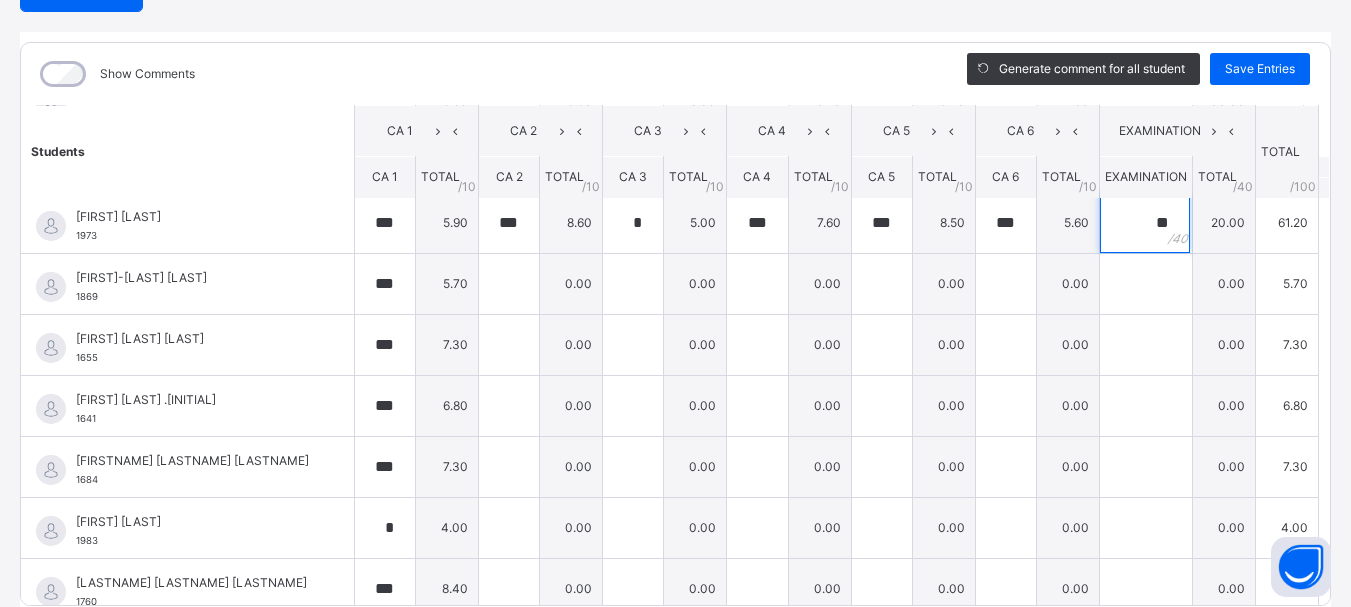 scroll, scrollTop: 252, scrollLeft: 0, axis: vertical 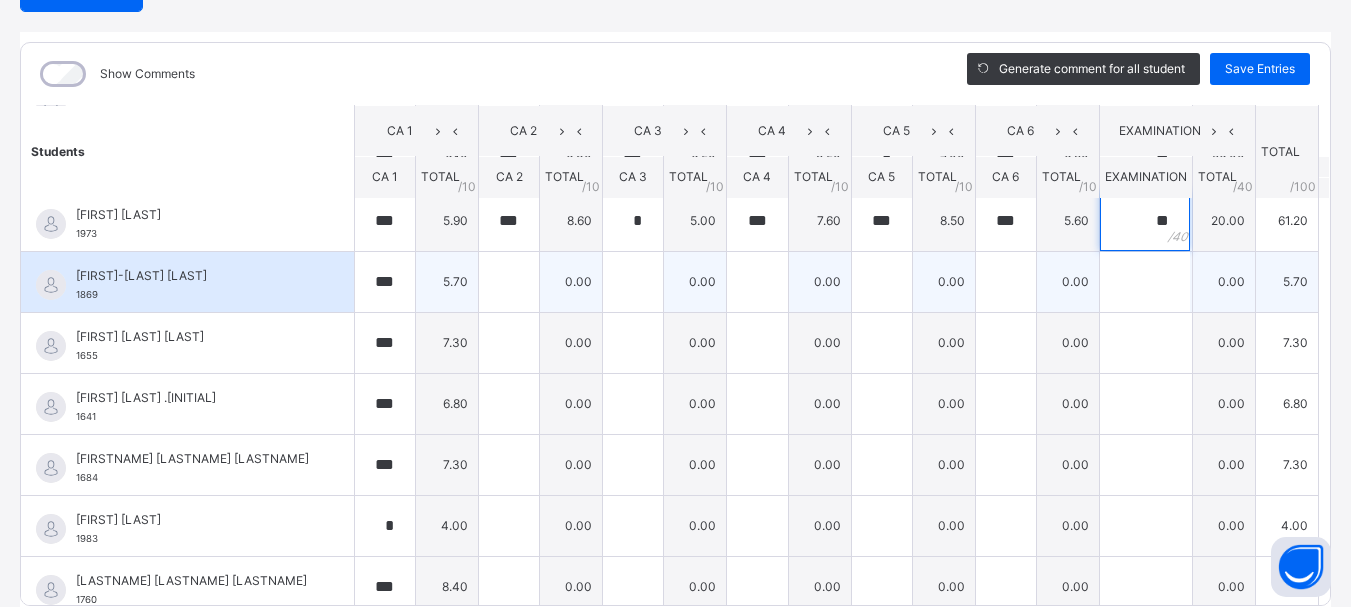 type on "**" 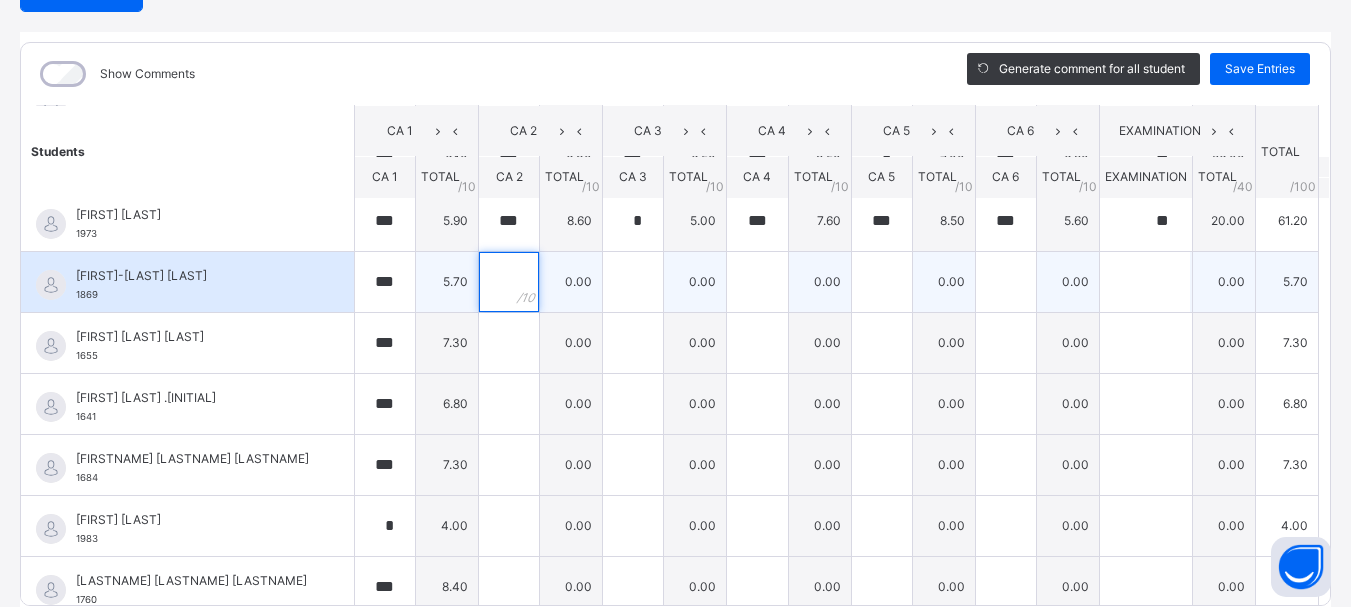 click at bounding box center (509, 282) 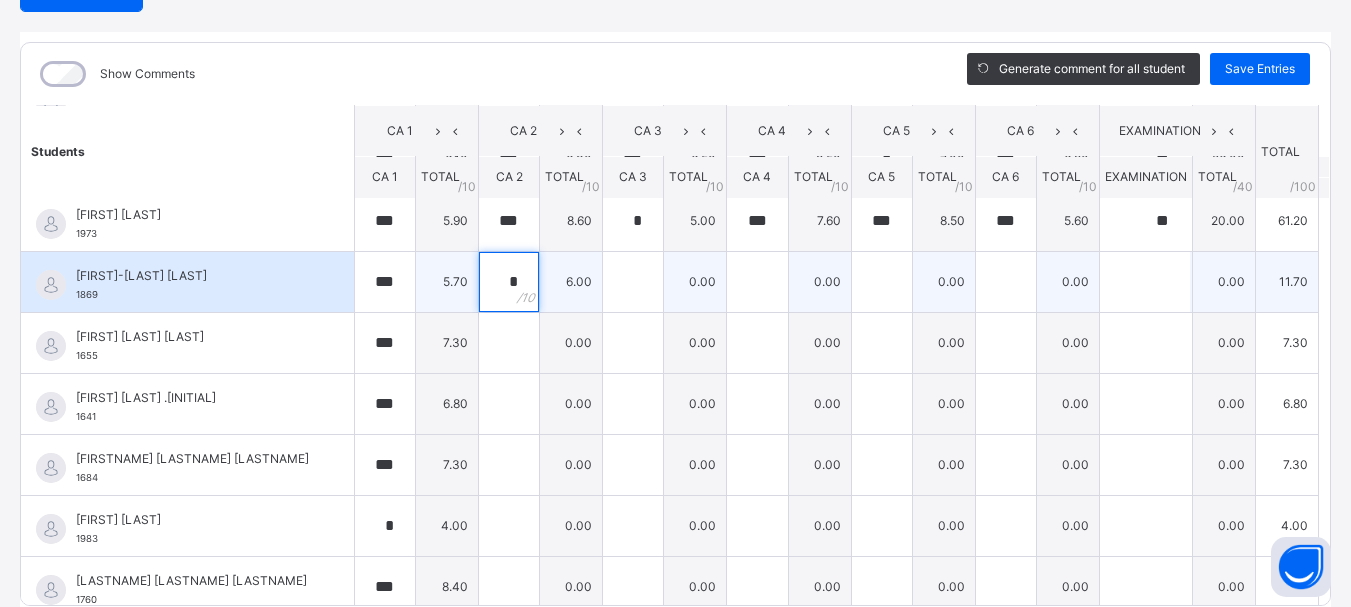 type on "*" 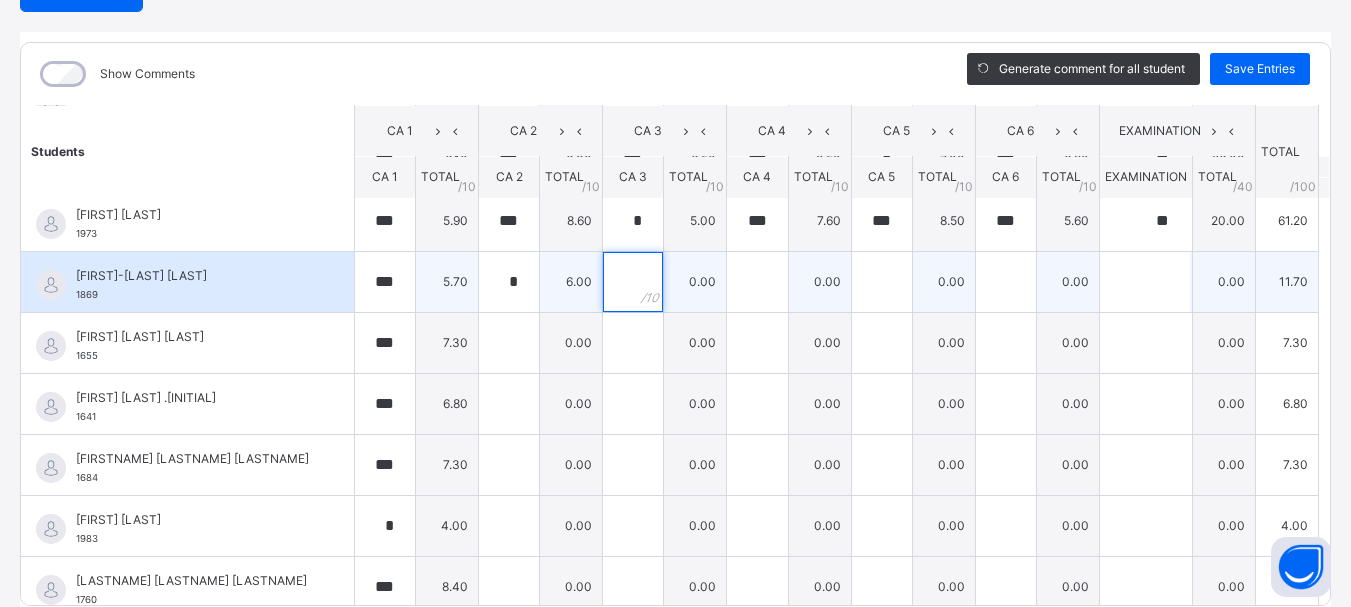 click at bounding box center [633, 282] 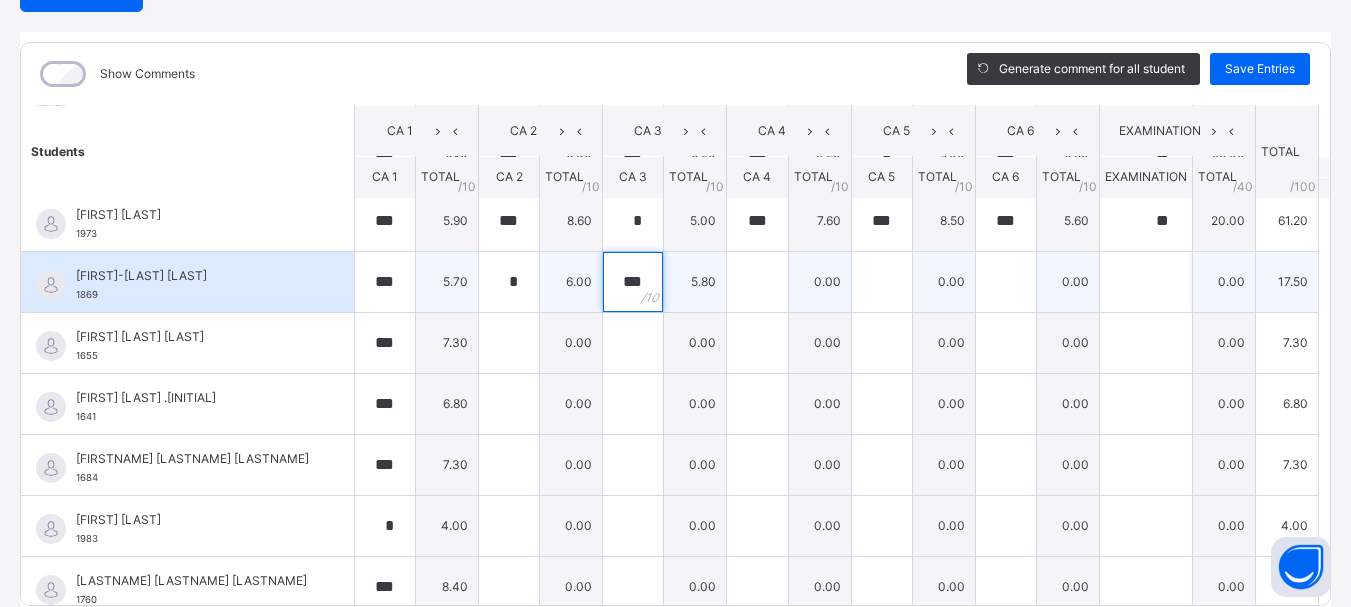 type on "***" 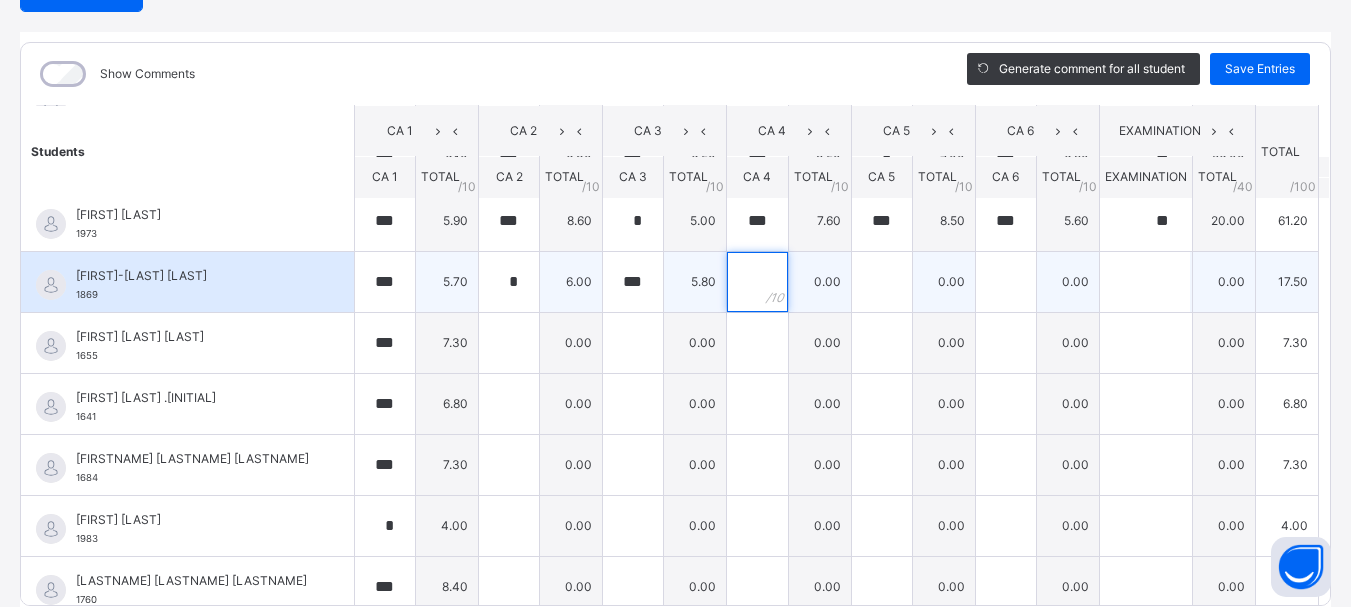 click at bounding box center [757, 282] 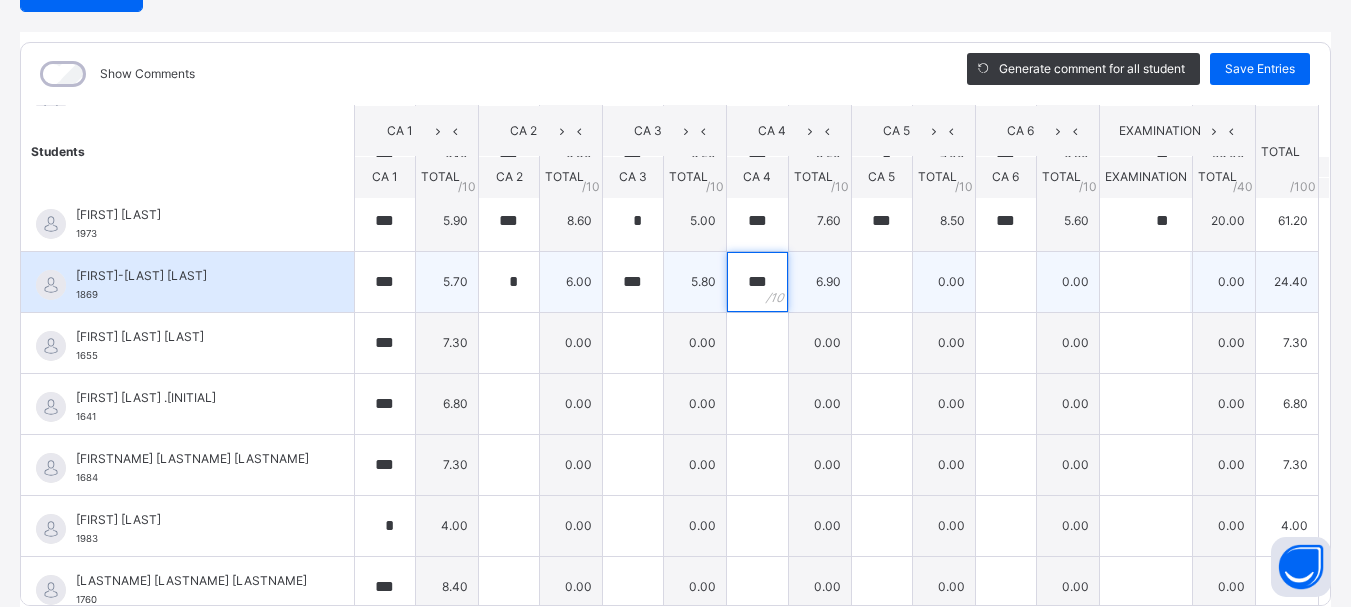 type on "***" 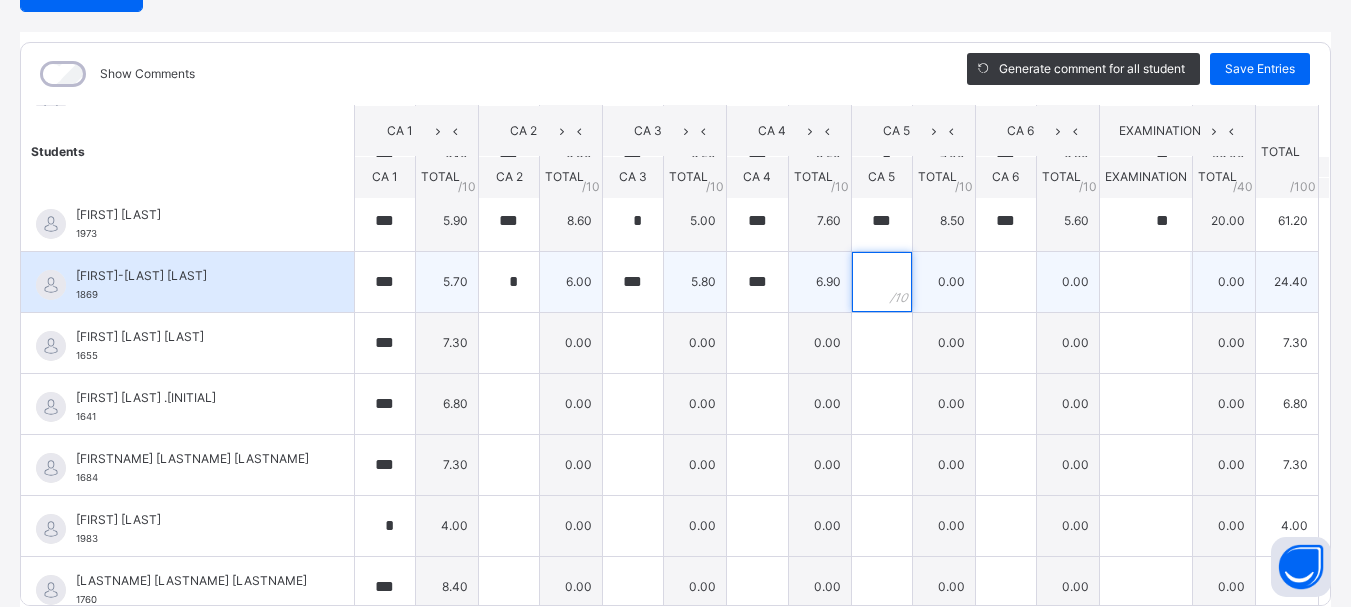 click at bounding box center [882, 282] 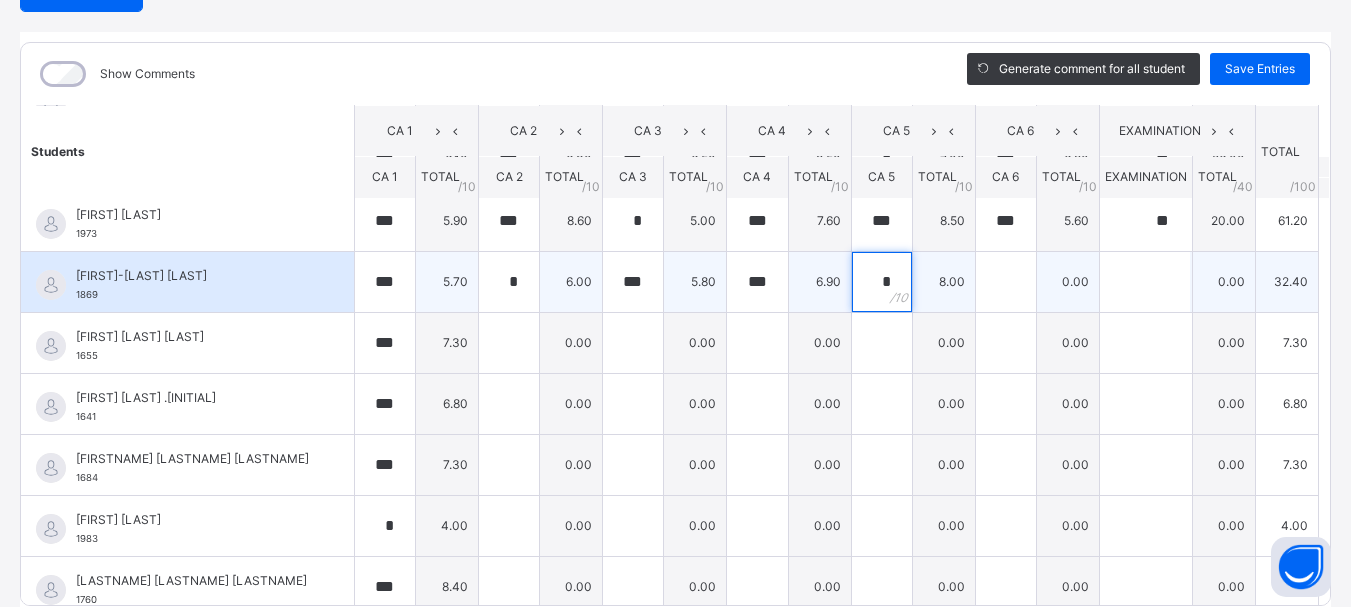 type on "*" 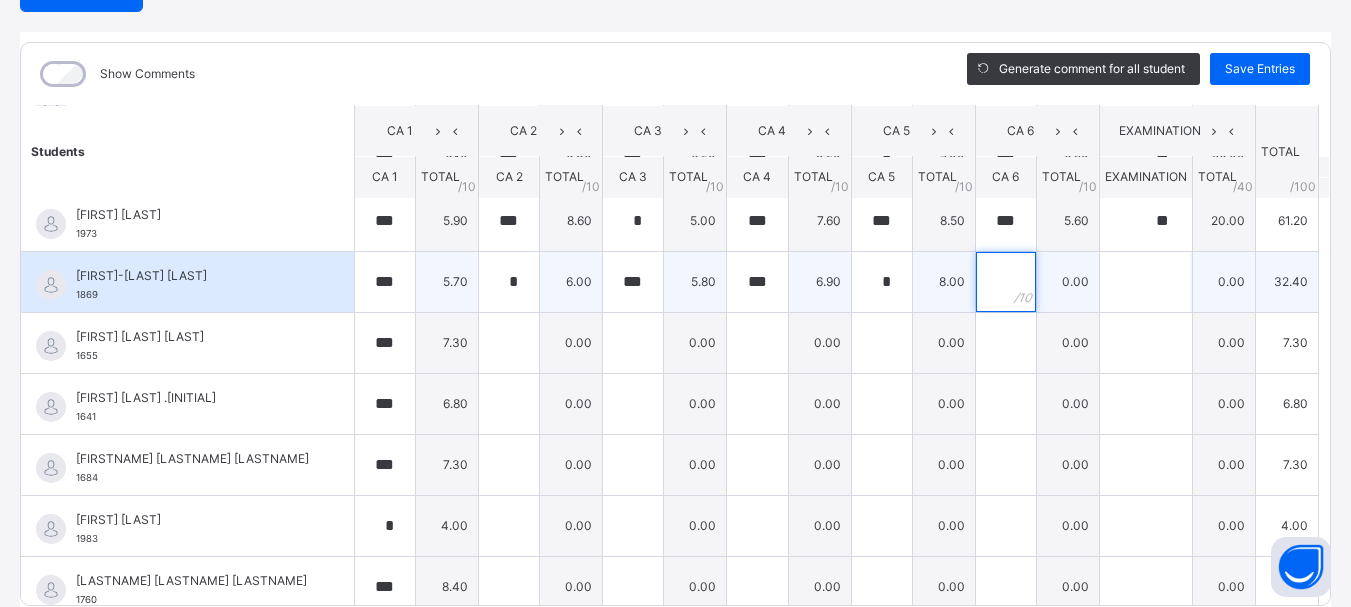 click at bounding box center (1006, 282) 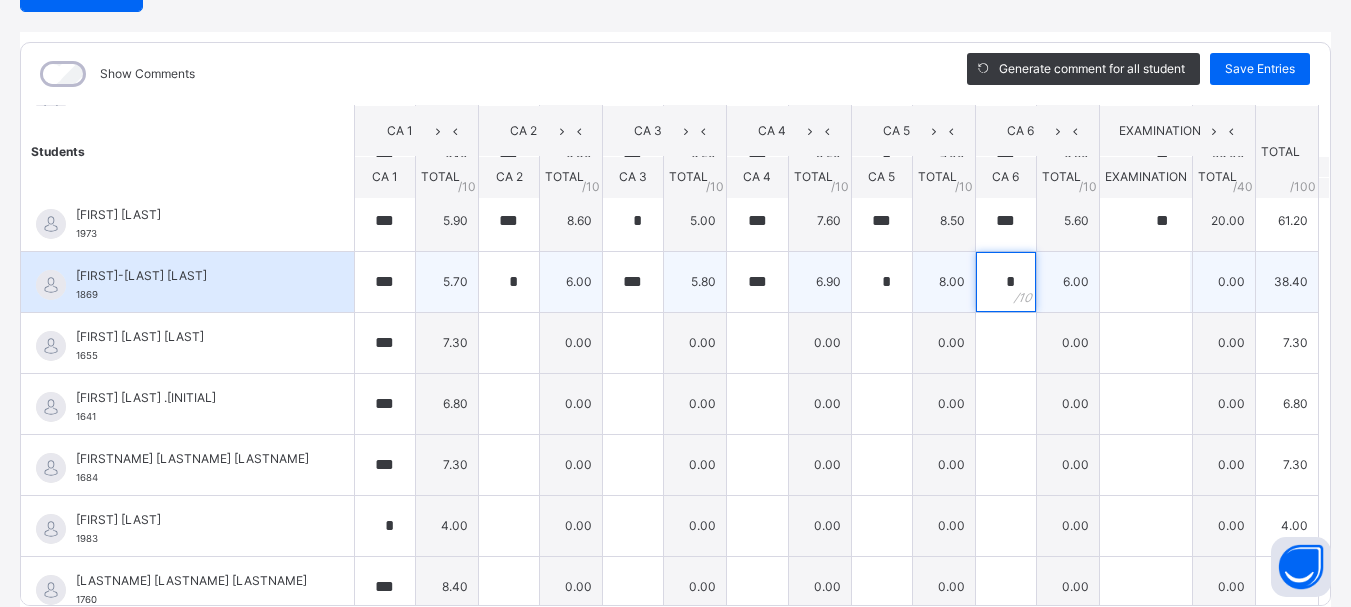 type on "*" 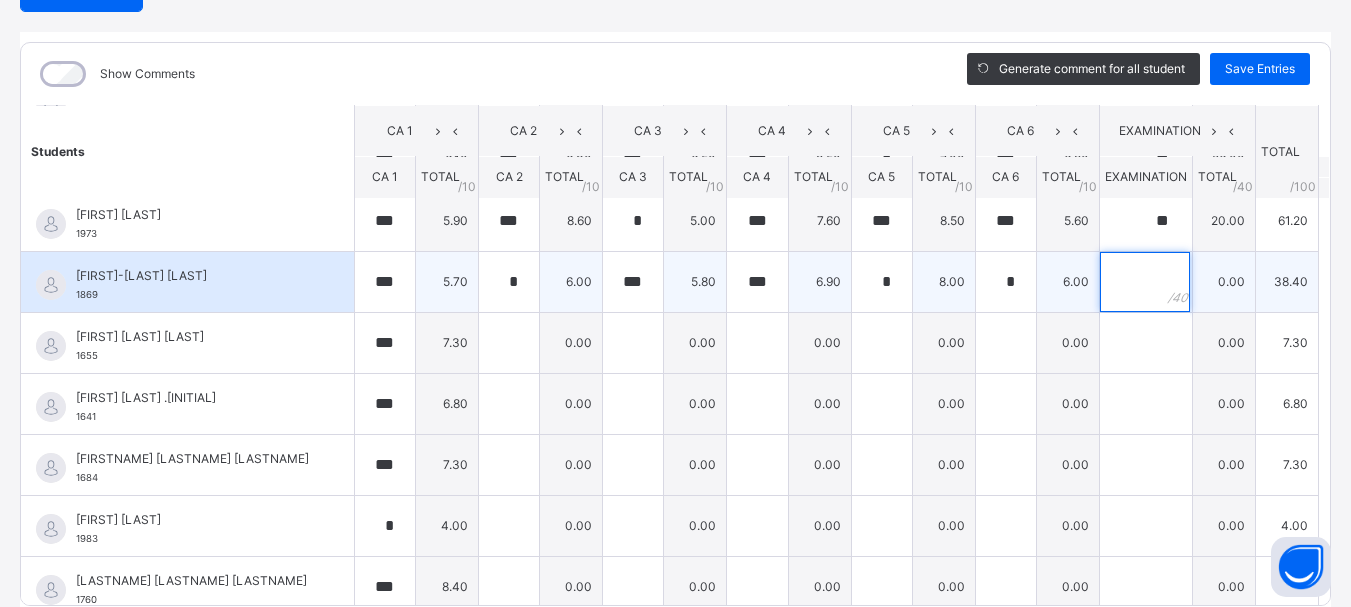 click at bounding box center [1145, 282] 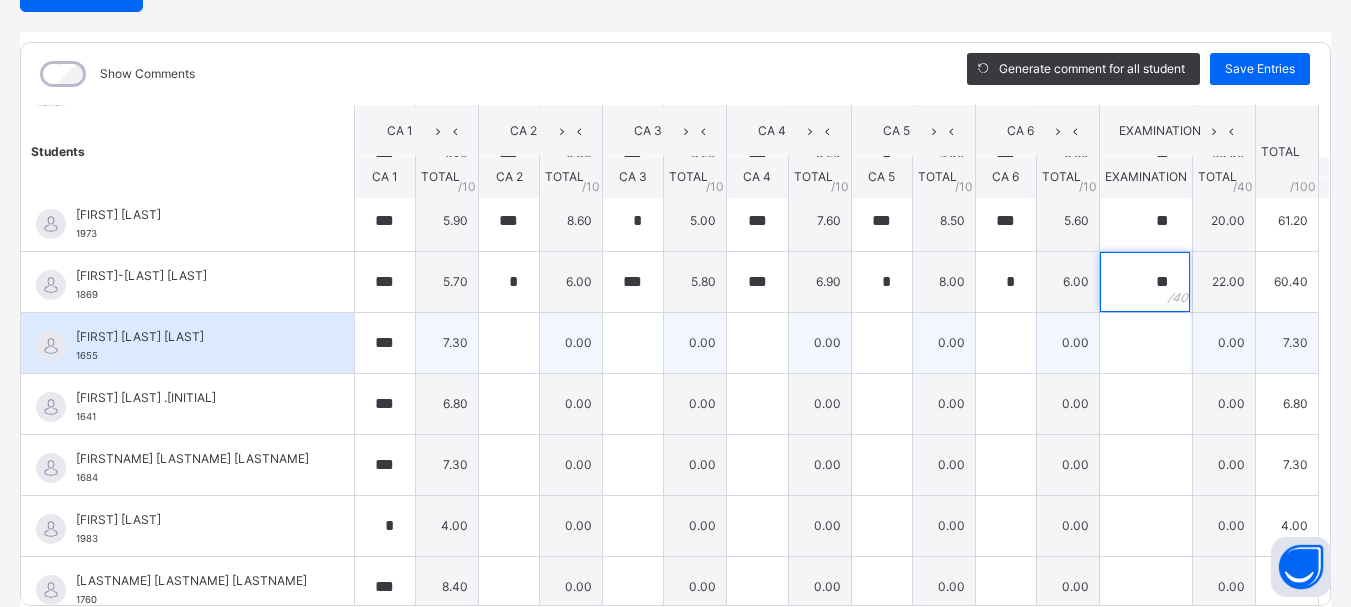 type on "**" 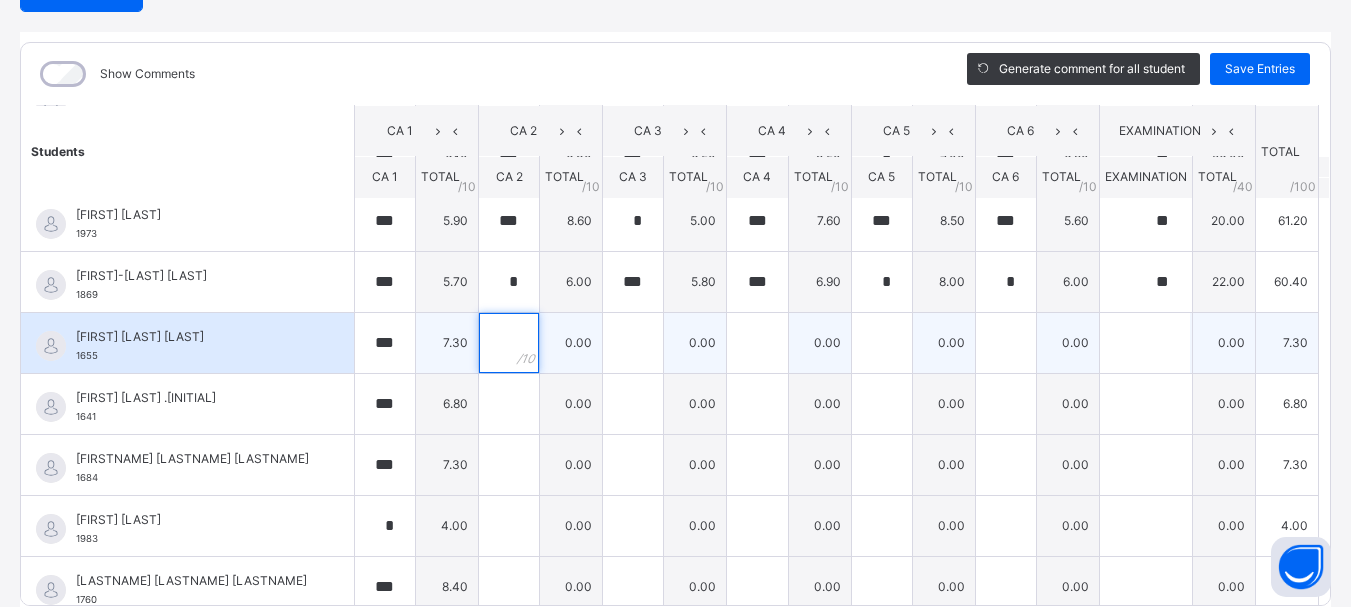 click at bounding box center (509, 343) 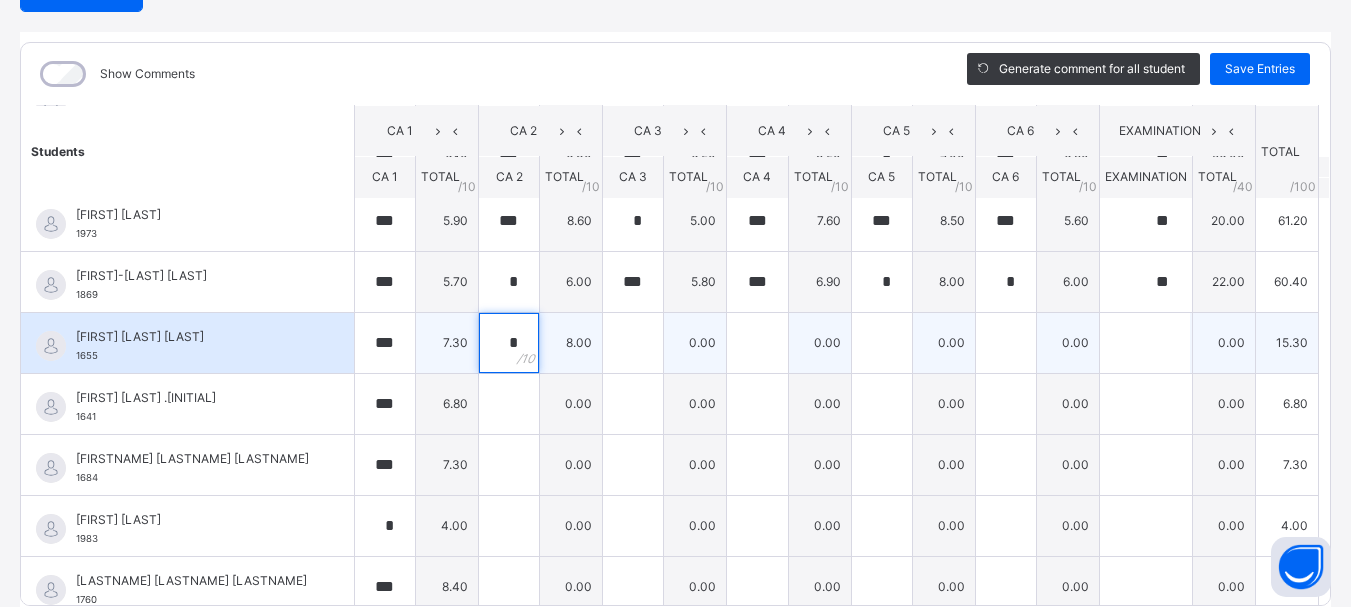 type on "*" 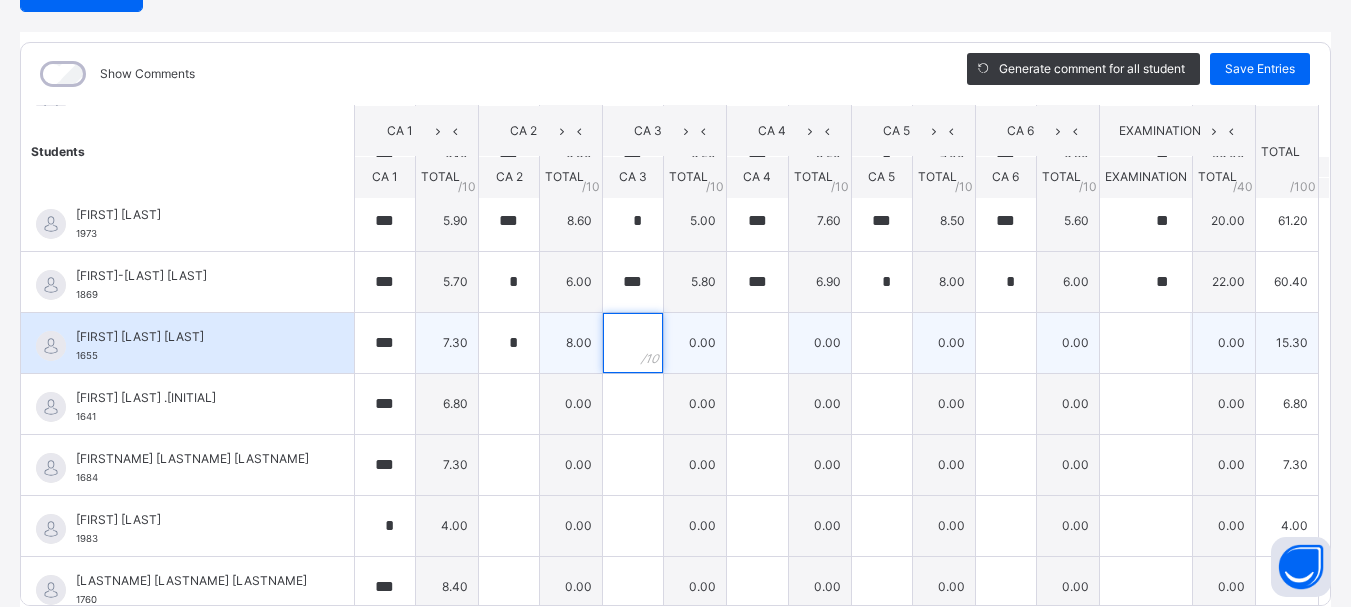 click at bounding box center [633, 343] 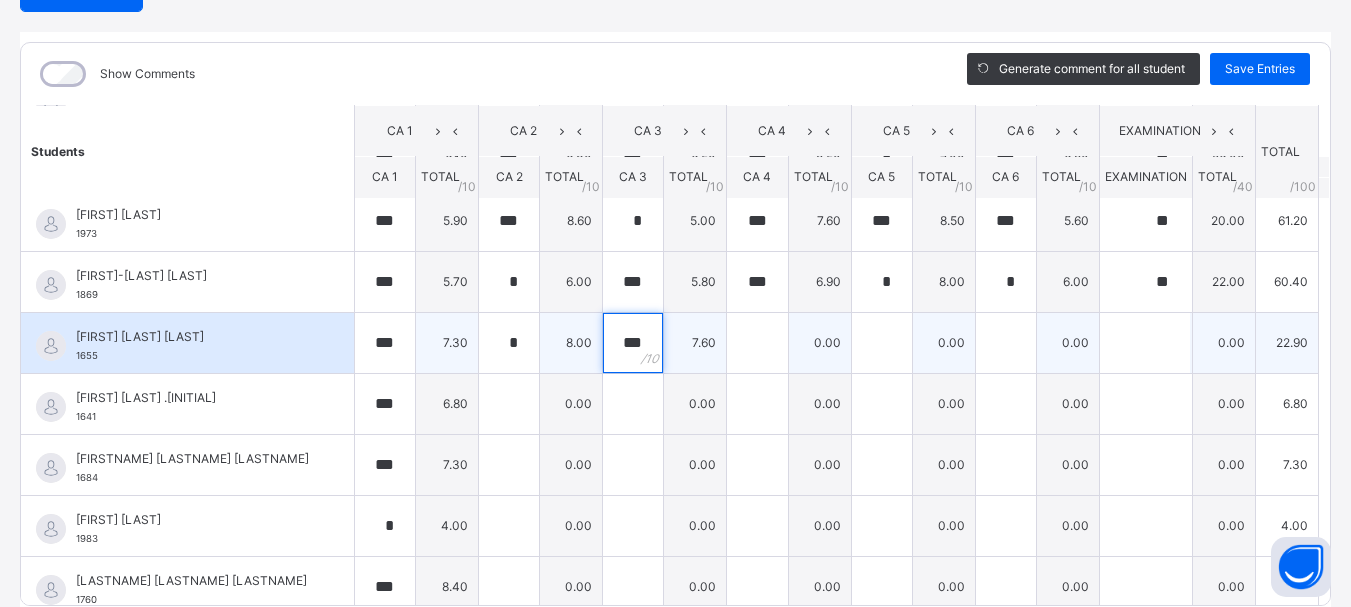 type on "***" 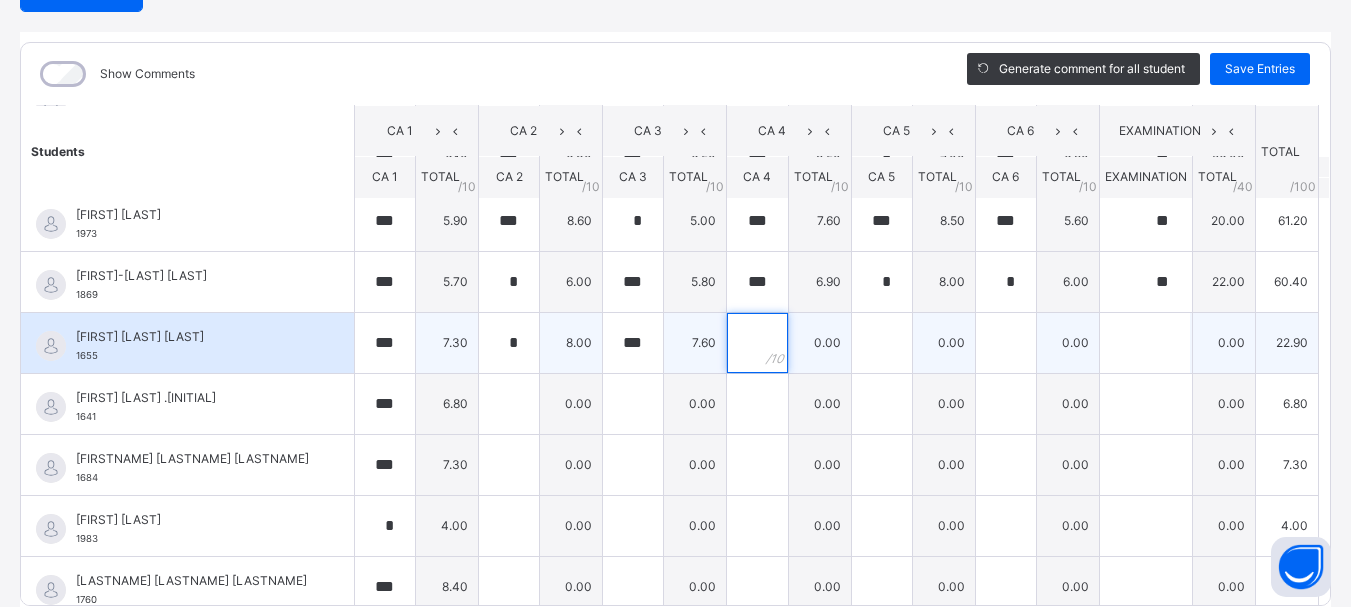 click at bounding box center (757, 343) 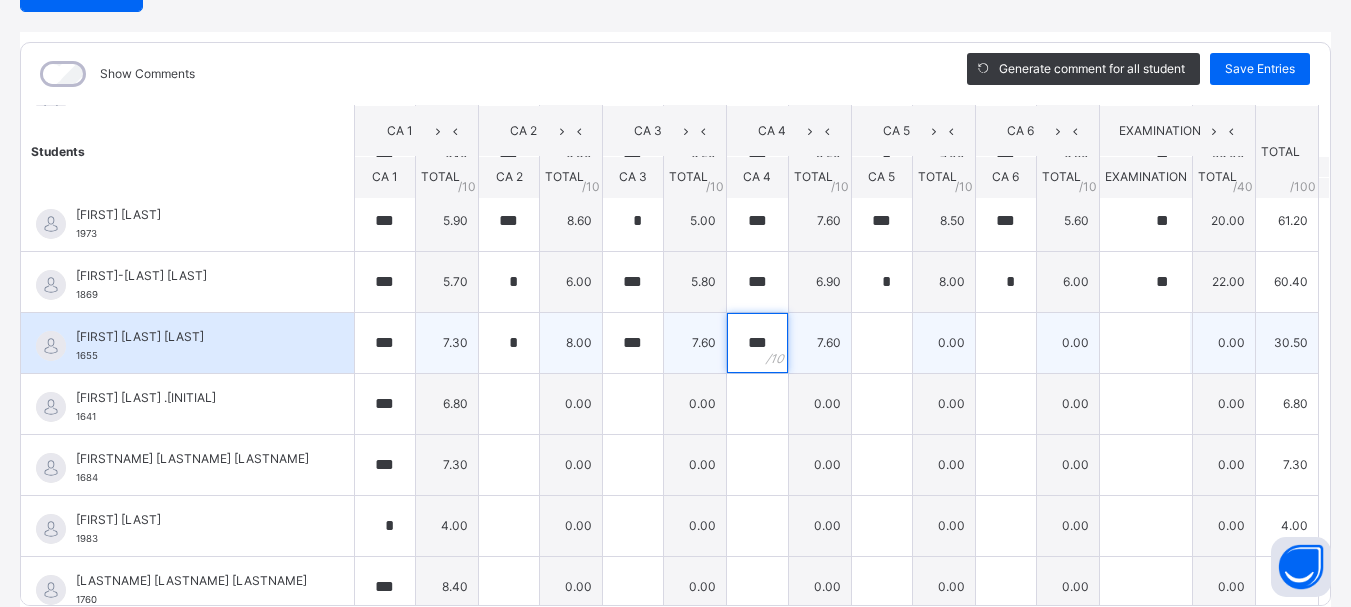 type on "***" 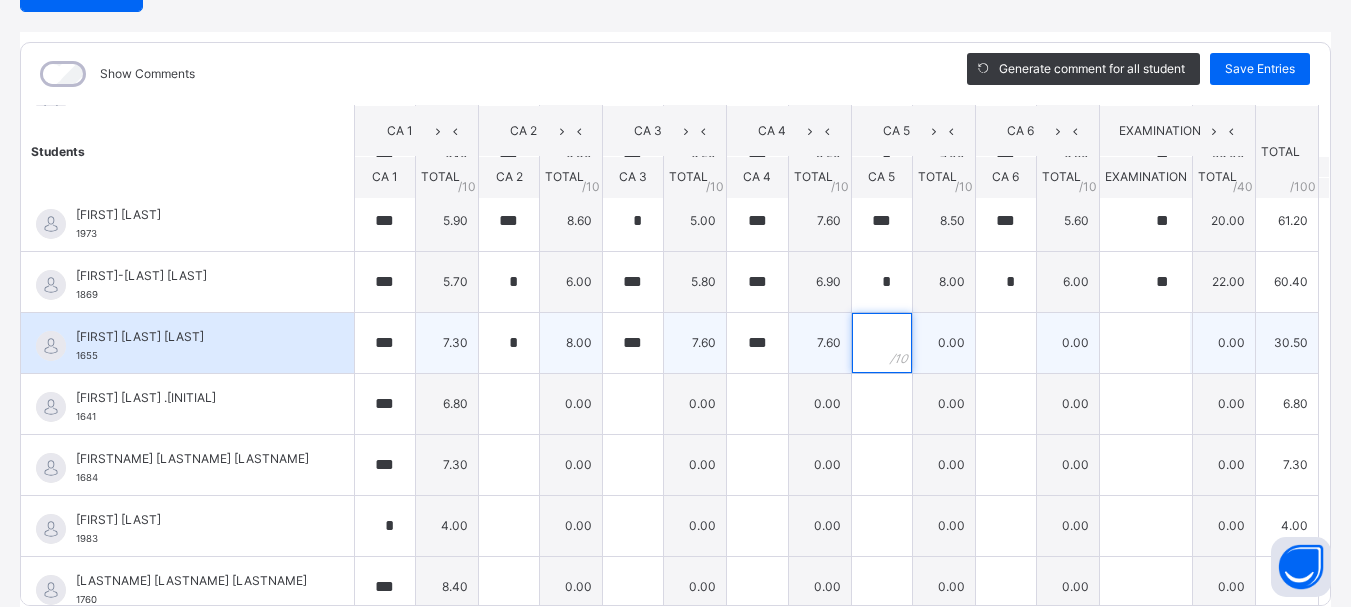 click at bounding box center (882, 343) 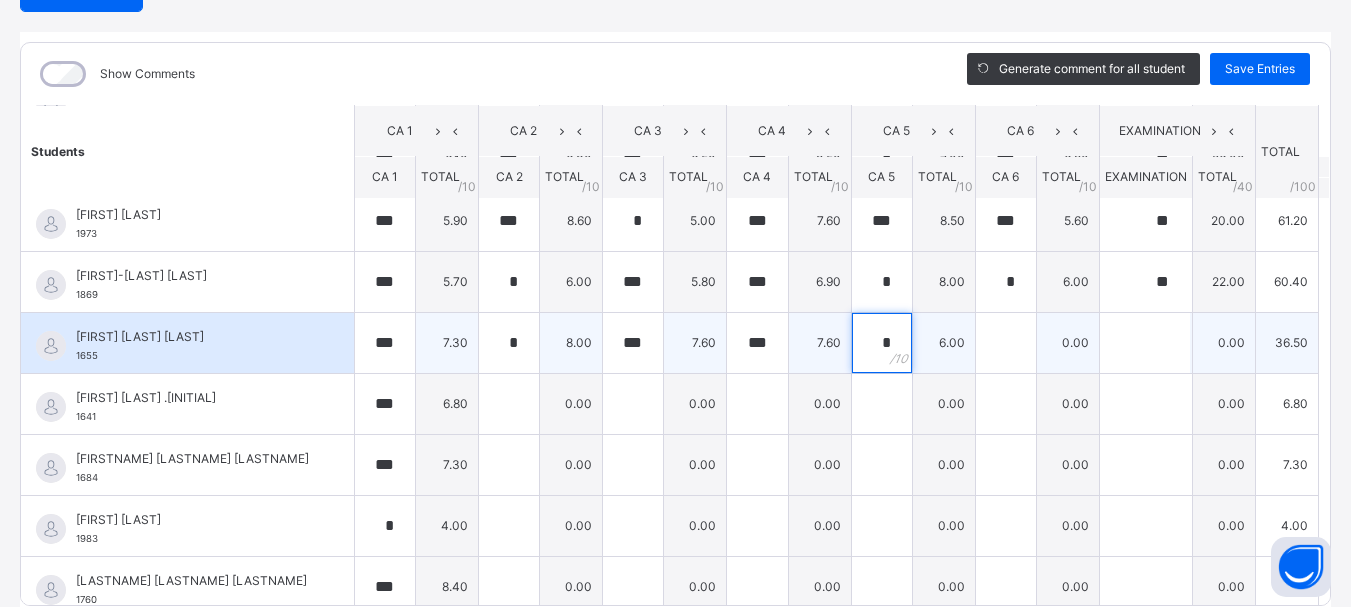 type on "*" 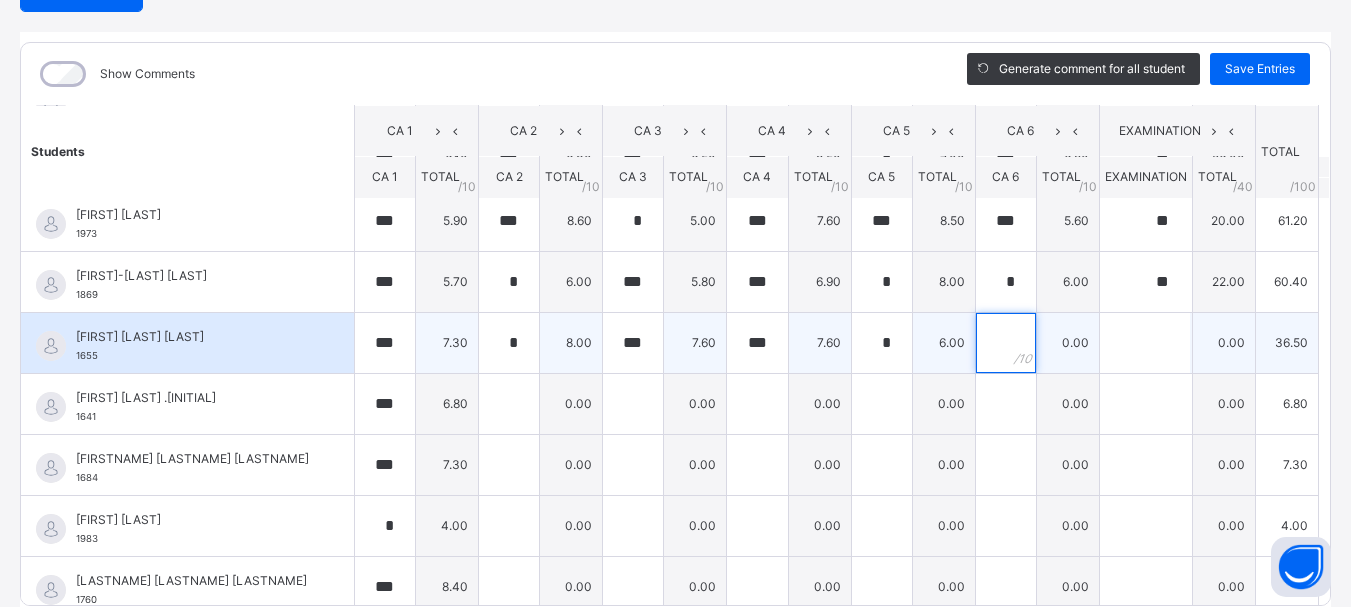 click at bounding box center (1006, 343) 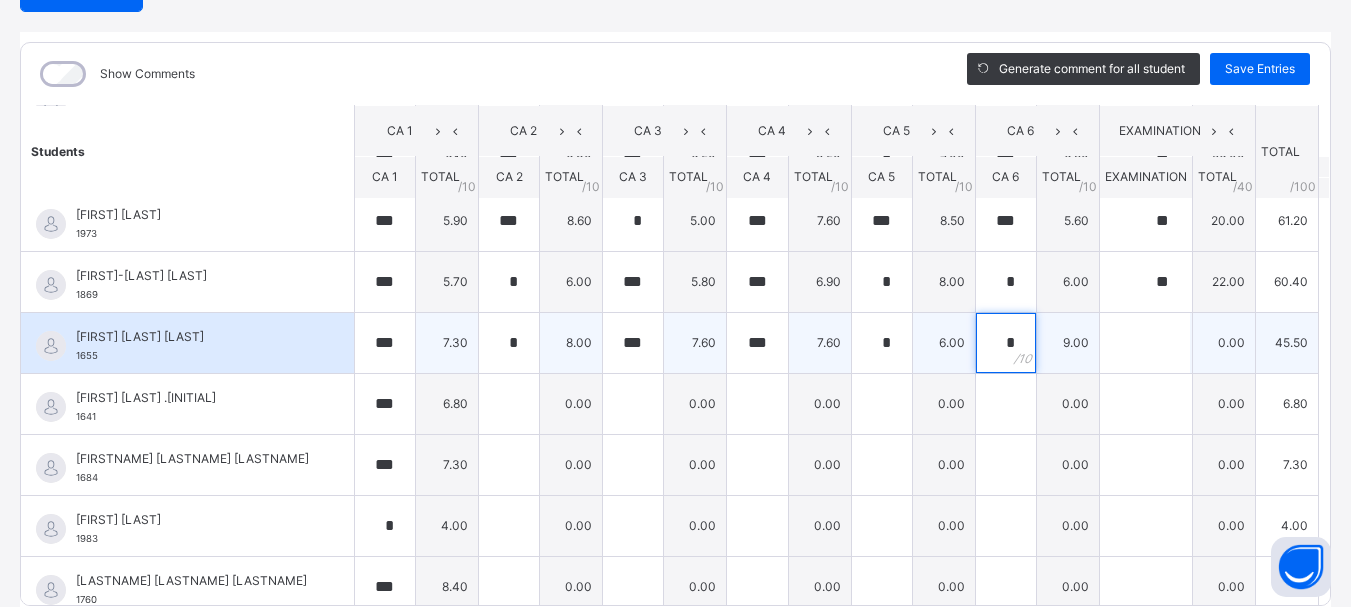 type on "*" 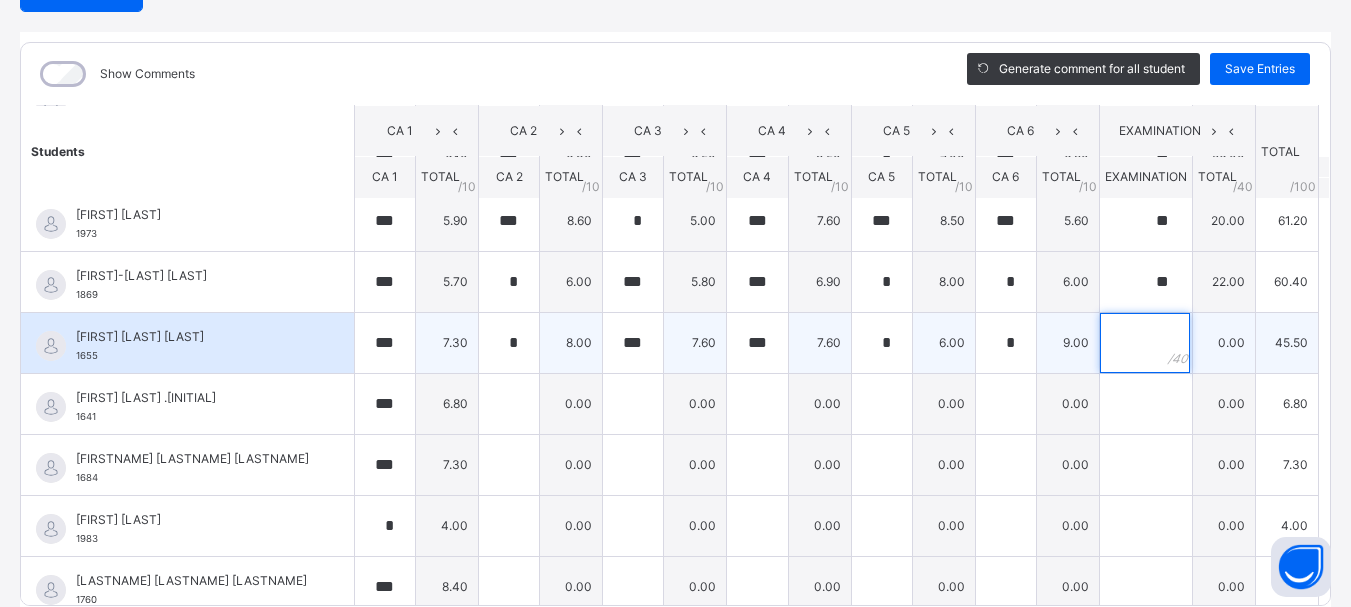 click at bounding box center (1145, 343) 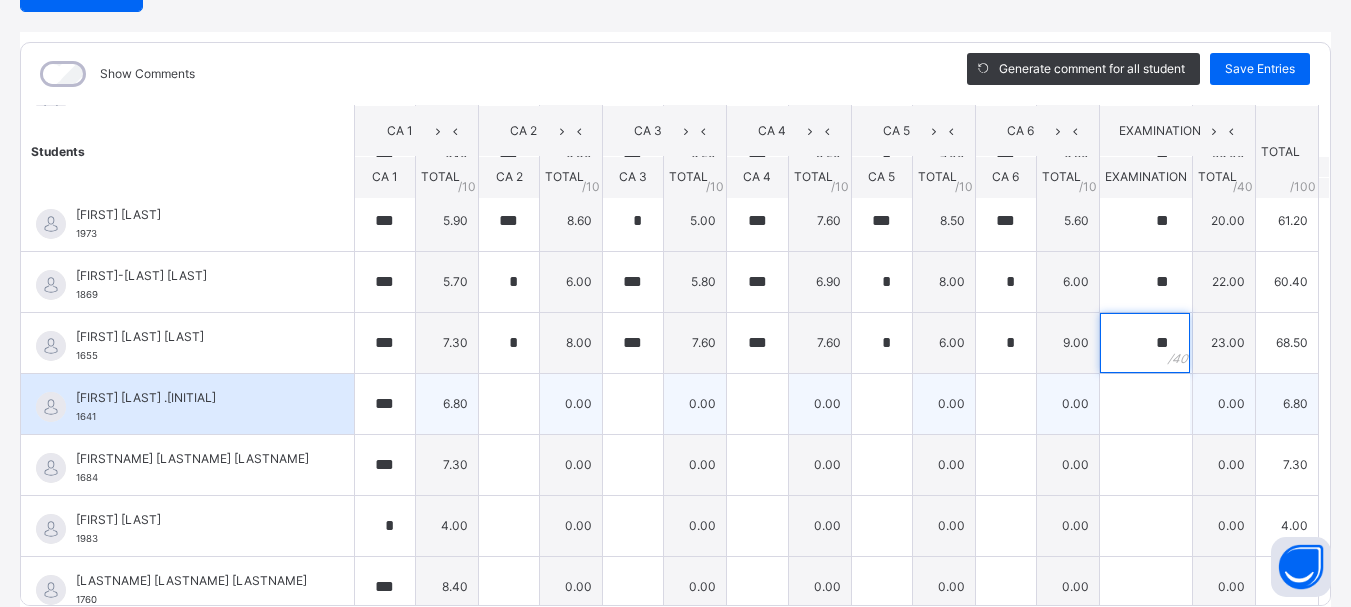 type on "**" 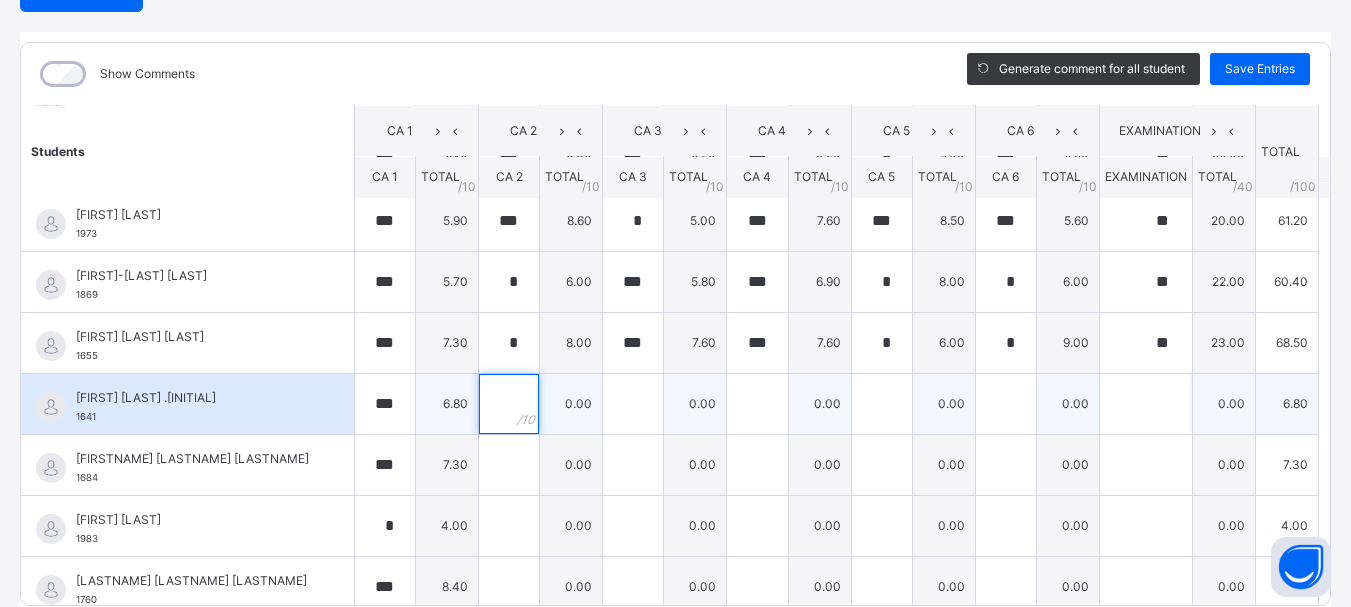 click at bounding box center [509, 404] 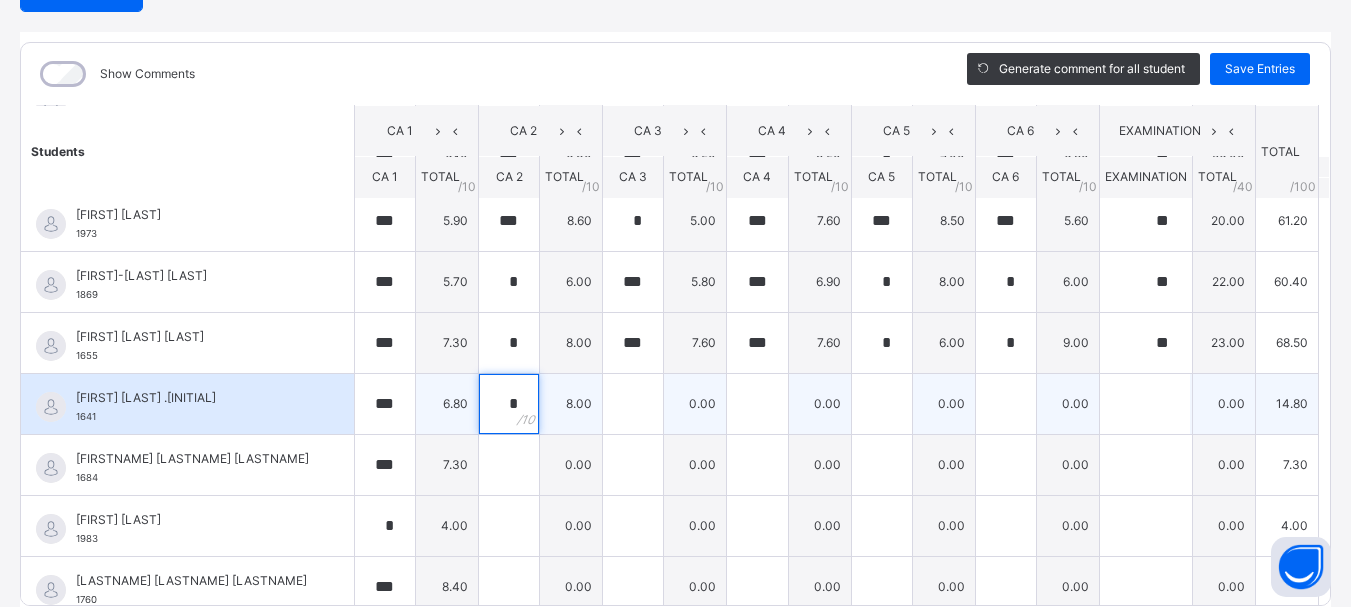 type on "*" 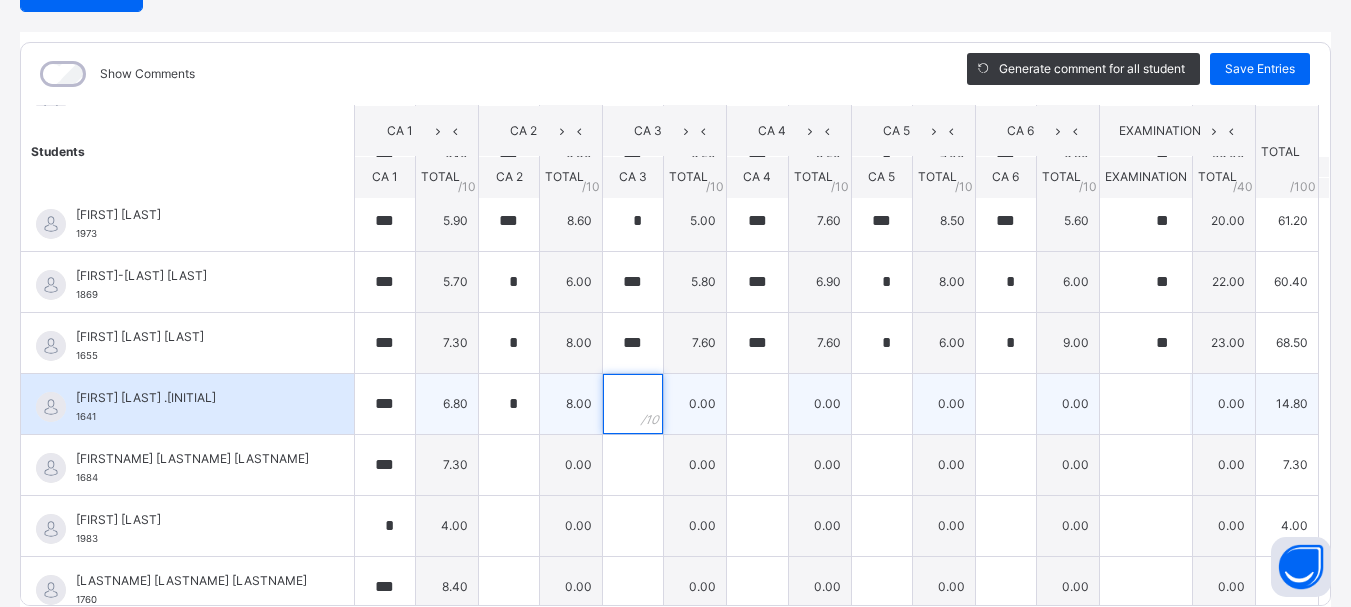 click at bounding box center (633, 404) 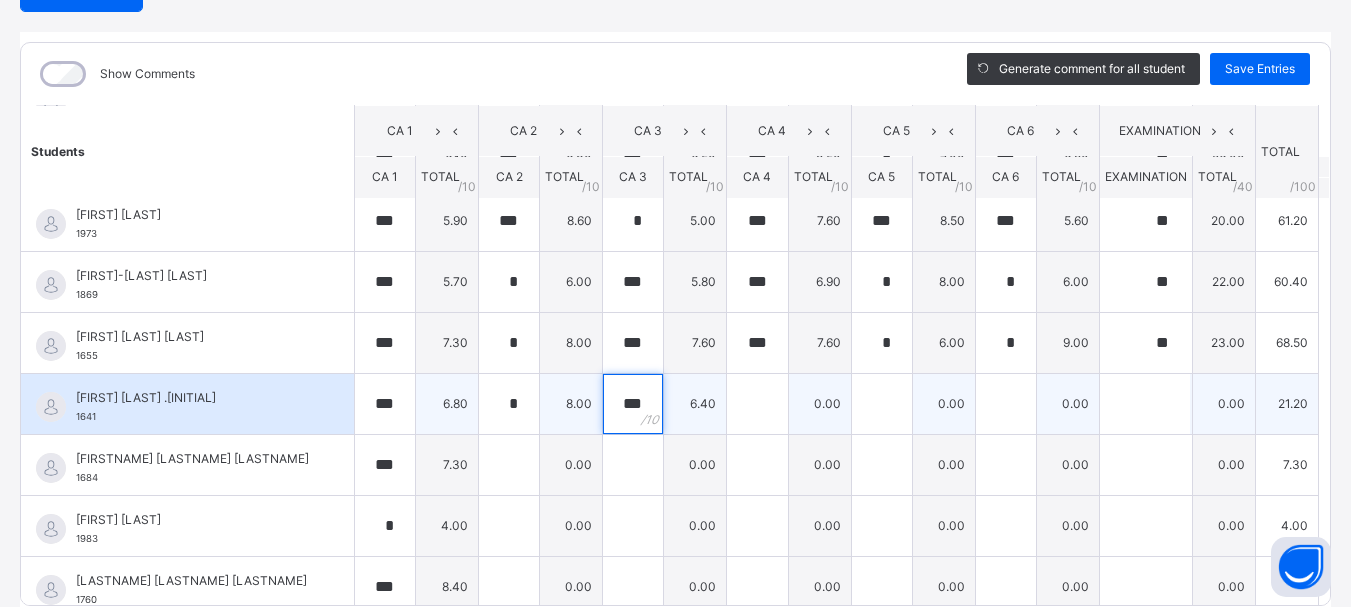 type on "***" 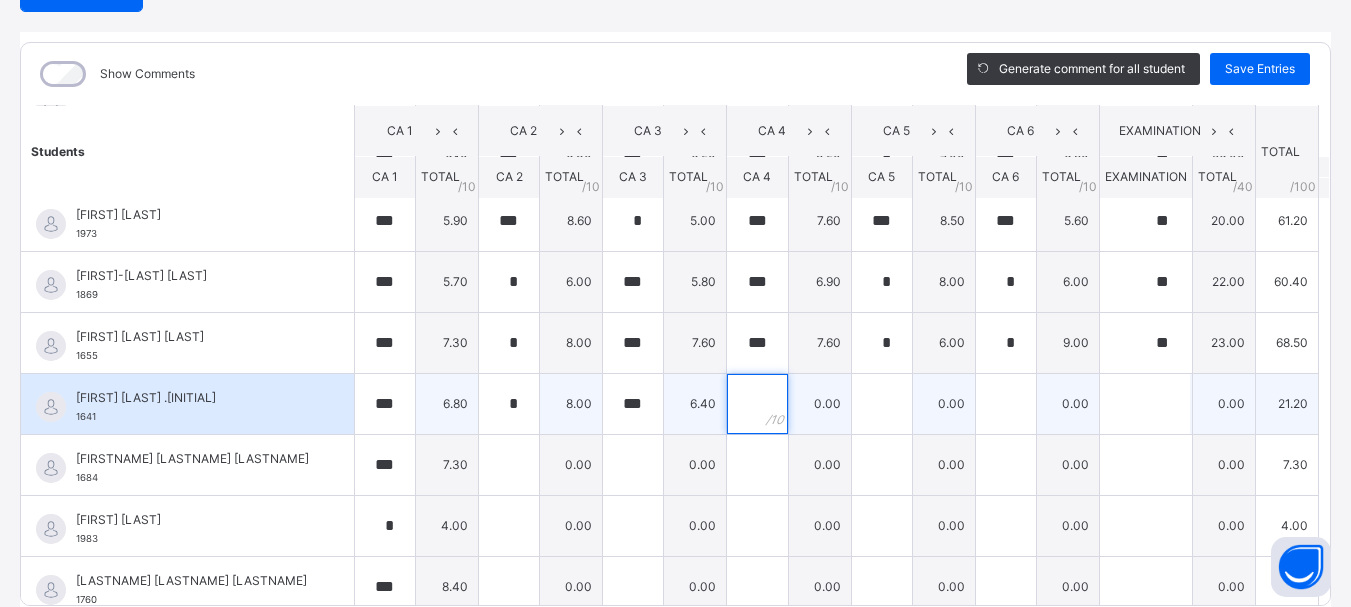 click at bounding box center [757, 404] 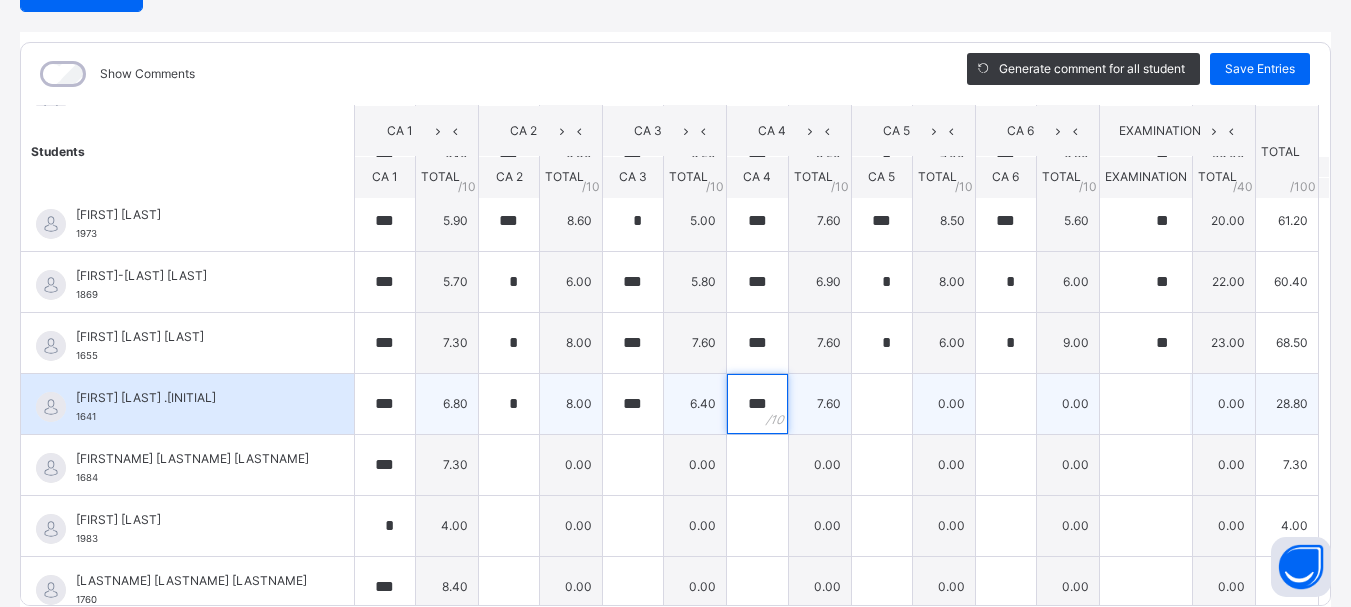type on "***" 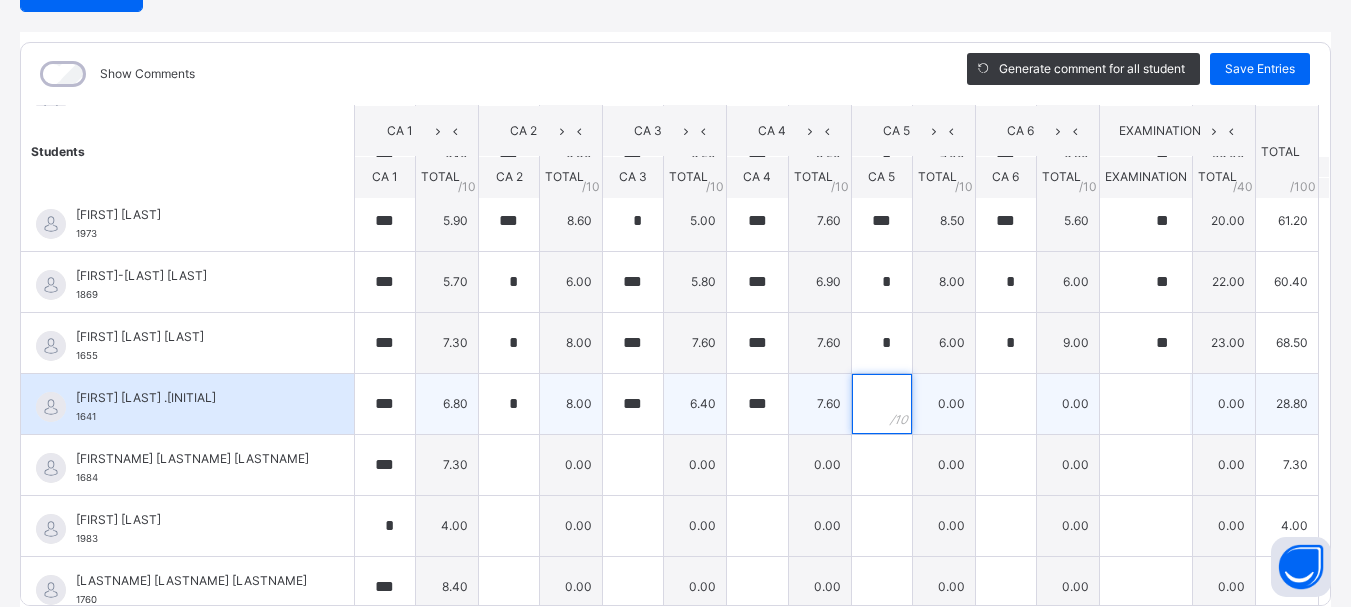 click at bounding box center (882, 404) 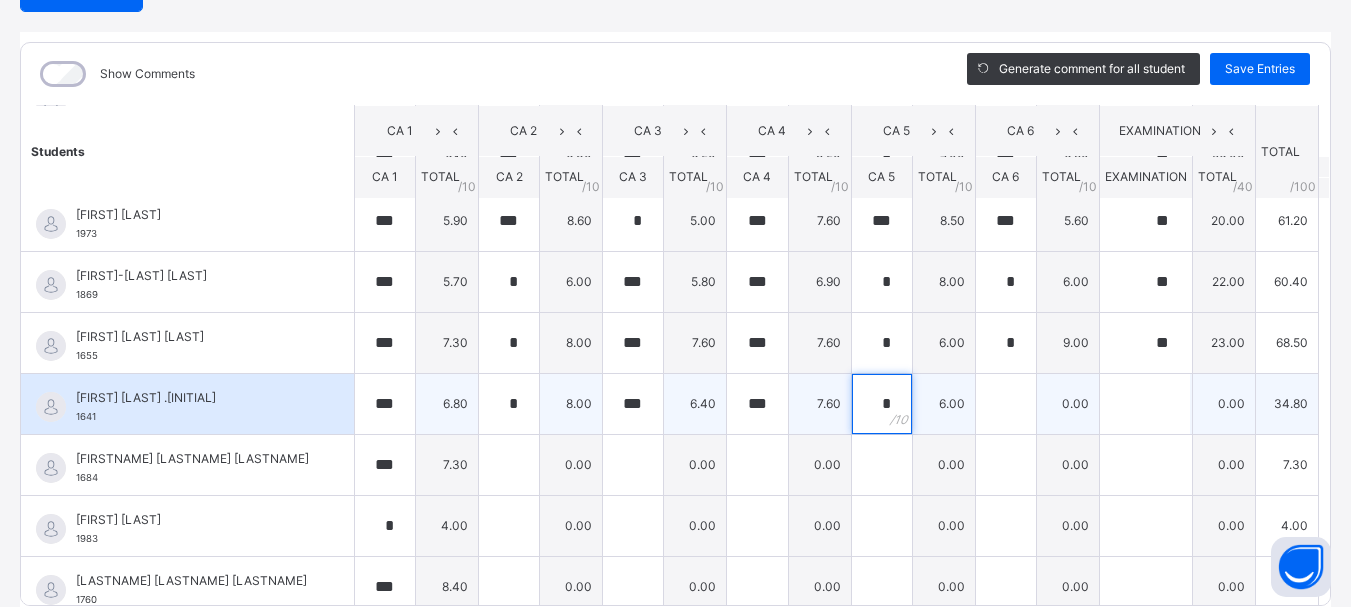 type on "*" 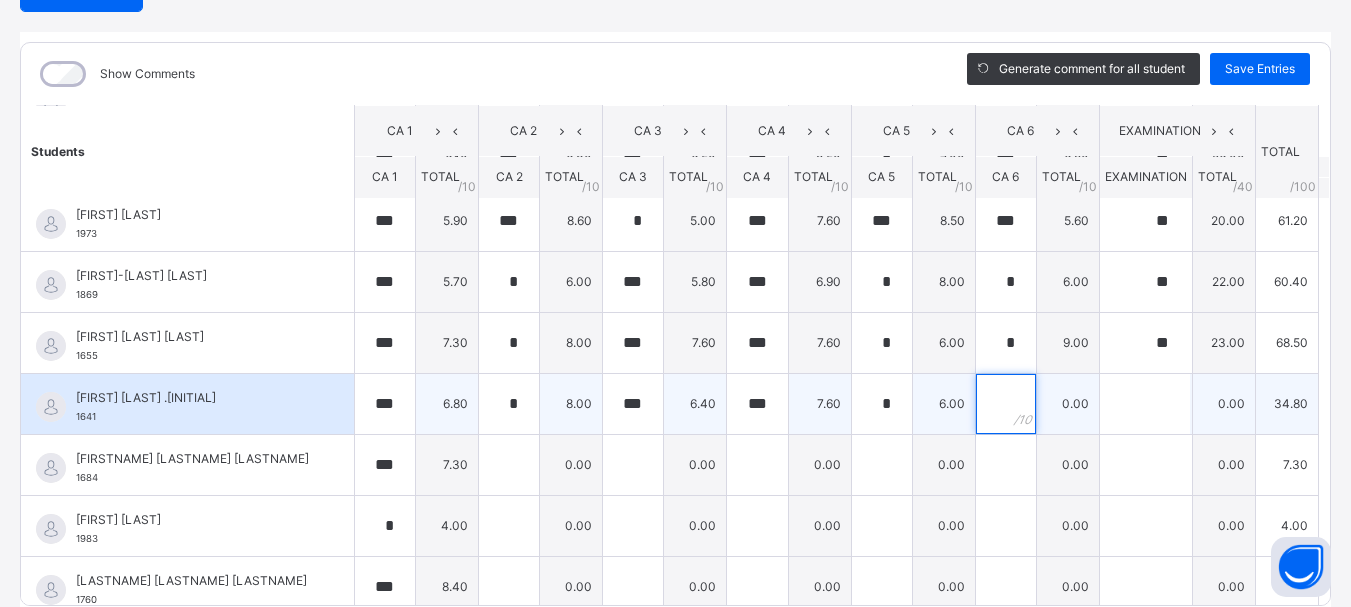 click at bounding box center [1006, 404] 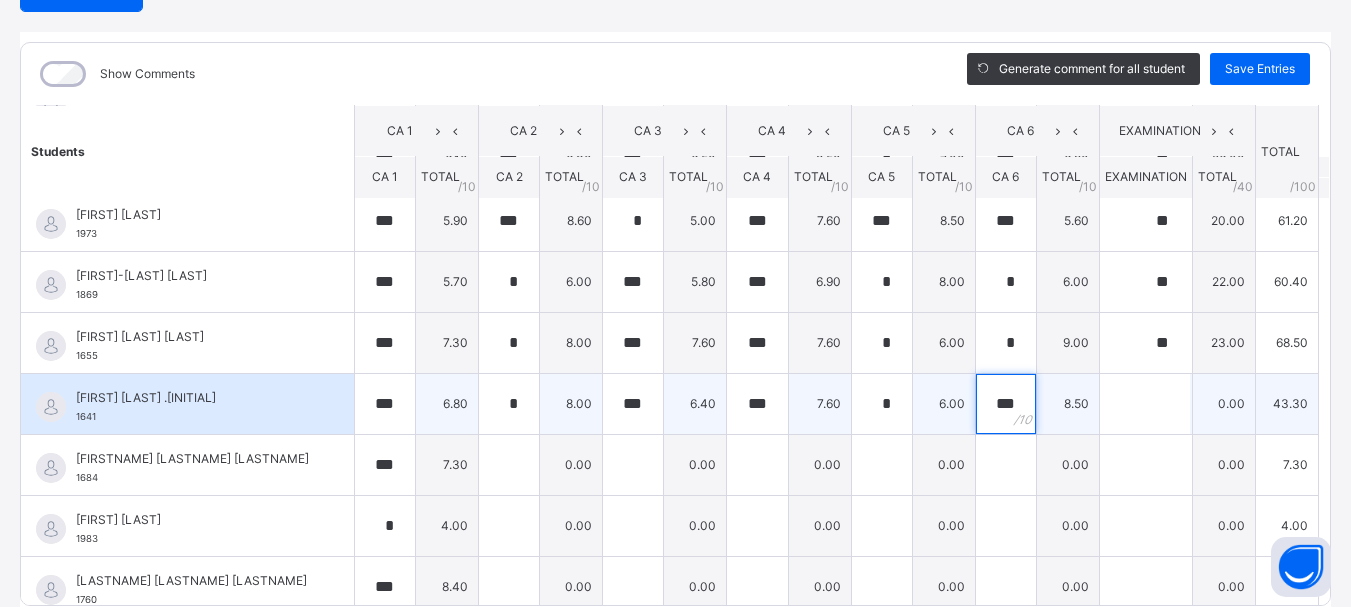 type on "***" 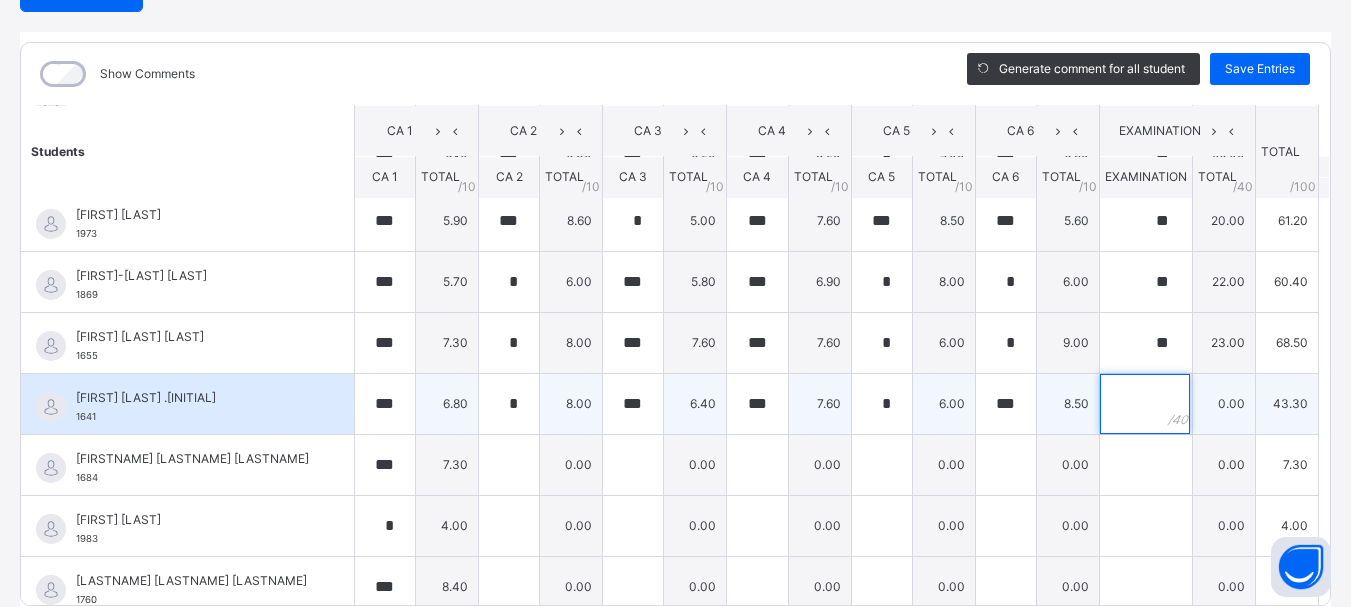 click at bounding box center (1145, 404) 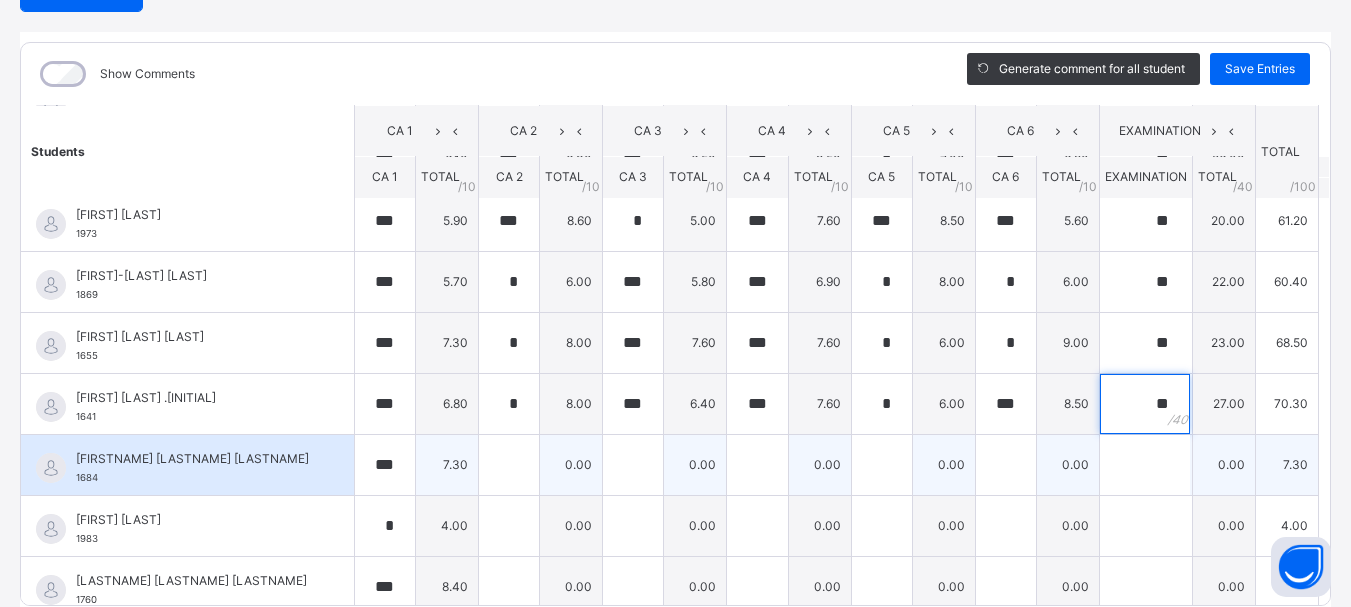 type on "**" 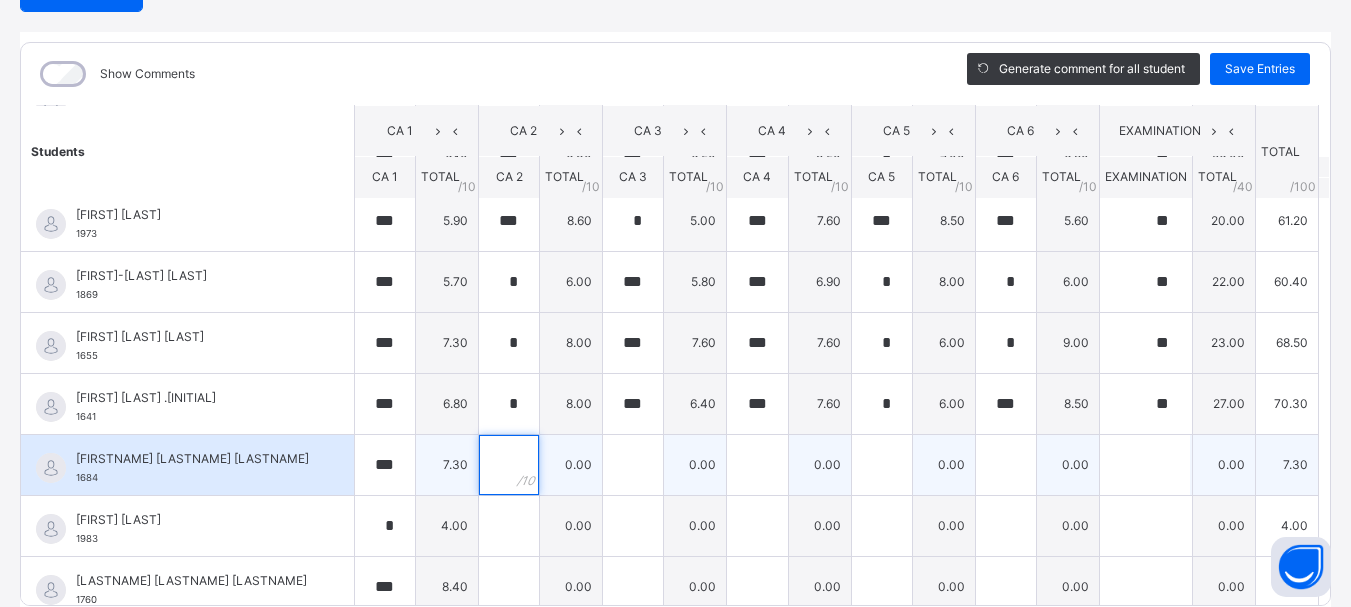 click at bounding box center [509, 465] 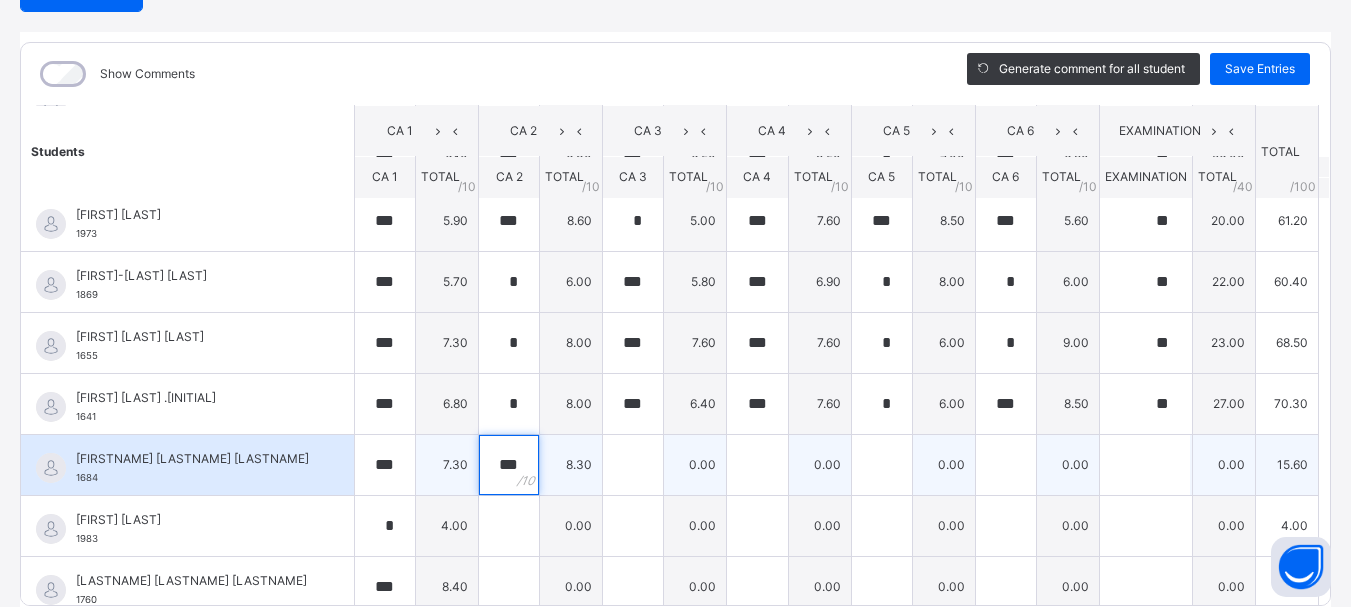type on "***" 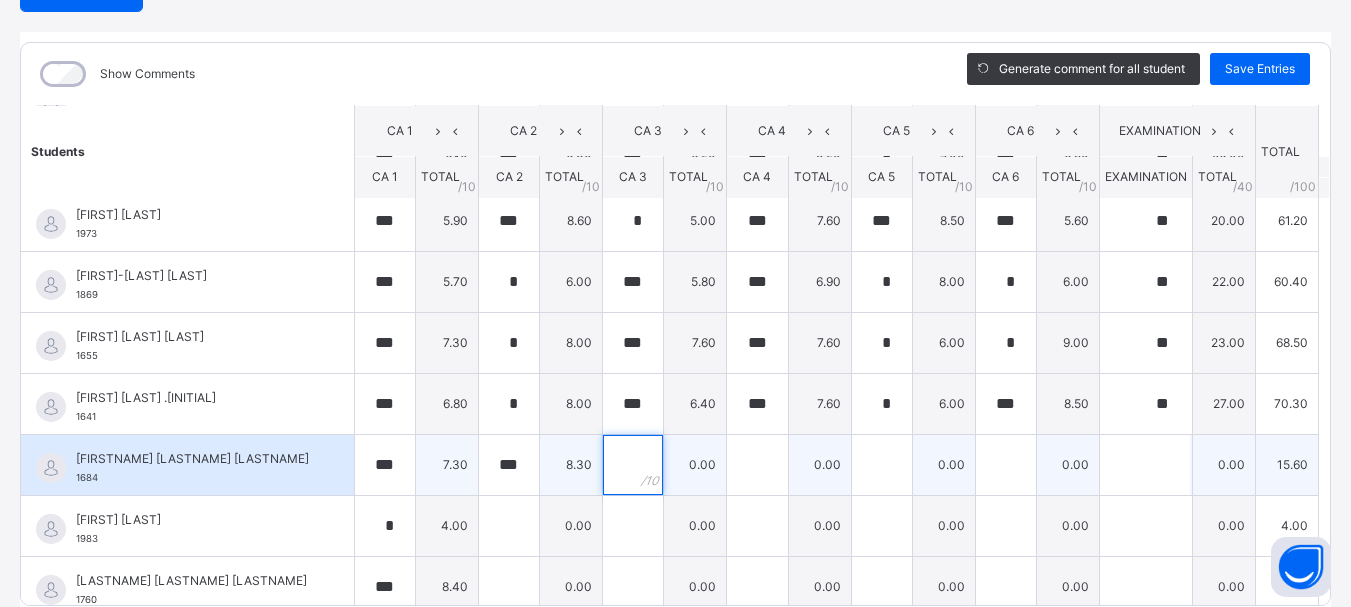 click at bounding box center (633, 465) 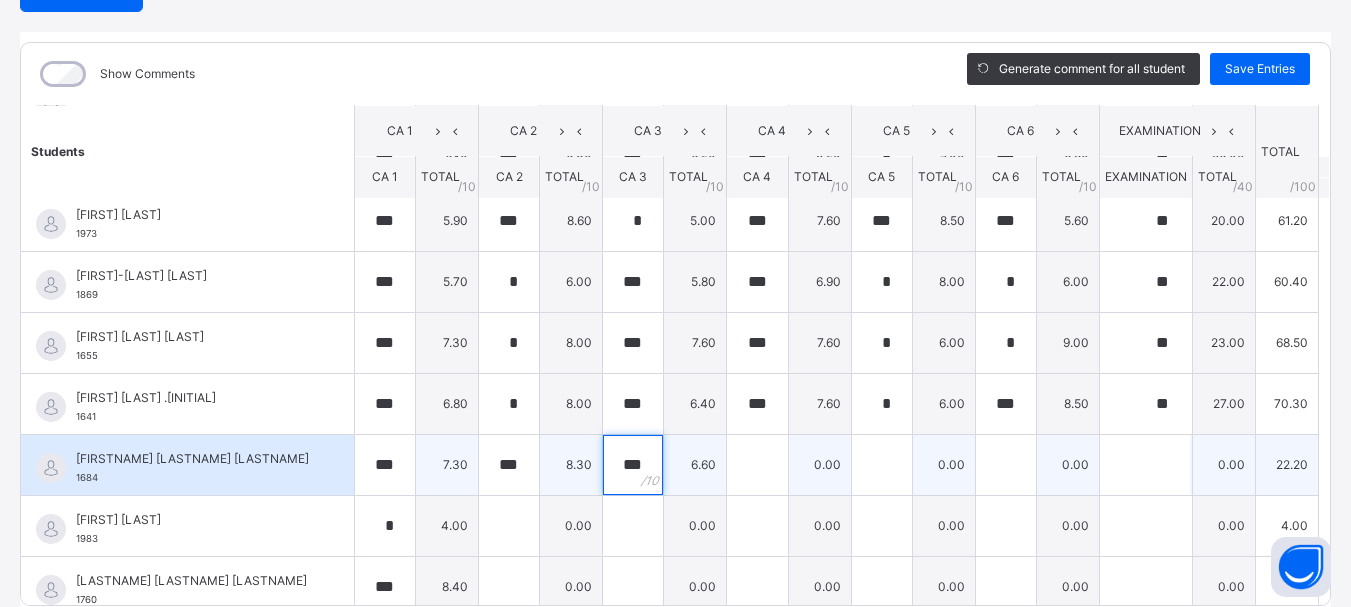 type on "***" 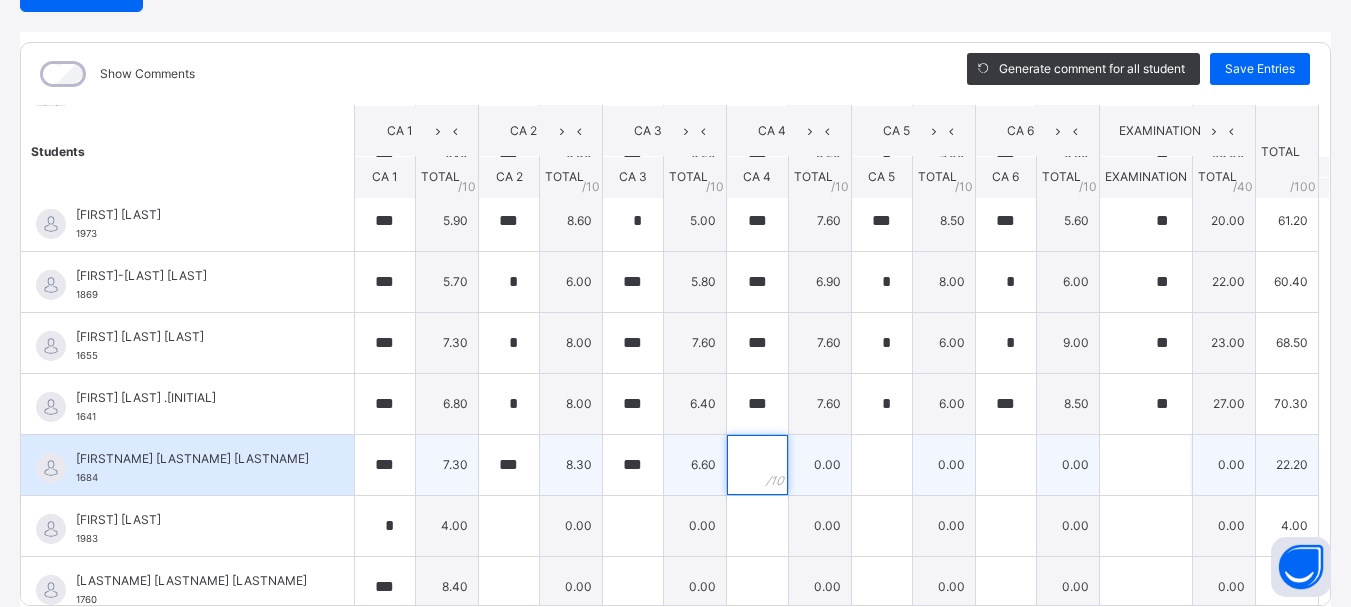 click at bounding box center [757, 465] 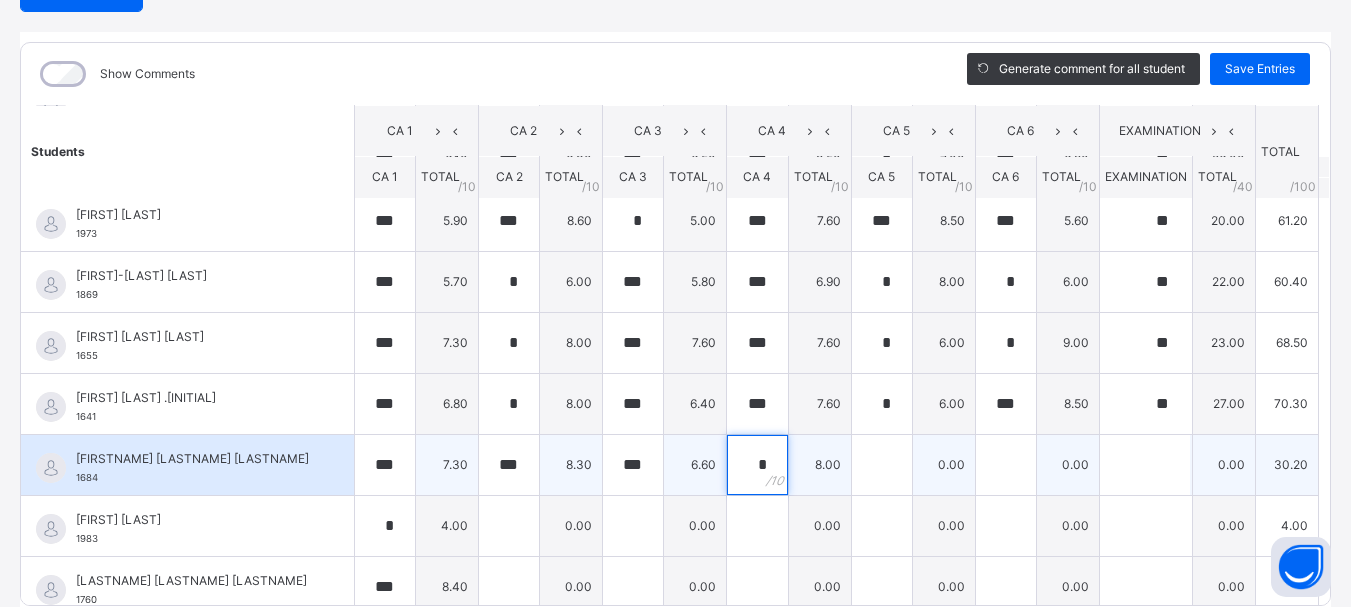 type on "*" 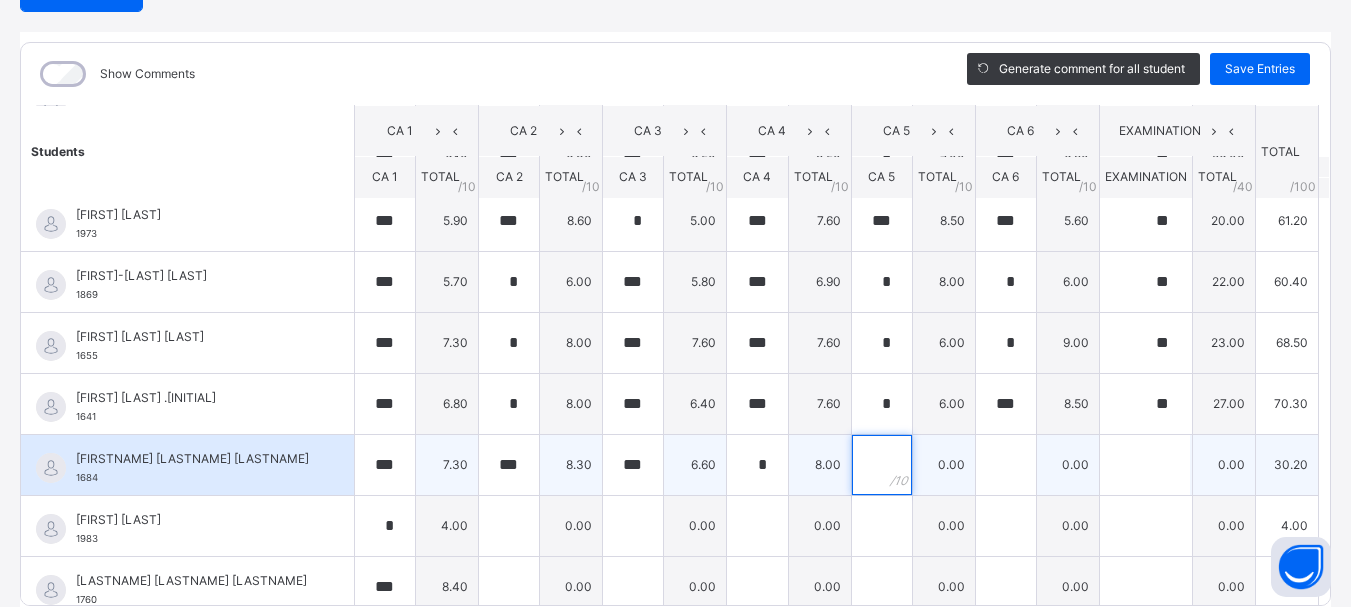 click at bounding box center (882, 465) 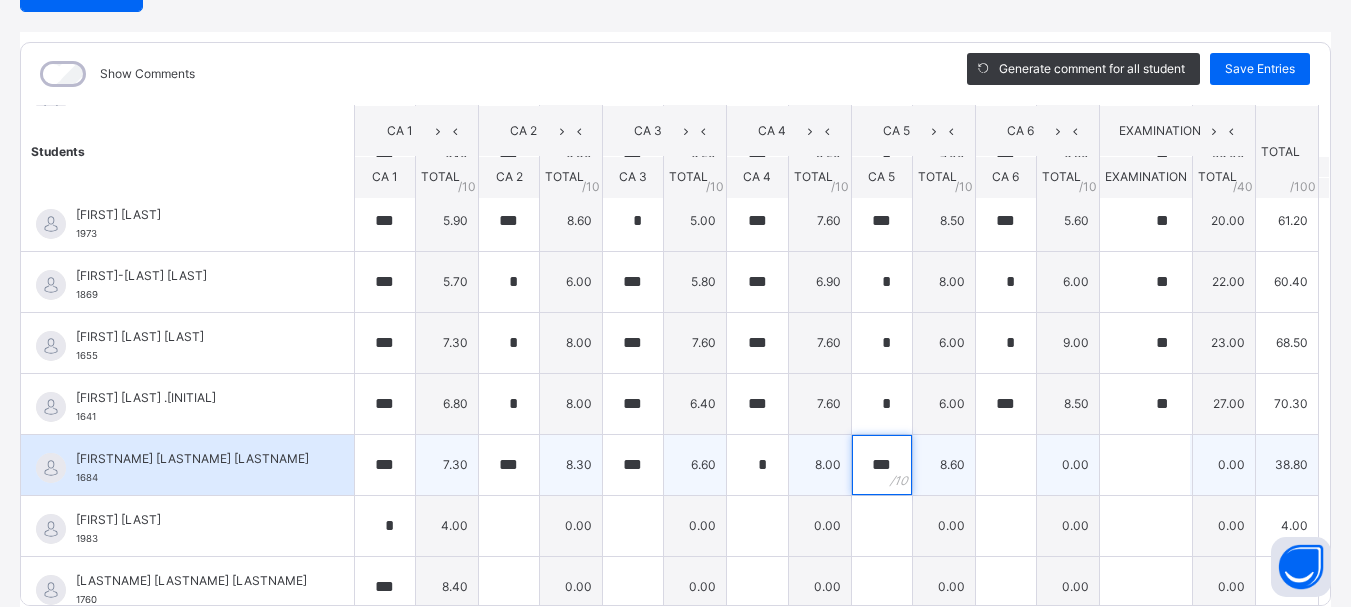 type on "***" 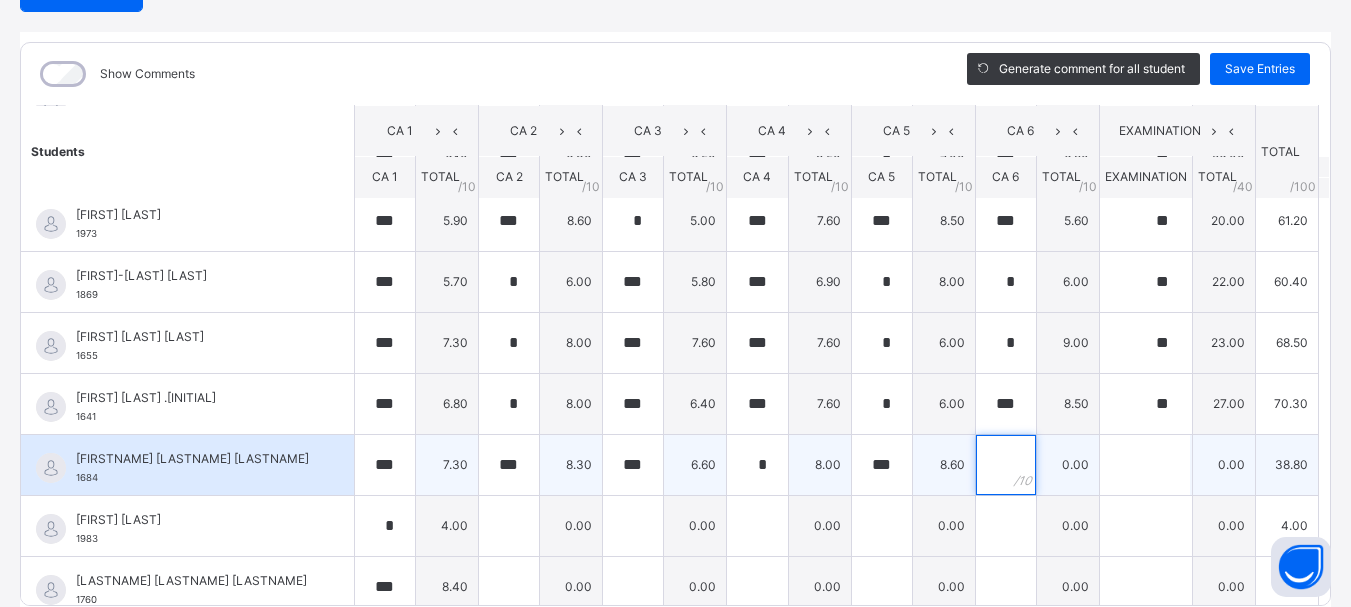 click at bounding box center (1006, 465) 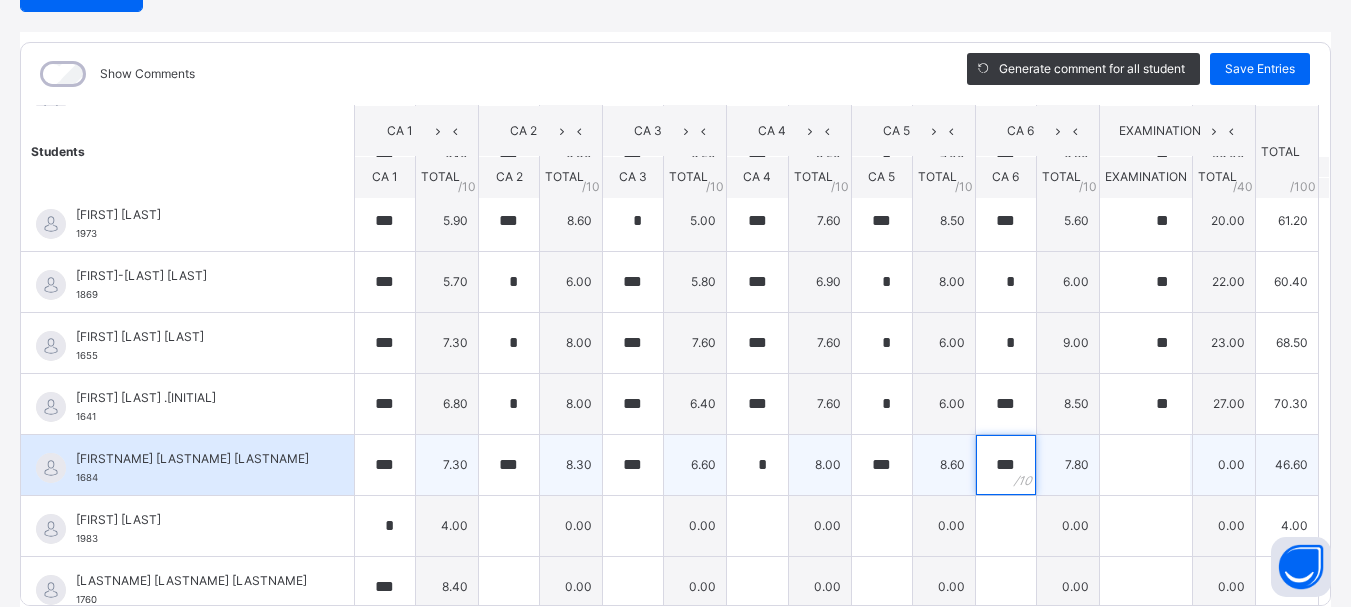 type on "***" 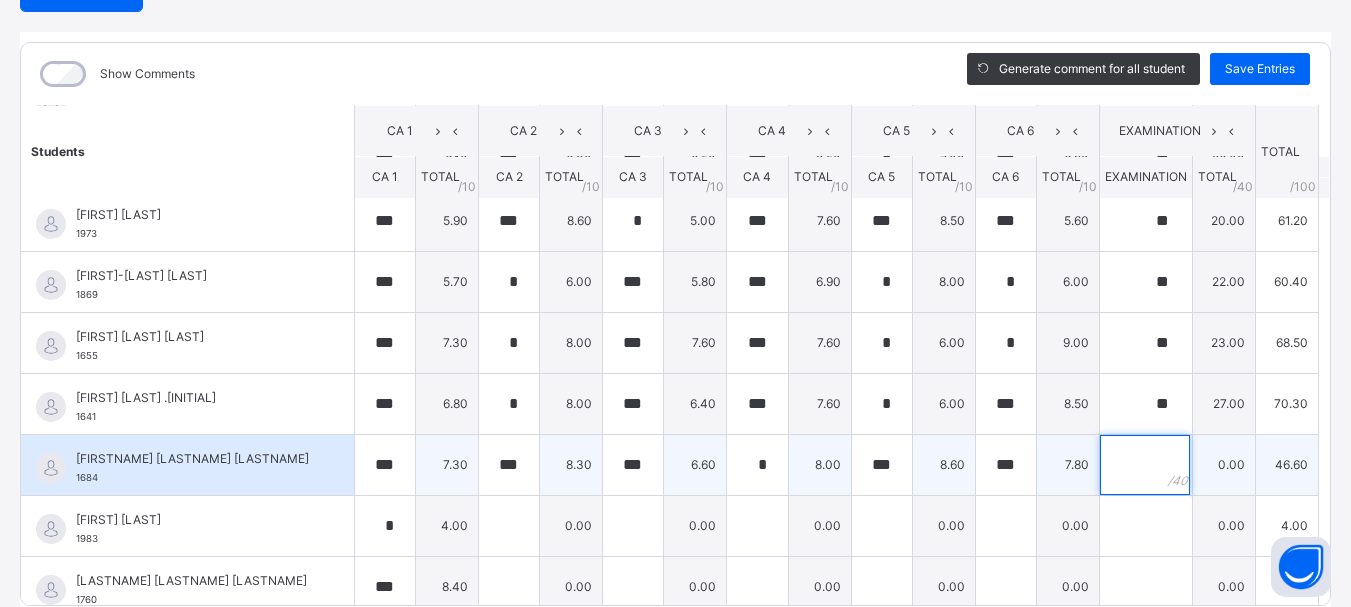 click at bounding box center (1145, 465) 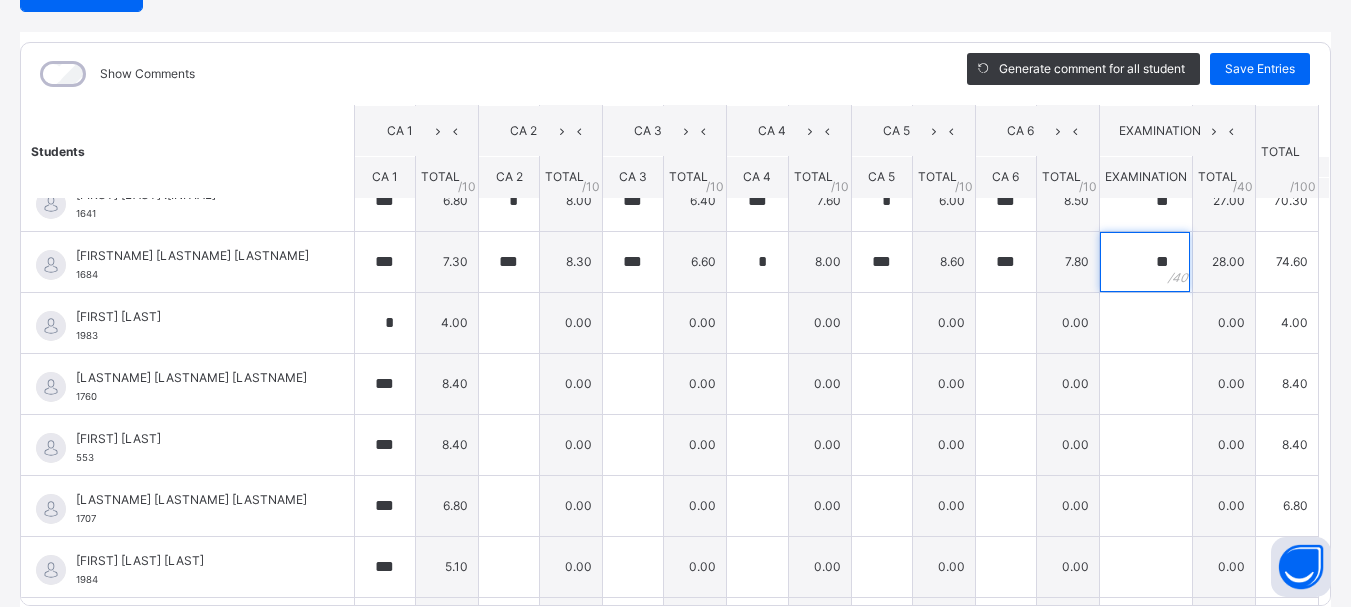 scroll, scrollTop: 453, scrollLeft: 0, axis: vertical 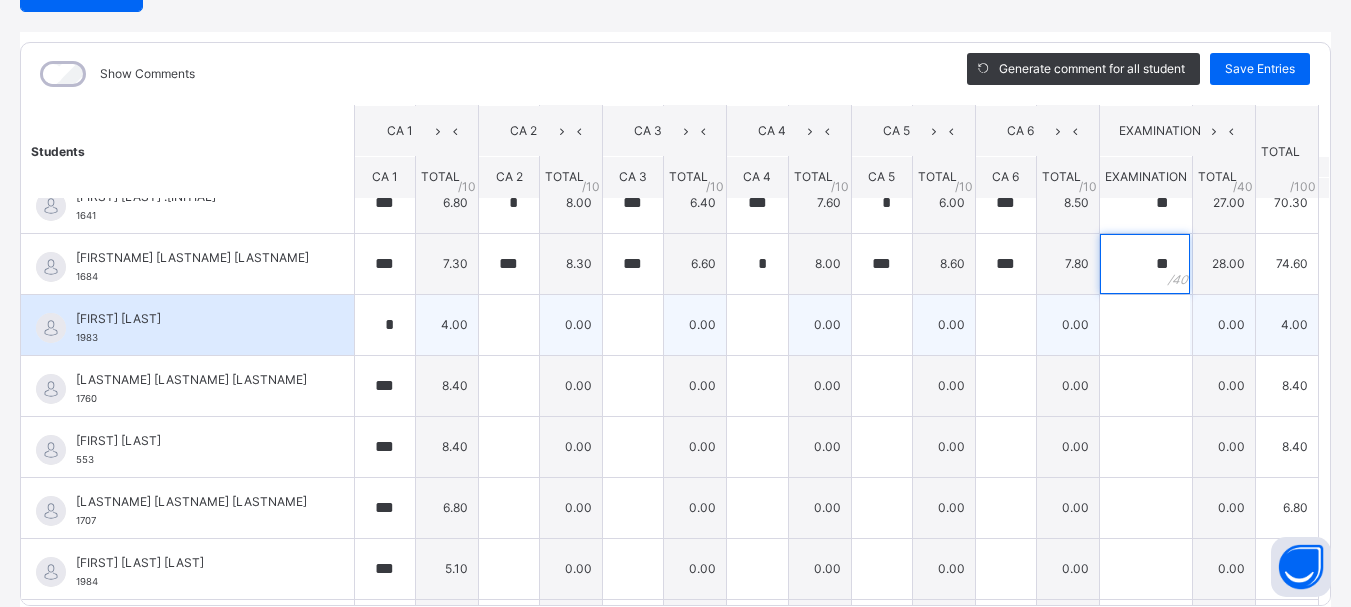 type on "**" 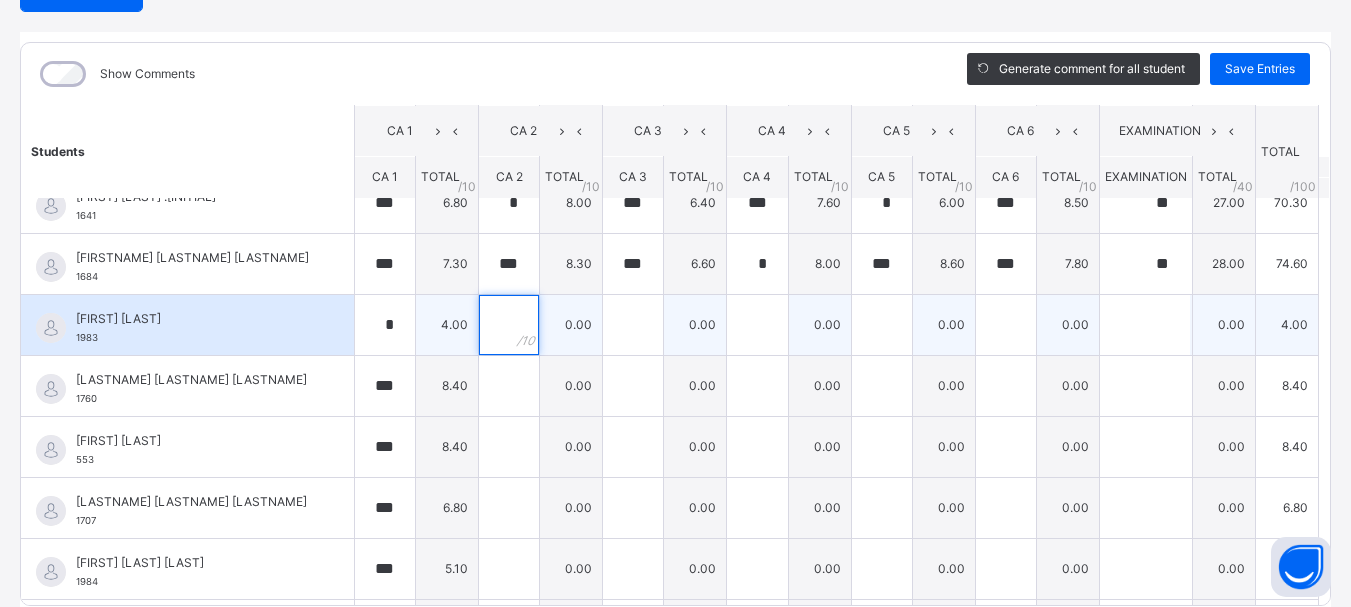 click at bounding box center [509, 325] 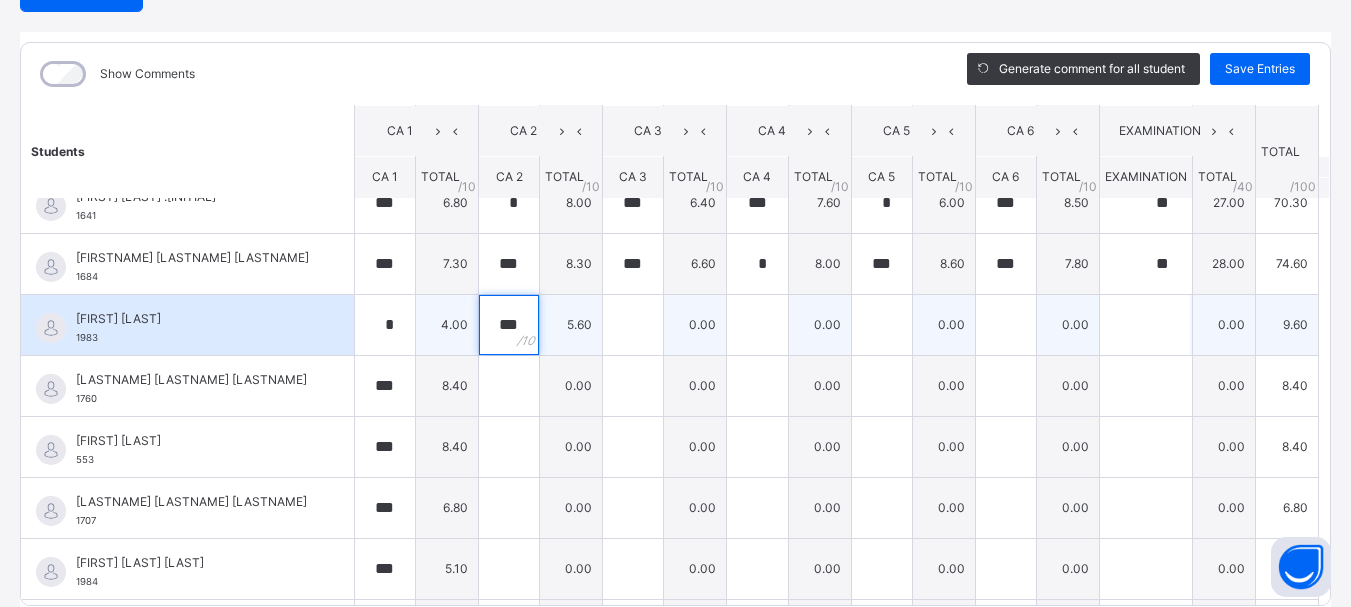 type on "***" 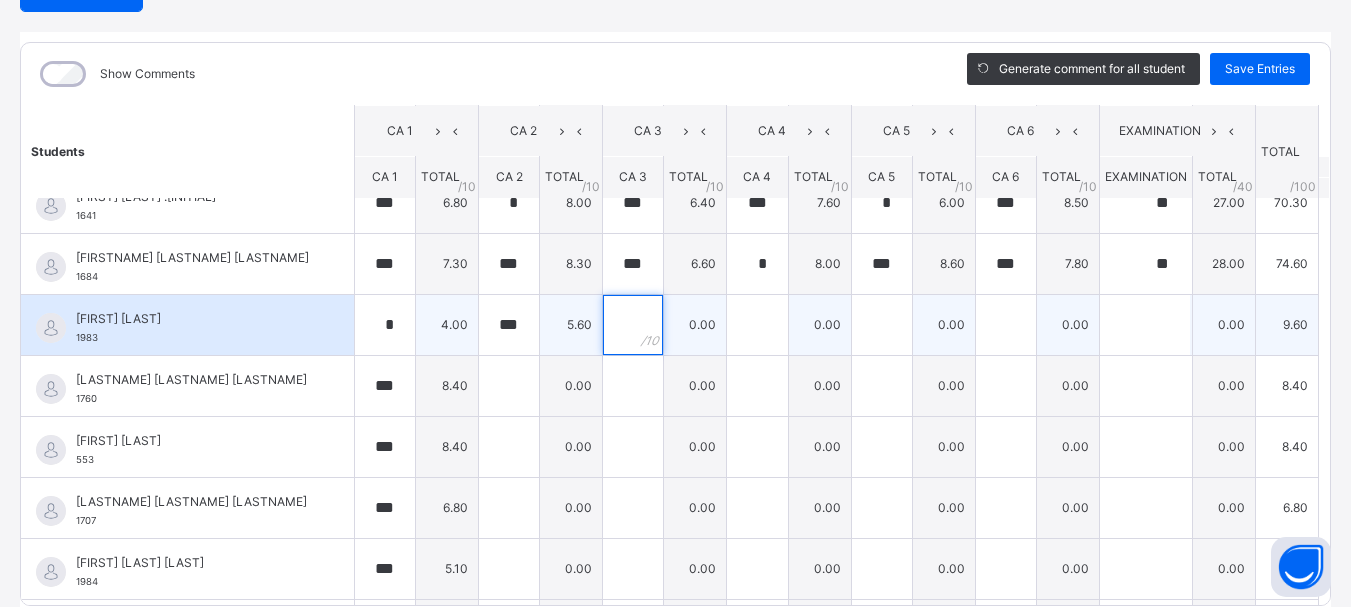 click at bounding box center [633, 325] 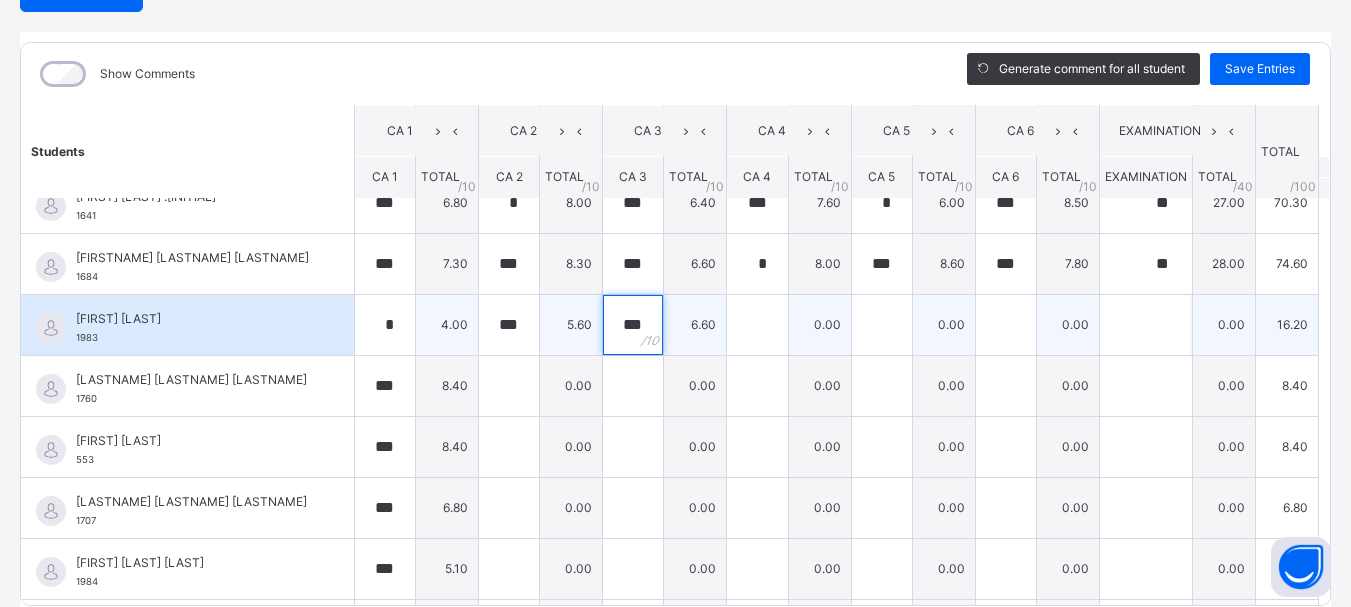 type on "***" 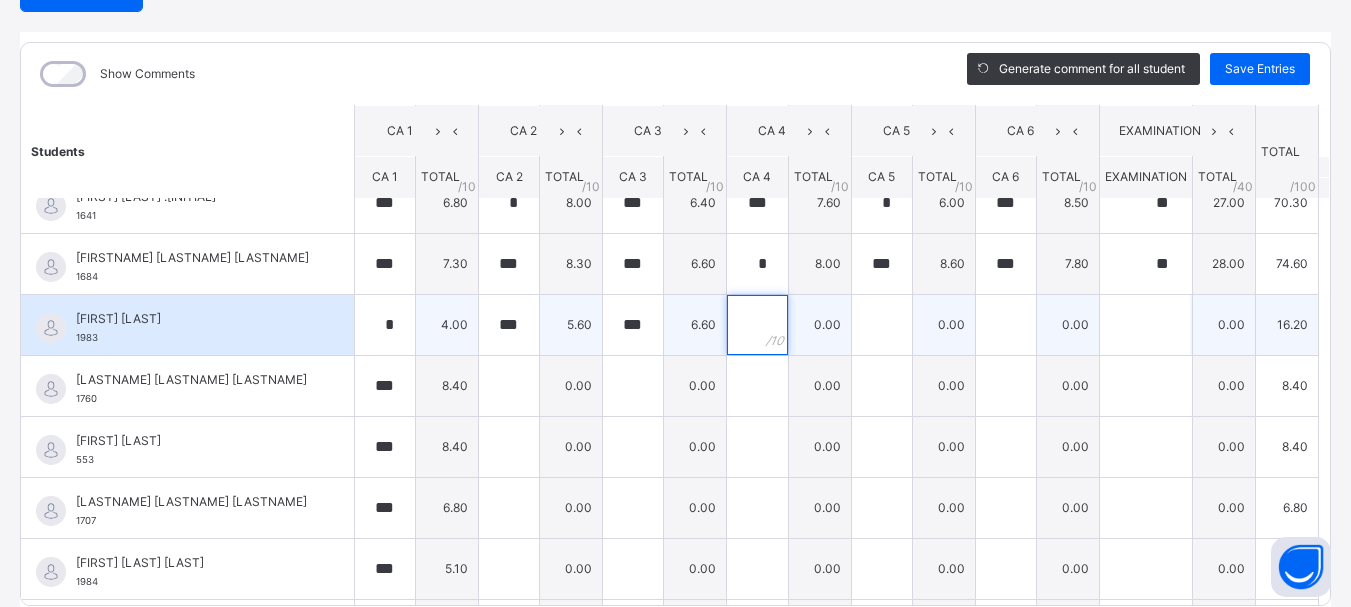click at bounding box center (757, 325) 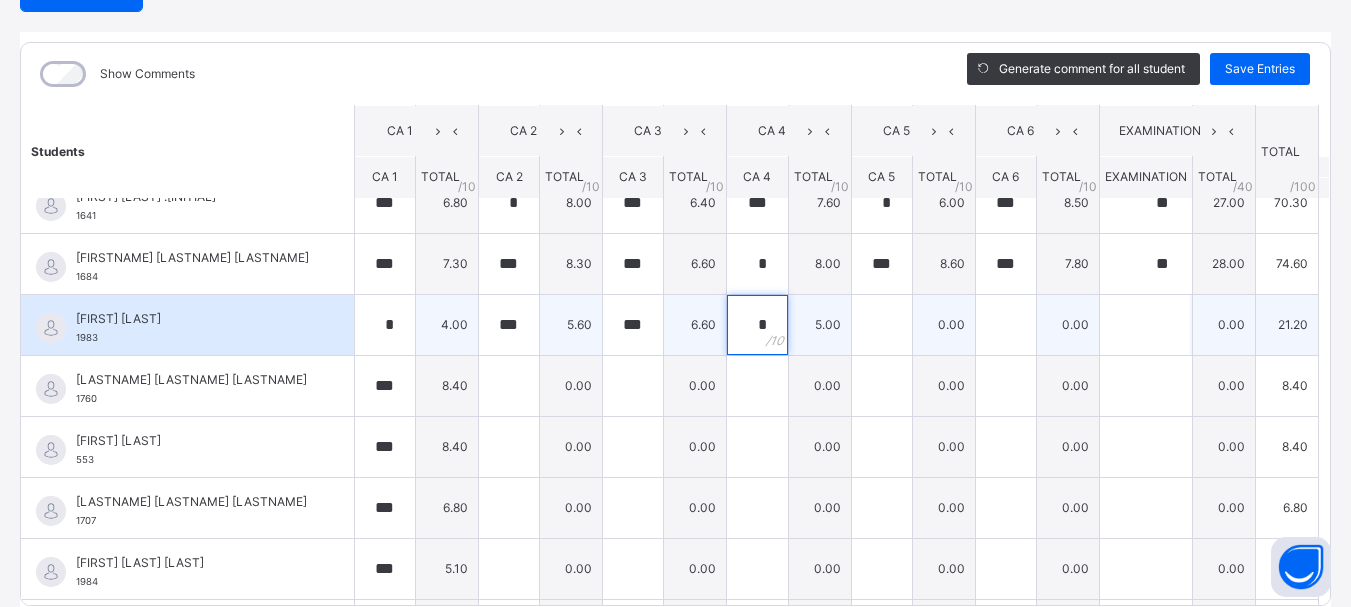 type on "*" 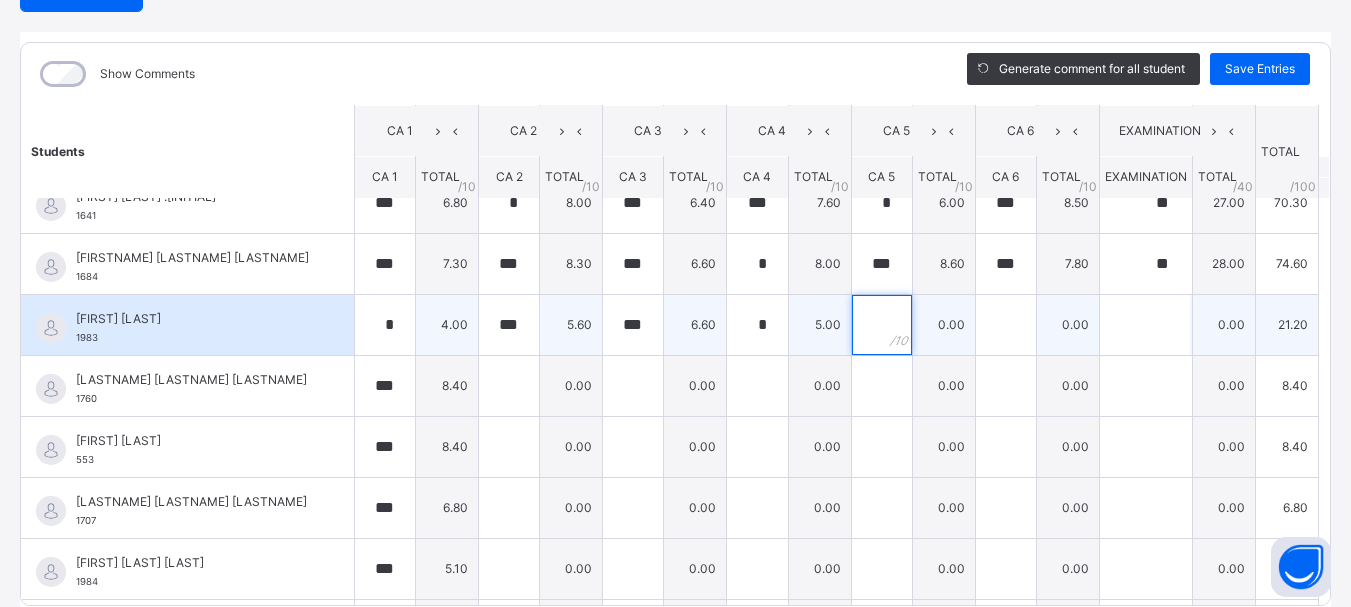 click at bounding box center [882, 325] 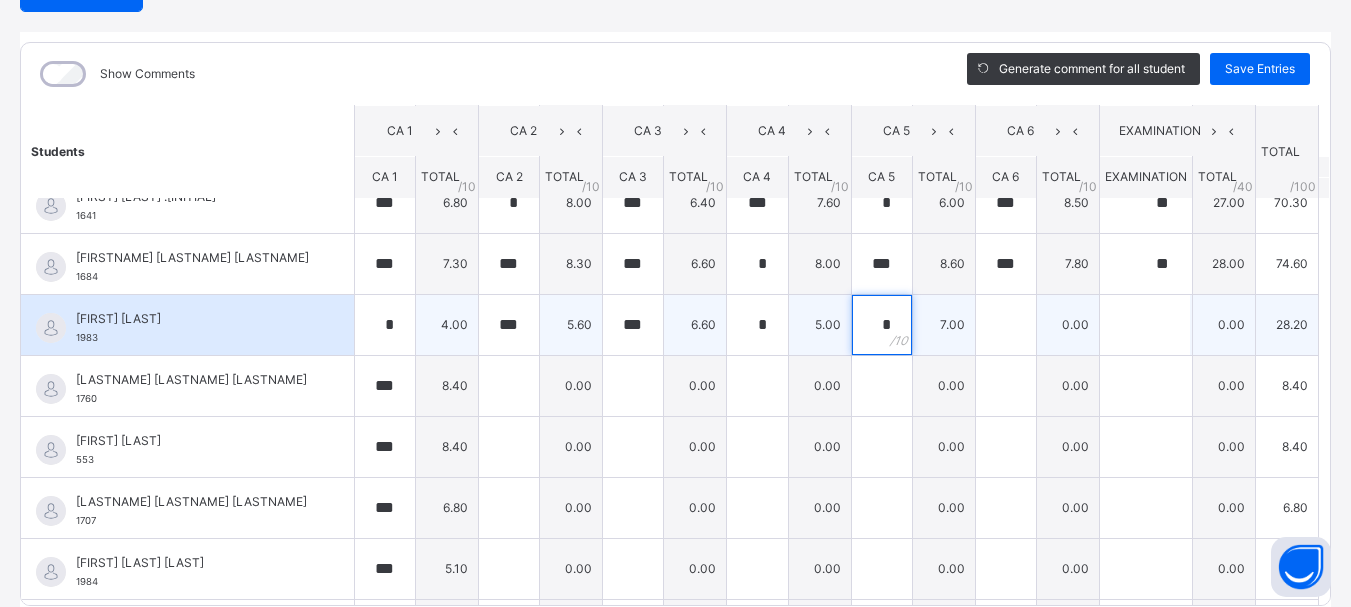type on "*" 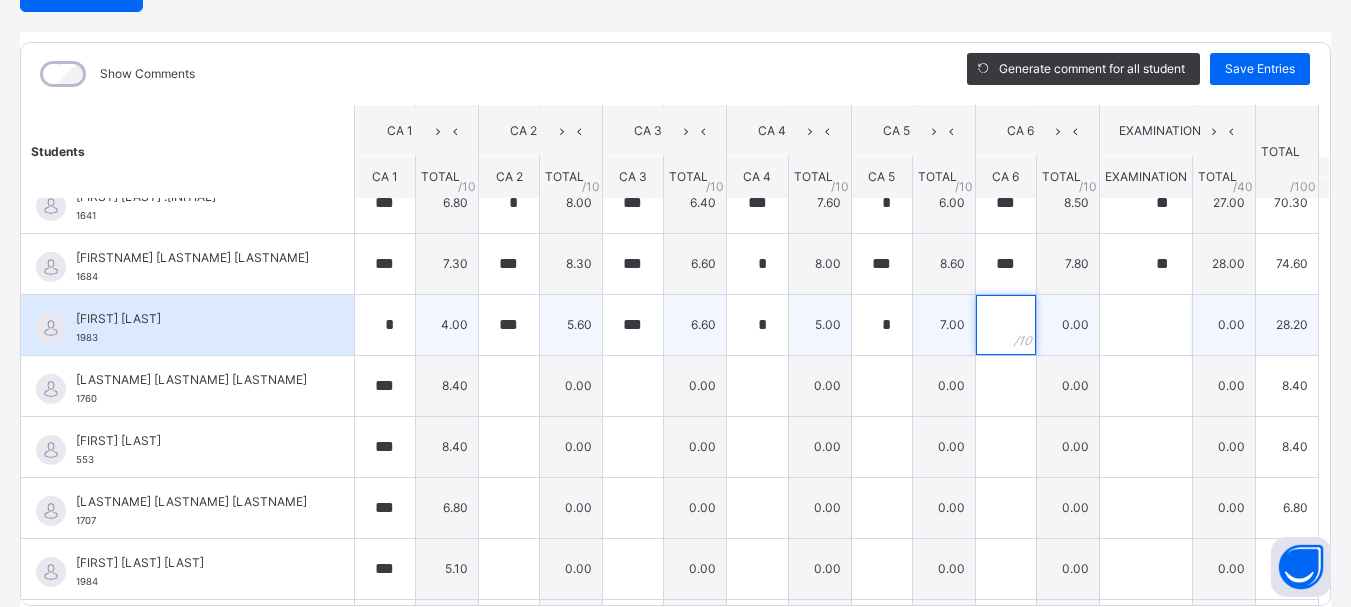 click at bounding box center [1006, 325] 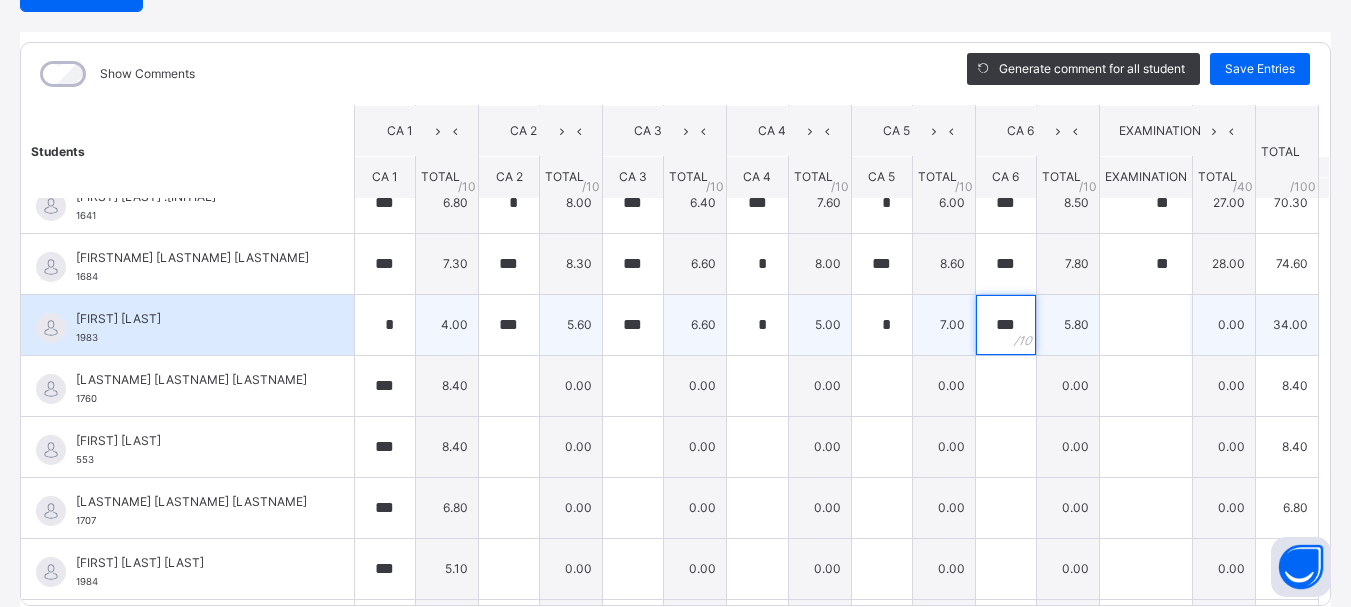 type on "***" 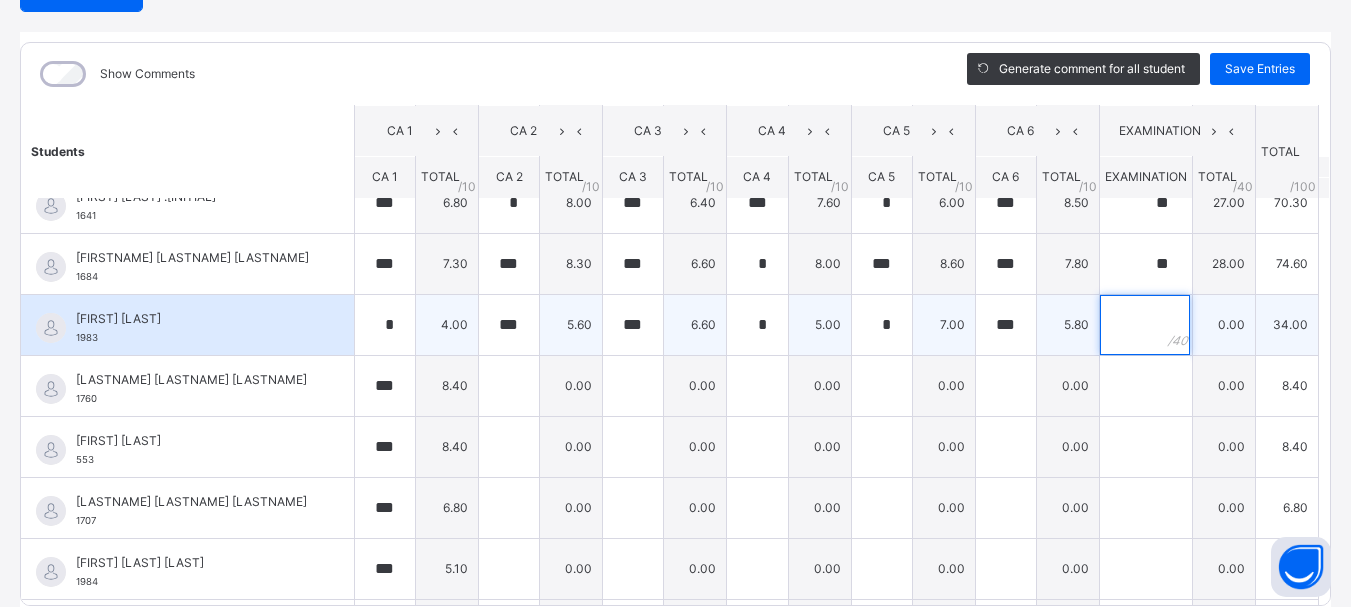 click at bounding box center [1145, 325] 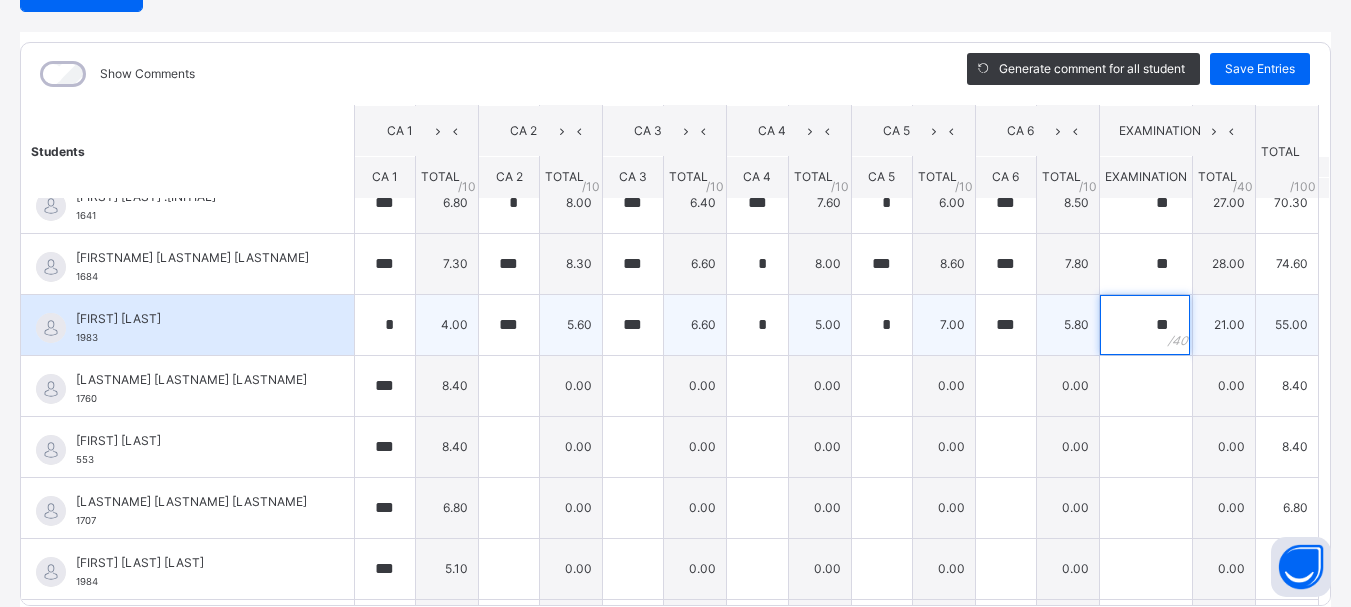 type on "**" 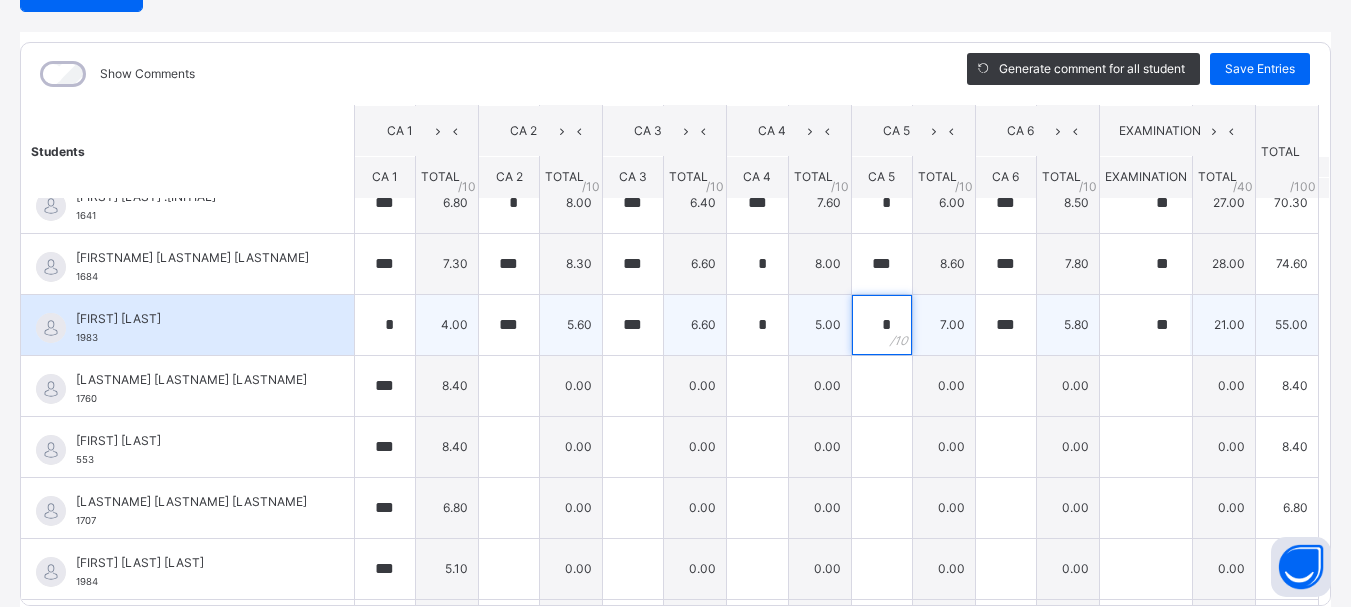 click on "*" at bounding box center (882, 325) 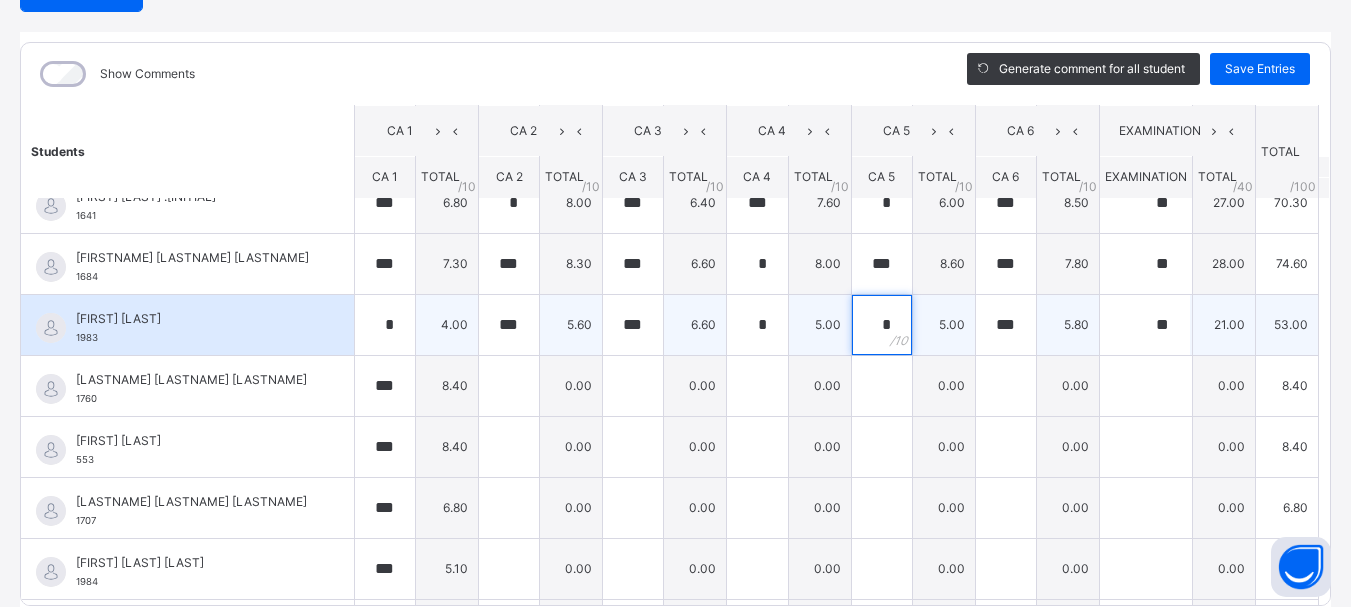 type on "*" 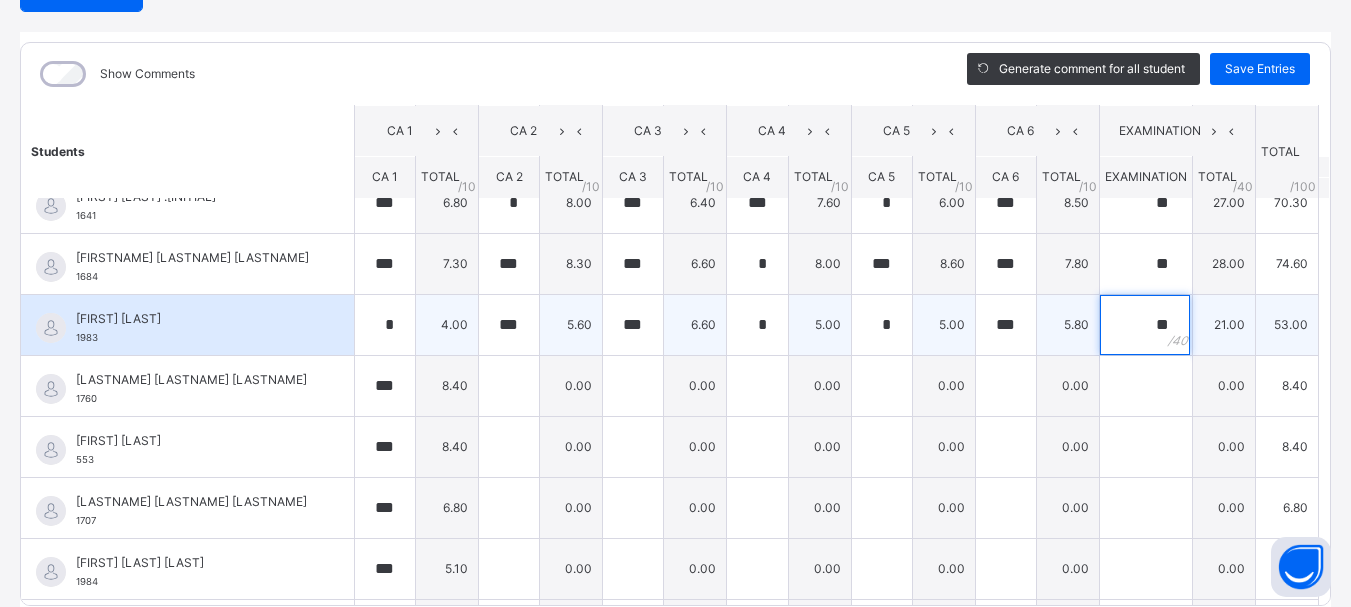 click on "**" at bounding box center (1146, 325) 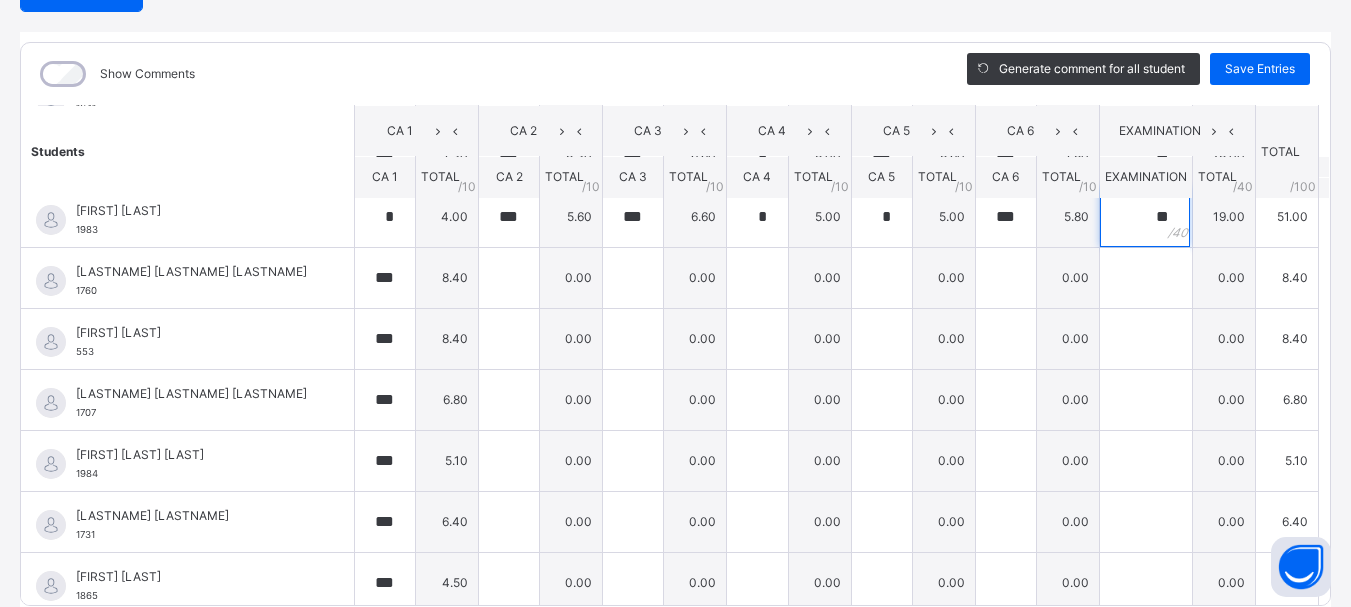 scroll, scrollTop: 538, scrollLeft: 0, axis: vertical 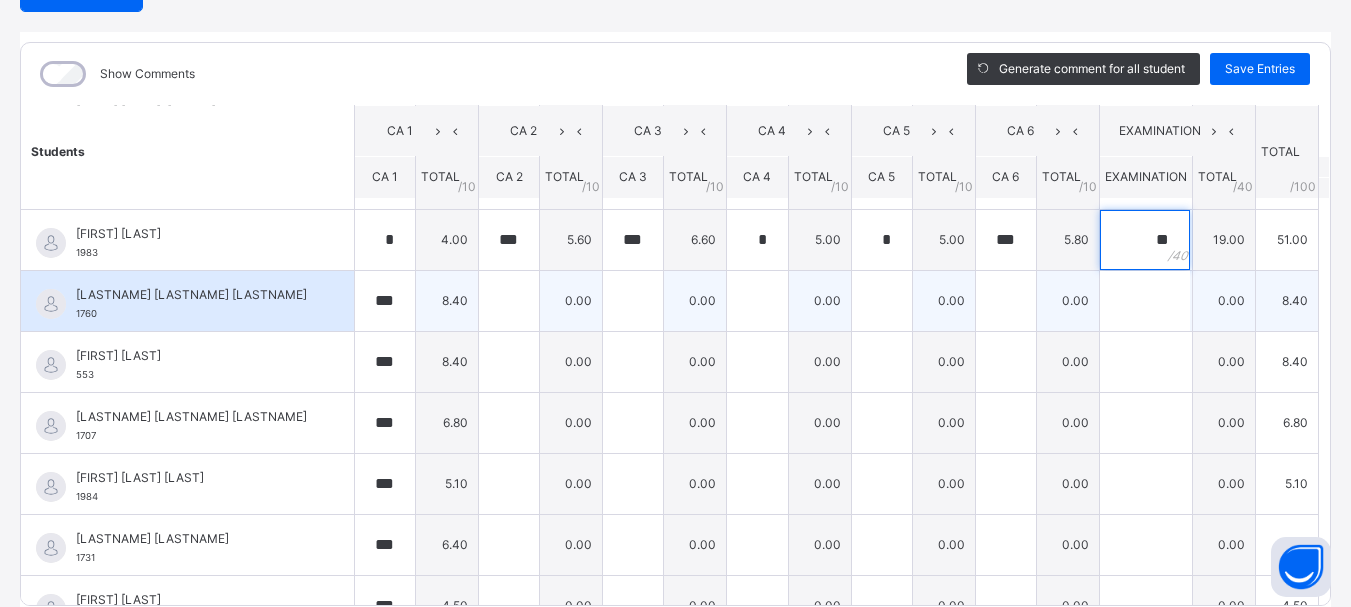 type on "**" 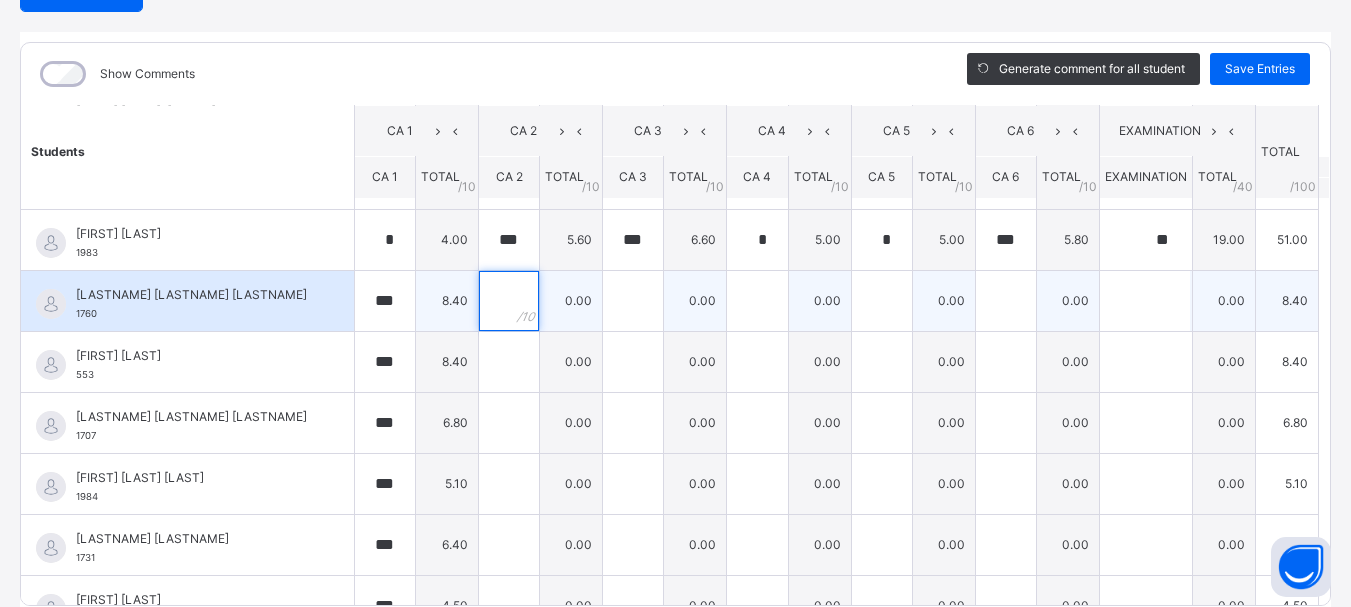 click at bounding box center (509, 301) 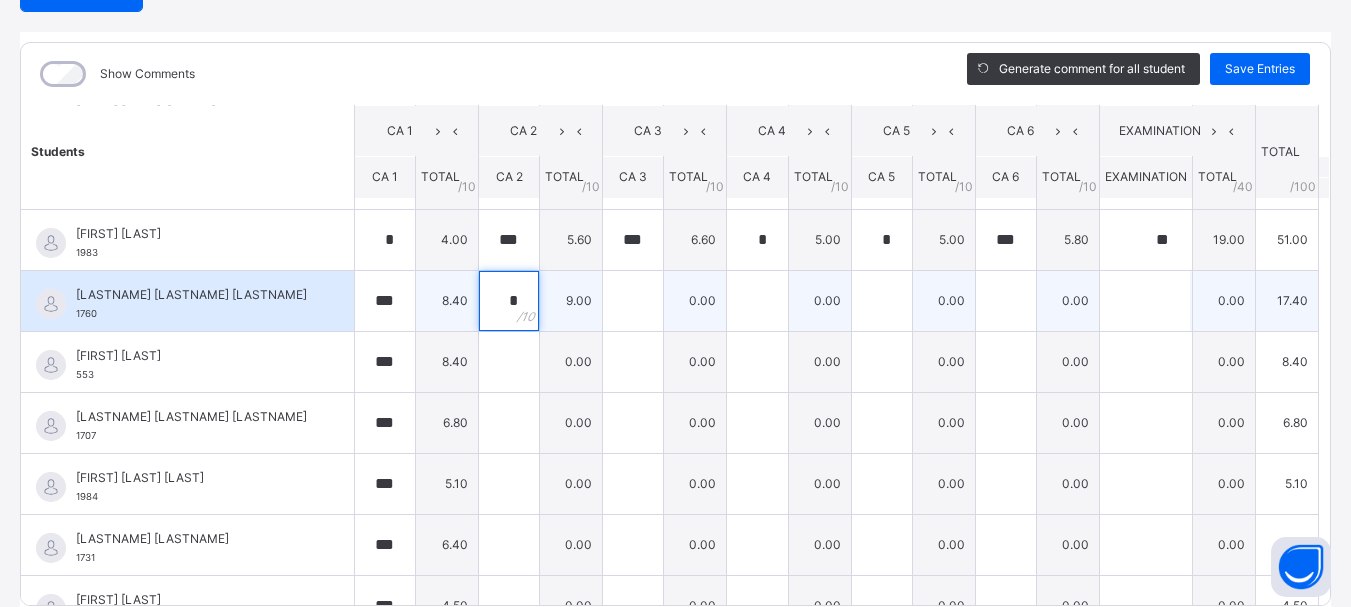 type on "*" 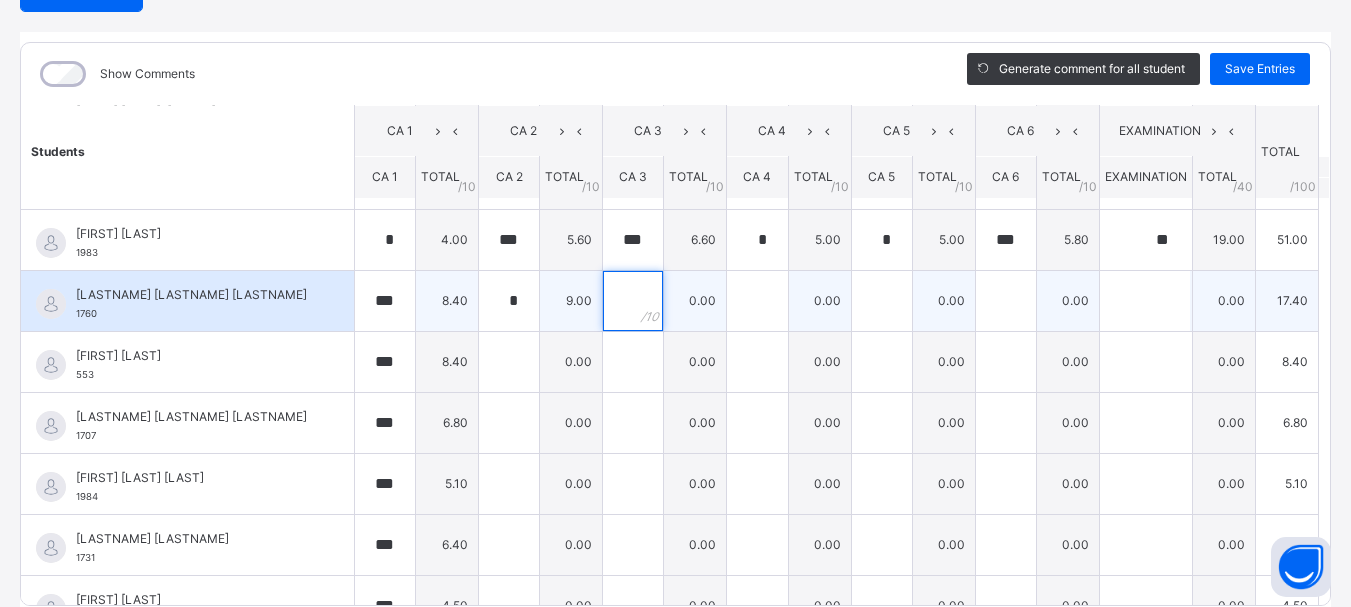 click at bounding box center (633, 301) 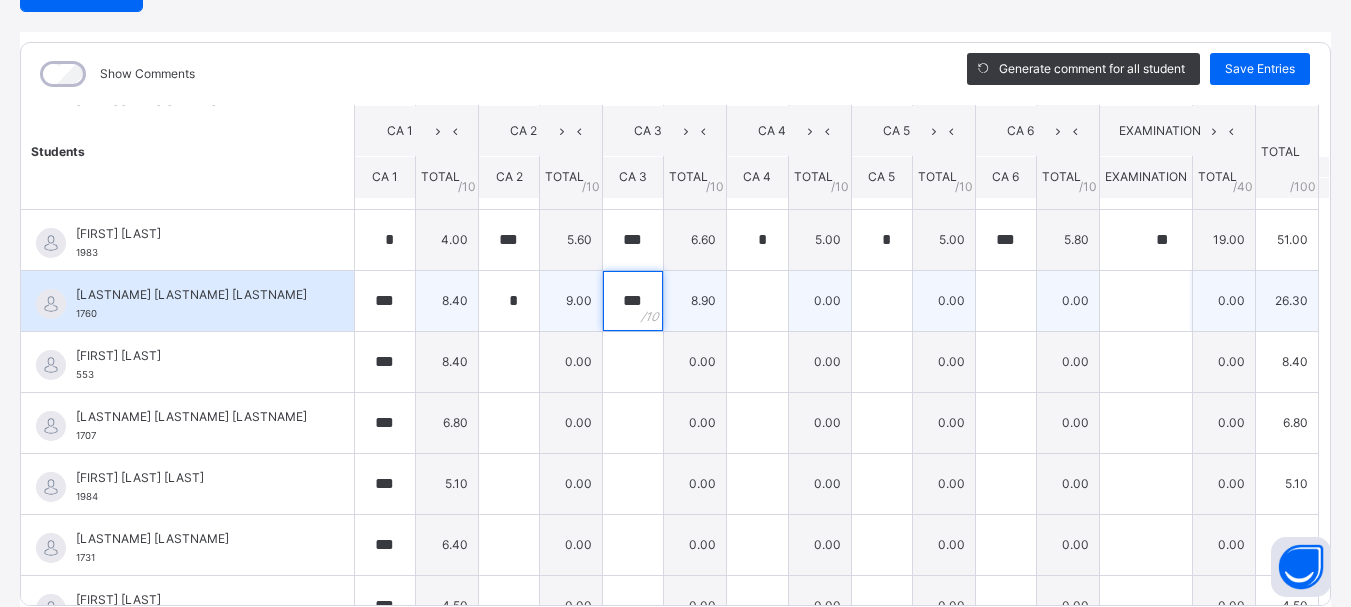 type on "***" 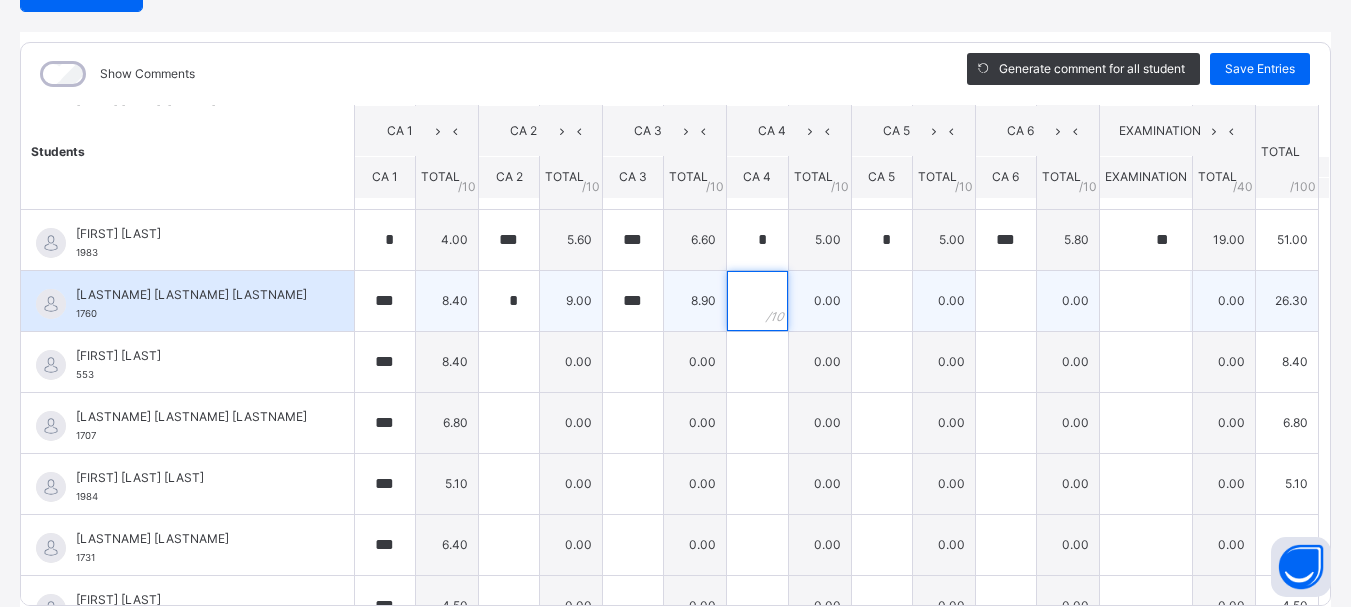 click at bounding box center (757, 301) 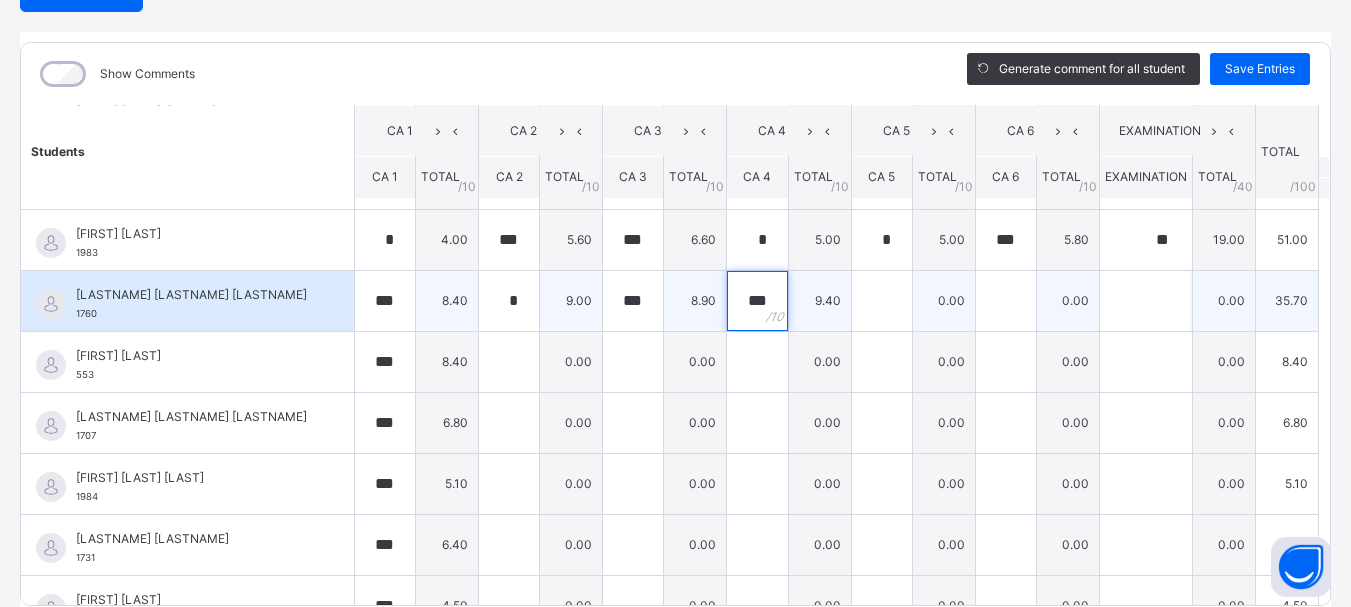 type on "***" 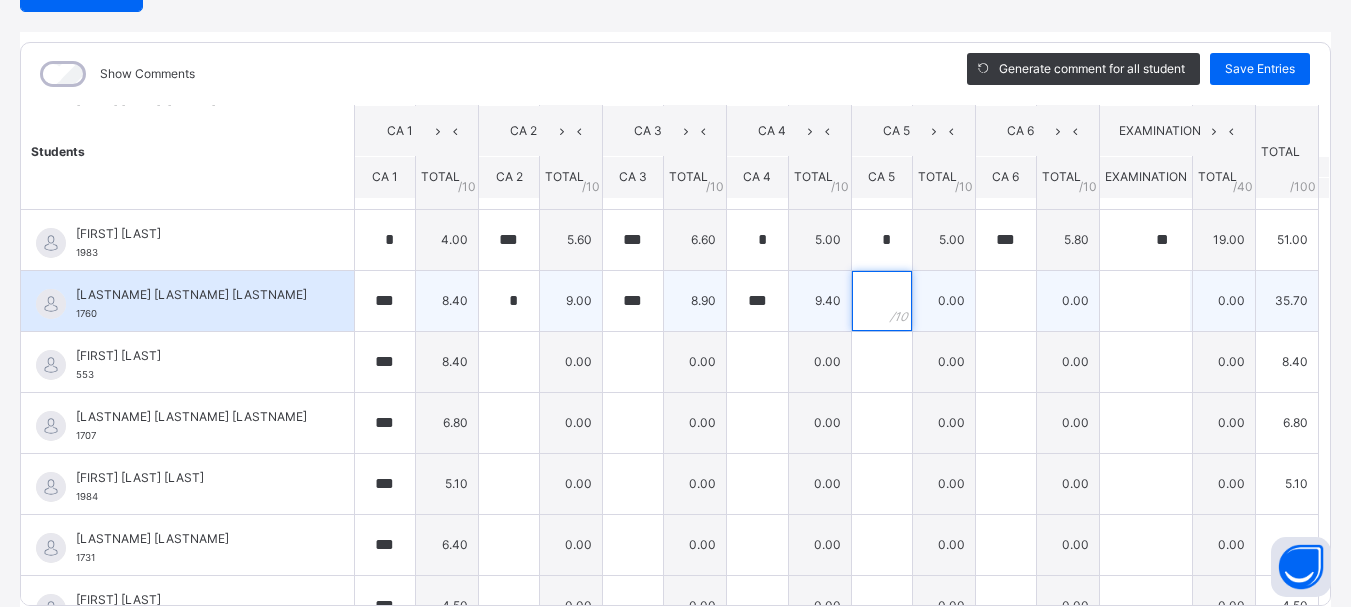 click at bounding box center [882, 301] 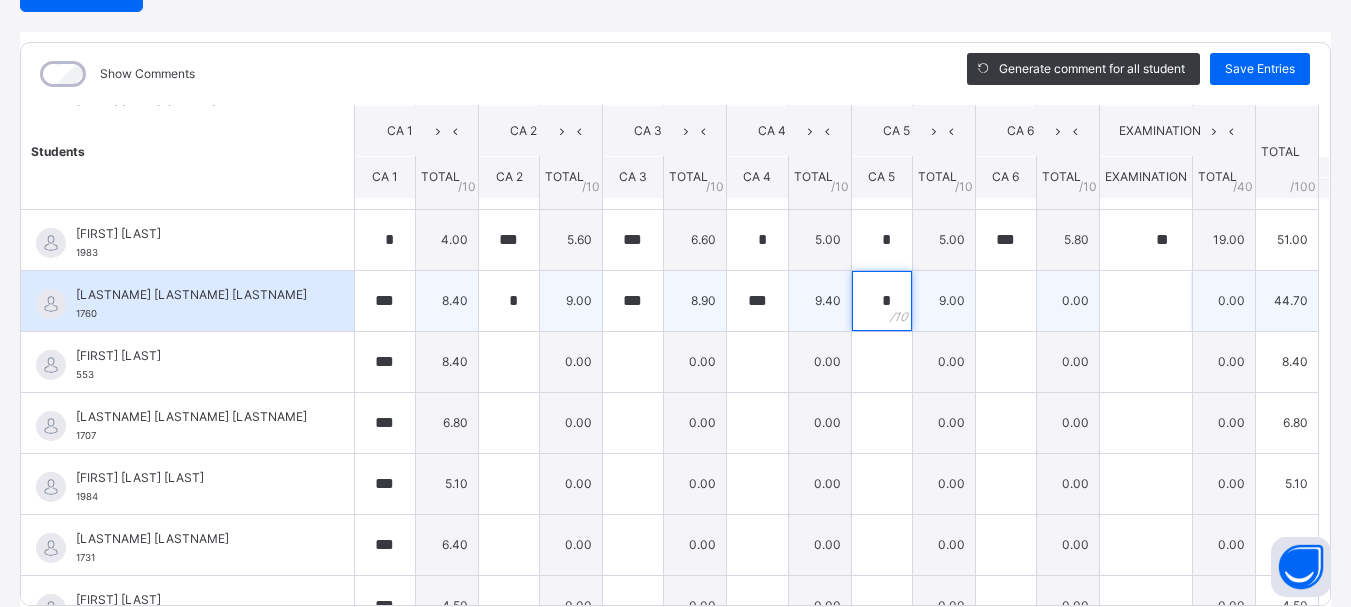 type on "*" 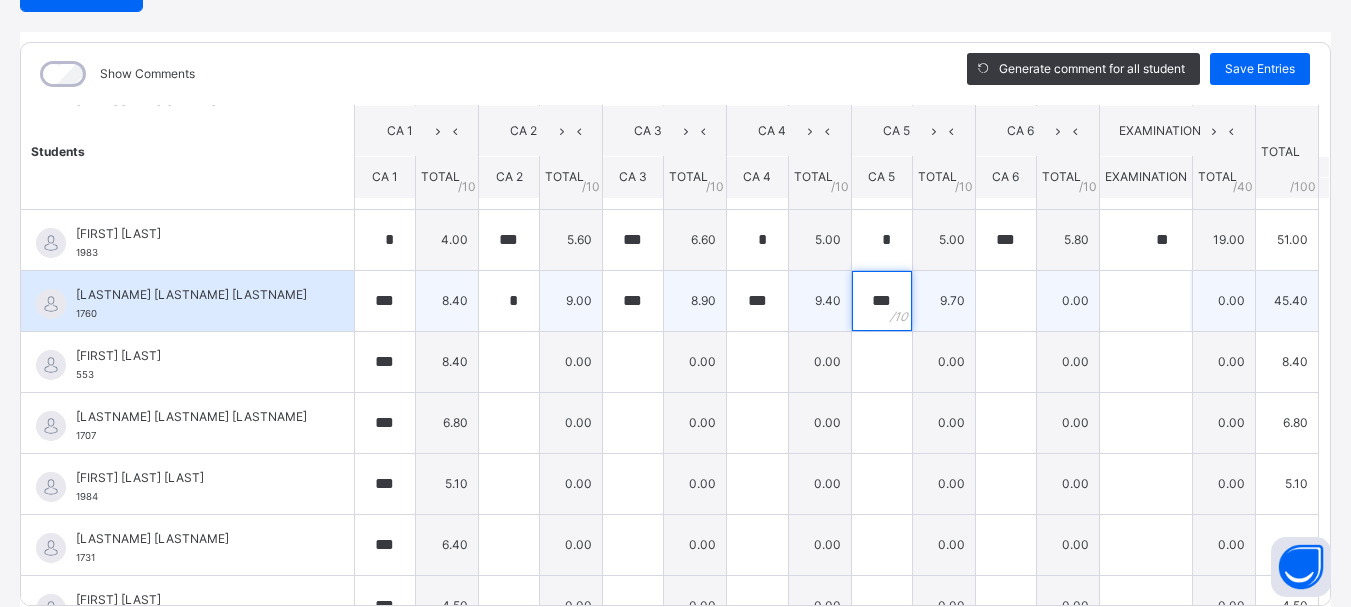 type on "***" 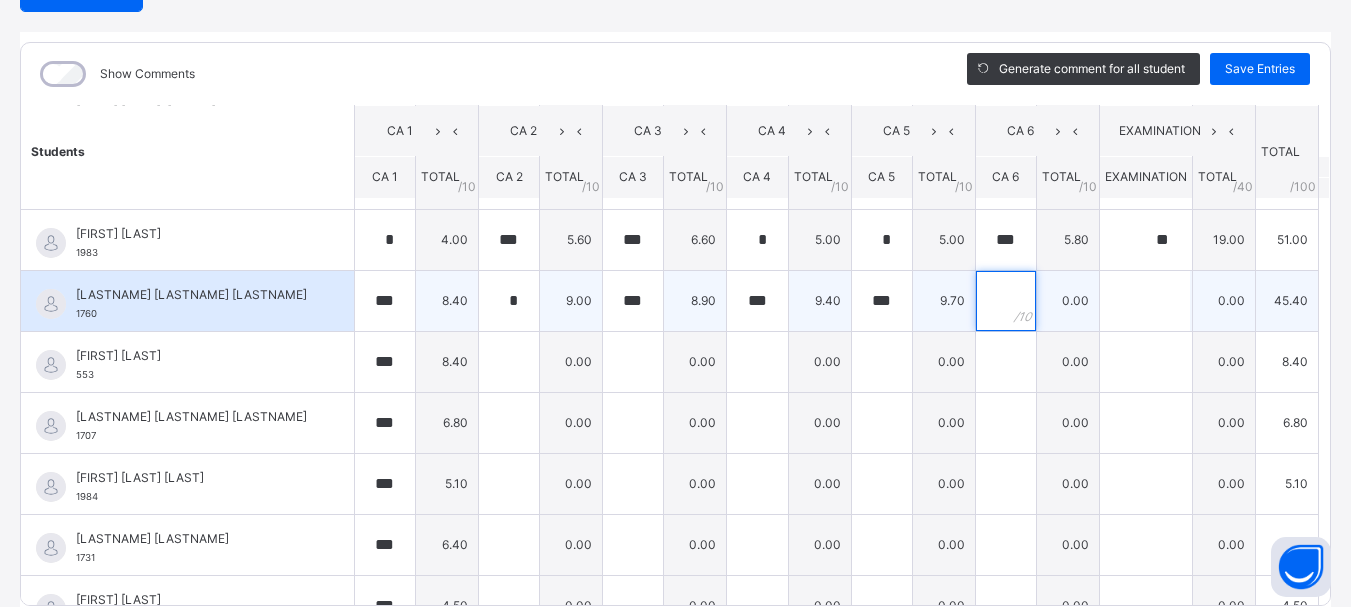 click at bounding box center (1006, 301) 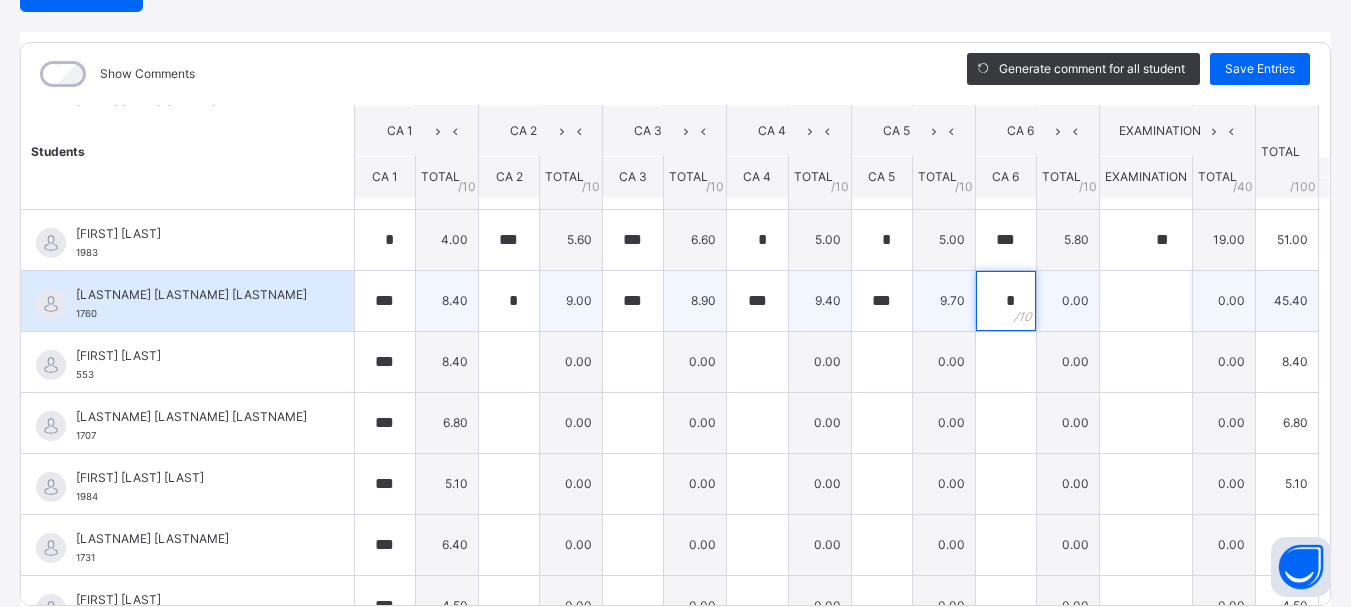 type on "*" 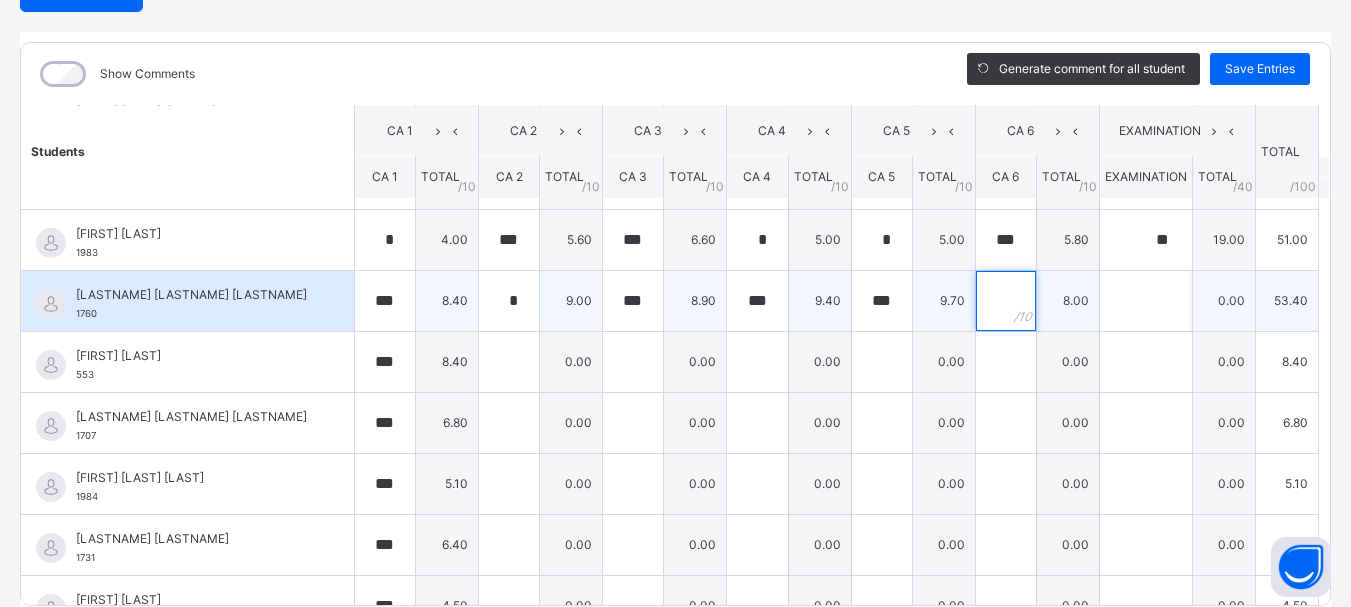 type on "*" 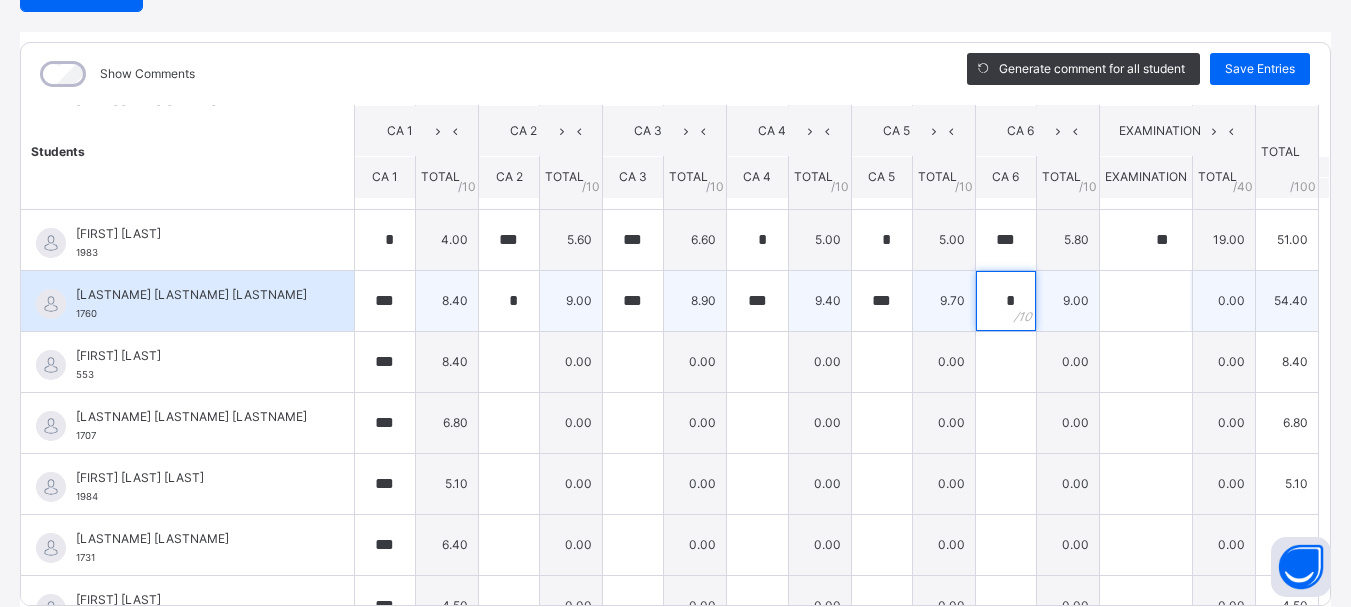 type on "*" 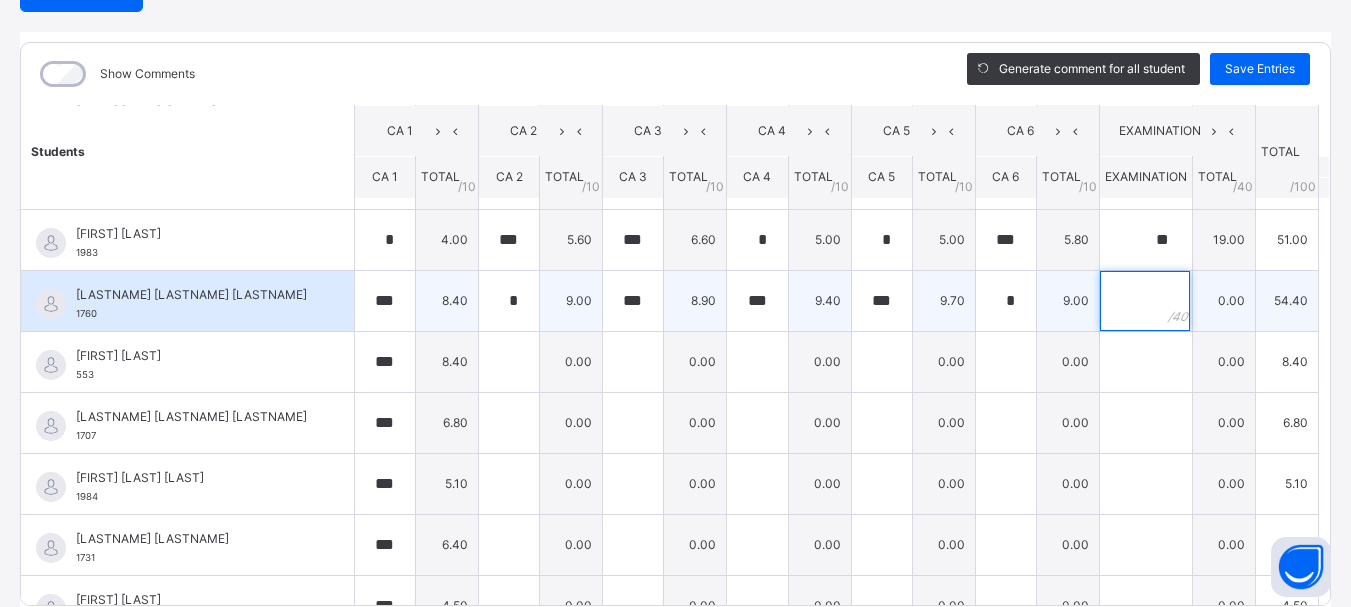 click at bounding box center (1145, 301) 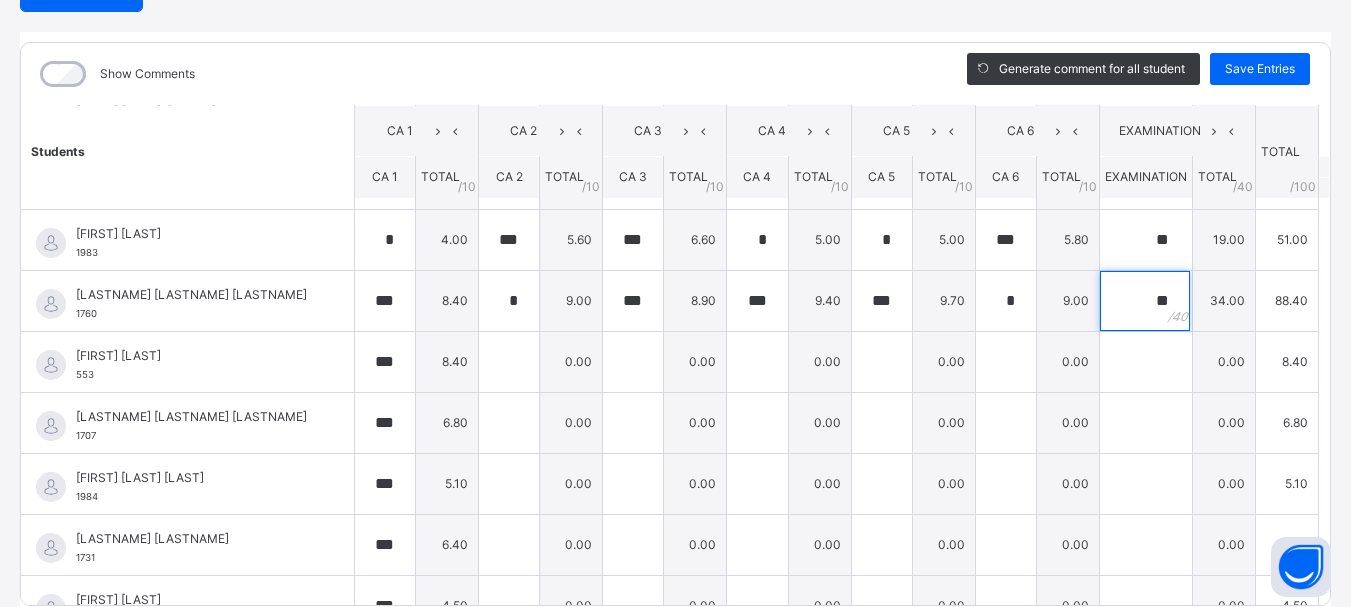 scroll, scrollTop: 692, scrollLeft: 0, axis: vertical 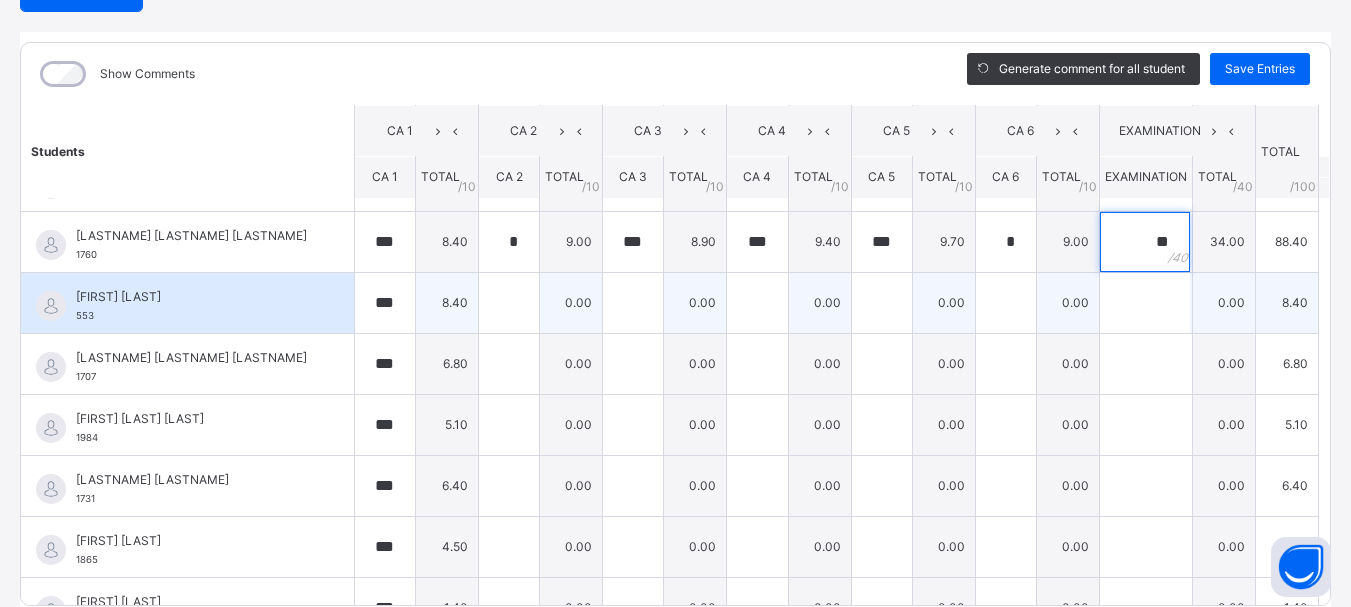 type on "**" 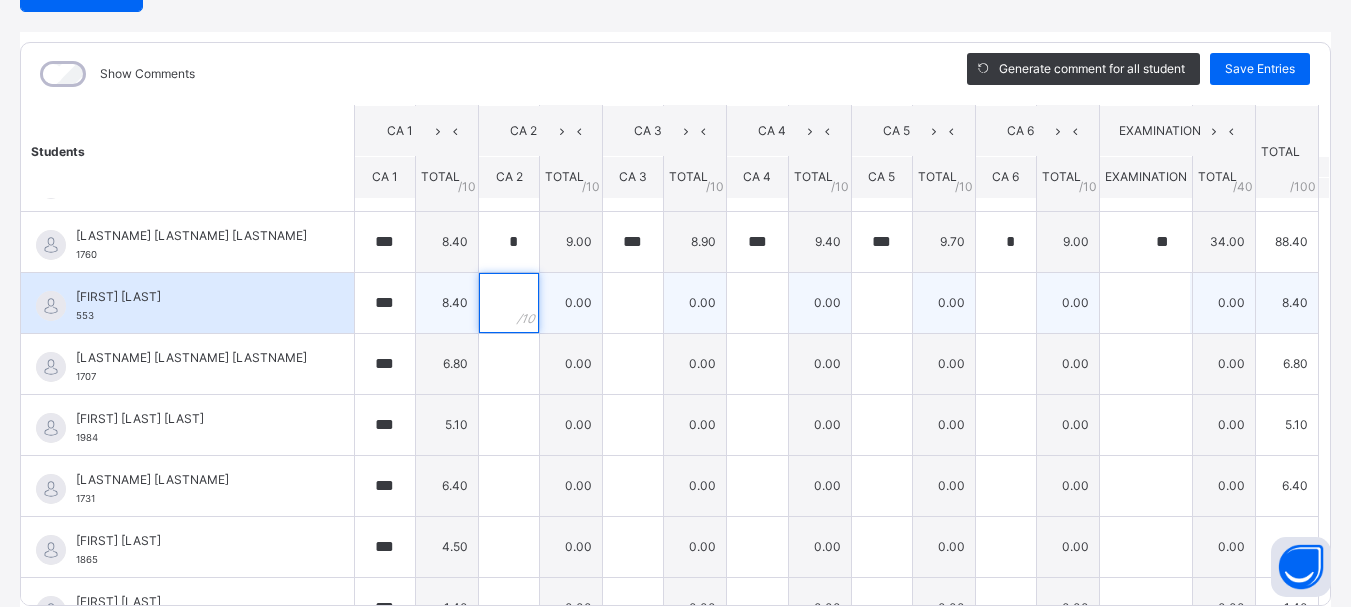 click at bounding box center [509, 303] 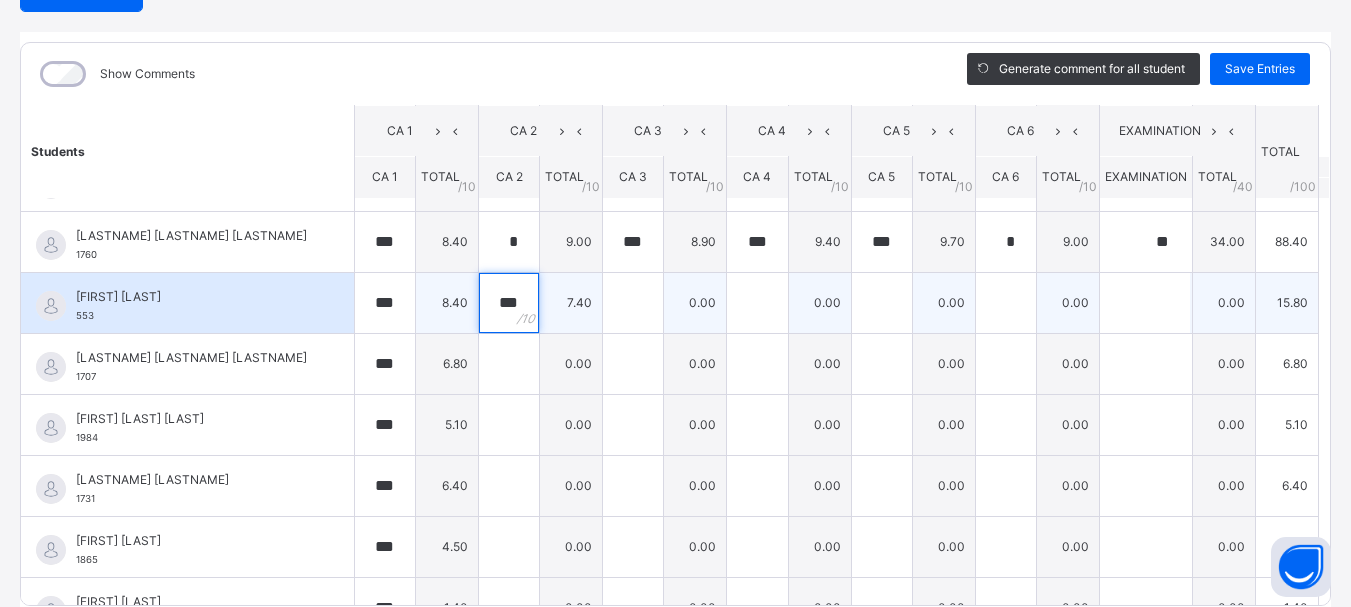 type on "***" 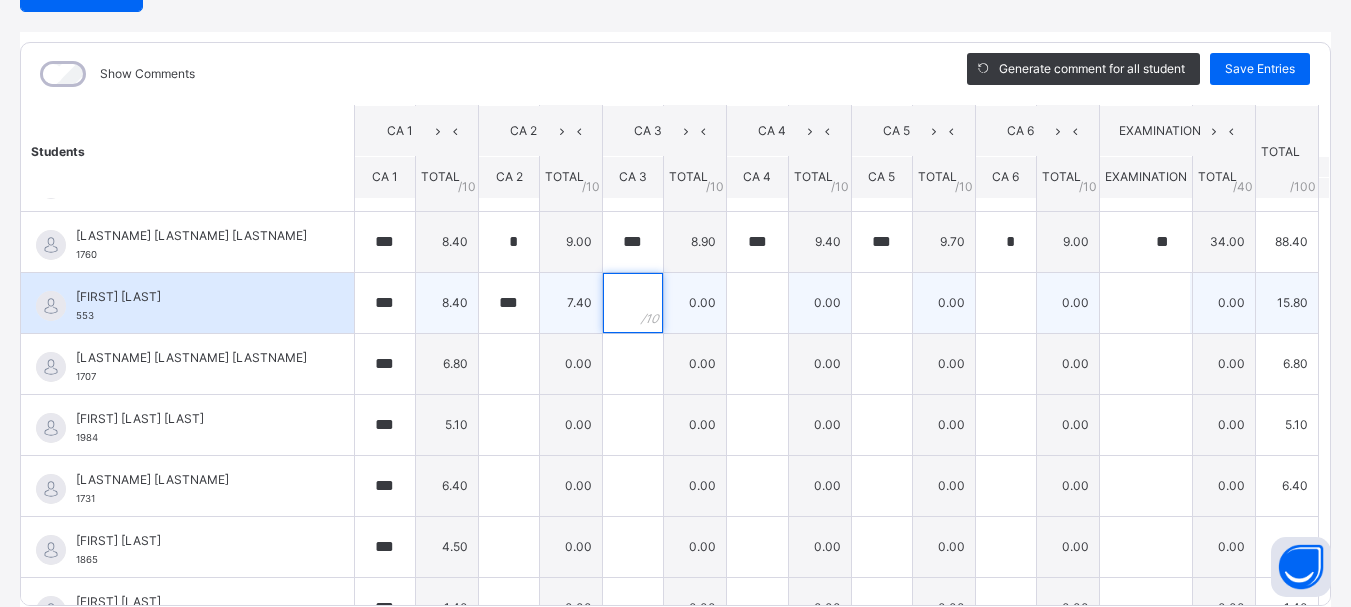 click at bounding box center [633, 303] 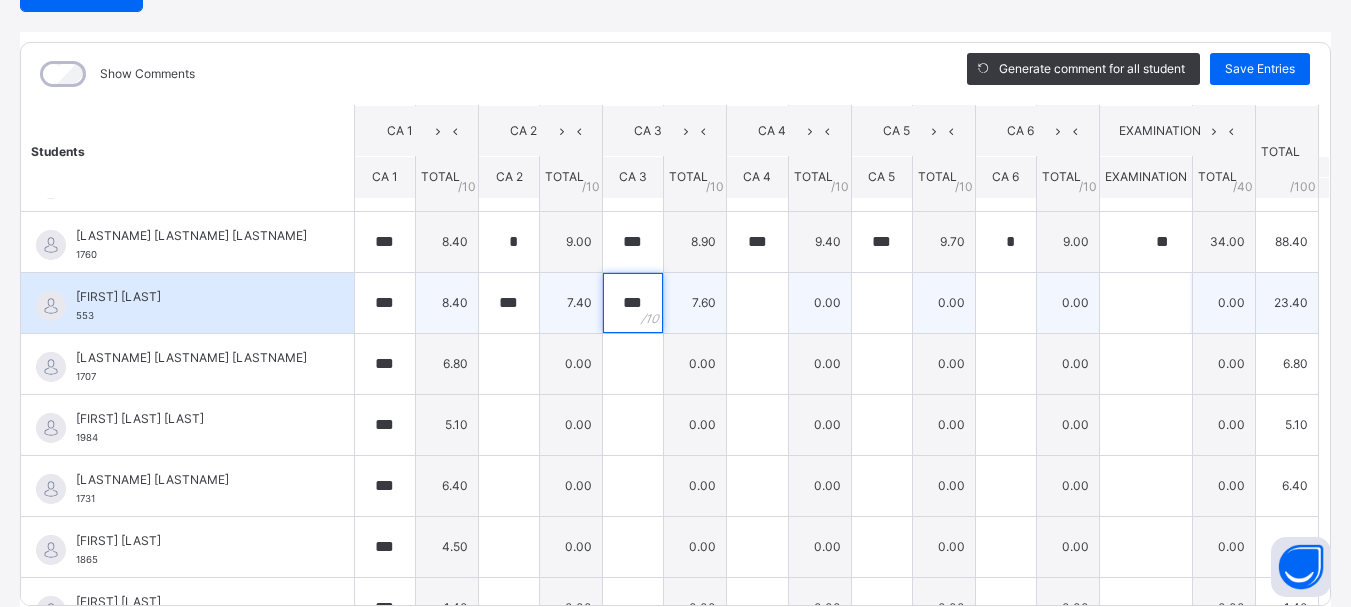 type on "***" 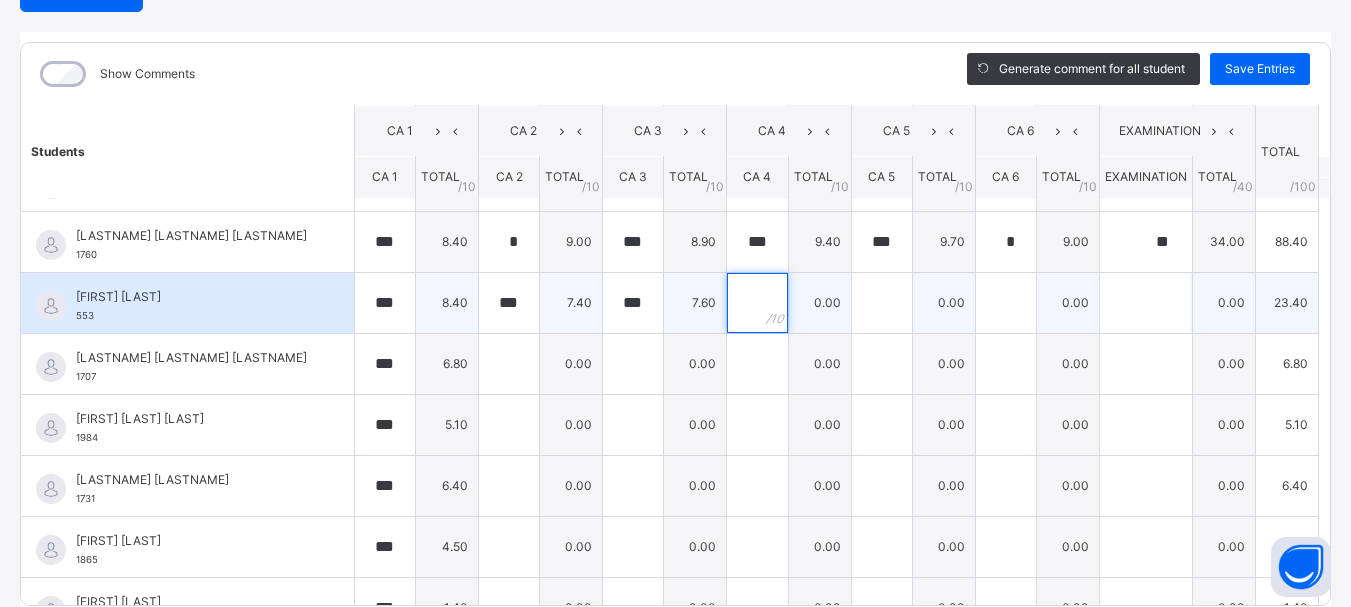 click at bounding box center [757, 303] 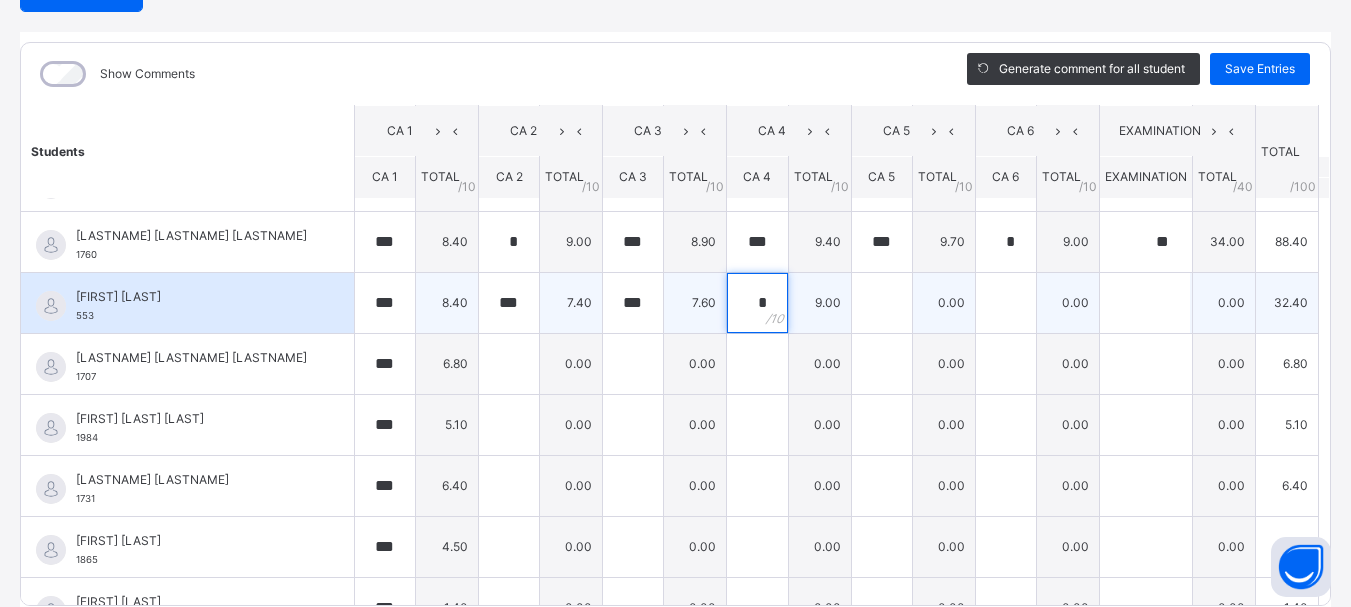 type on "*" 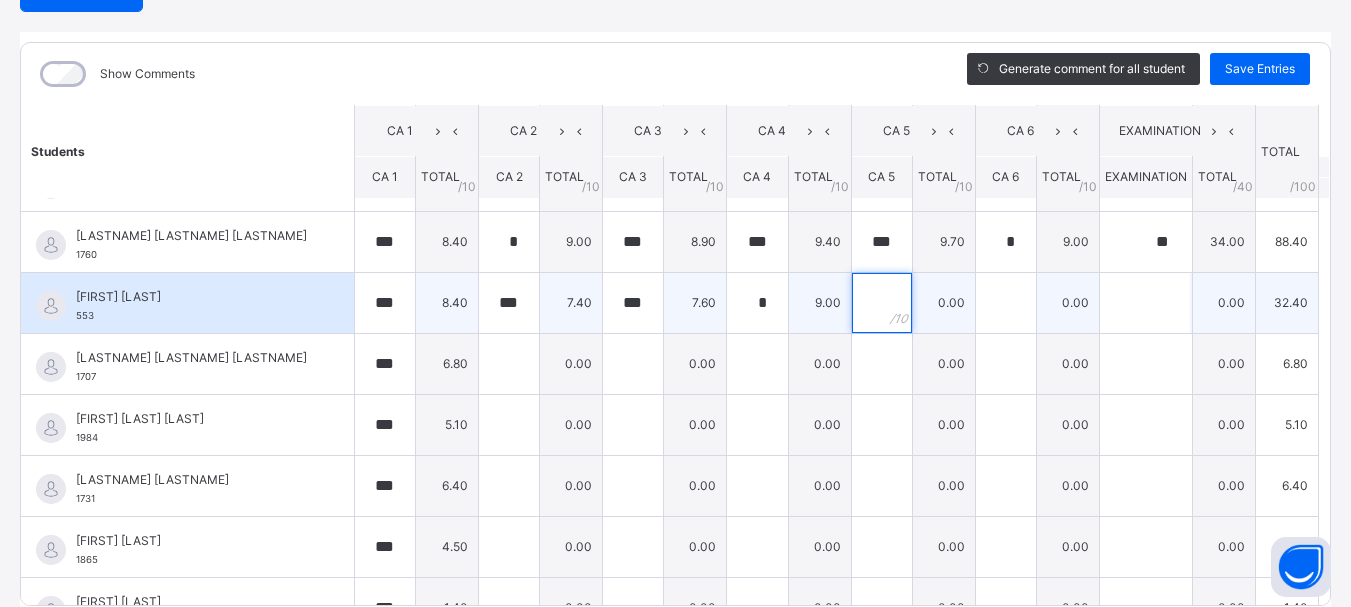 click at bounding box center (882, 303) 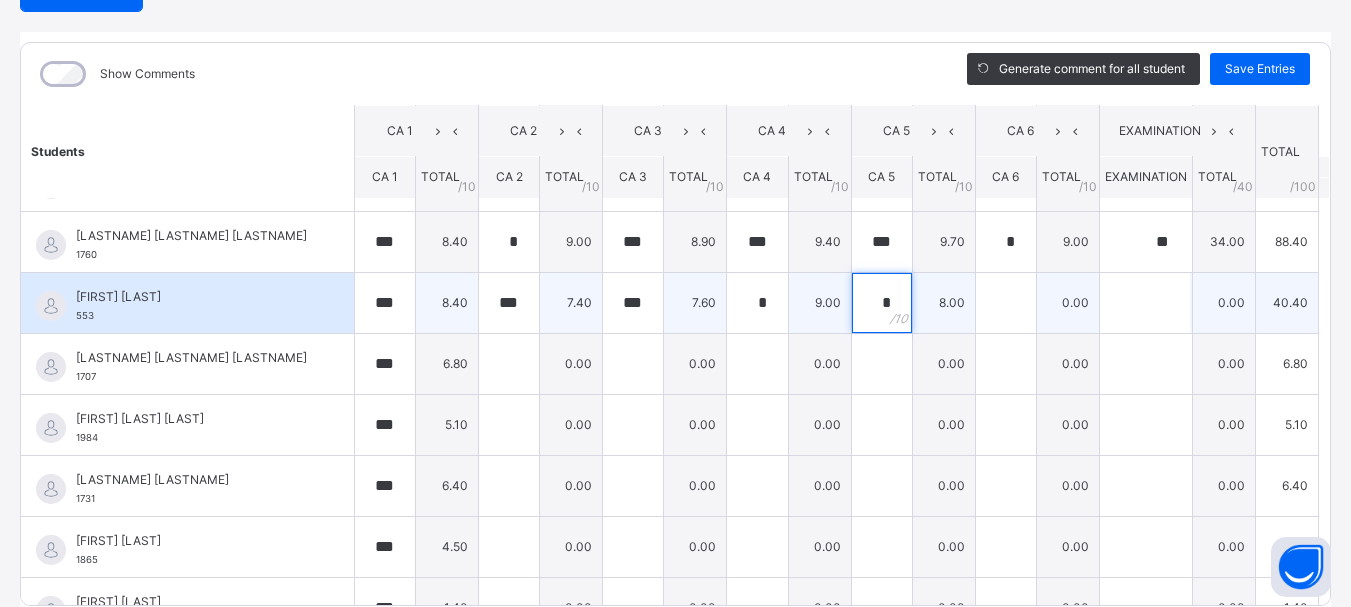 type on "*" 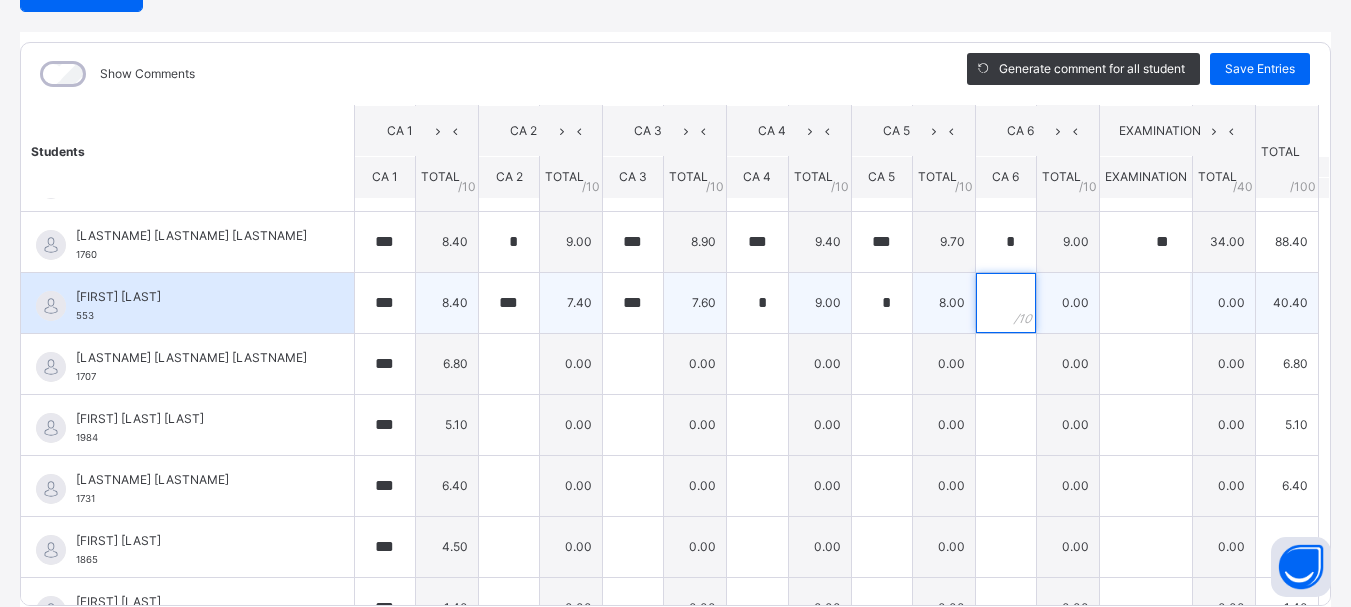 click at bounding box center (1006, 303) 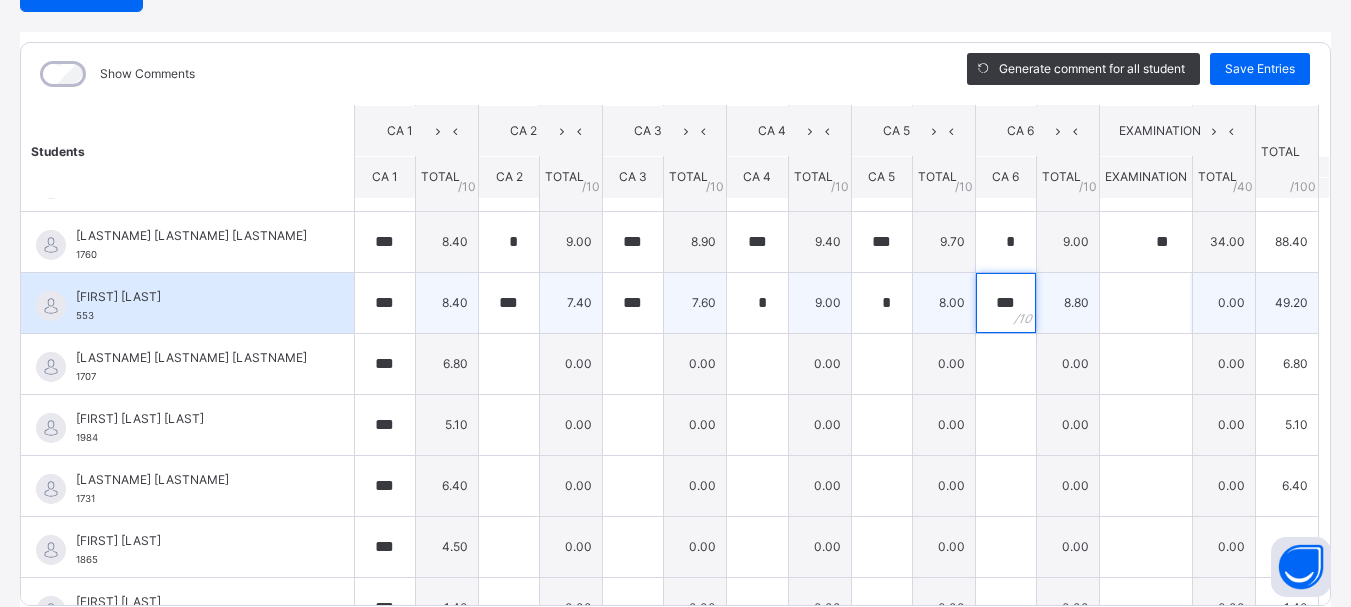 type on "***" 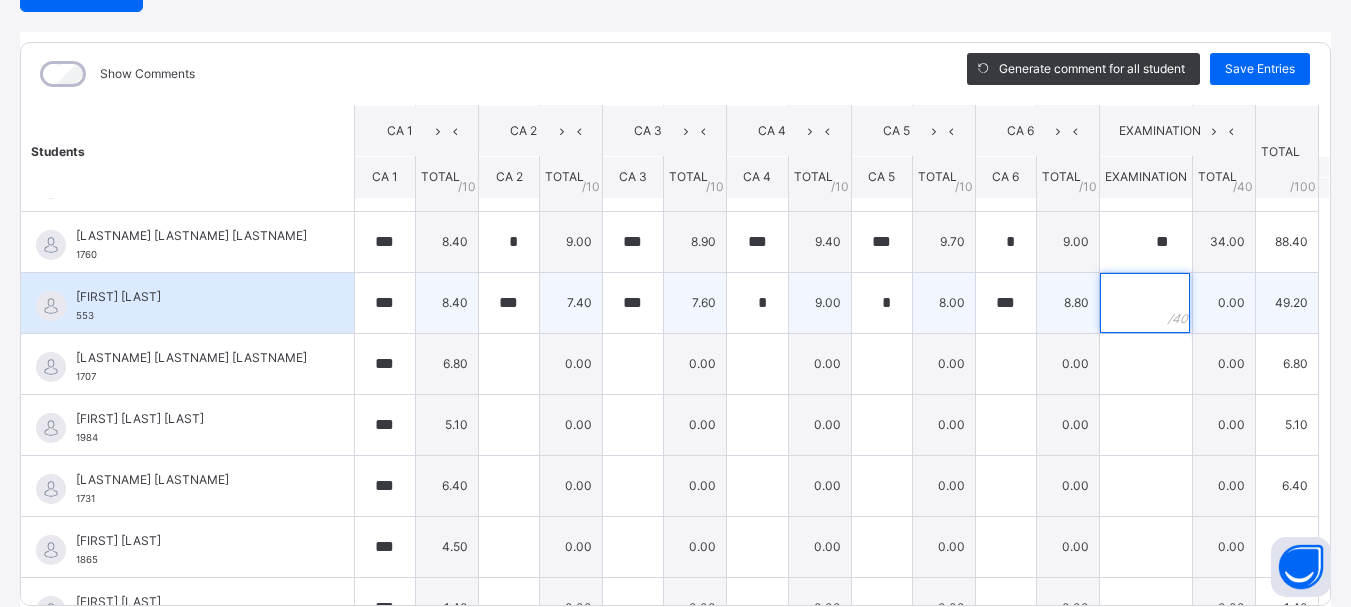 click at bounding box center (1145, 303) 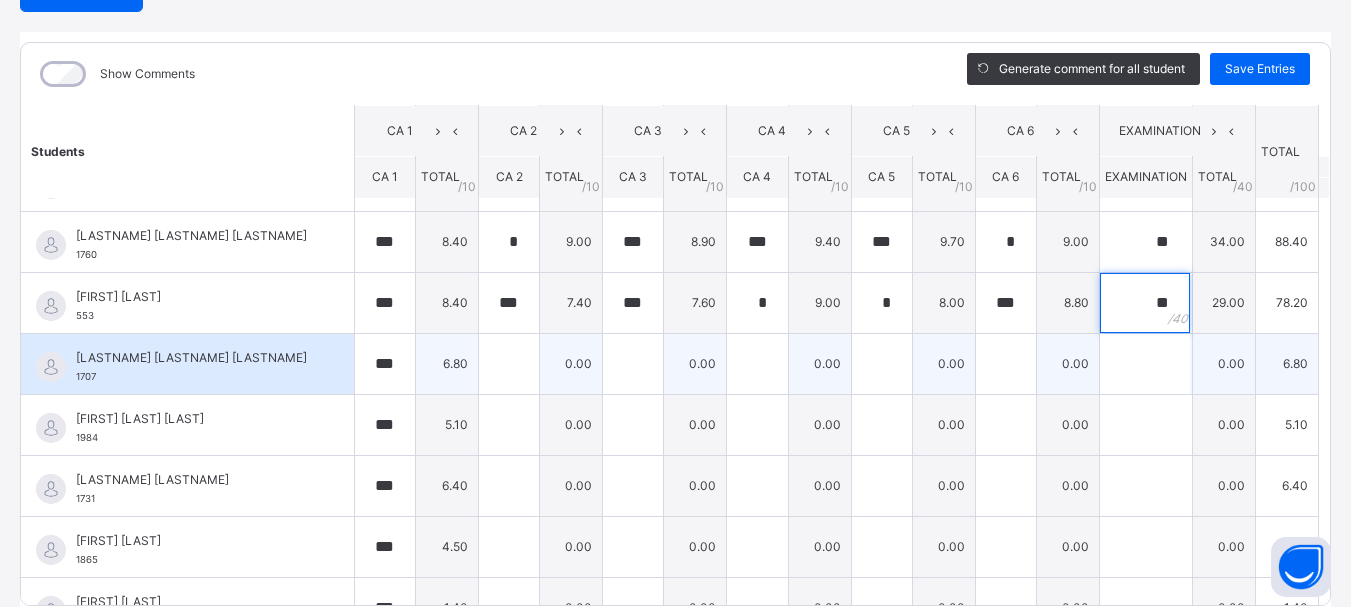 type on "**" 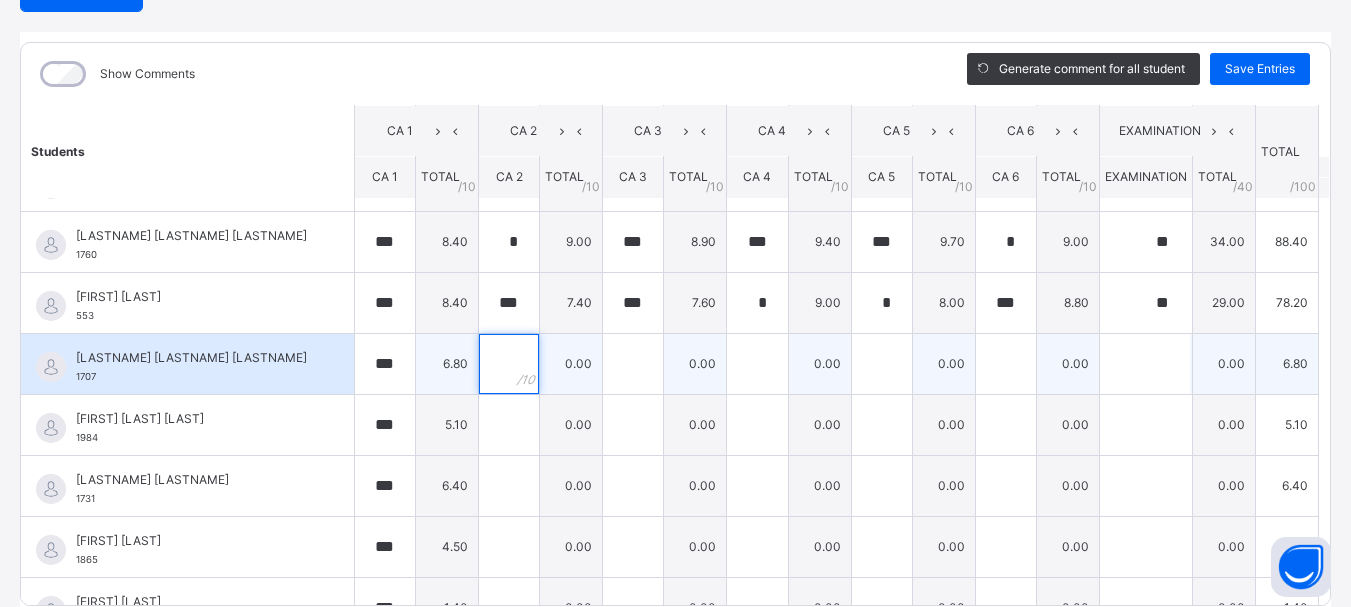 click at bounding box center (509, 364) 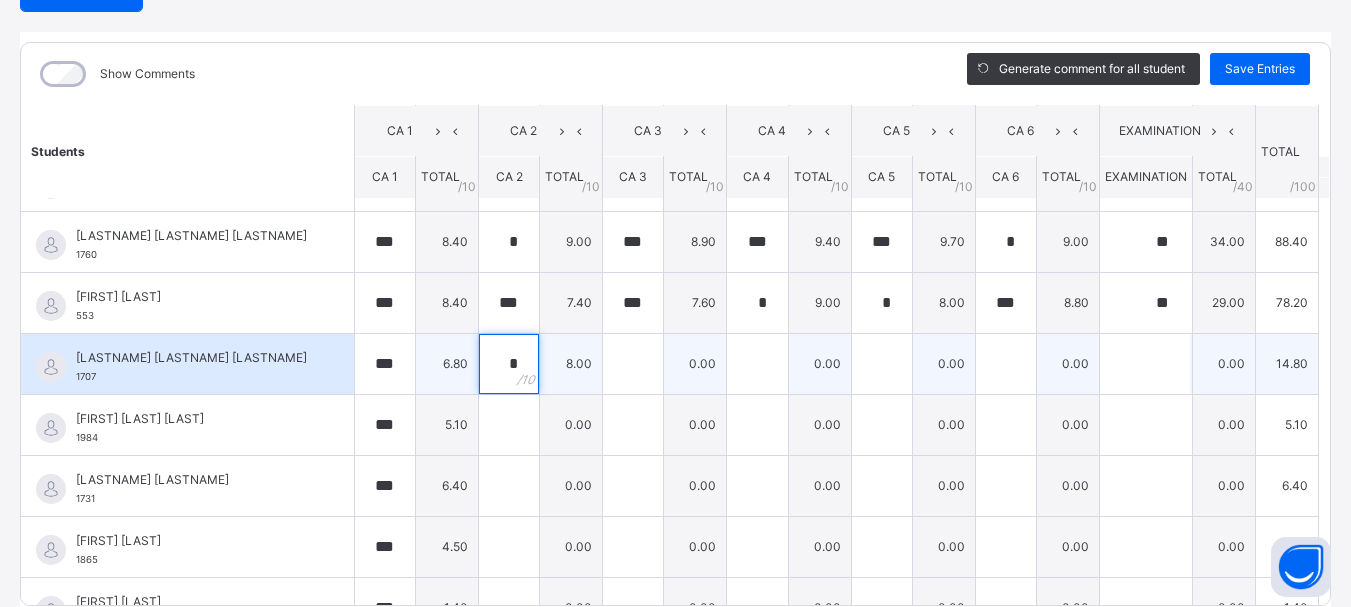 type on "*" 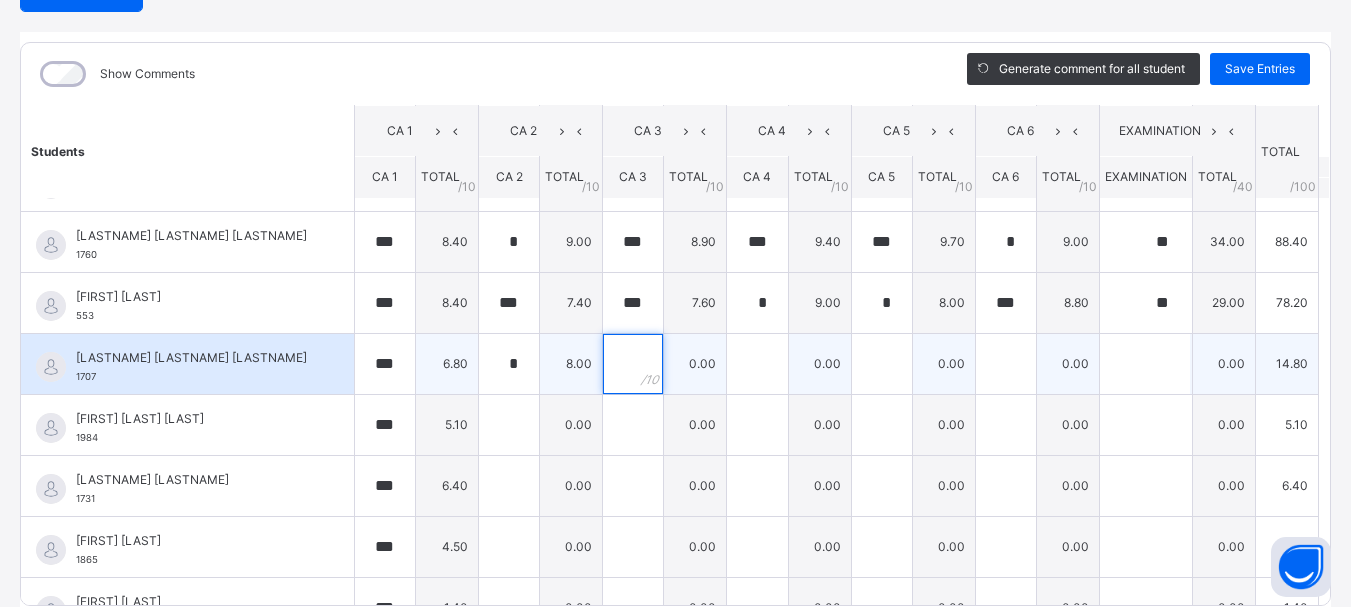 click at bounding box center [633, 364] 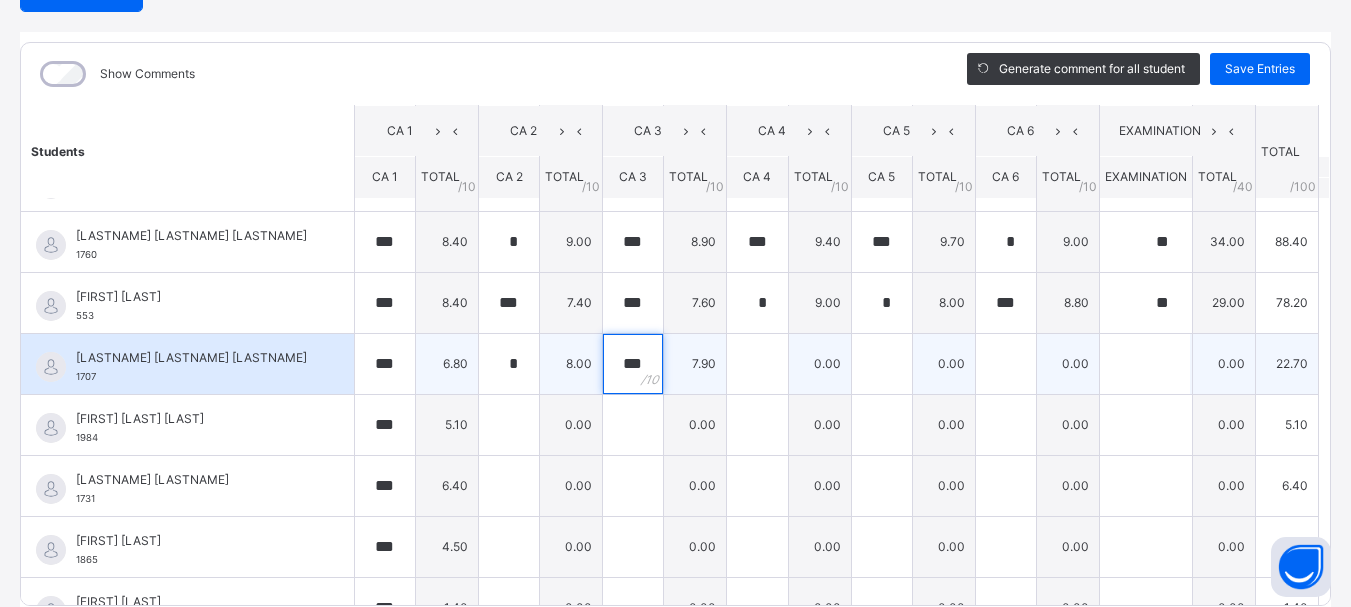 type on "***" 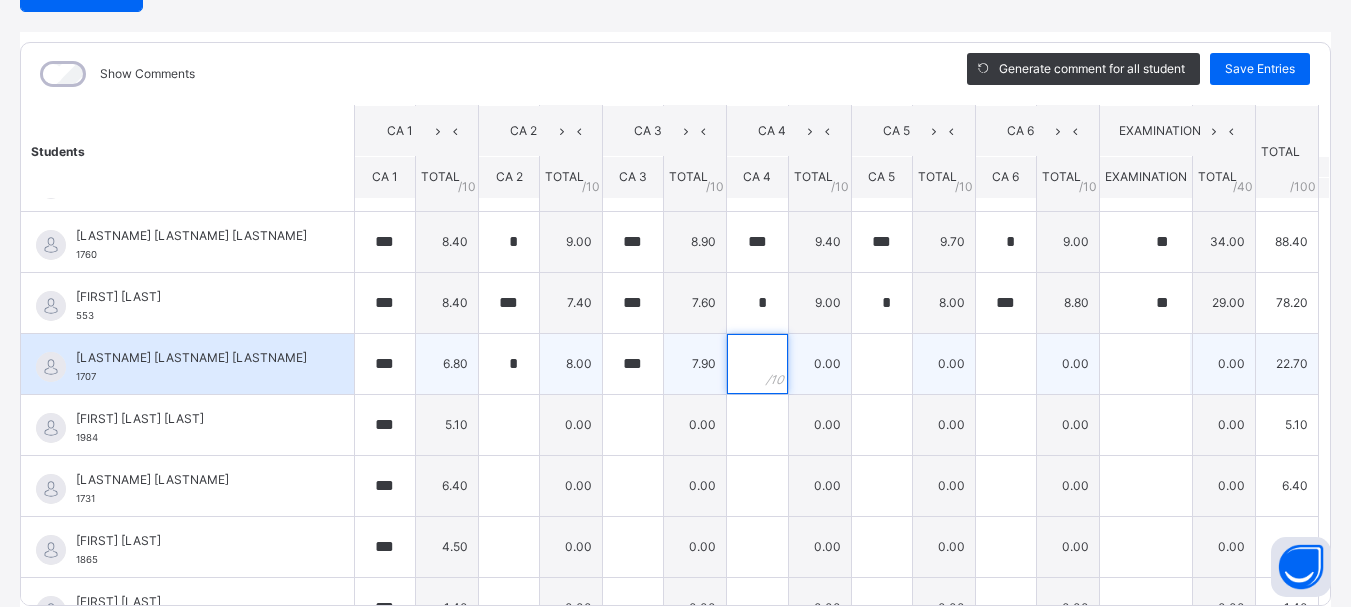 click at bounding box center [757, 364] 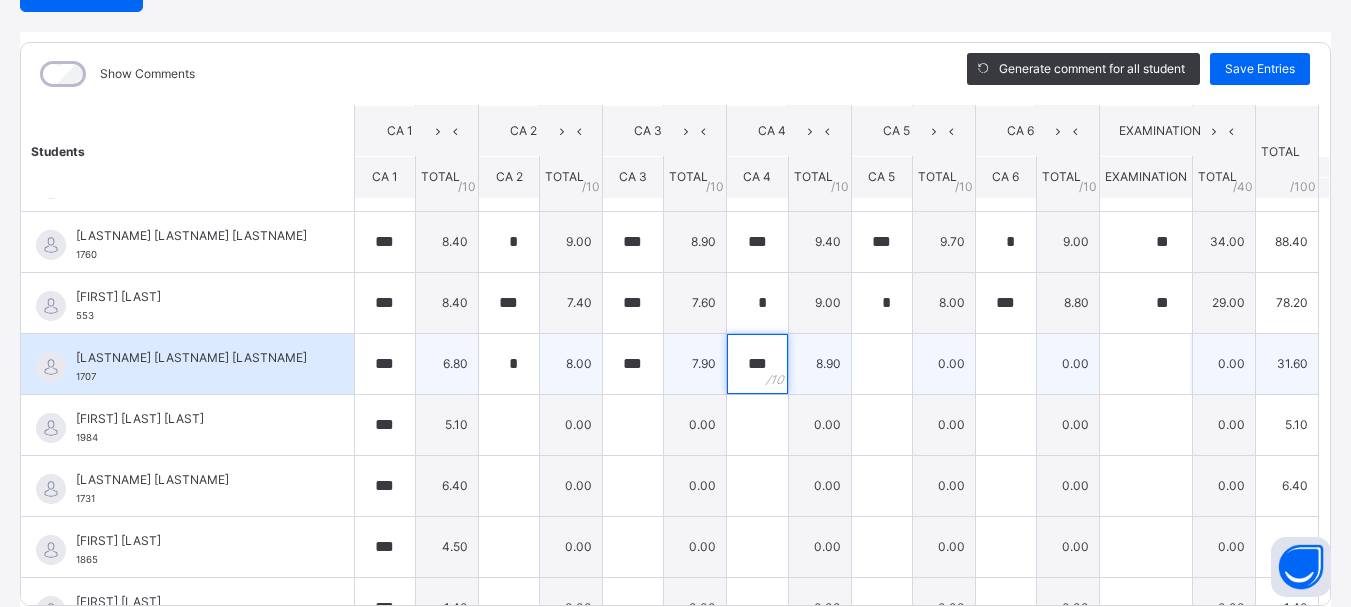 type on "***" 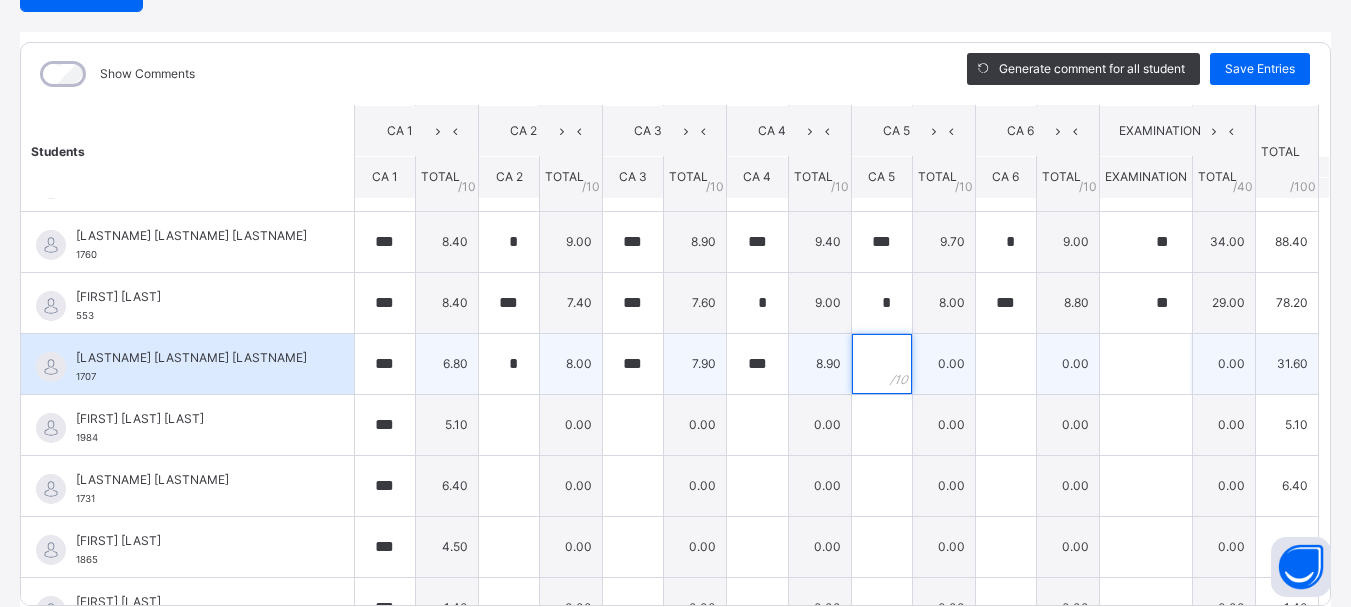 click at bounding box center (882, 364) 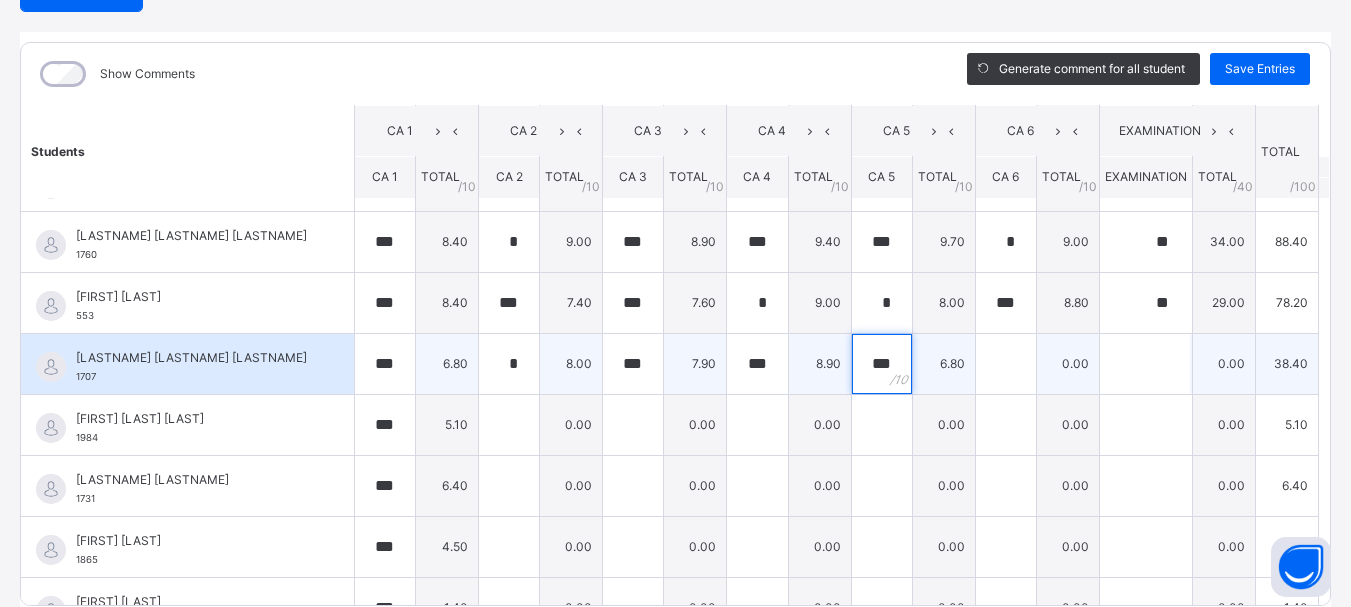 type on "***" 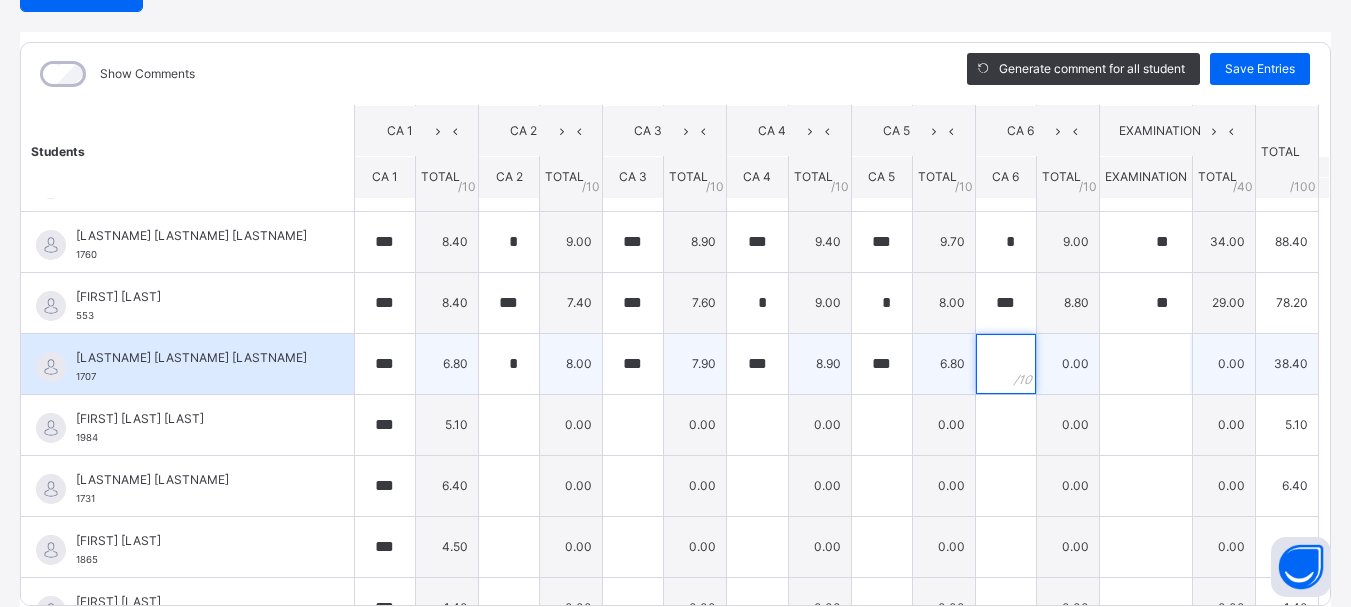 click at bounding box center (1006, 364) 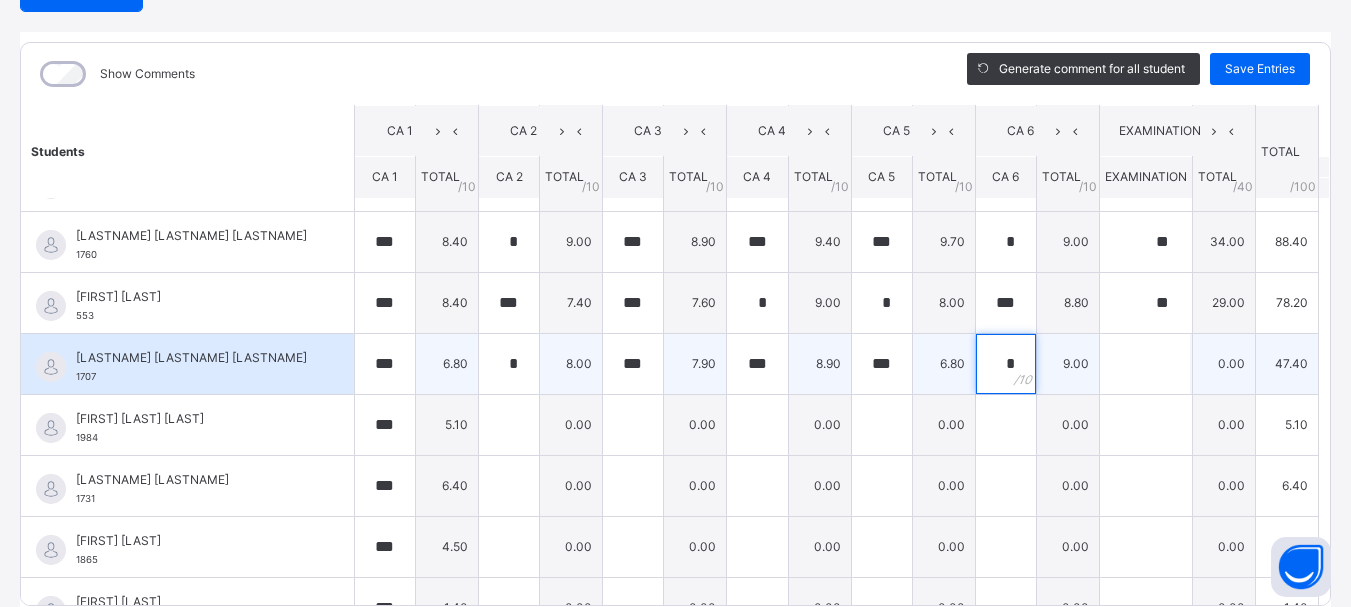 type on "*" 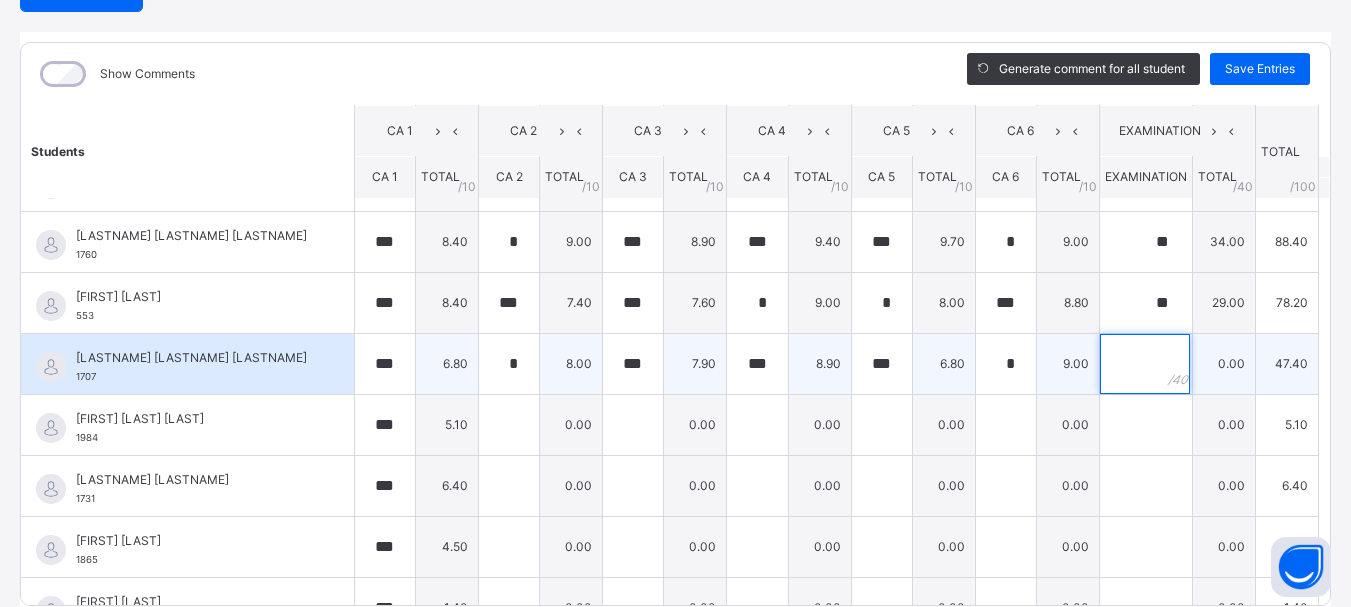 click at bounding box center (1145, 364) 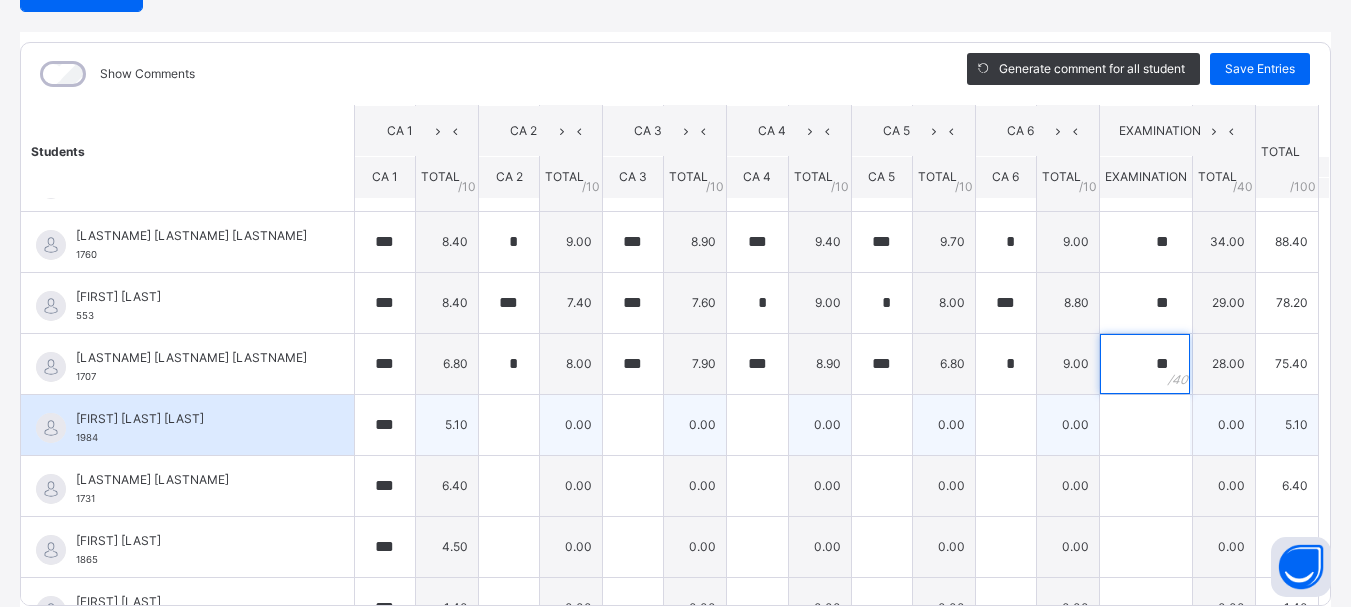 type on "**" 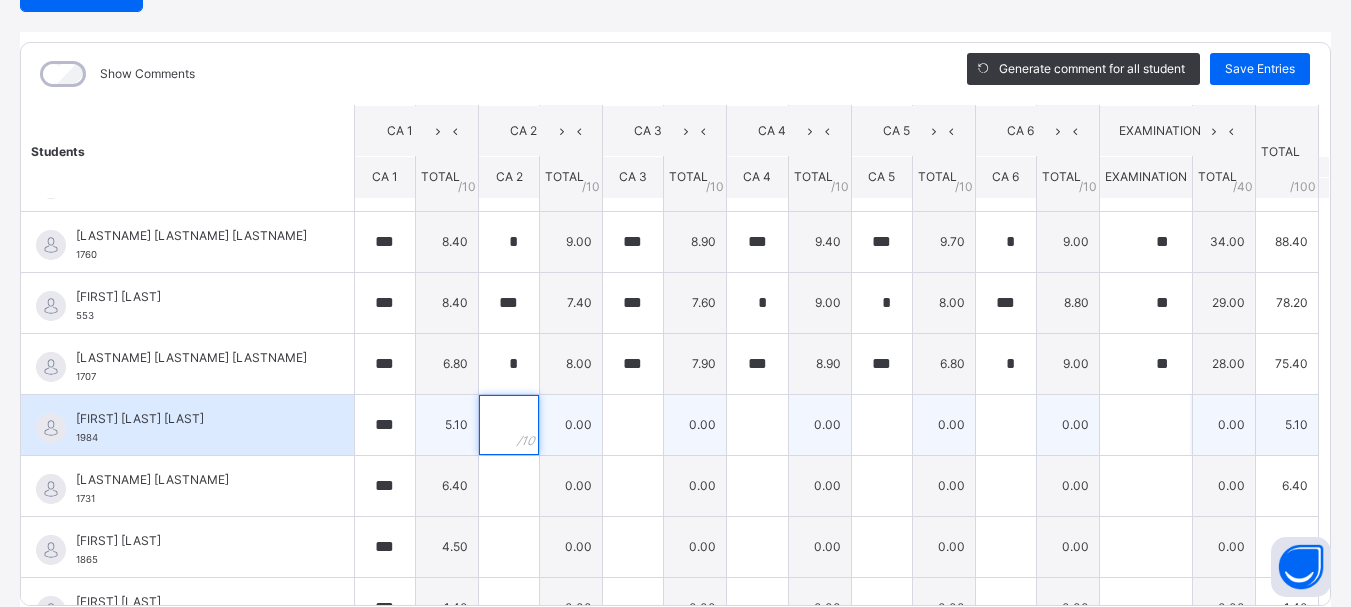 click at bounding box center [509, 425] 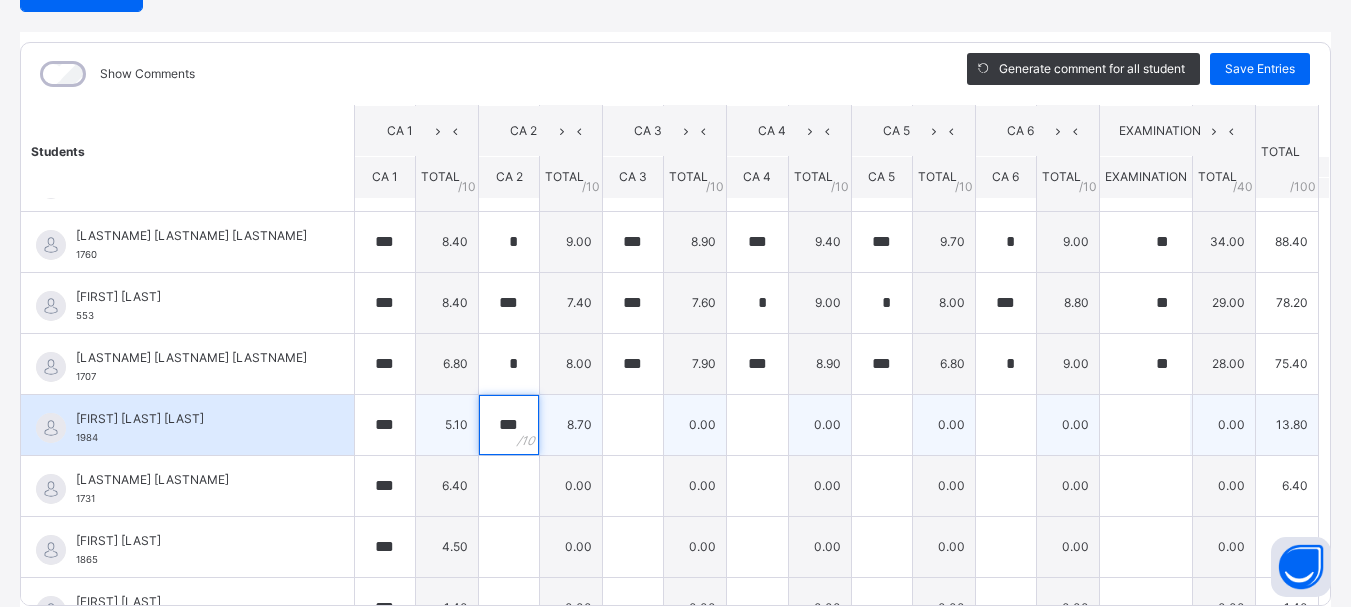 type on "***" 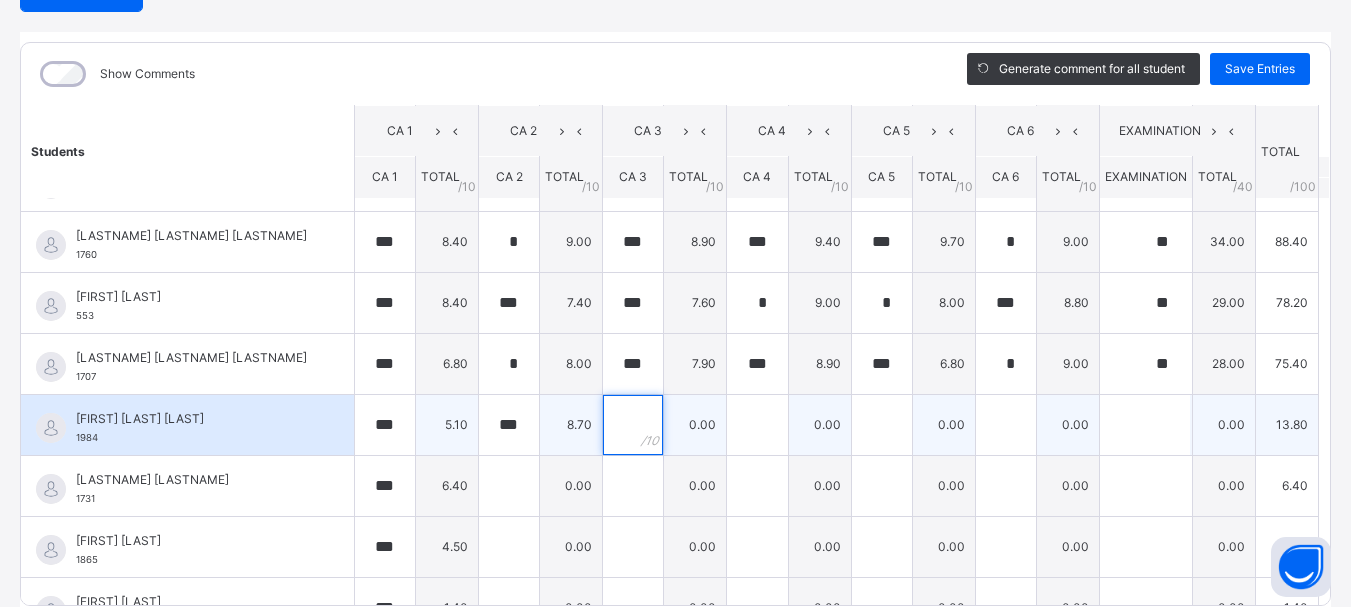 click at bounding box center (633, 425) 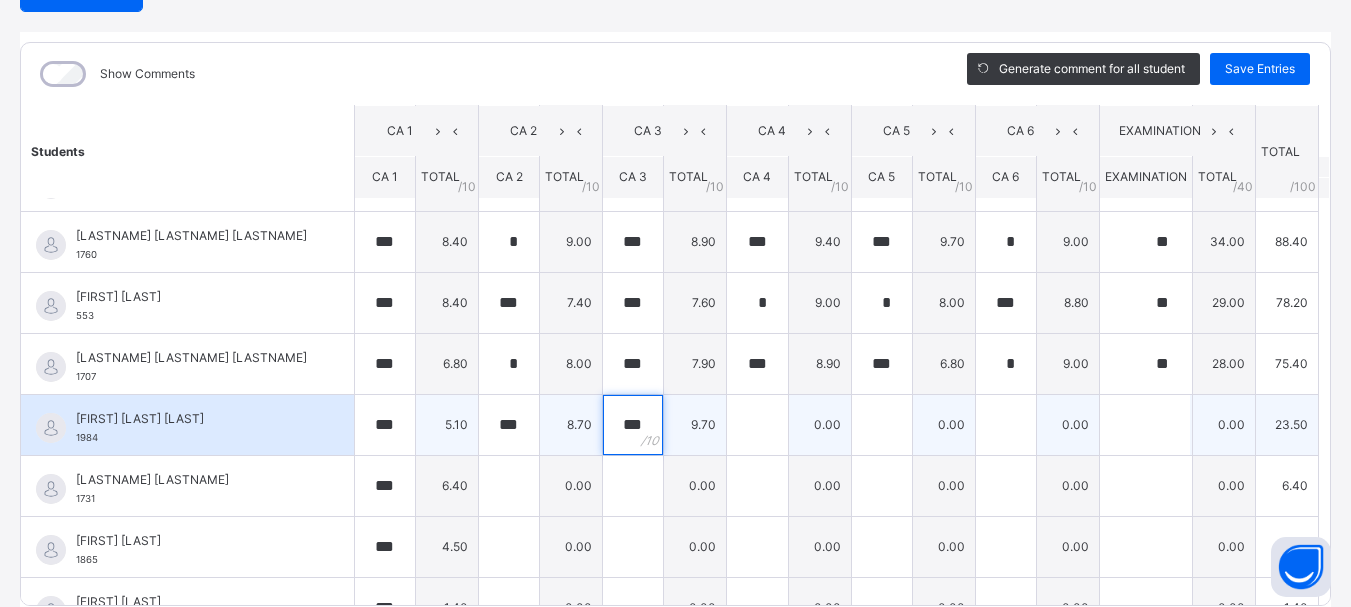 type on "*" 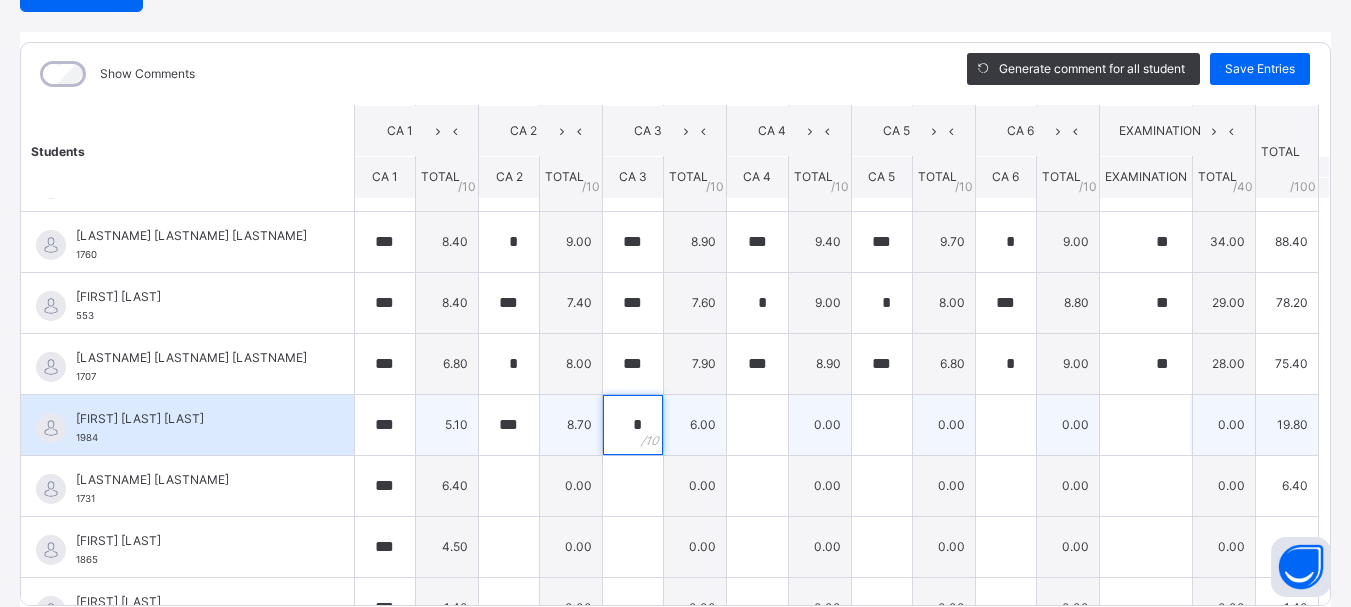 type on "*" 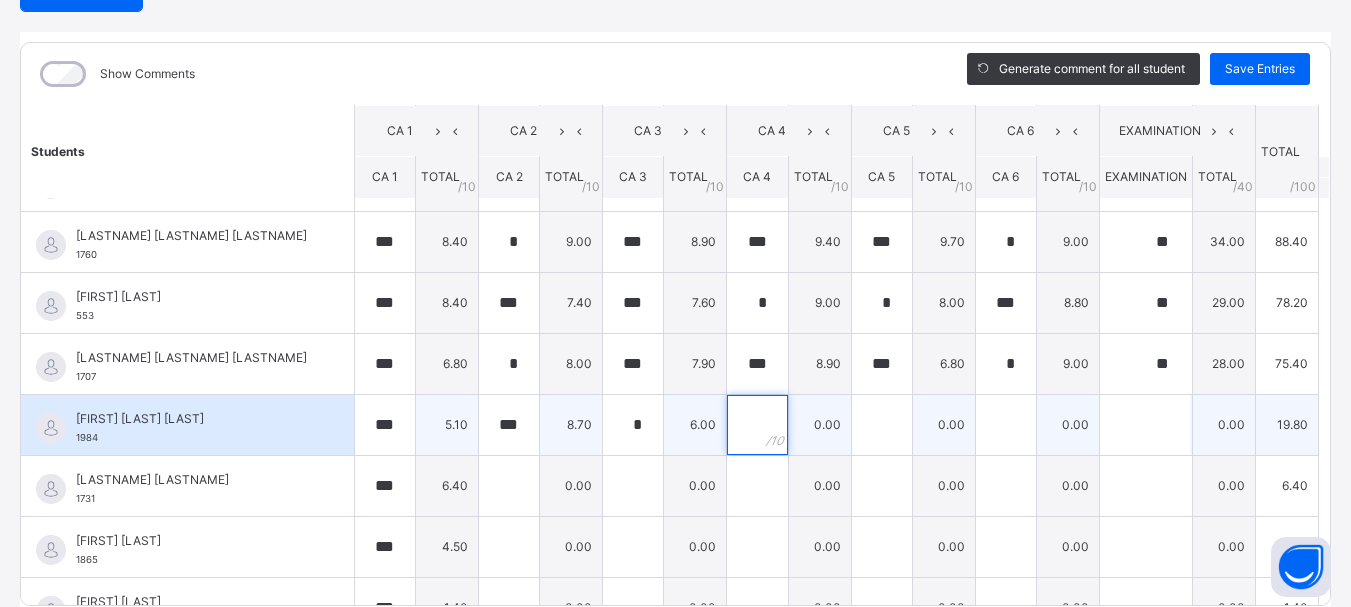 click at bounding box center (757, 425) 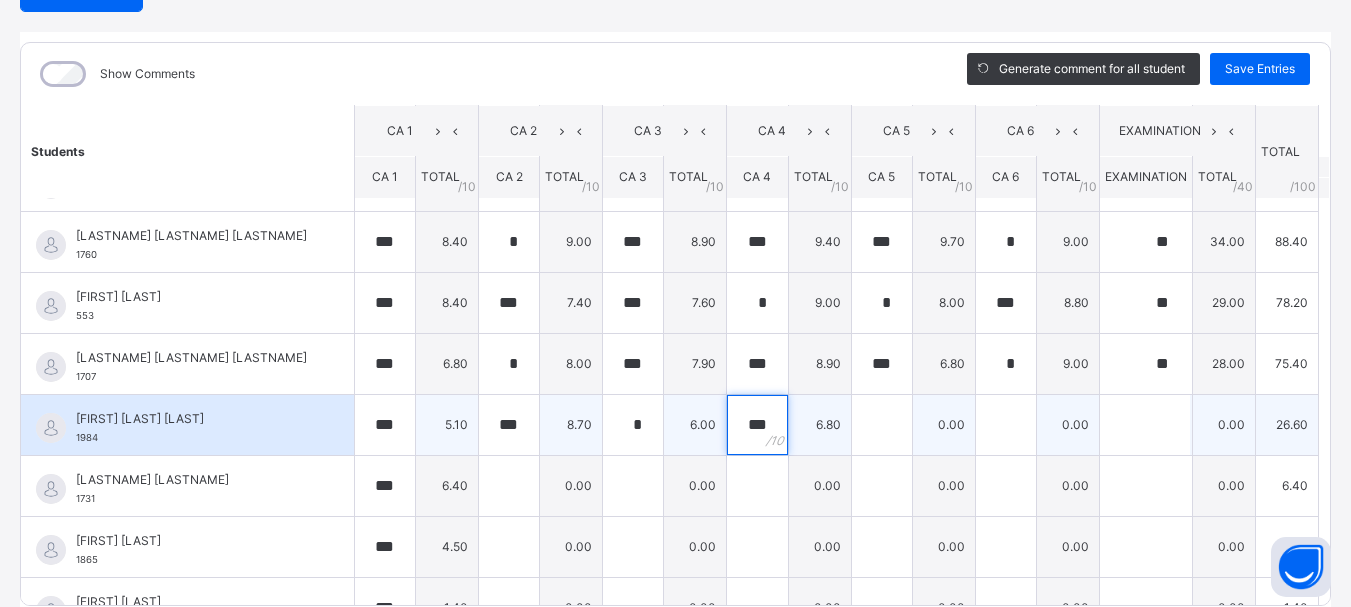 type on "***" 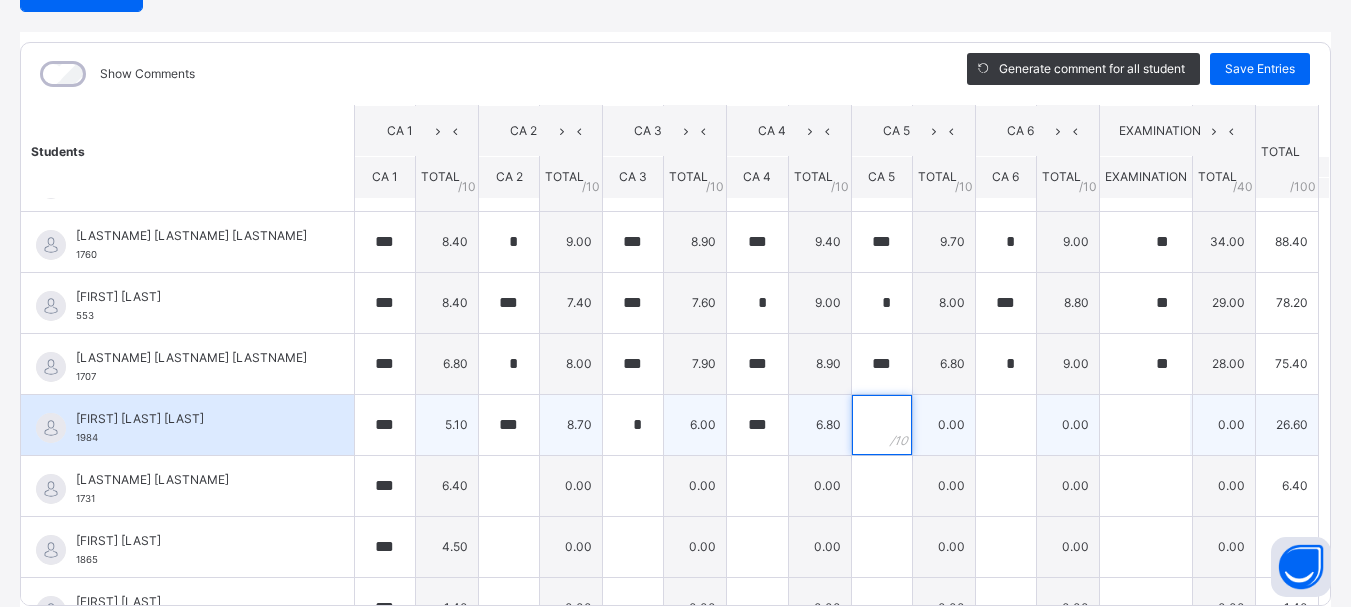 click at bounding box center (882, 425) 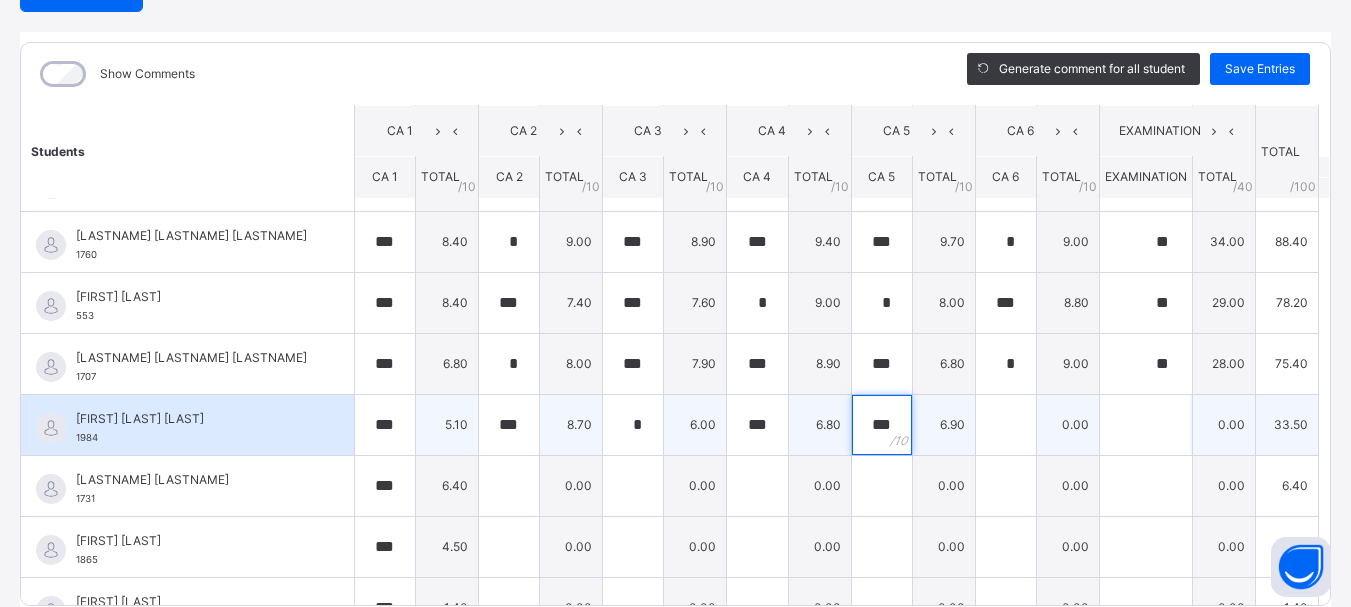 type on "***" 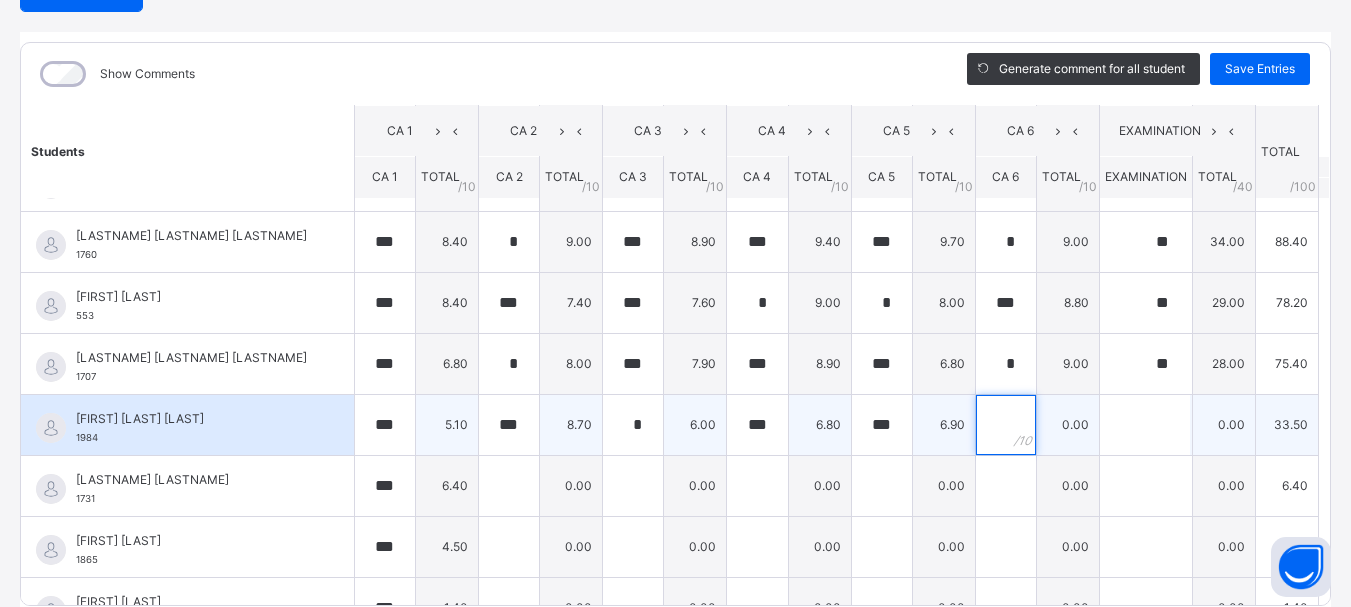 click at bounding box center (1006, 425) 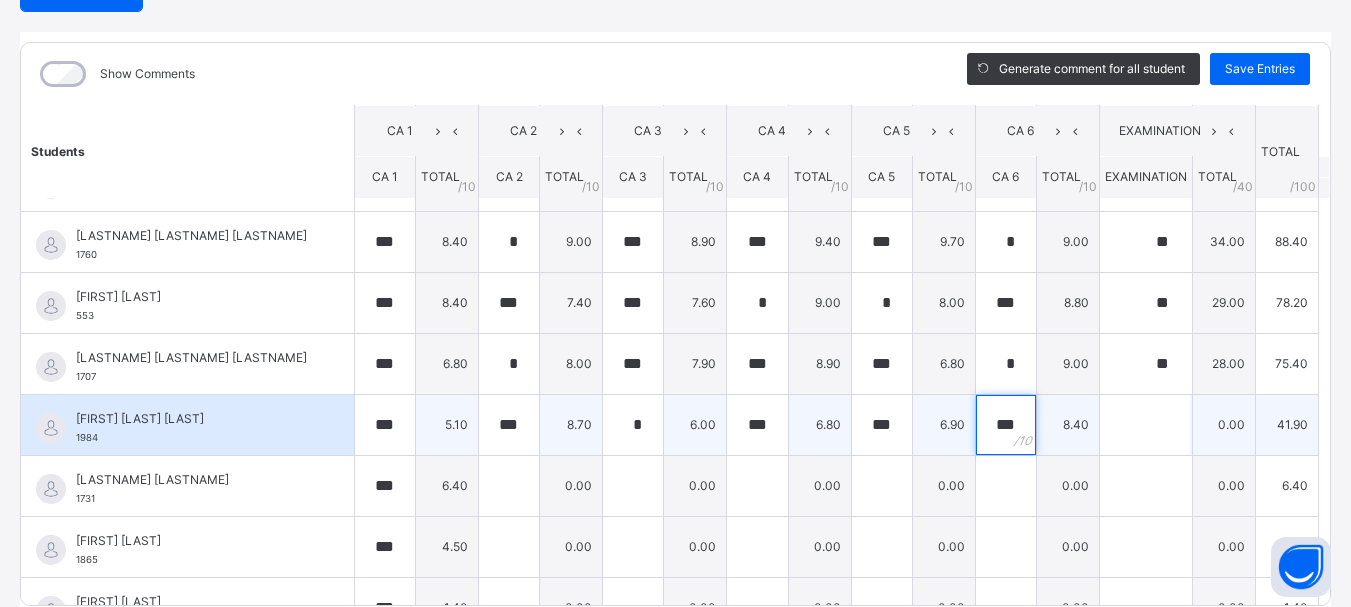 type on "***" 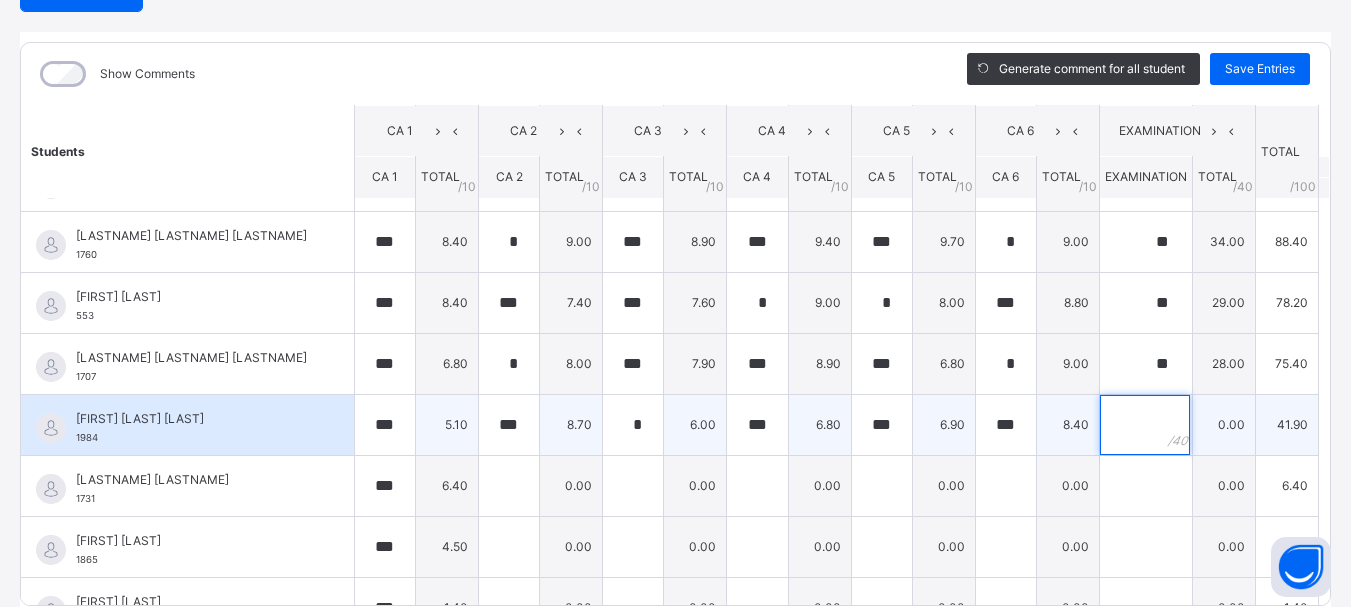 click at bounding box center (1145, 425) 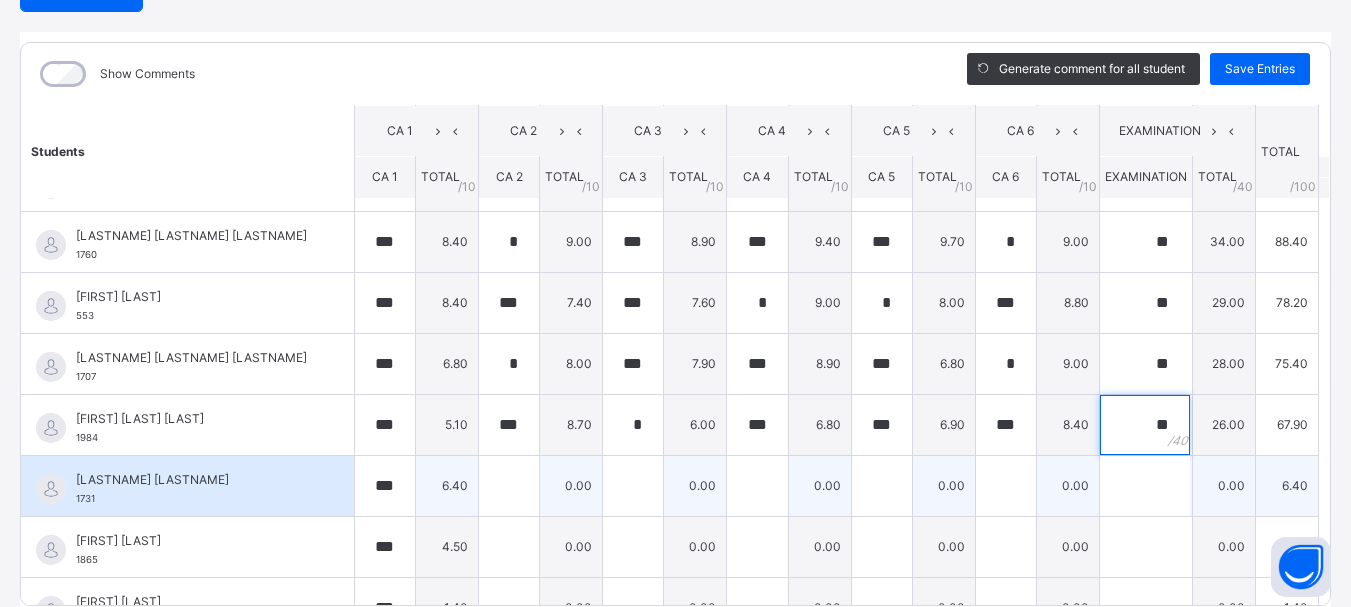 type on "**" 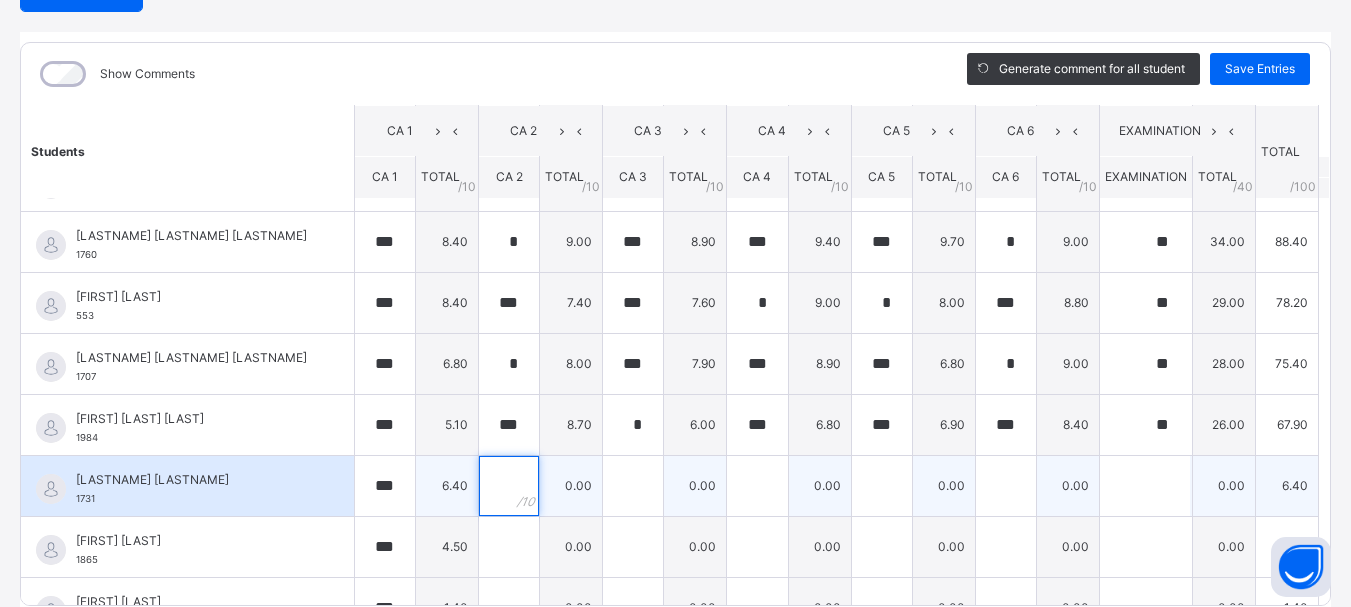 click at bounding box center [509, 486] 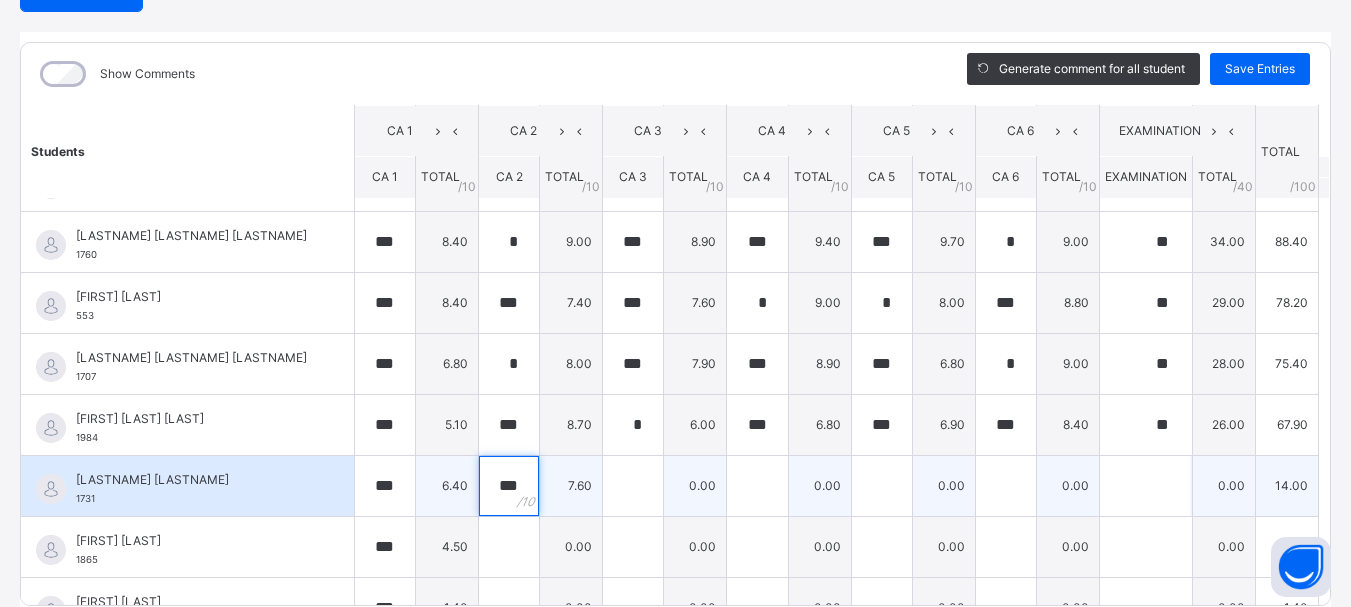 type on "***" 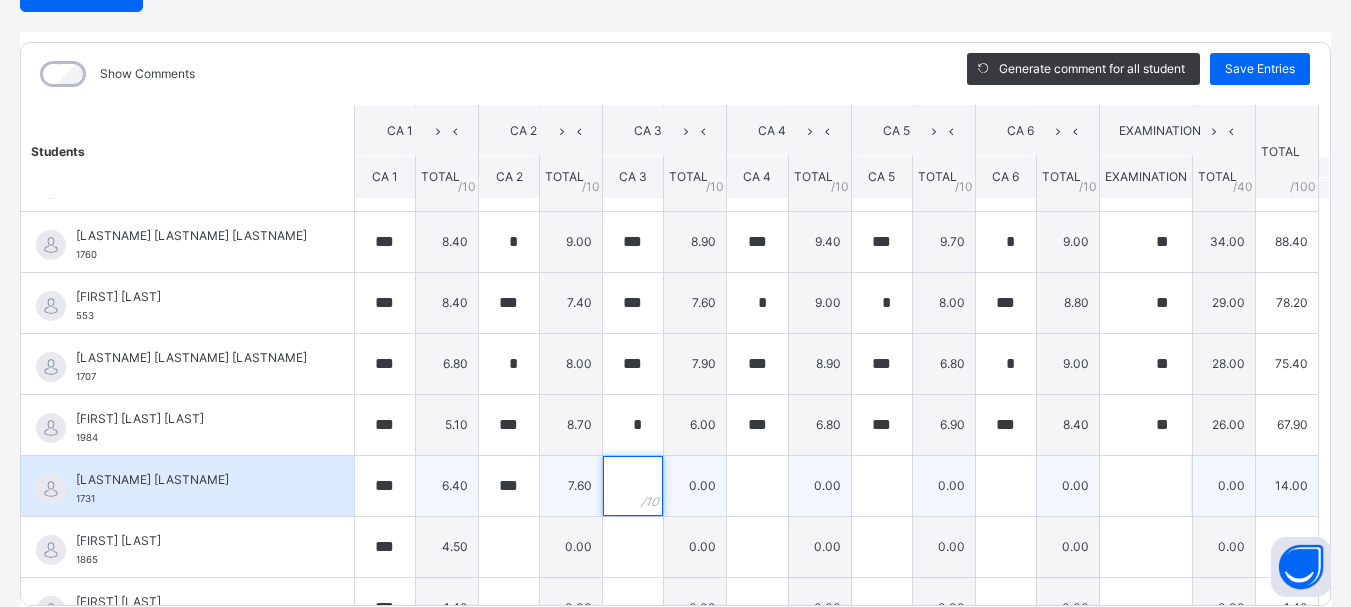 click at bounding box center (633, 486) 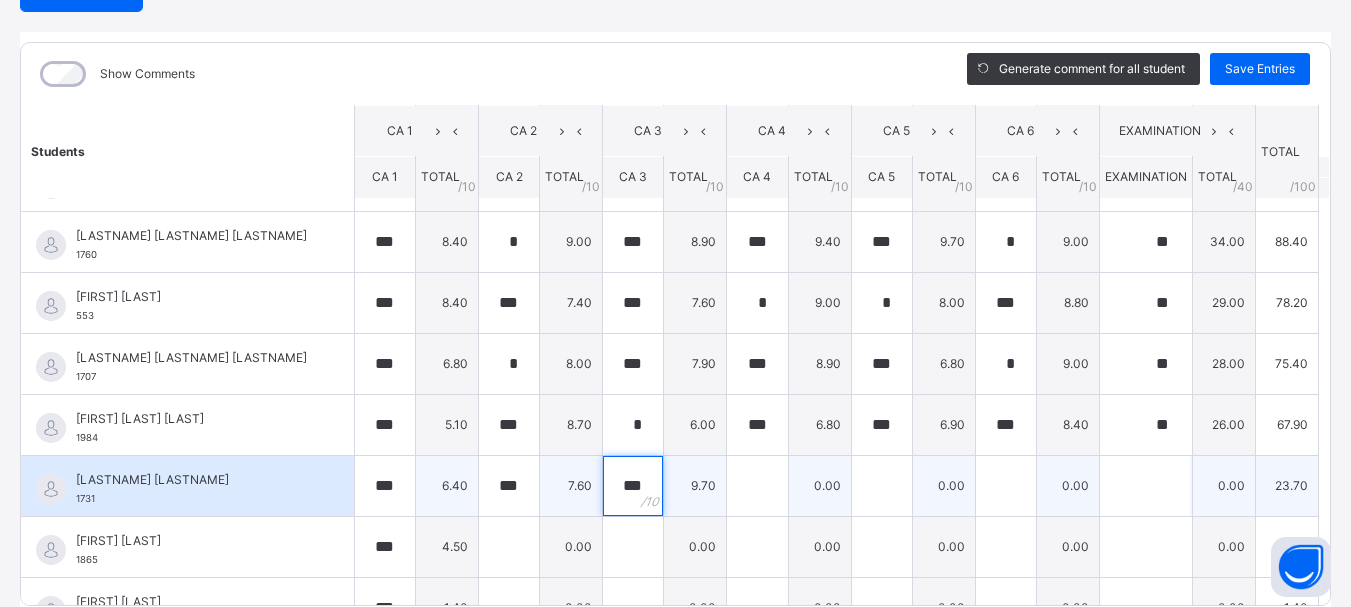 type on "***" 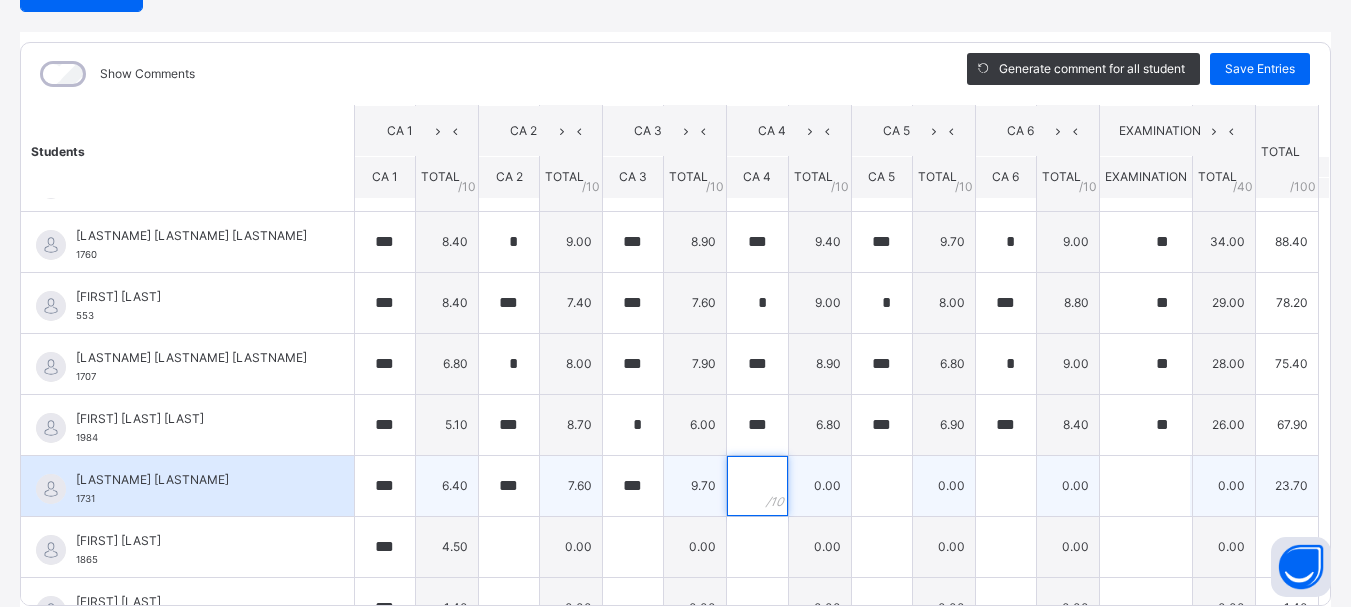 click at bounding box center [757, 486] 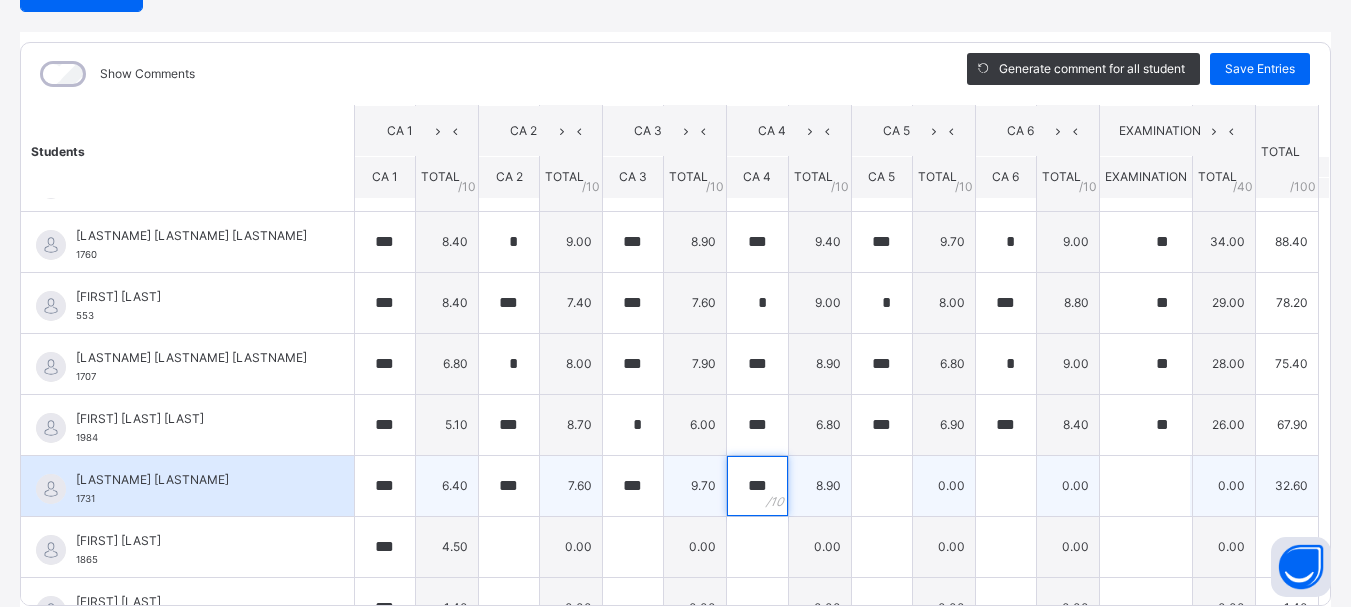 type on "*" 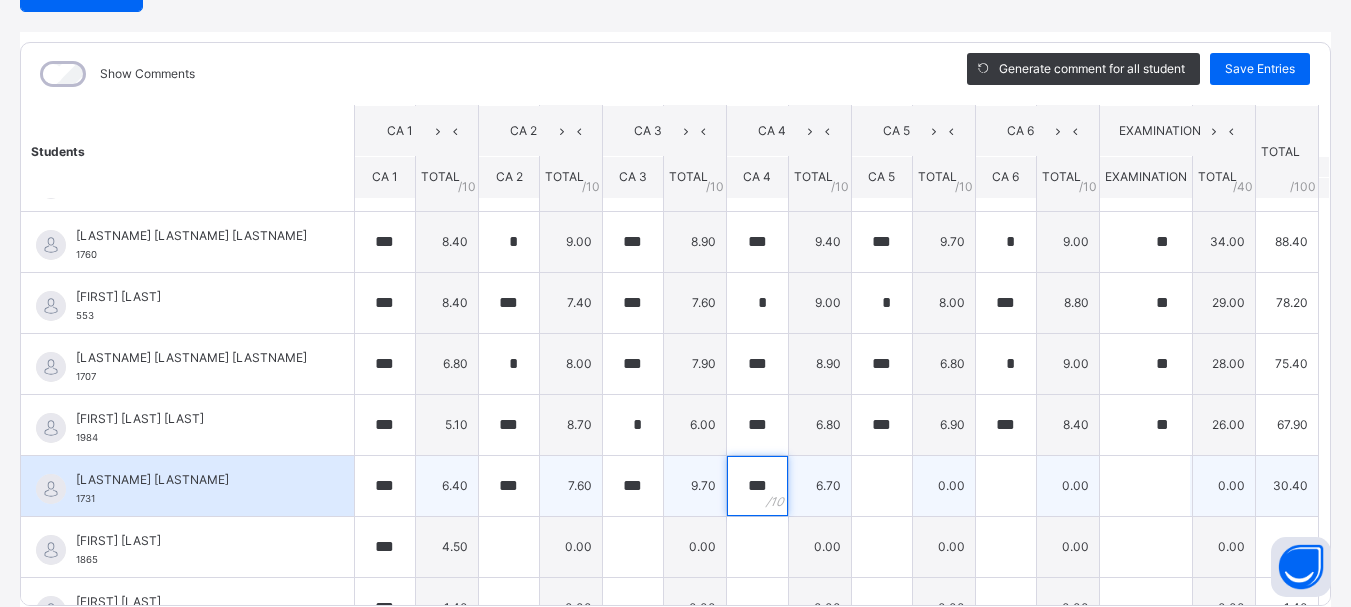 type on "***" 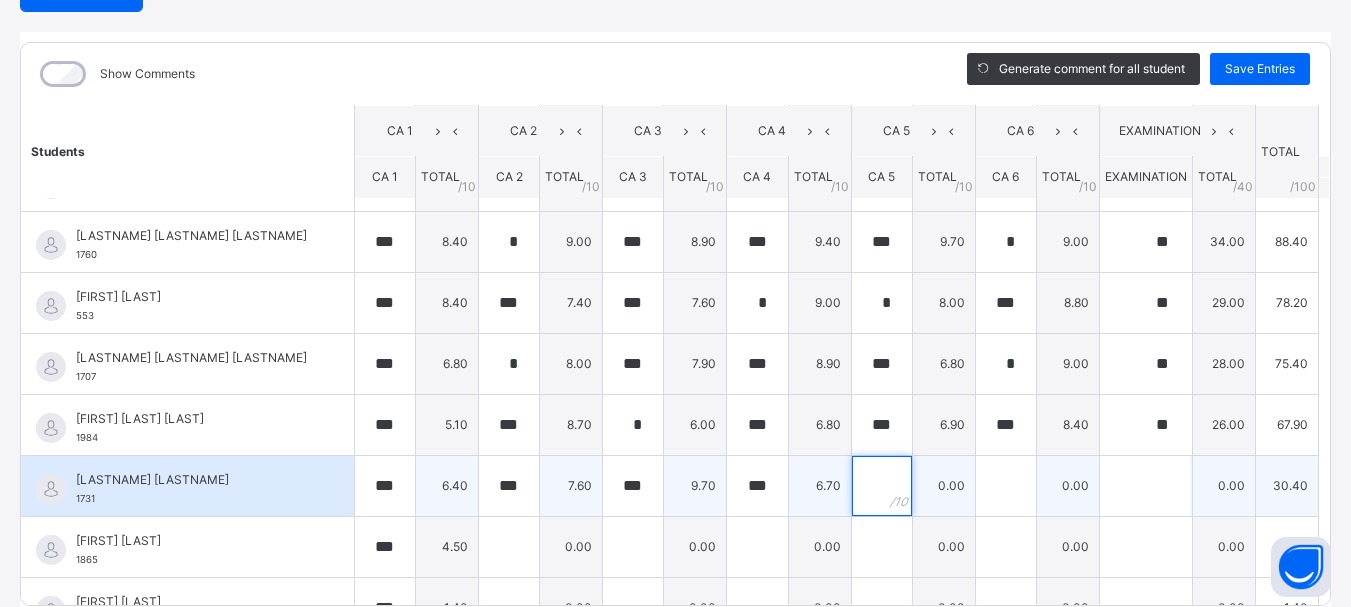 click at bounding box center [882, 486] 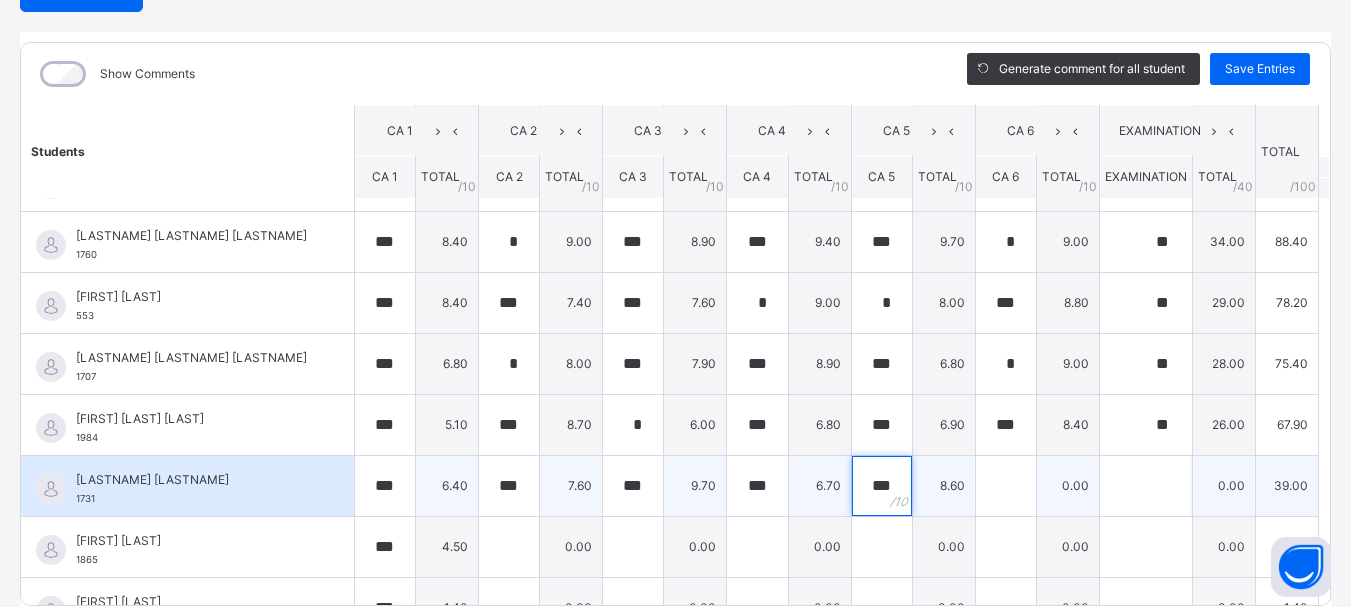 type on "***" 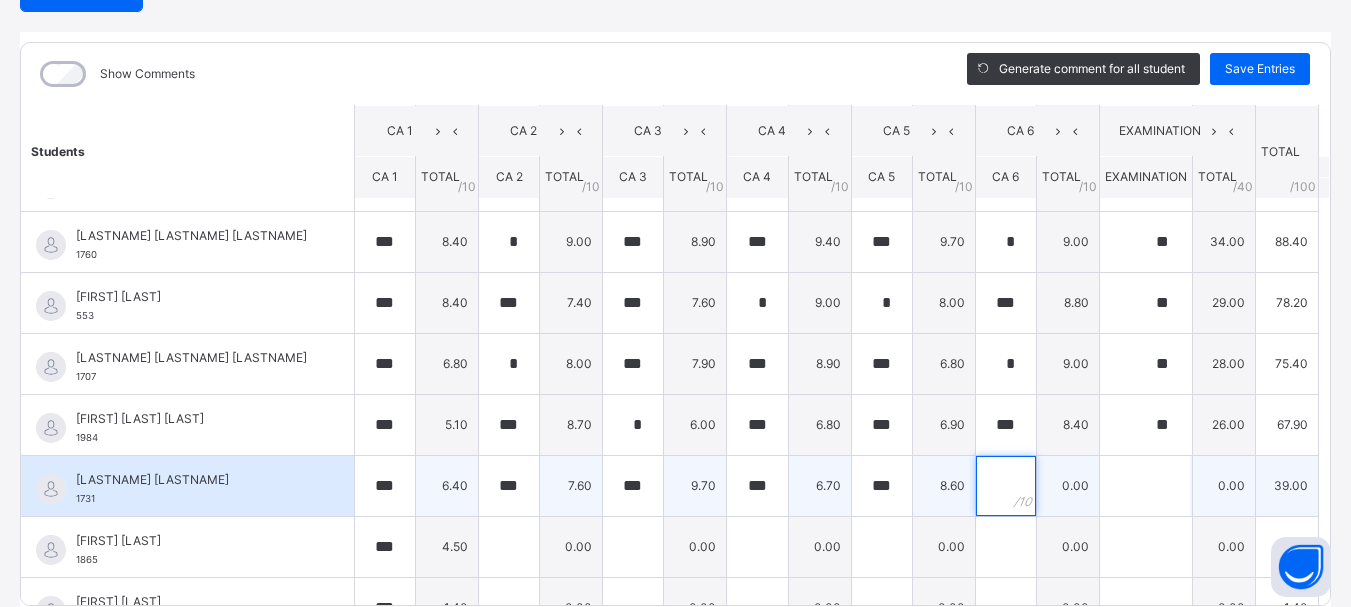 click at bounding box center (1006, 486) 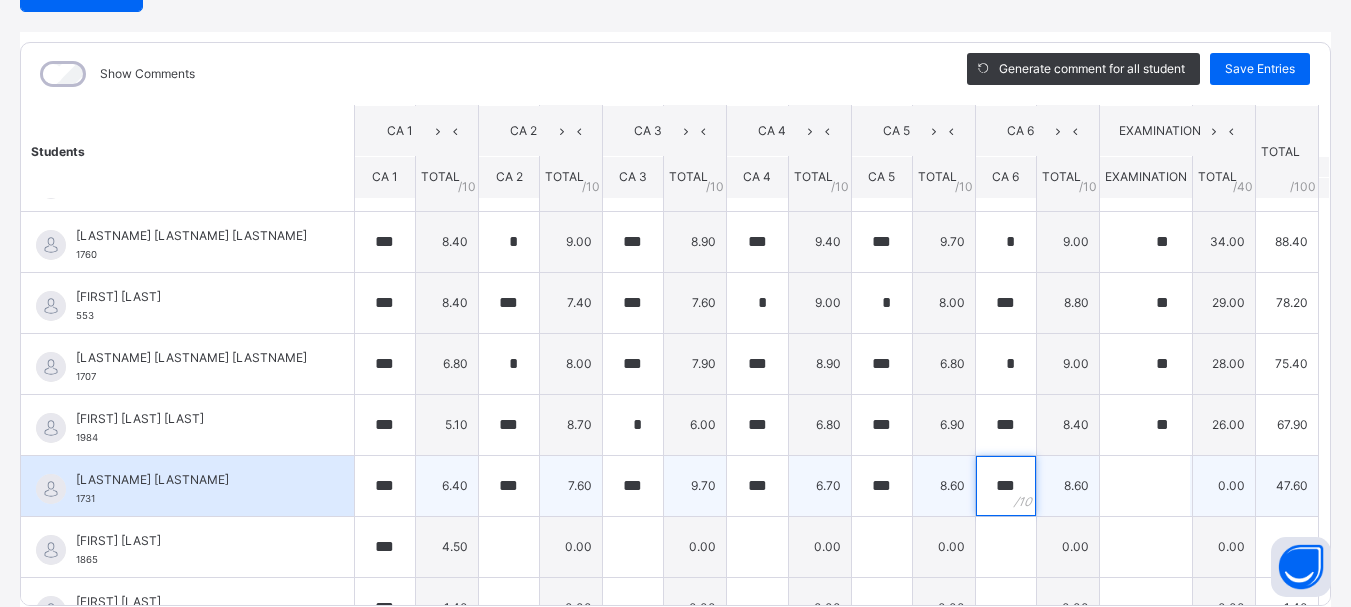 type on "***" 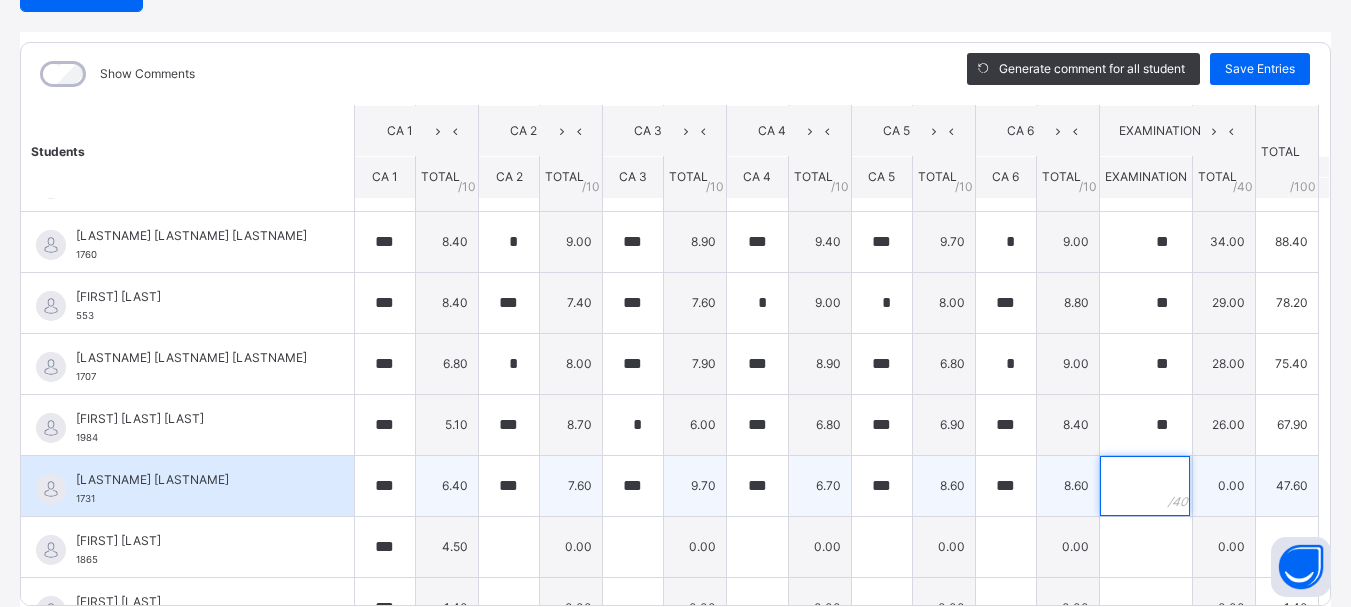 click at bounding box center (1145, 486) 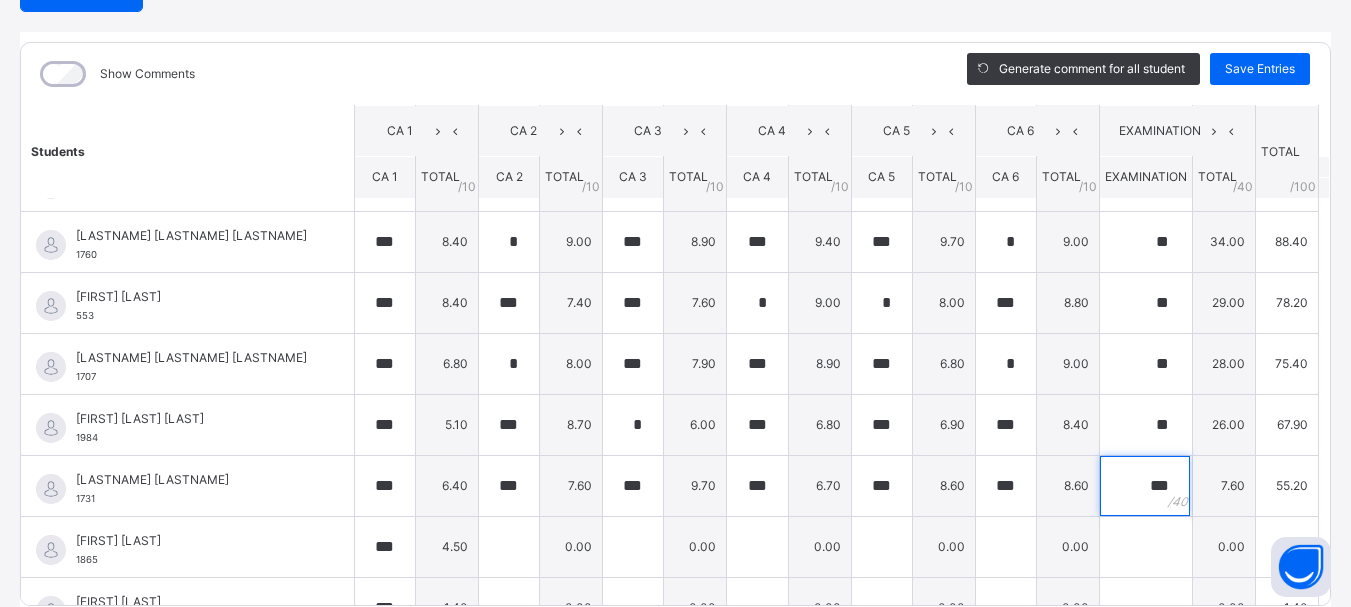 scroll, scrollTop: 692, scrollLeft: 0, axis: vertical 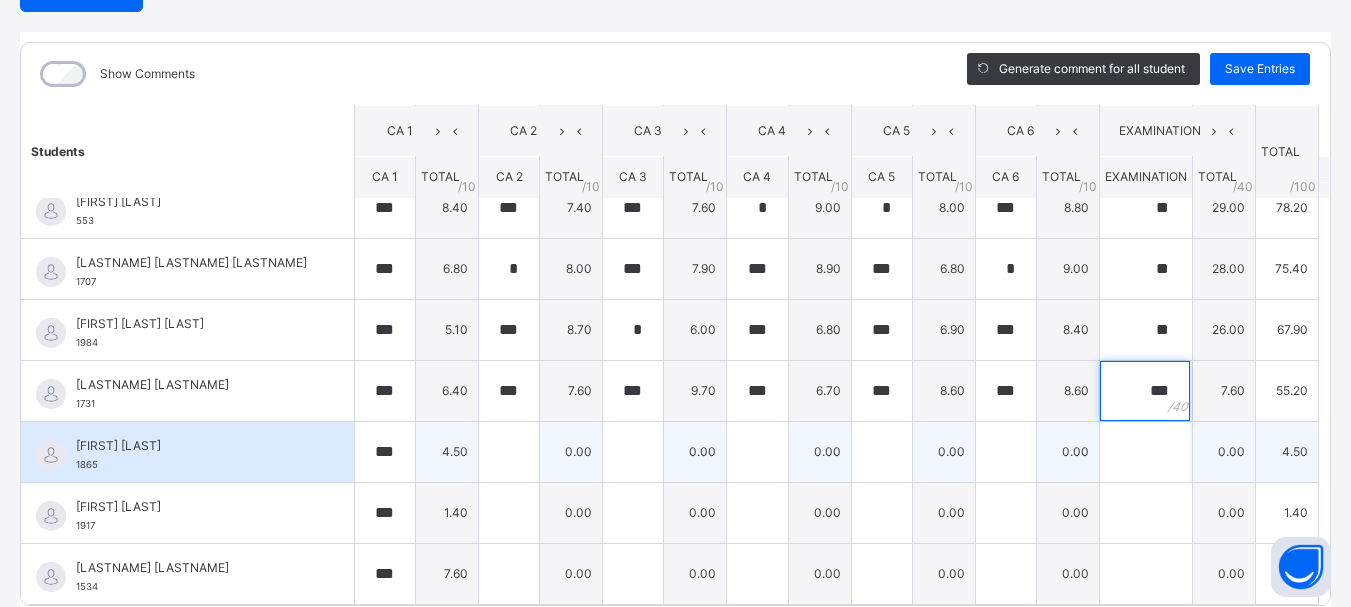 type on "***" 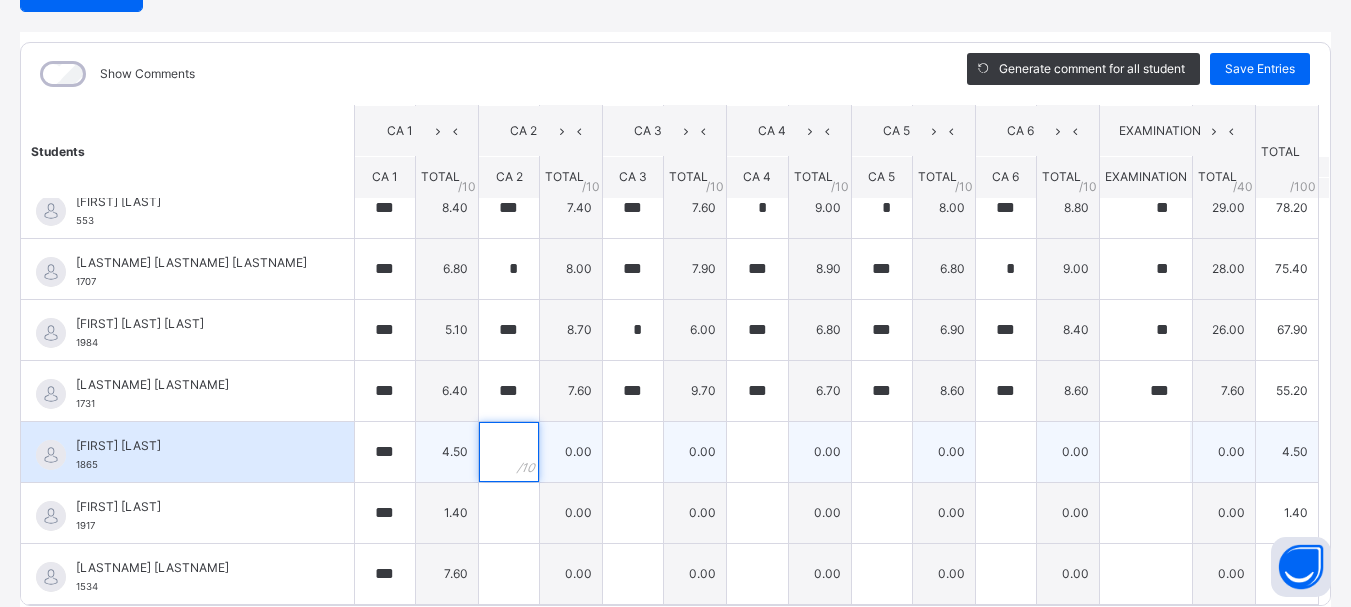 click at bounding box center [509, 452] 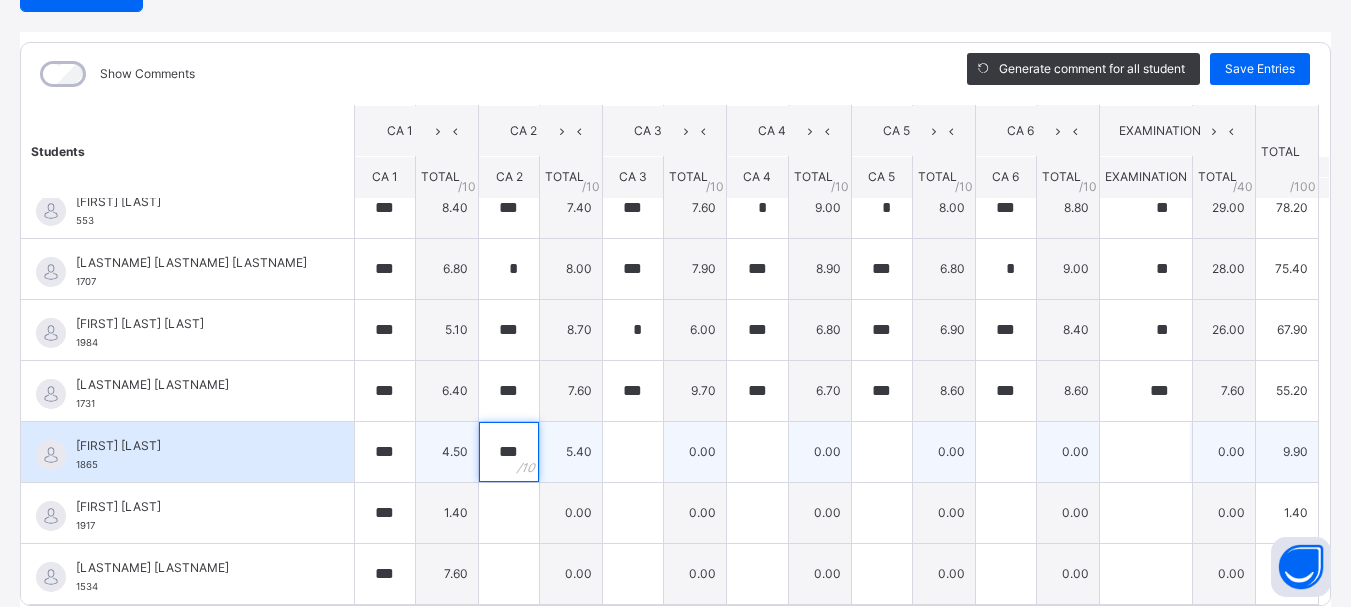 type on "***" 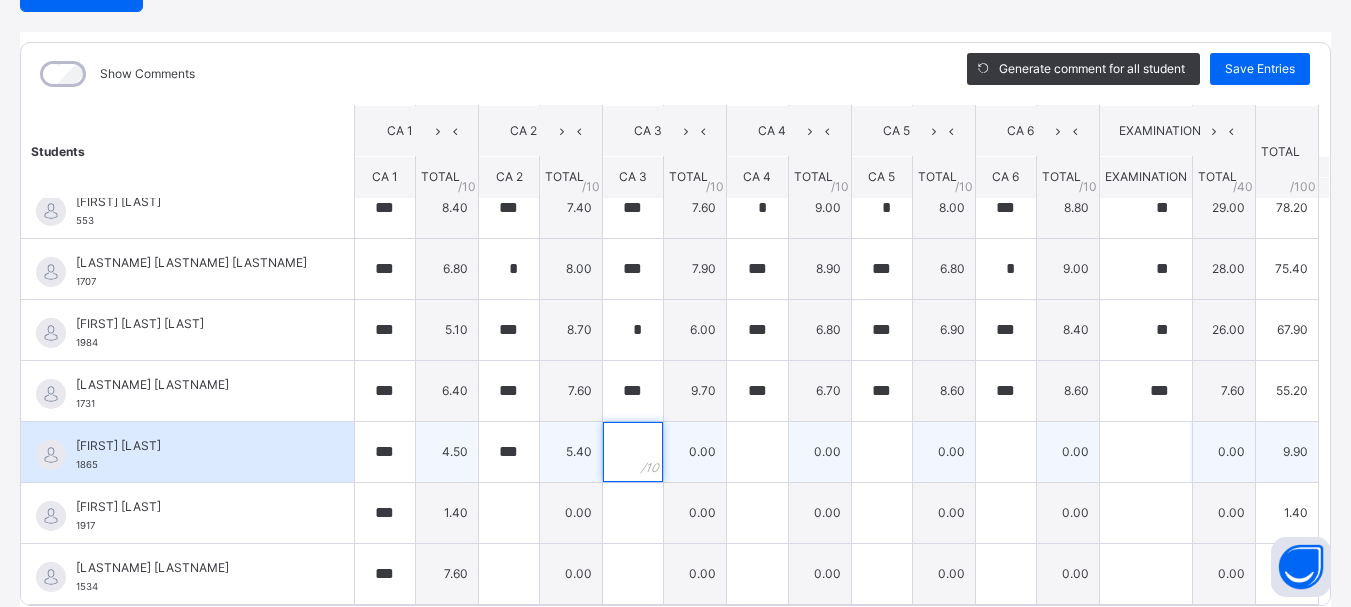 click at bounding box center [633, 452] 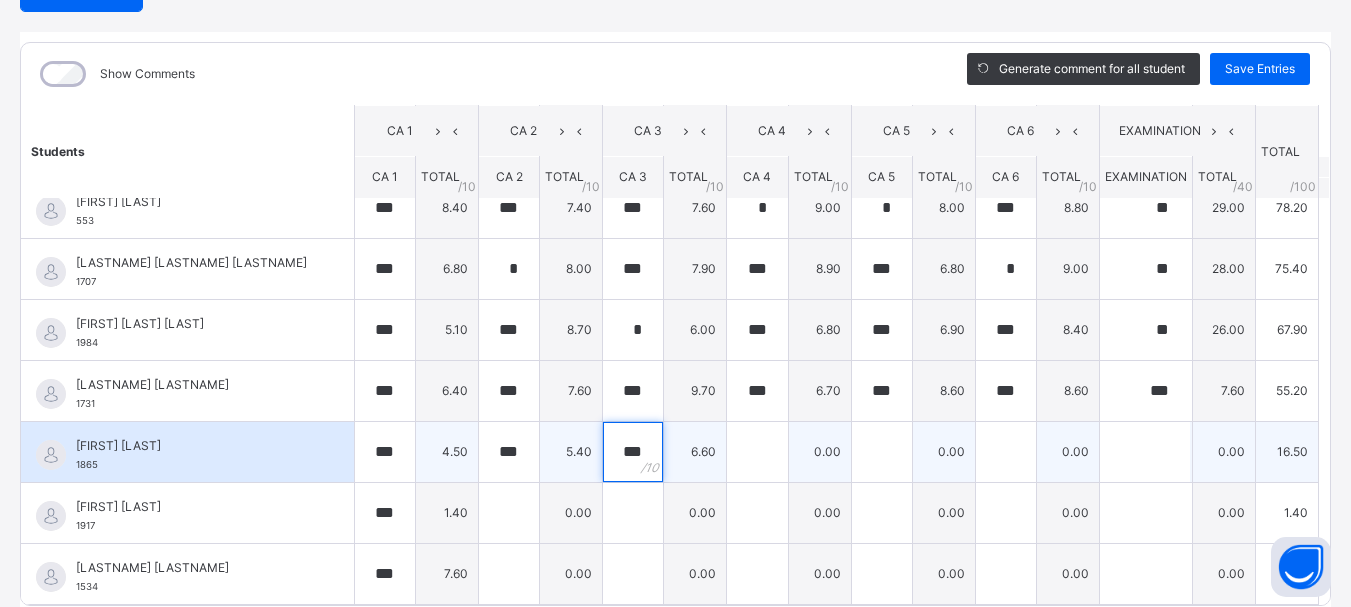 type on "***" 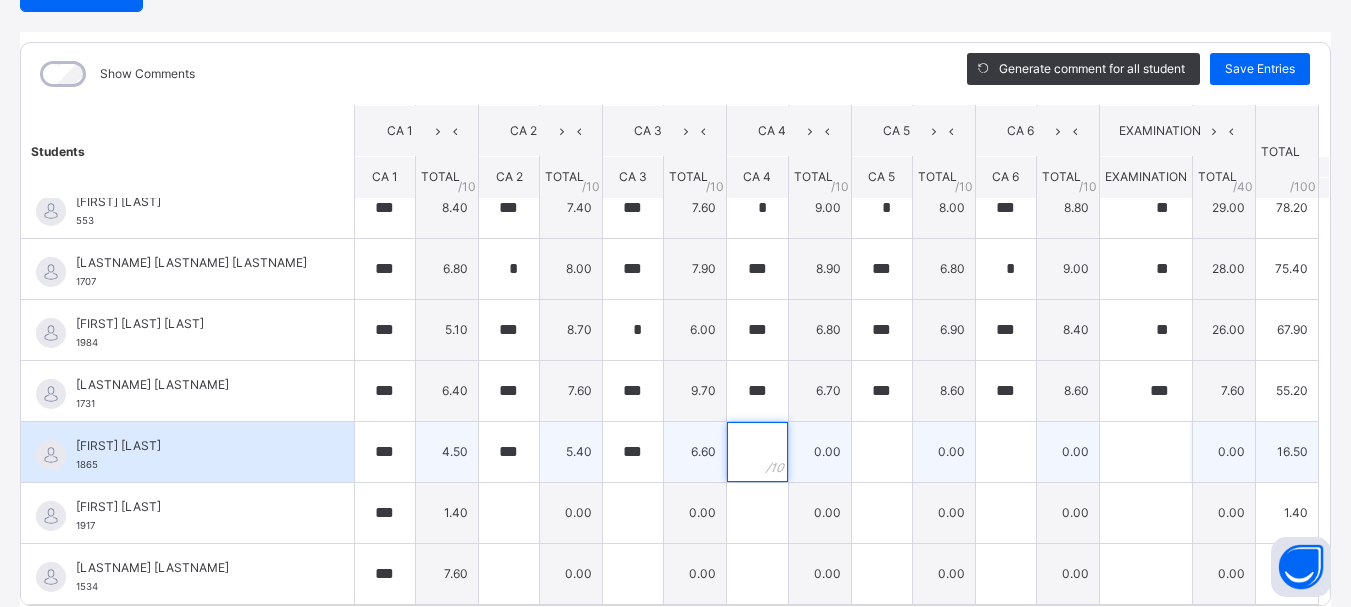 click at bounding box center (757, 452) 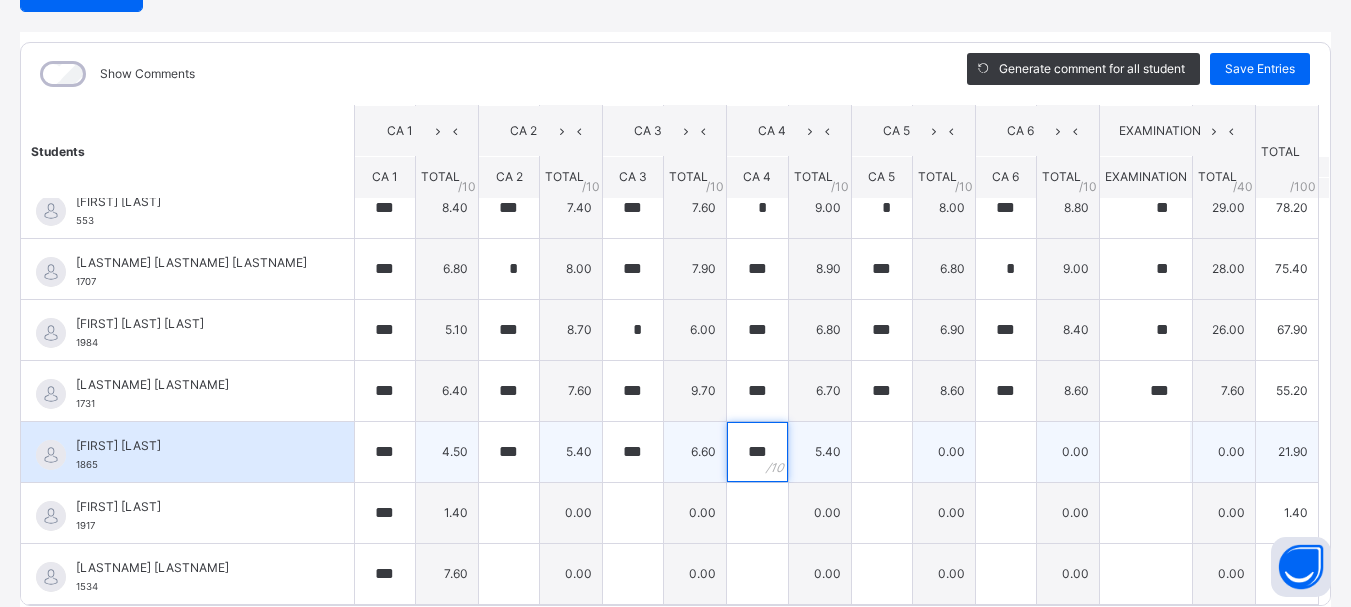 type on "***" 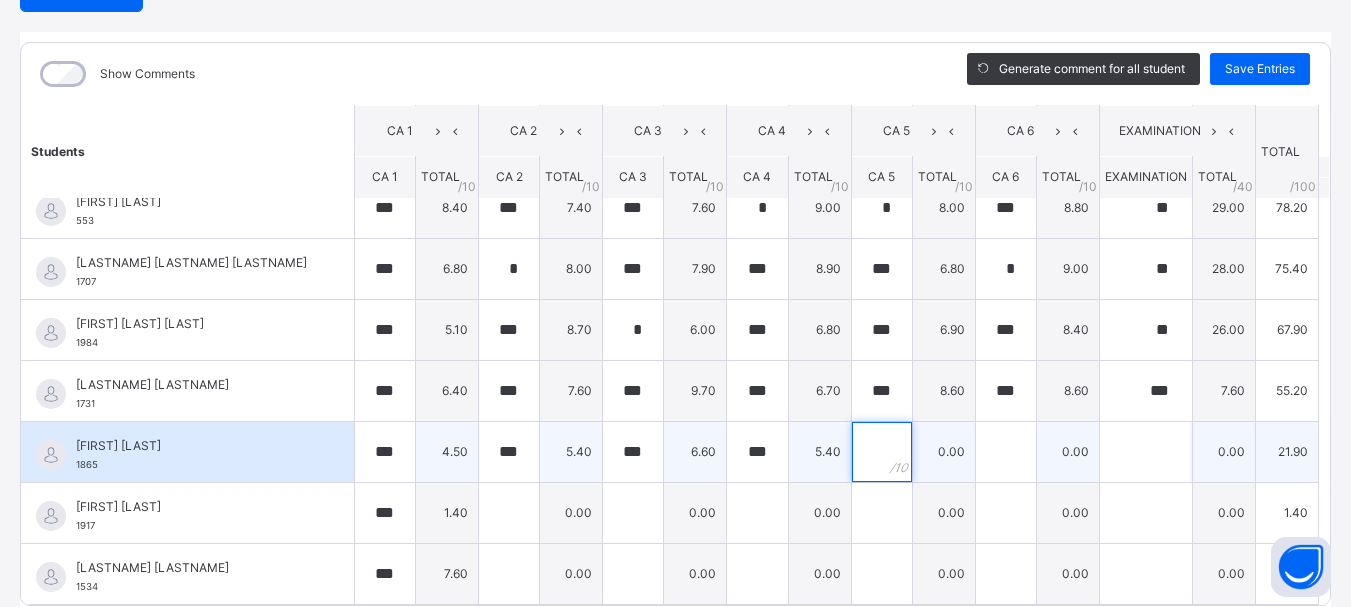 click at bounding box center [882, 452] 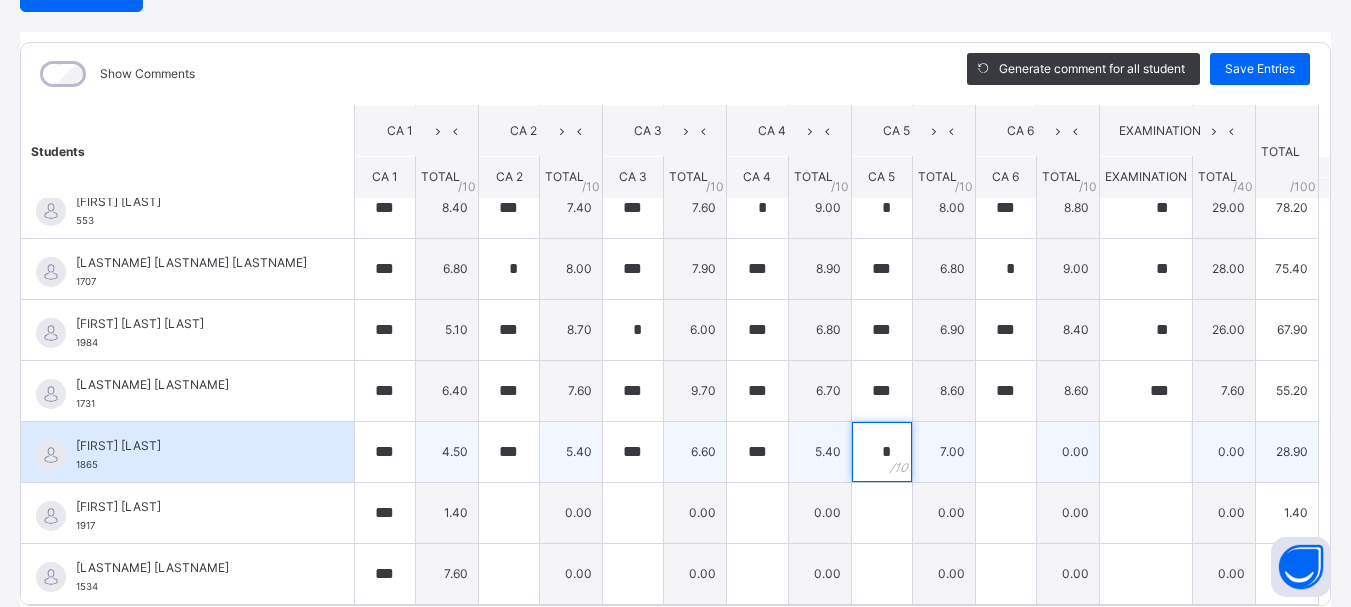 type on "*" 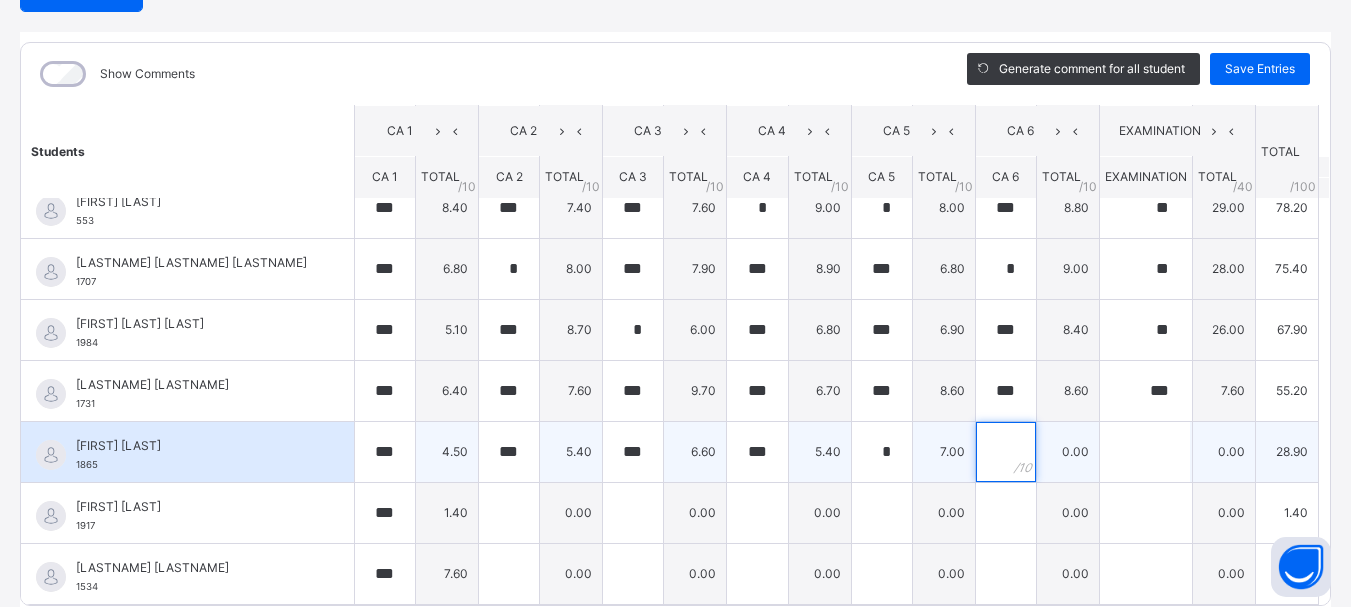 click at bounding box center [1006, 452] 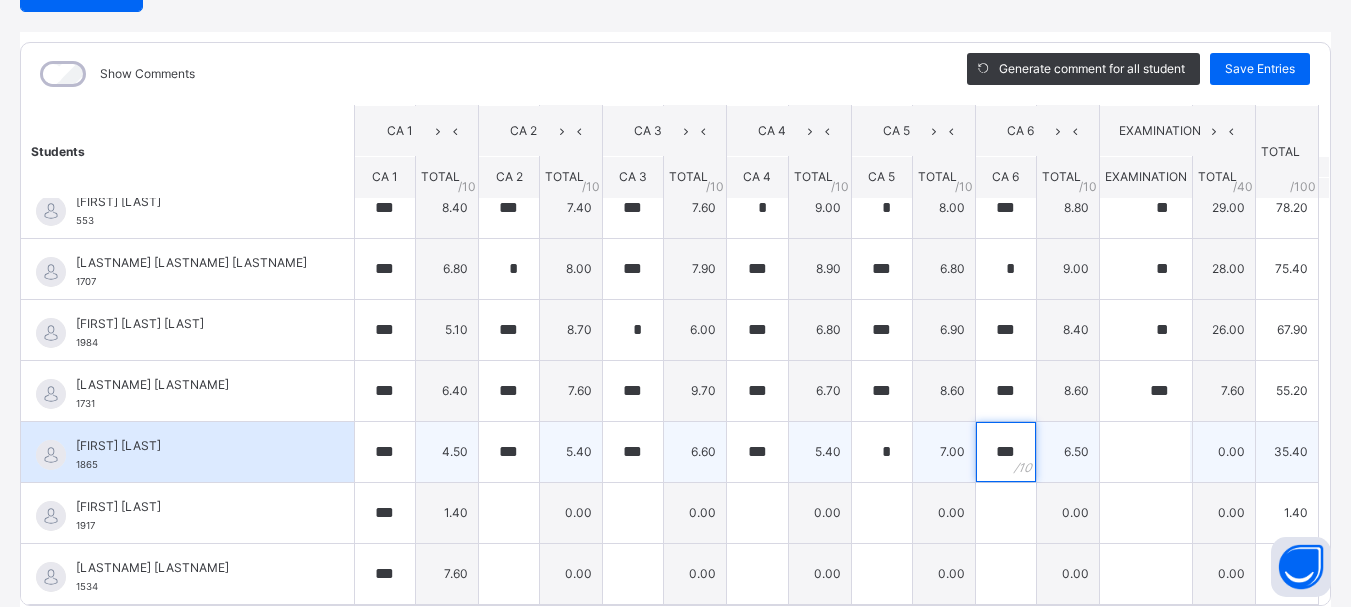 type on "***" 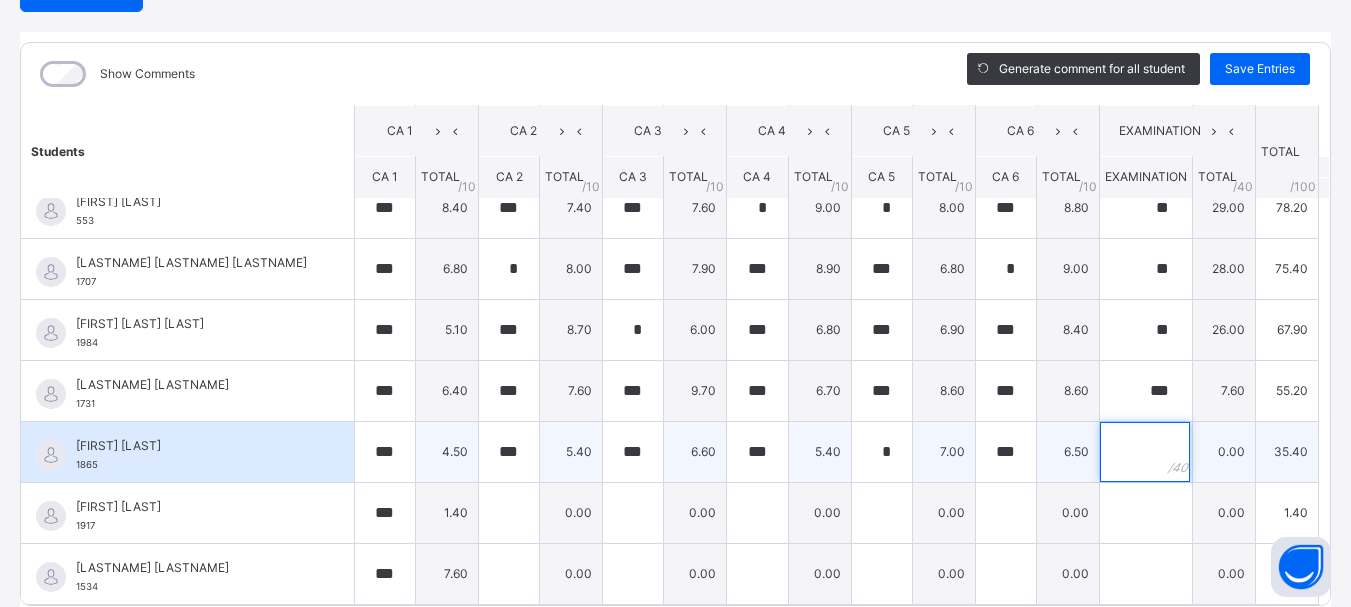 click at bounding box center (1145, 452) 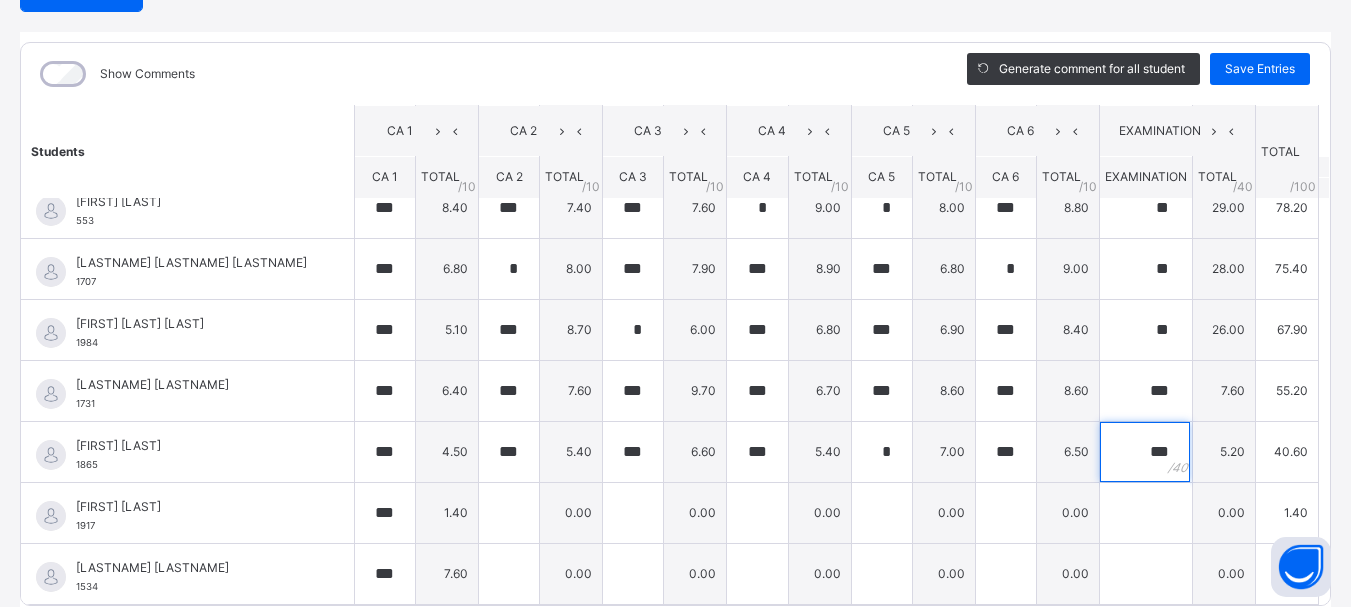 scroll, scrollTop: 225, scrollLeft: 14, axis: both 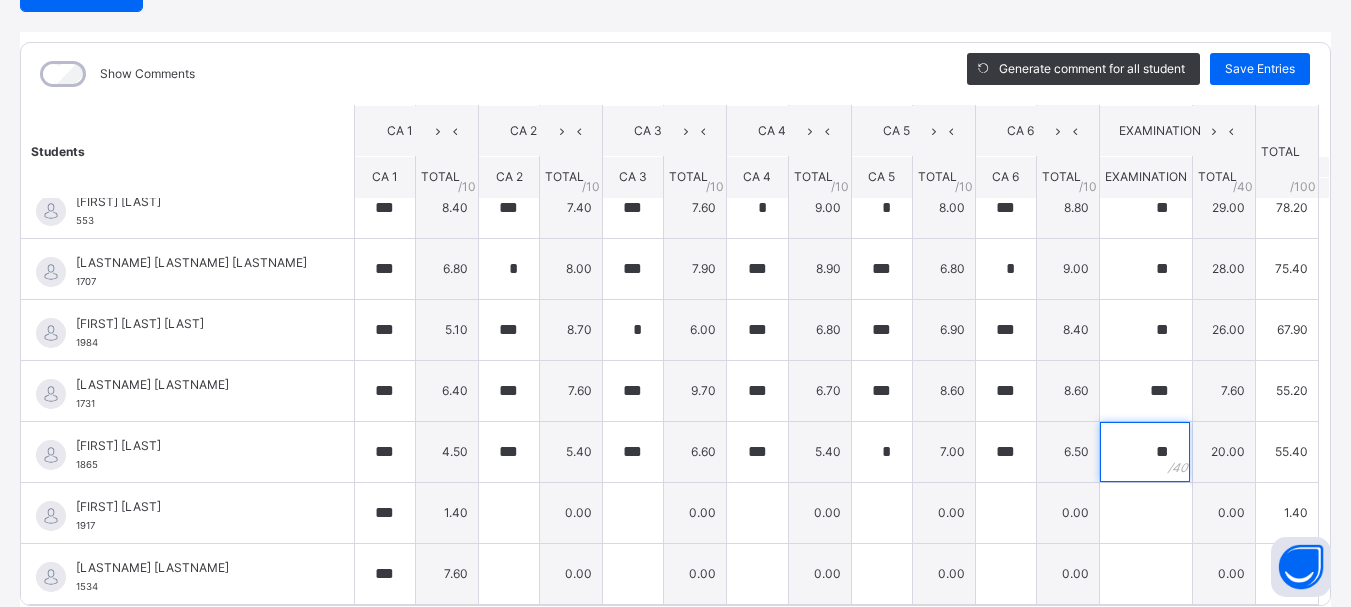 type on "*" 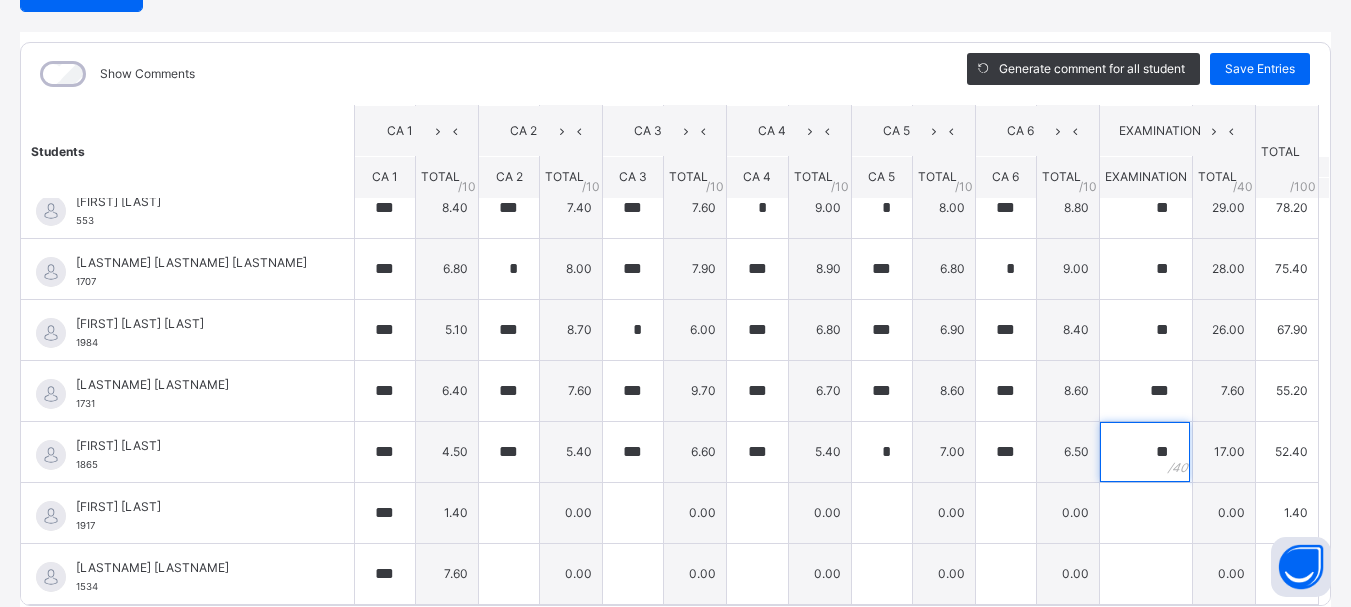 type on "*" 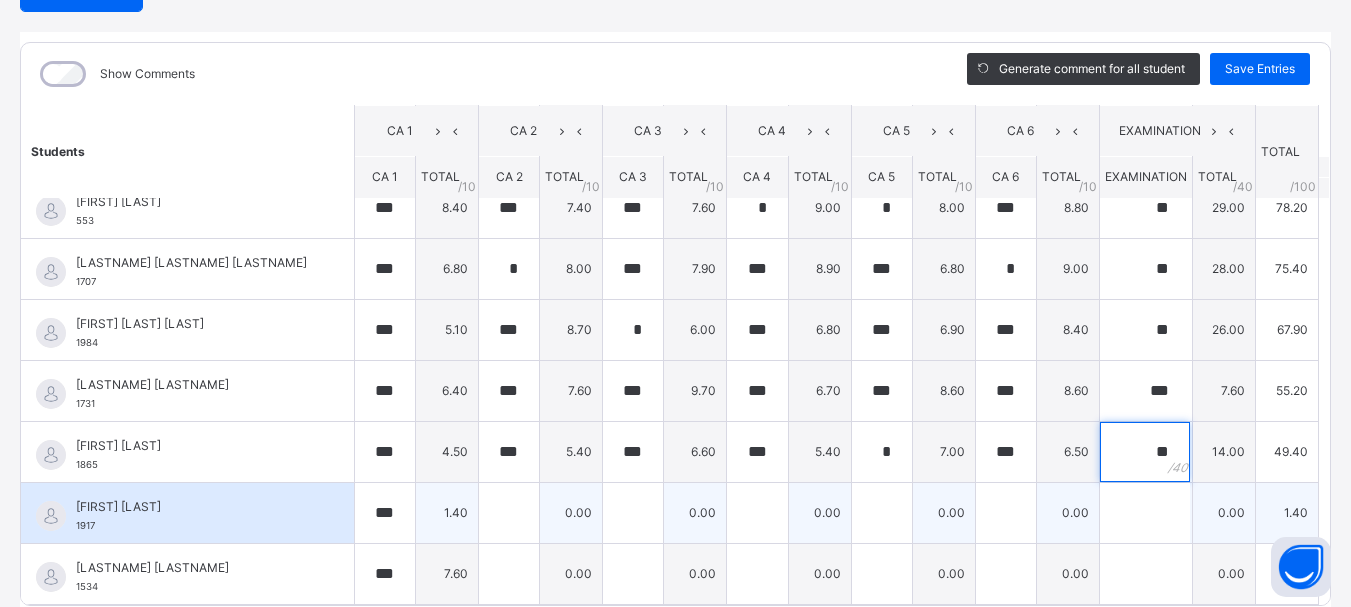 type on "**" 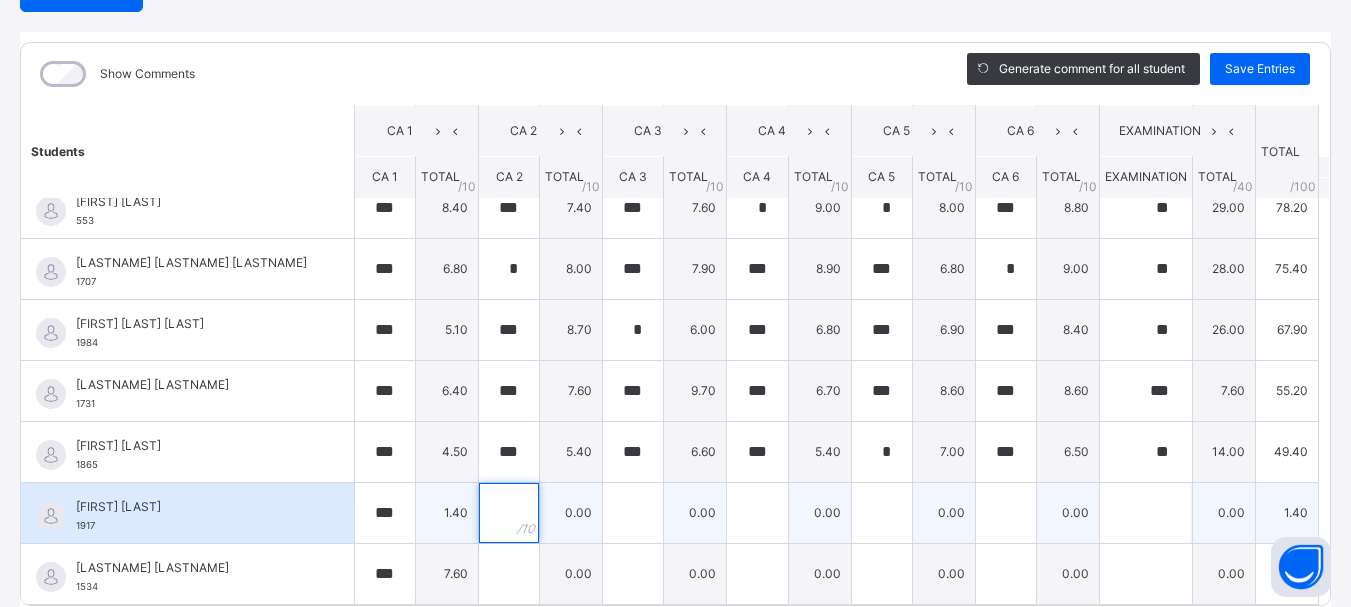 click at bounding box center (509, 513) 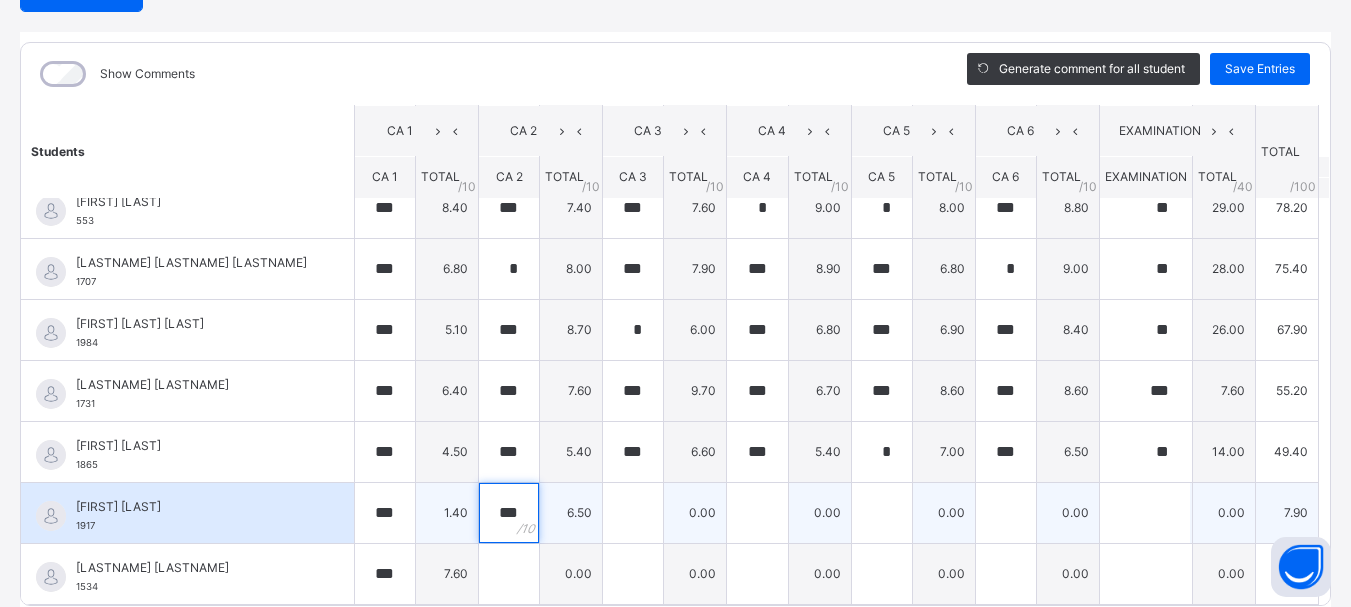 type on "***" 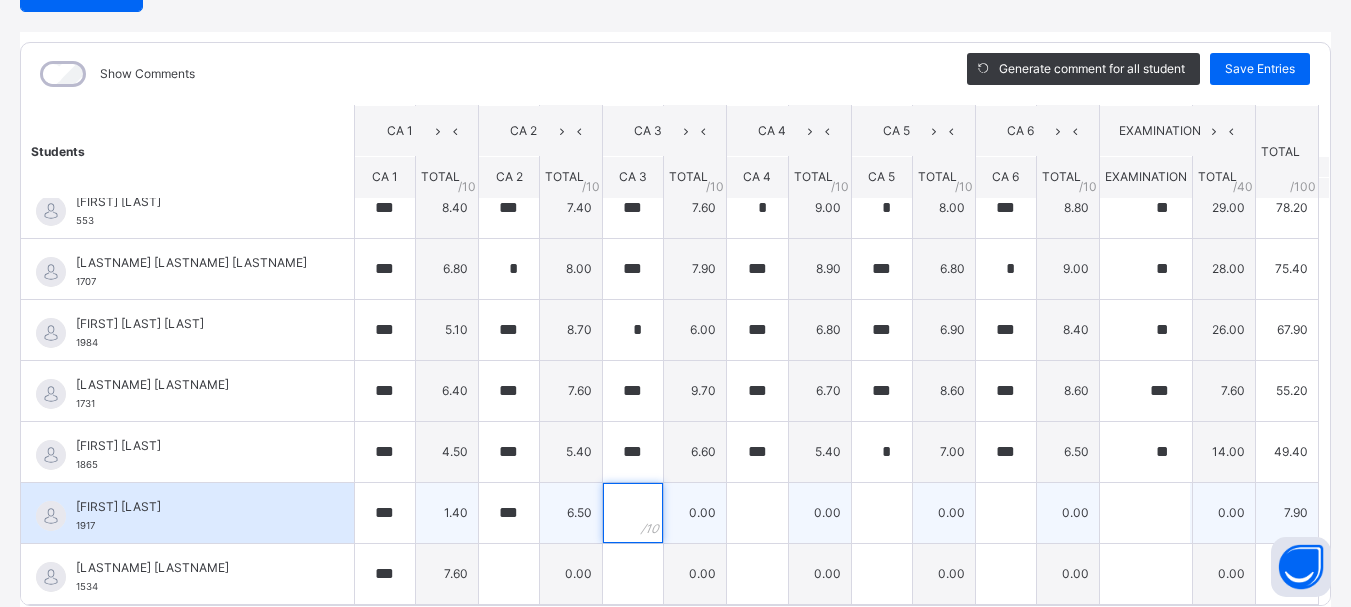 click at bounding box center [633, 513] 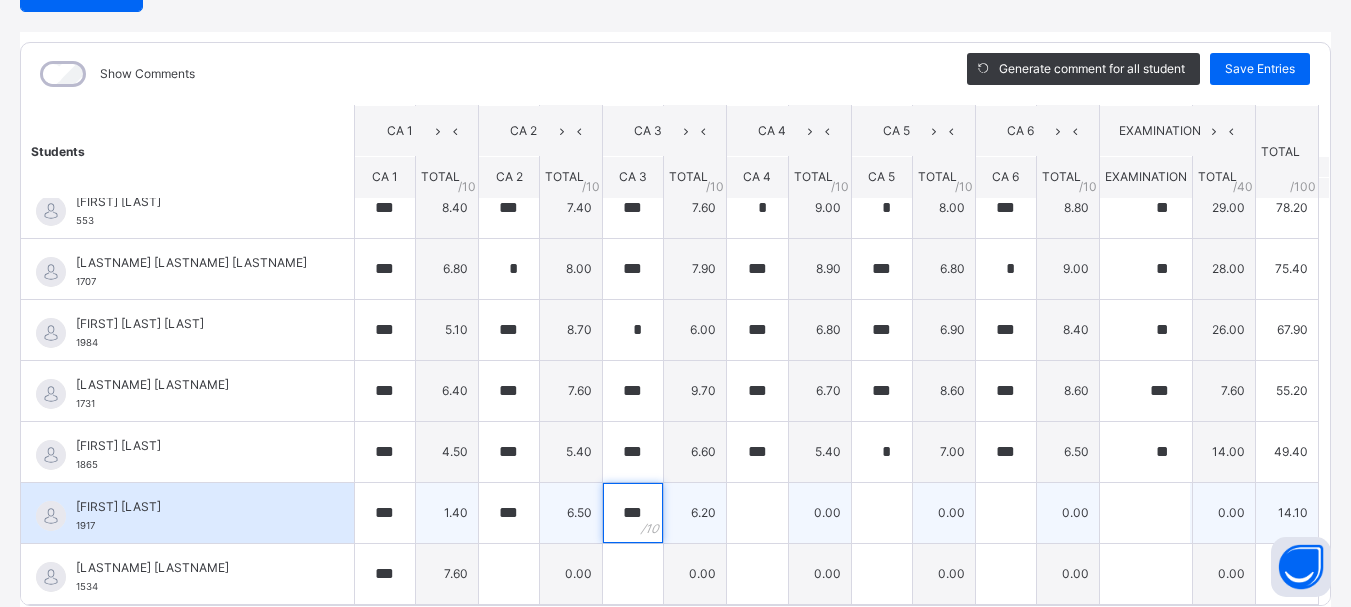 type on "***" 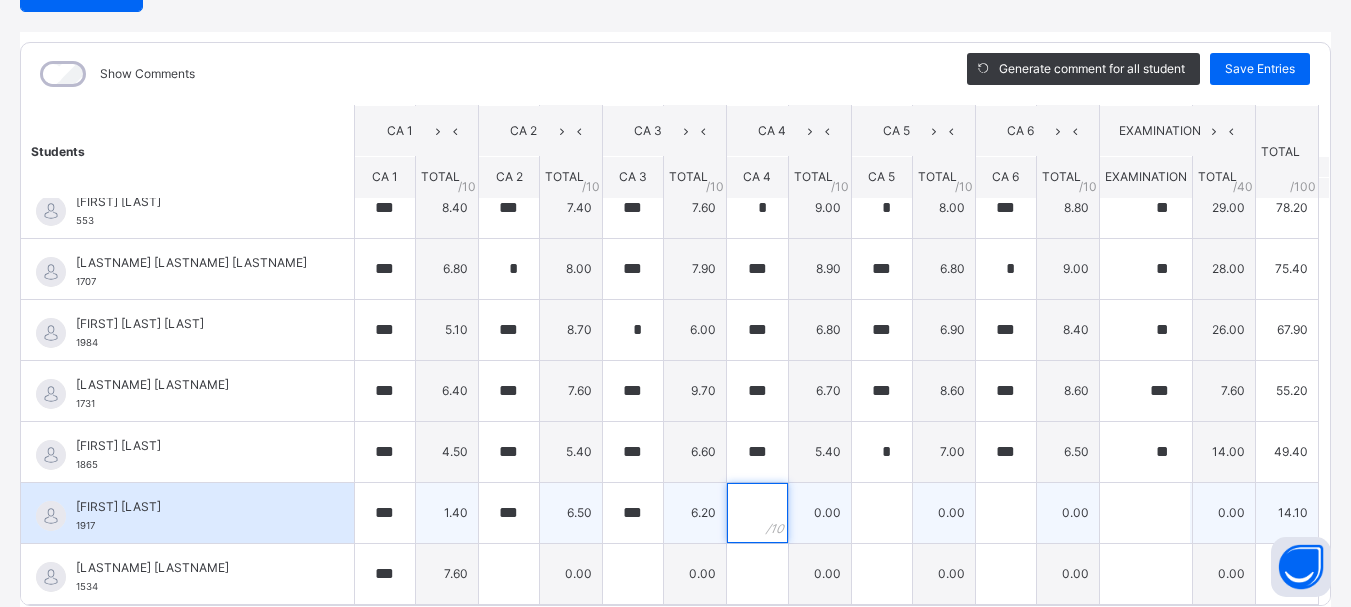 click at bounding box center [757, 513] 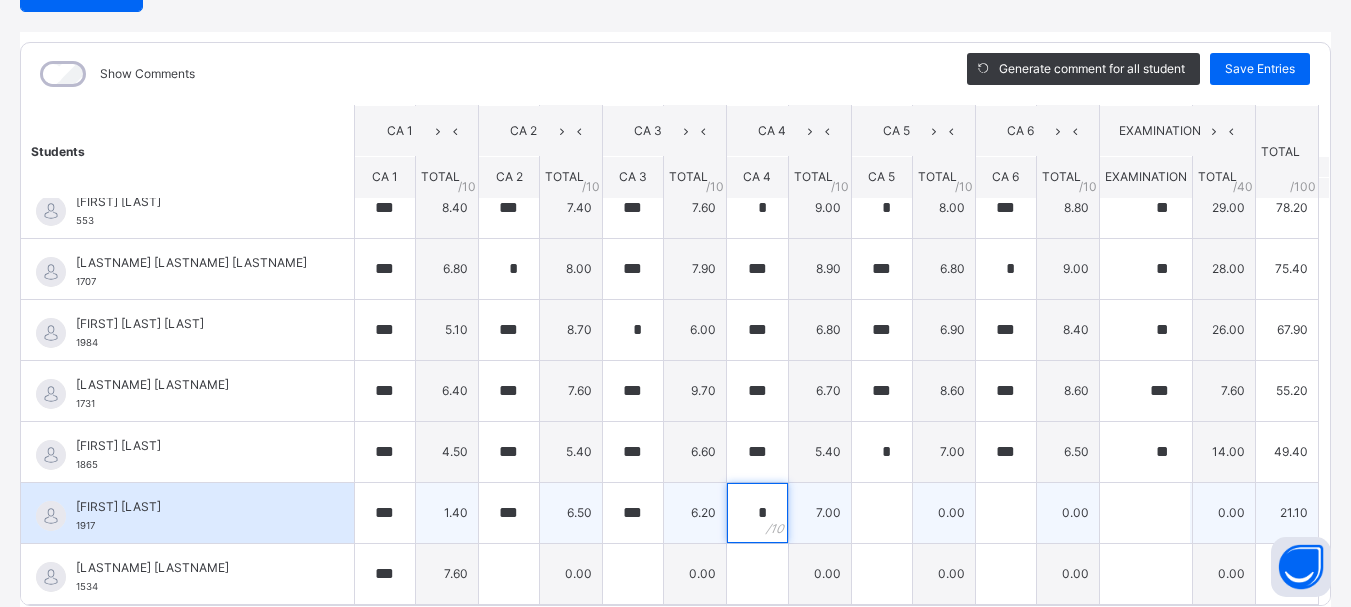 type on "*" 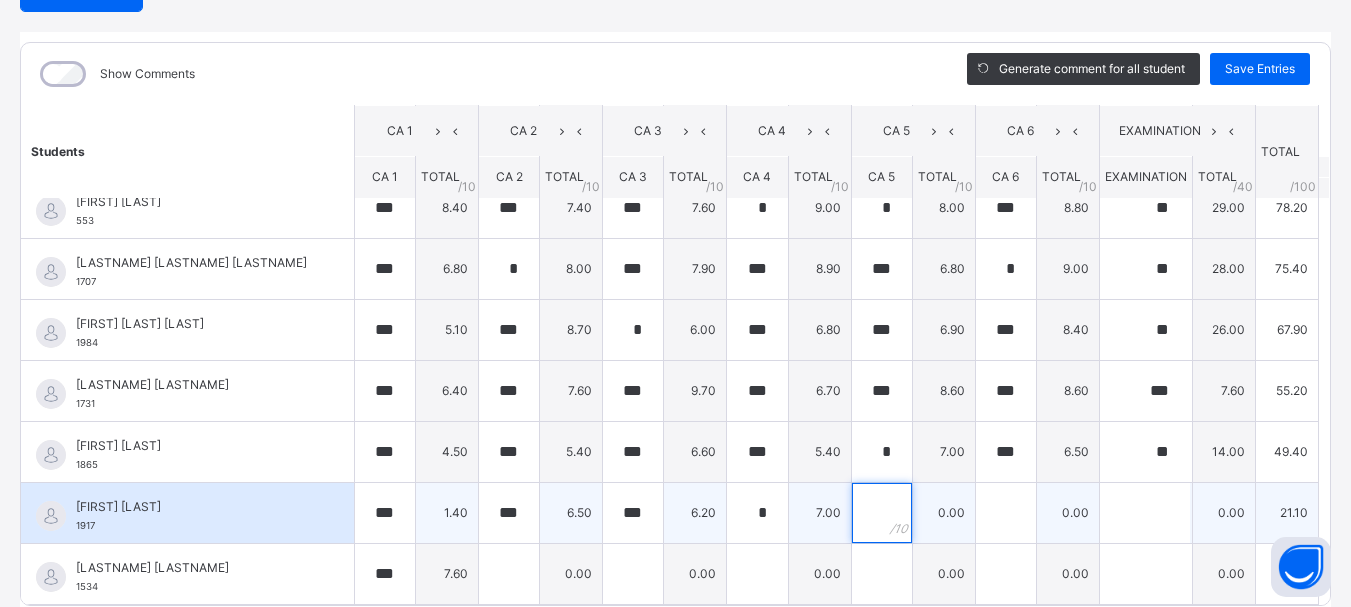 click at bounding box center (882, 513) 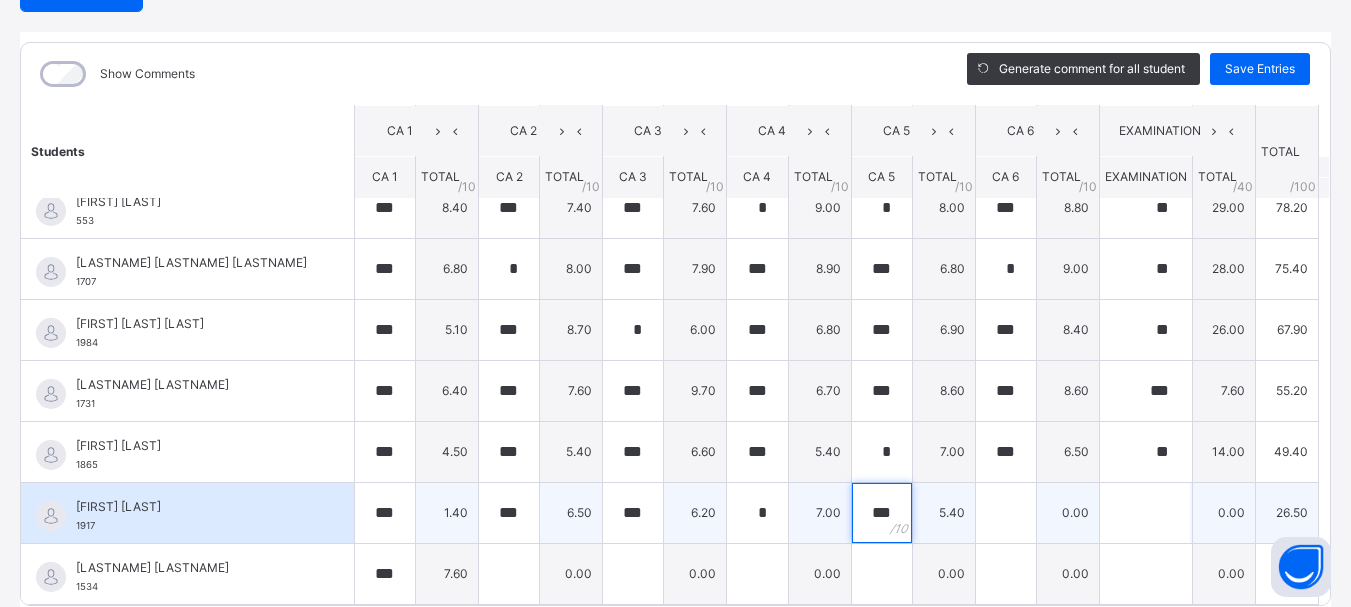 type on "***" 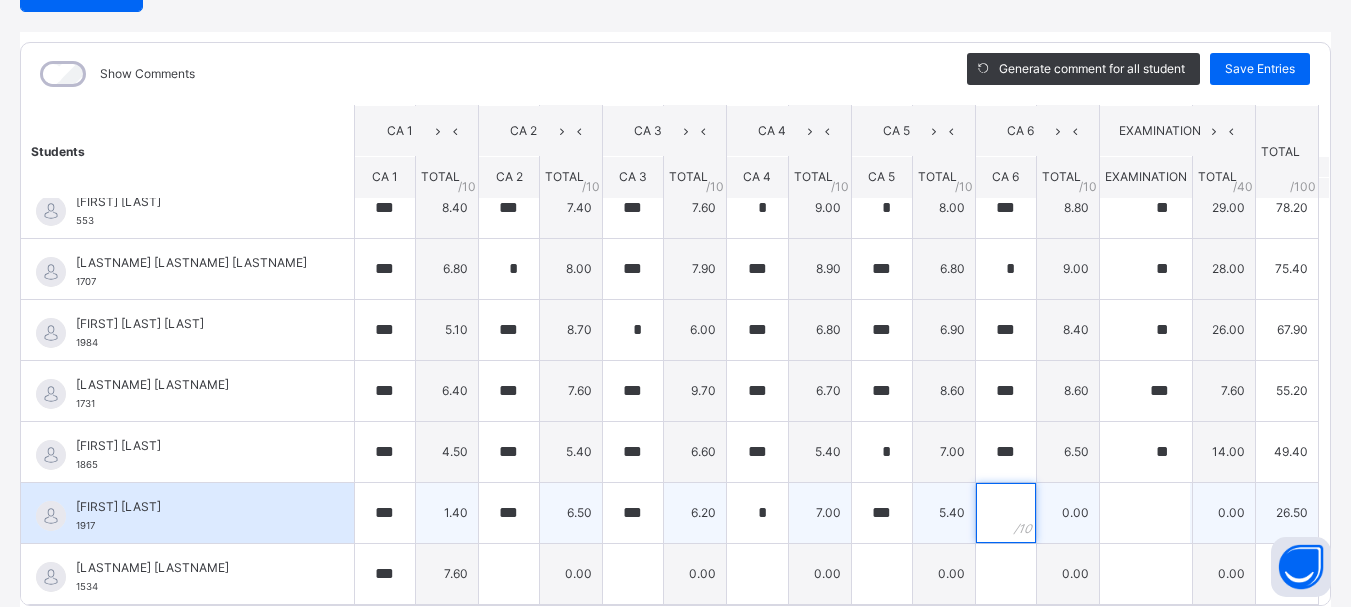 click at bounding box center [1006, 513] 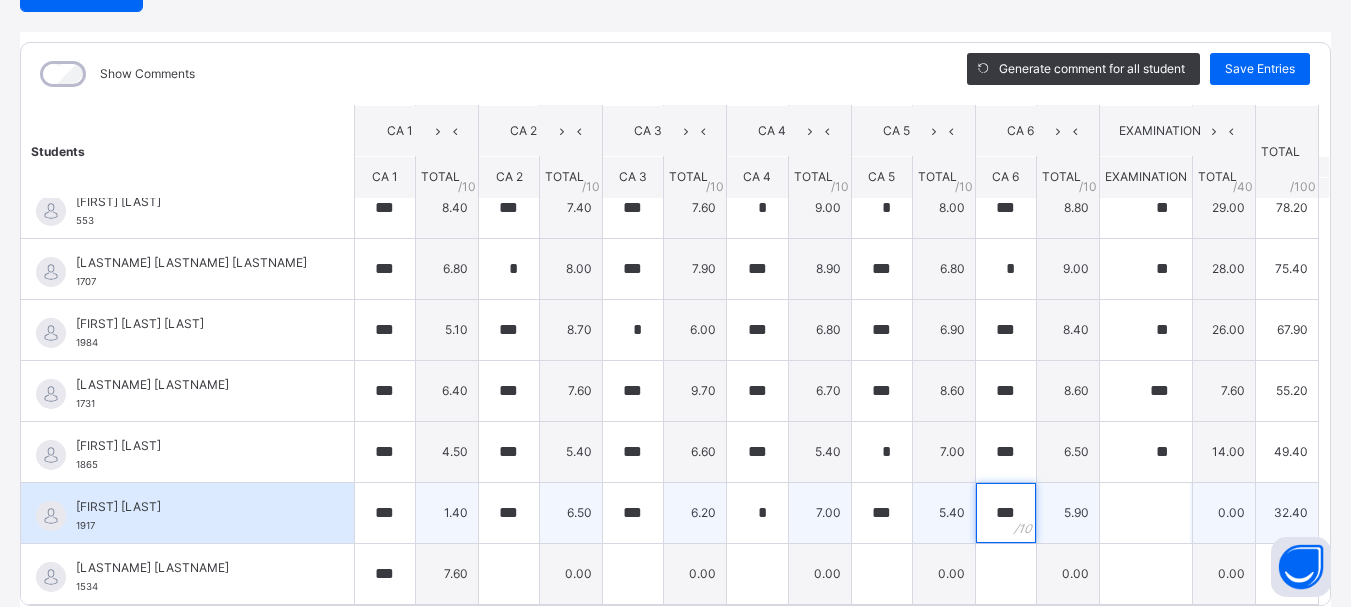 type on "***" 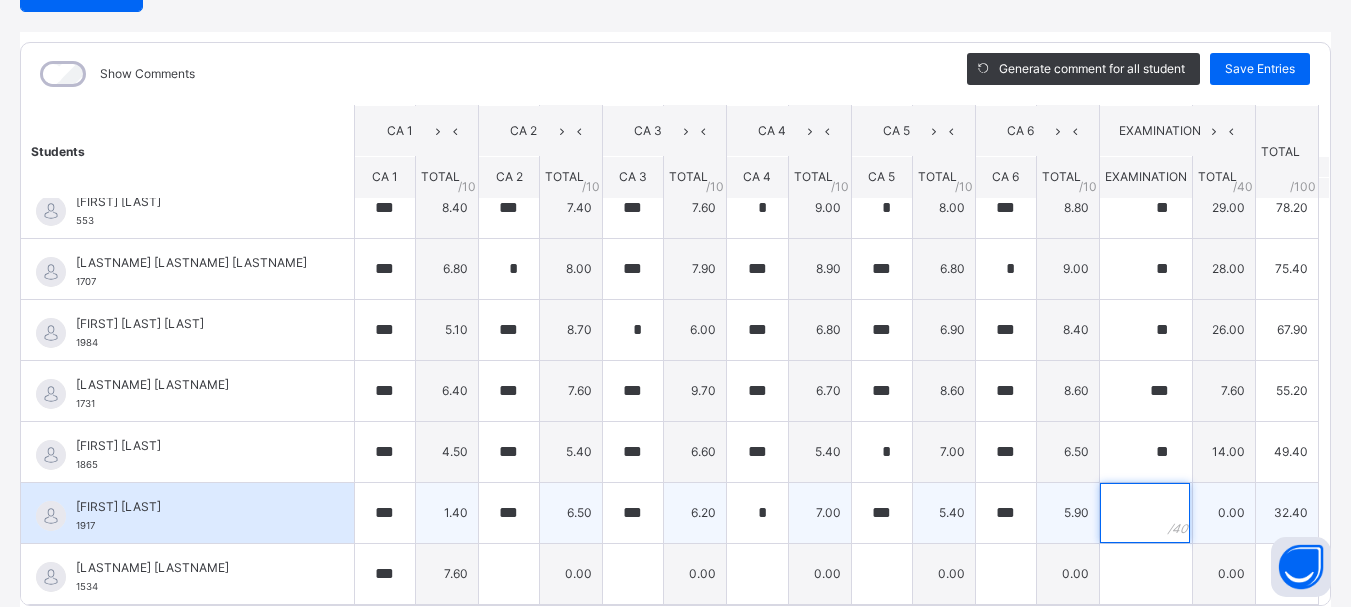 click at bounding box center (1145, 513) 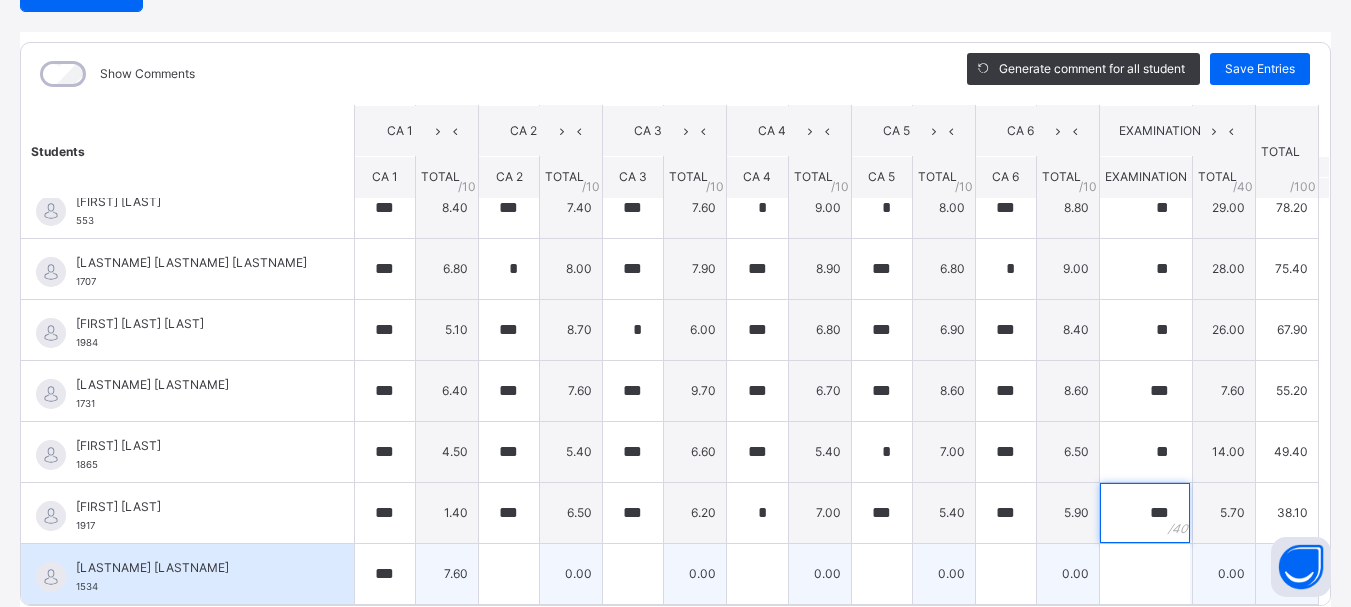 type on "*" 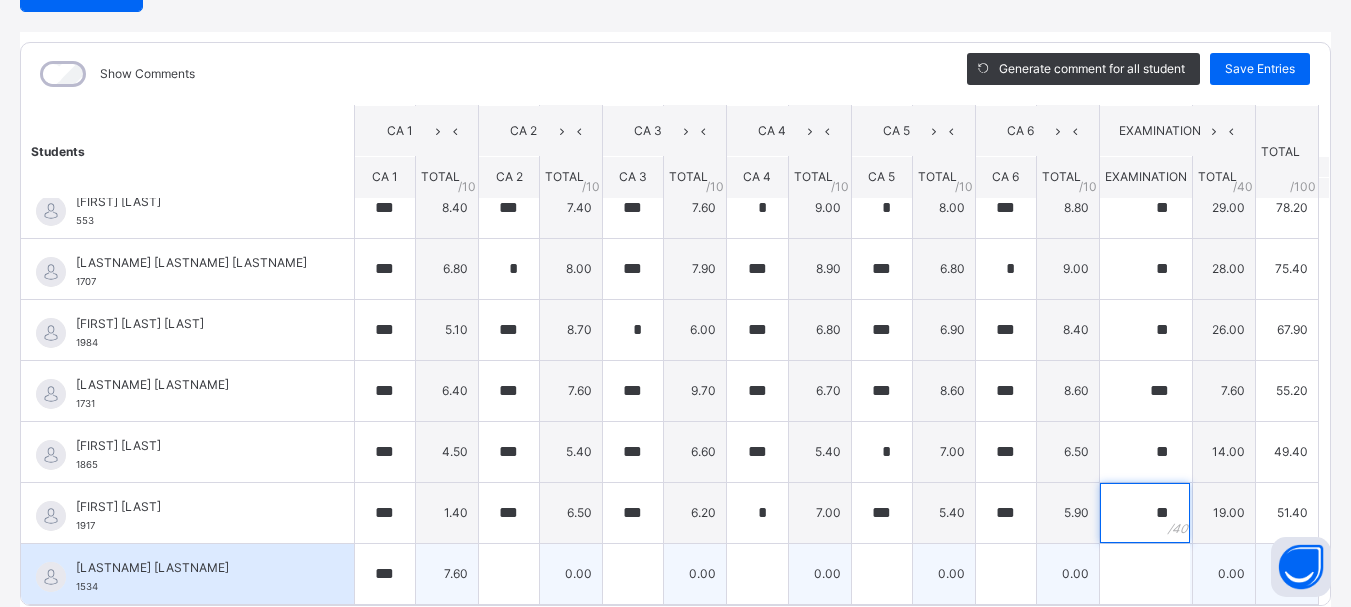 type on "**" 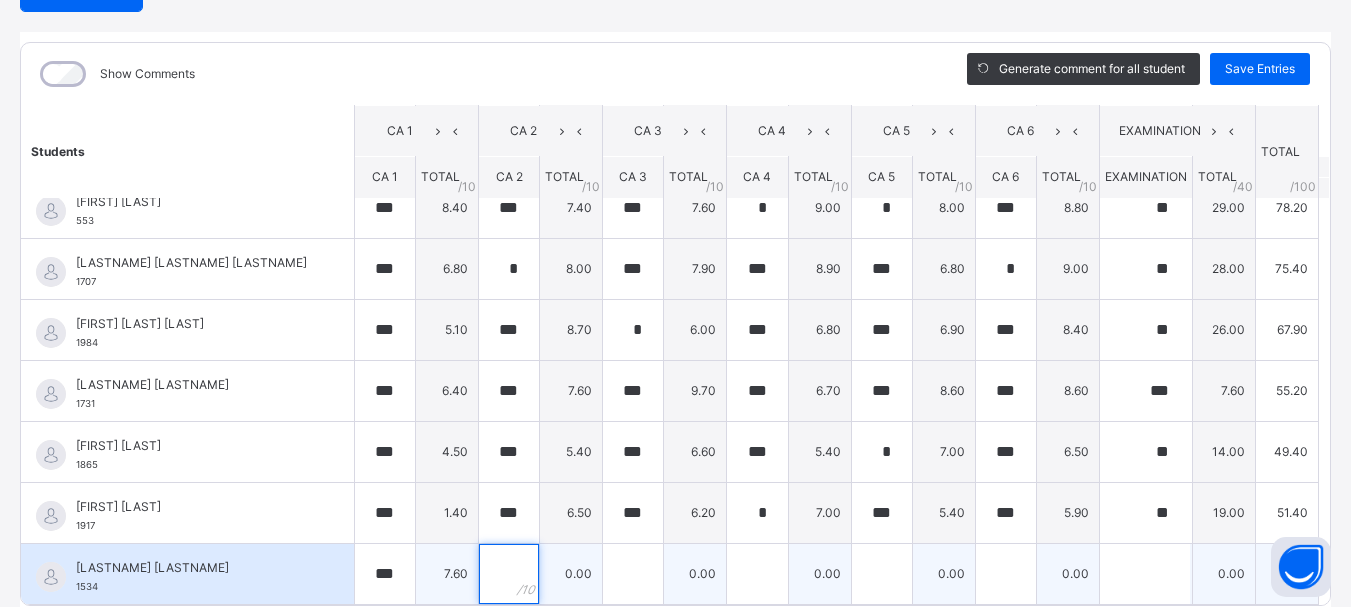 click at bounding box center [509, 574] 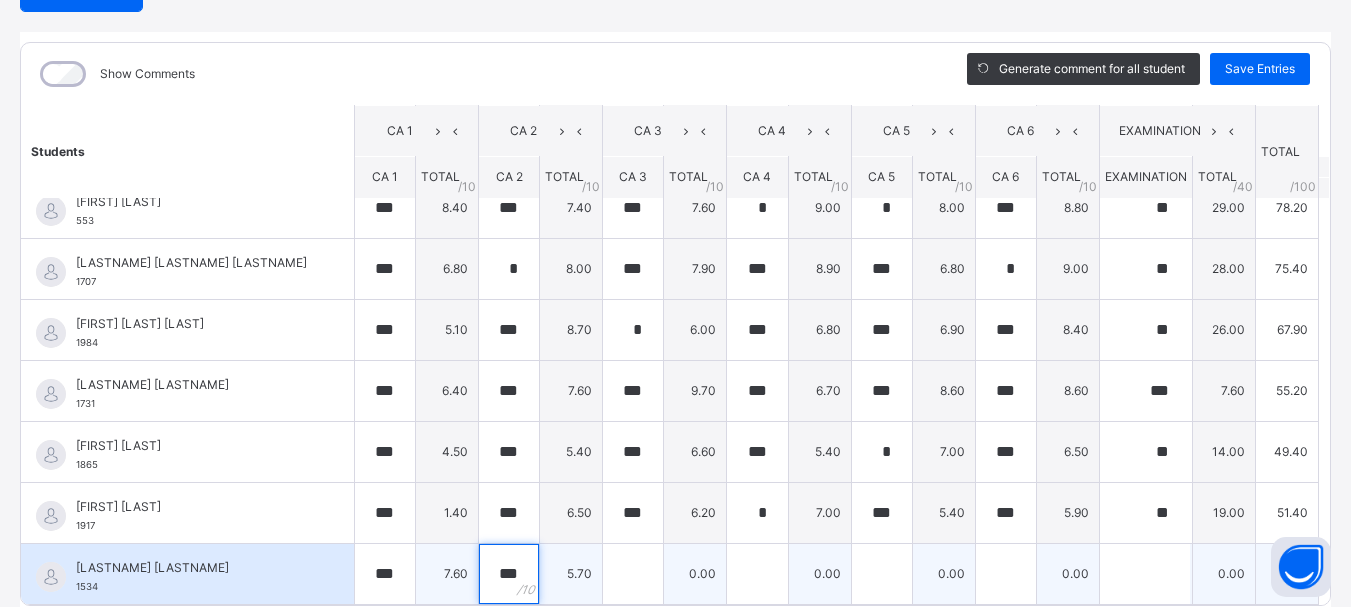 type on "***" 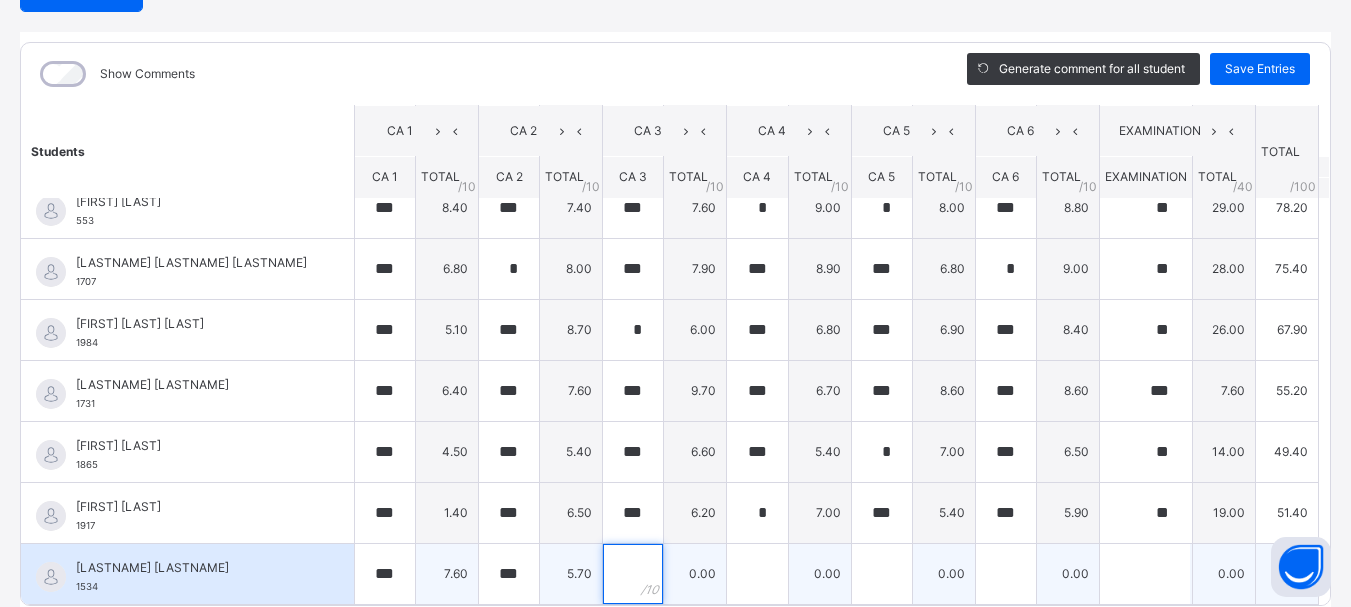 click at bounding box center [633, 574] 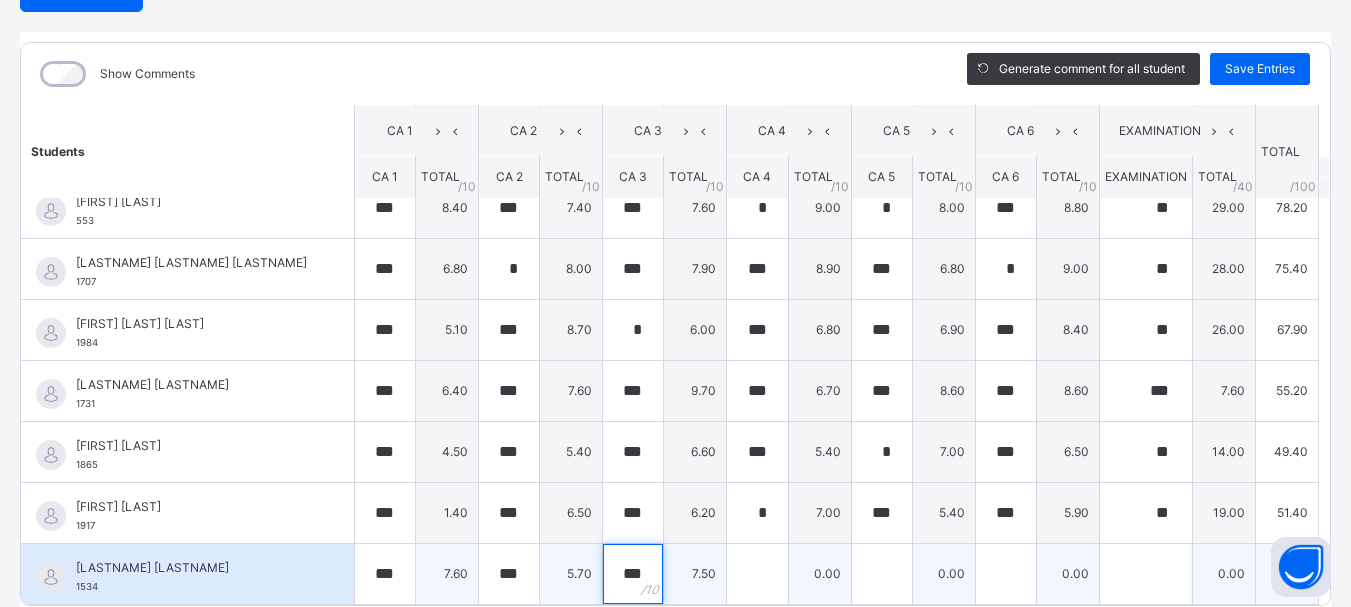 type on "***" 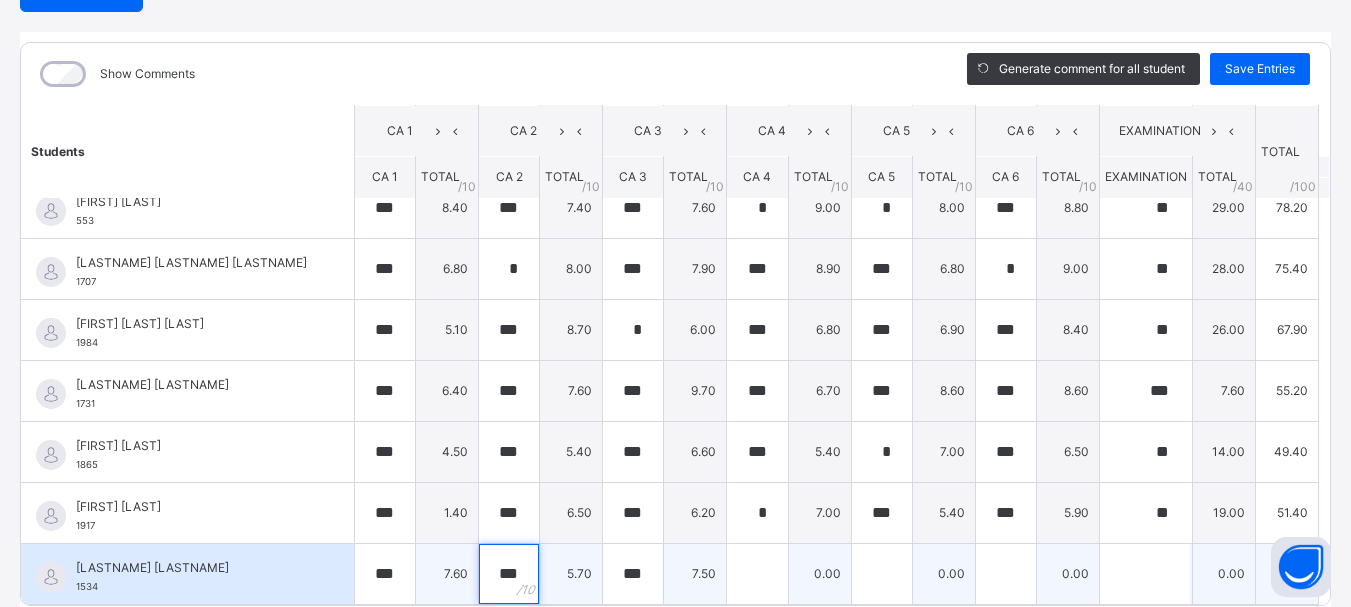 click on "***" at bounding box center [509, 574] 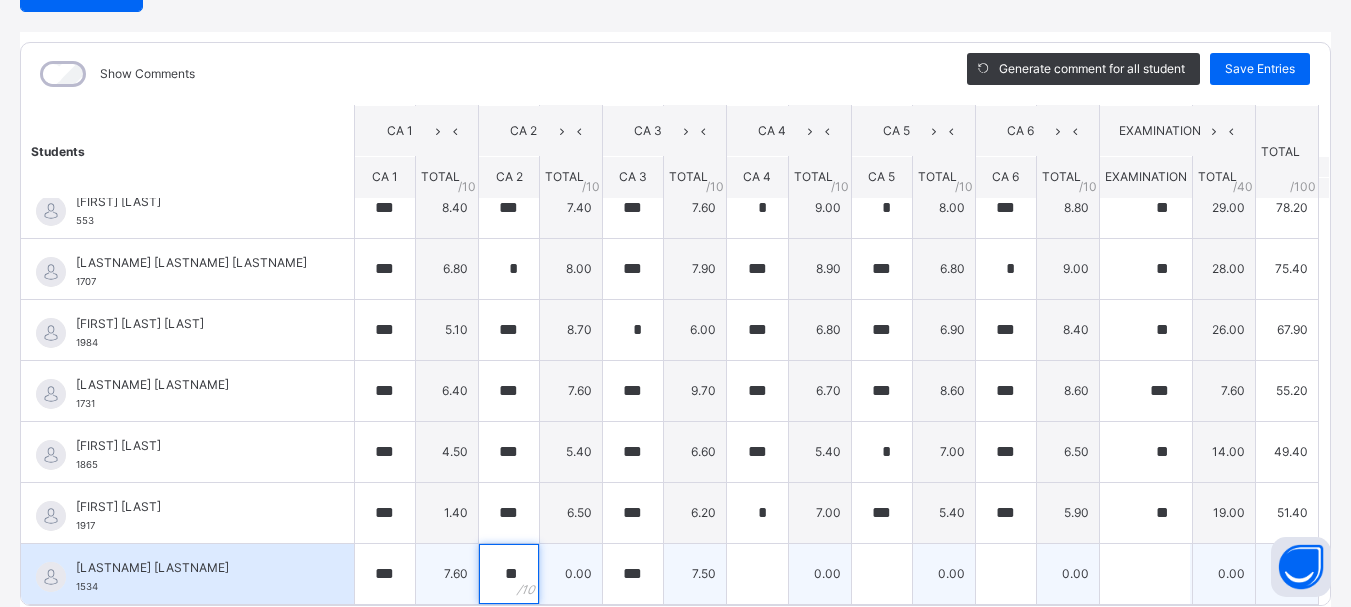 type on "*" 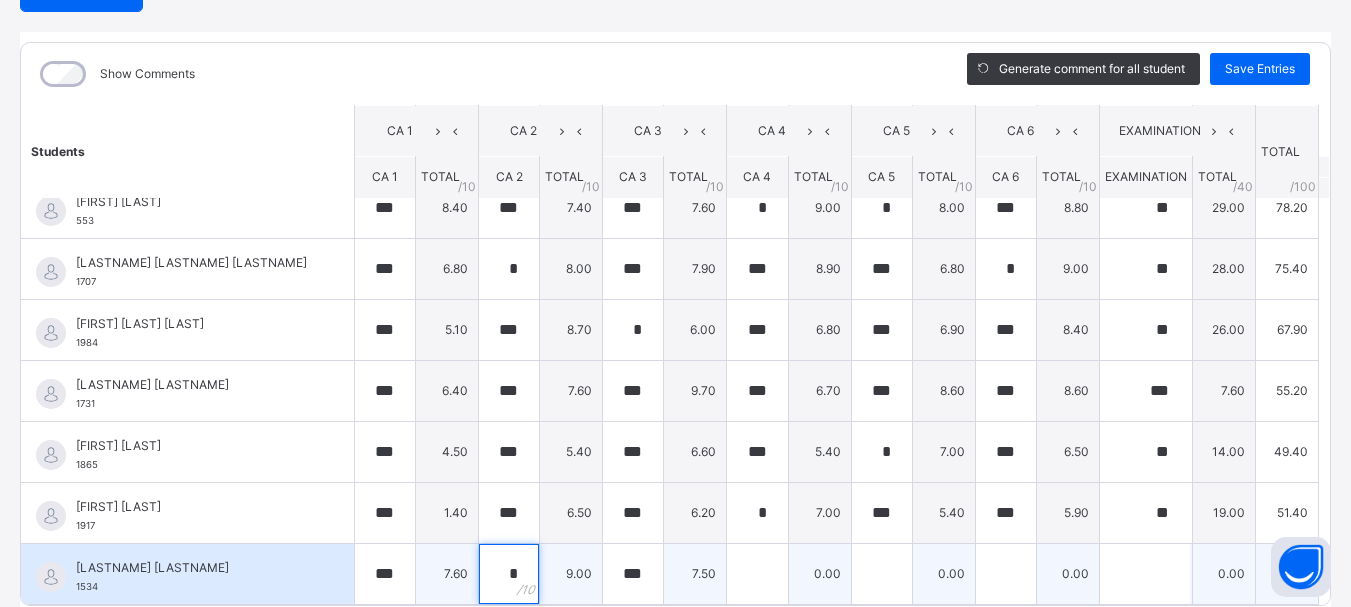 type on "*" 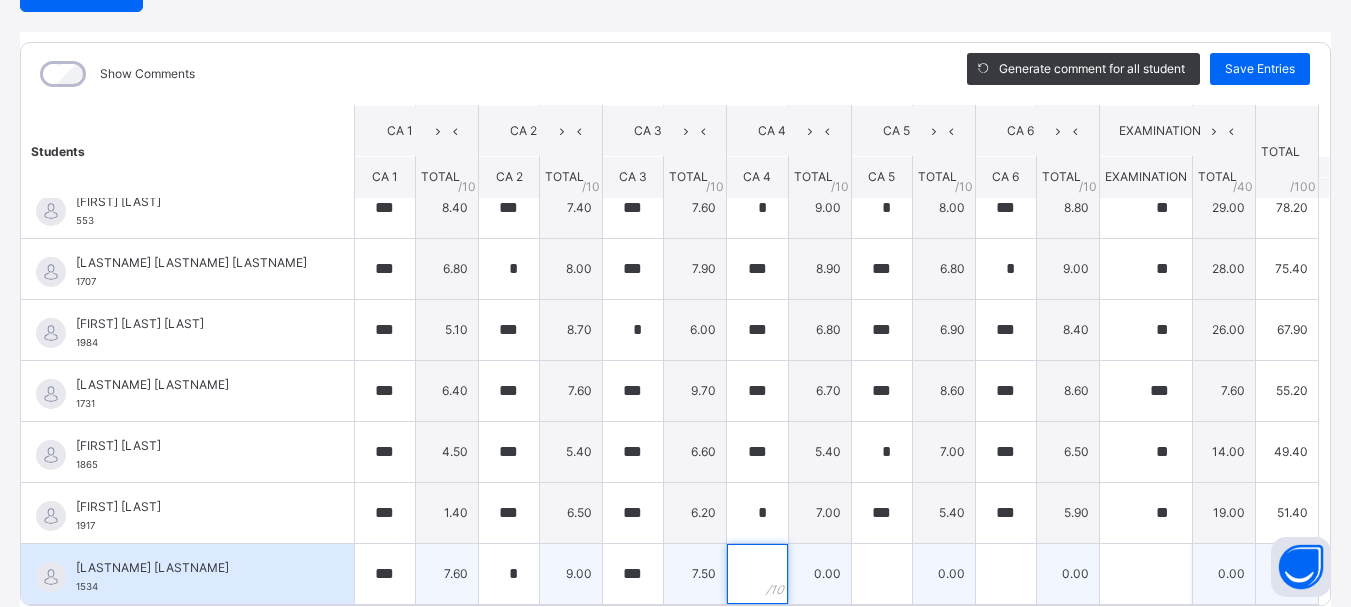 click at bounding box center (757, 574) 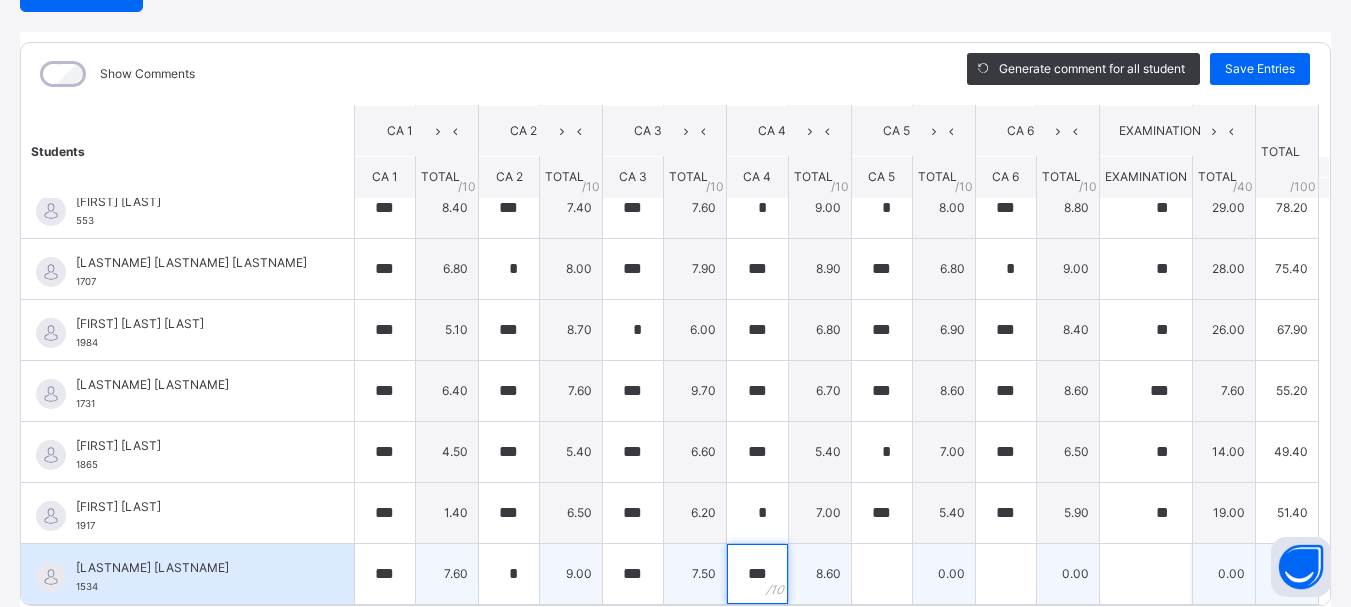 type on "***" 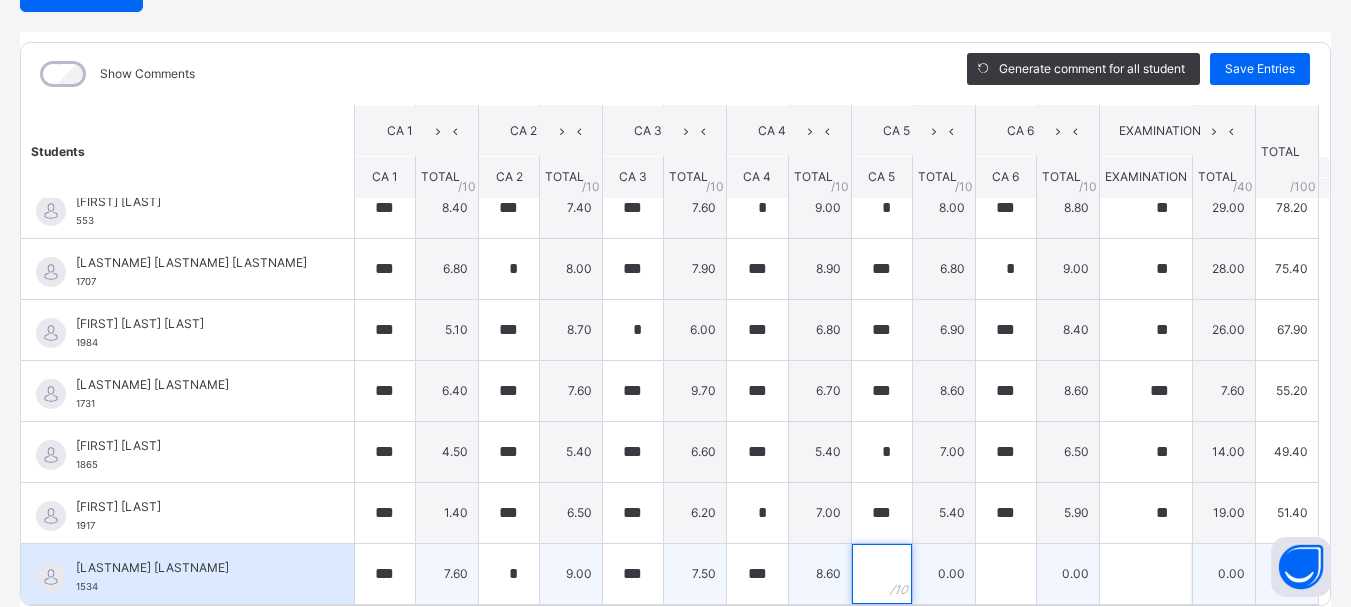 click at bounding box center [882, 574] 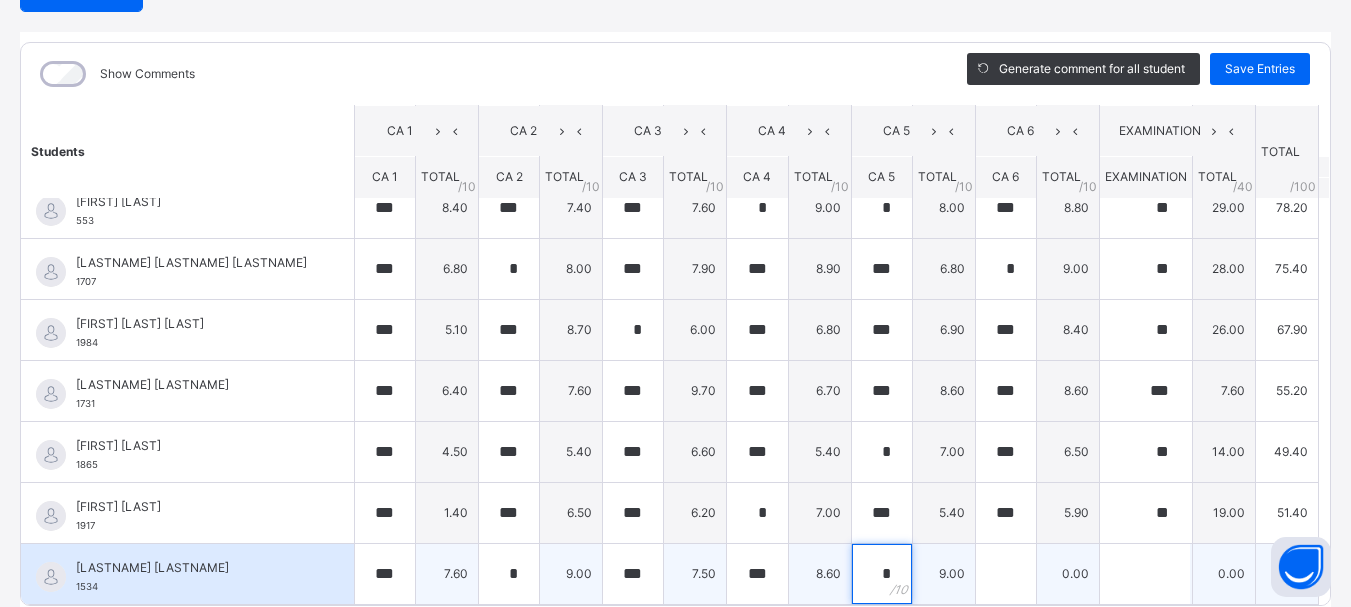 type on "*" 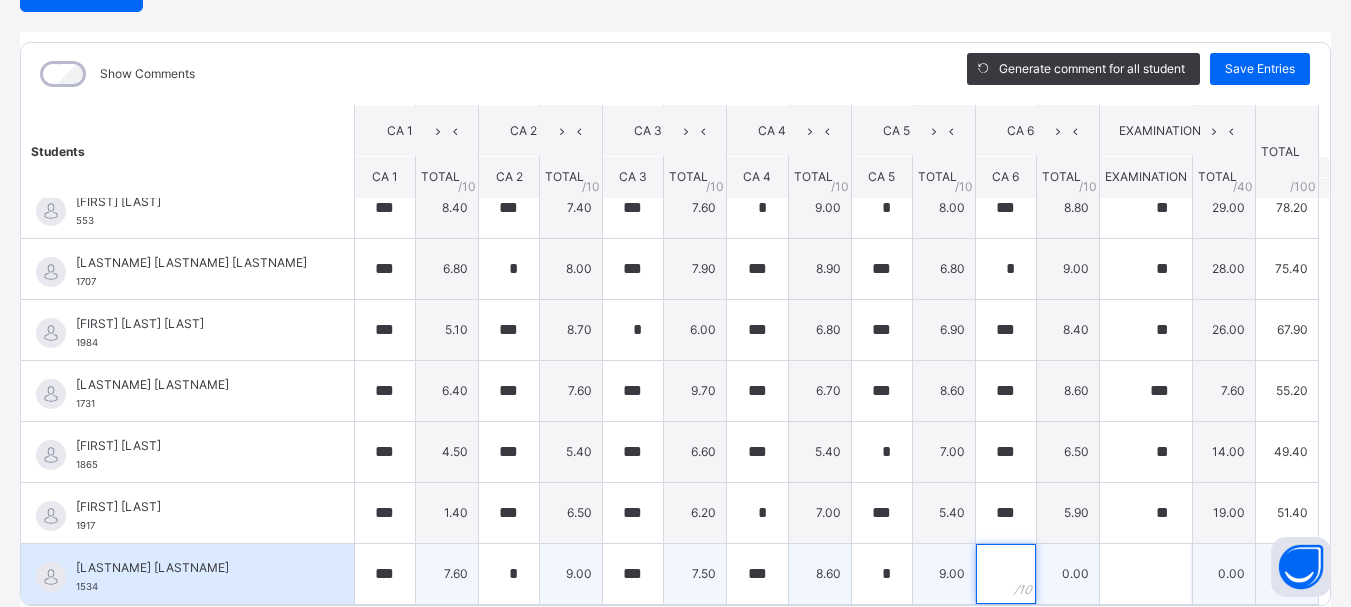 click at bounding box center (1006, 574) 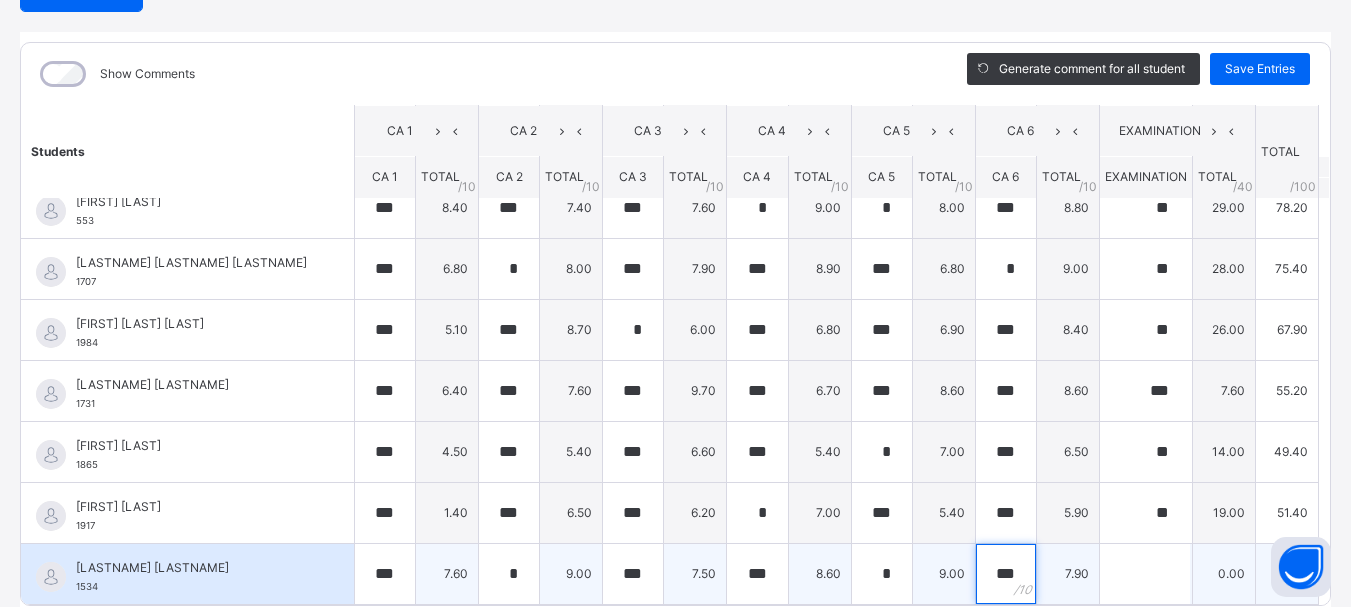type on "***" 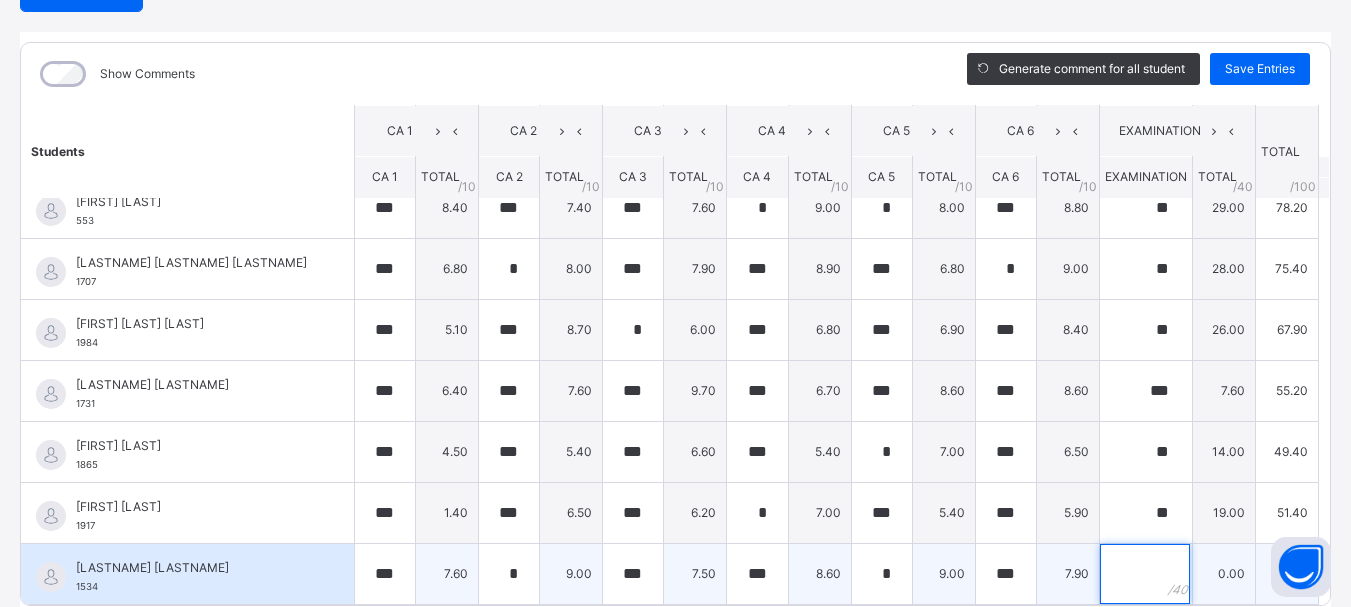 click at bounding box center [1145, 574] 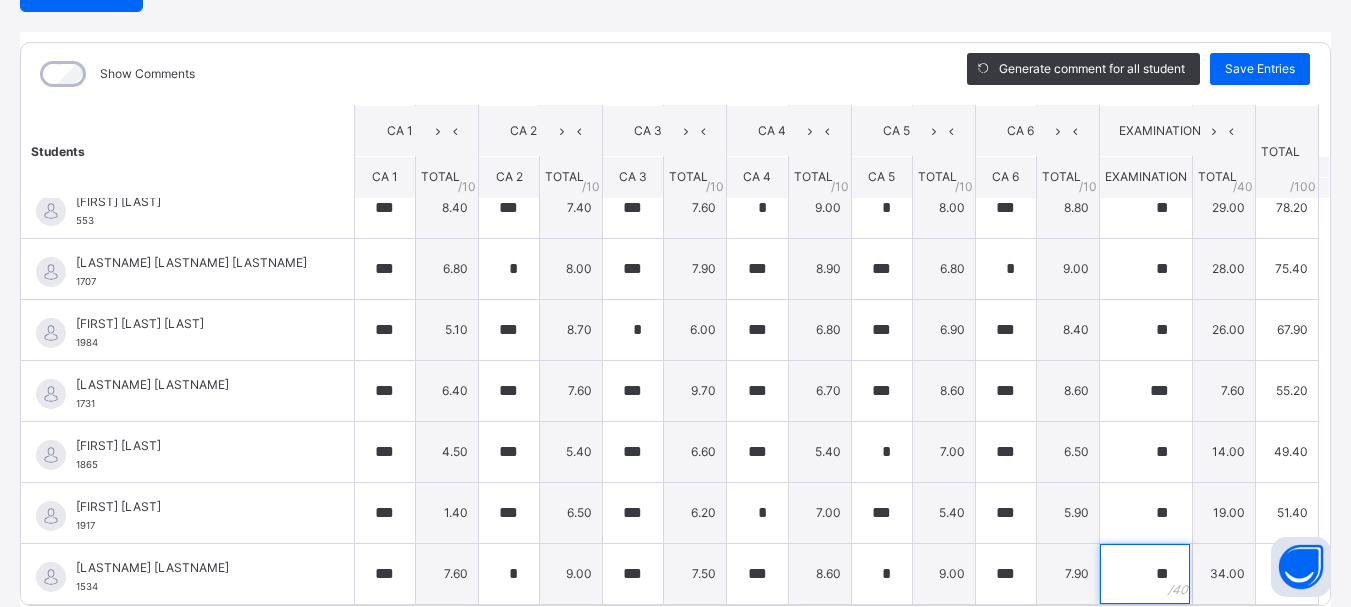 scroll, scrollTop: 1772, scrollLeft: 0, axis: vertical 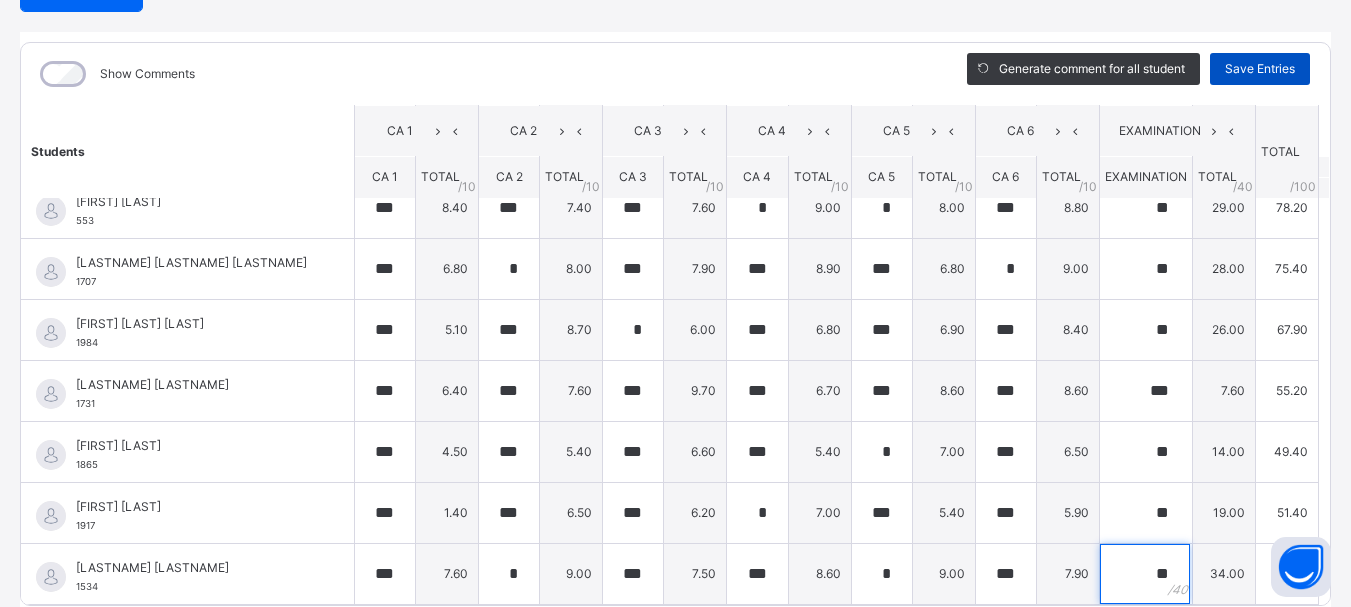 type on "**" 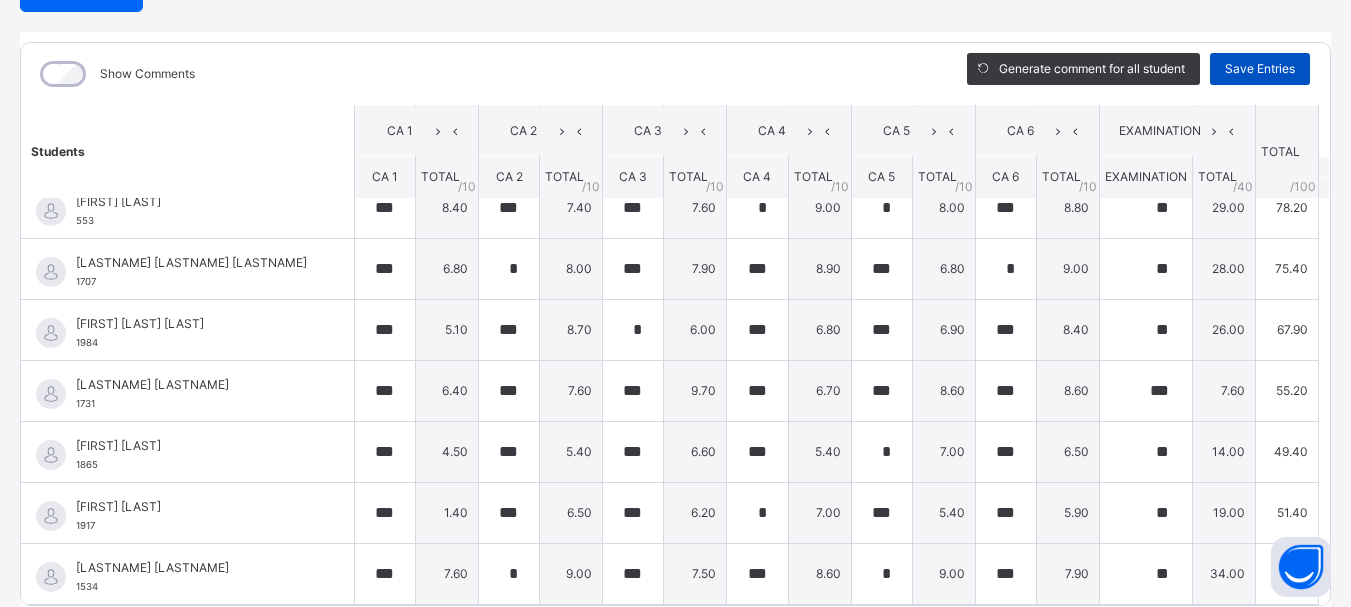 click on "Save Entries" at bounding box center [1260, 69] 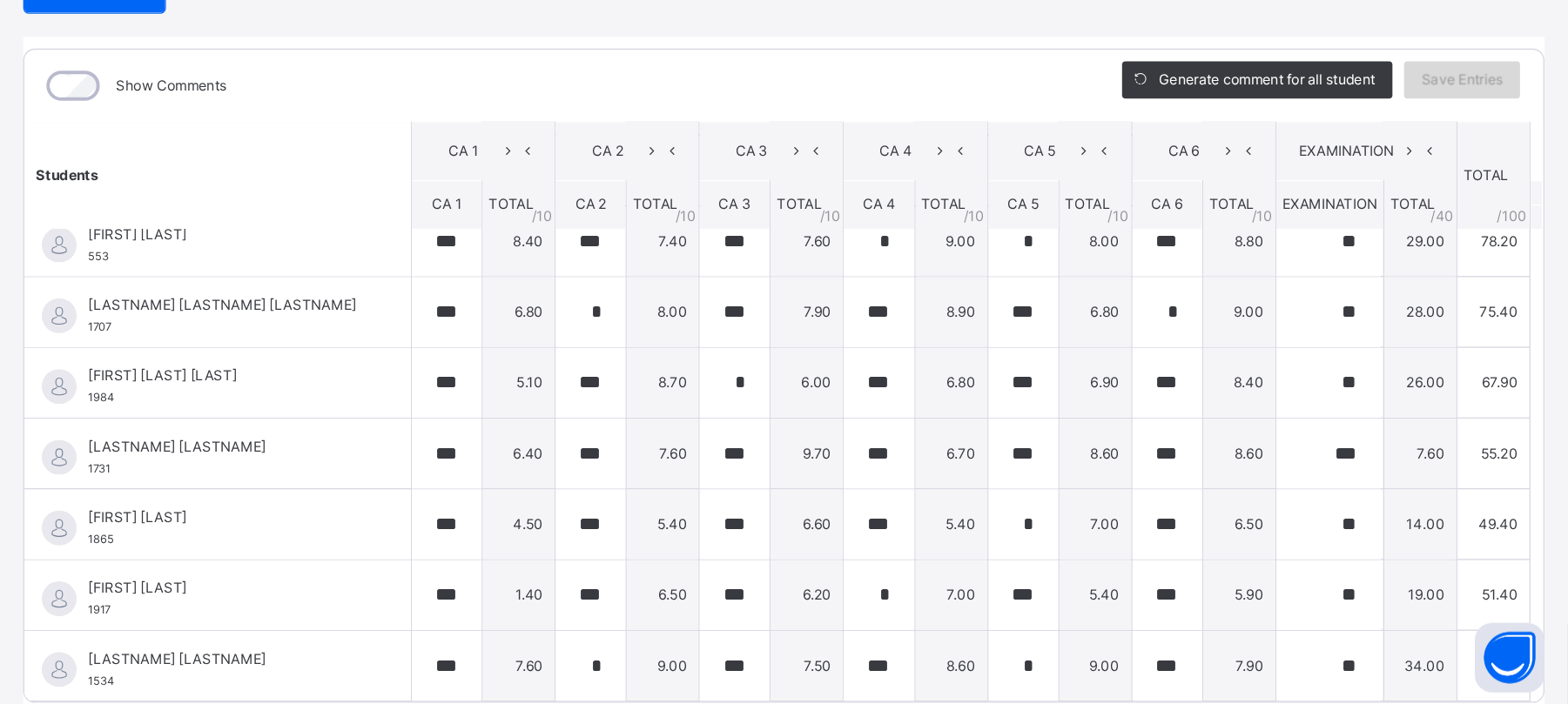 scroll, scrollTop: 1244, scrollLeft: 0, axis: vertical 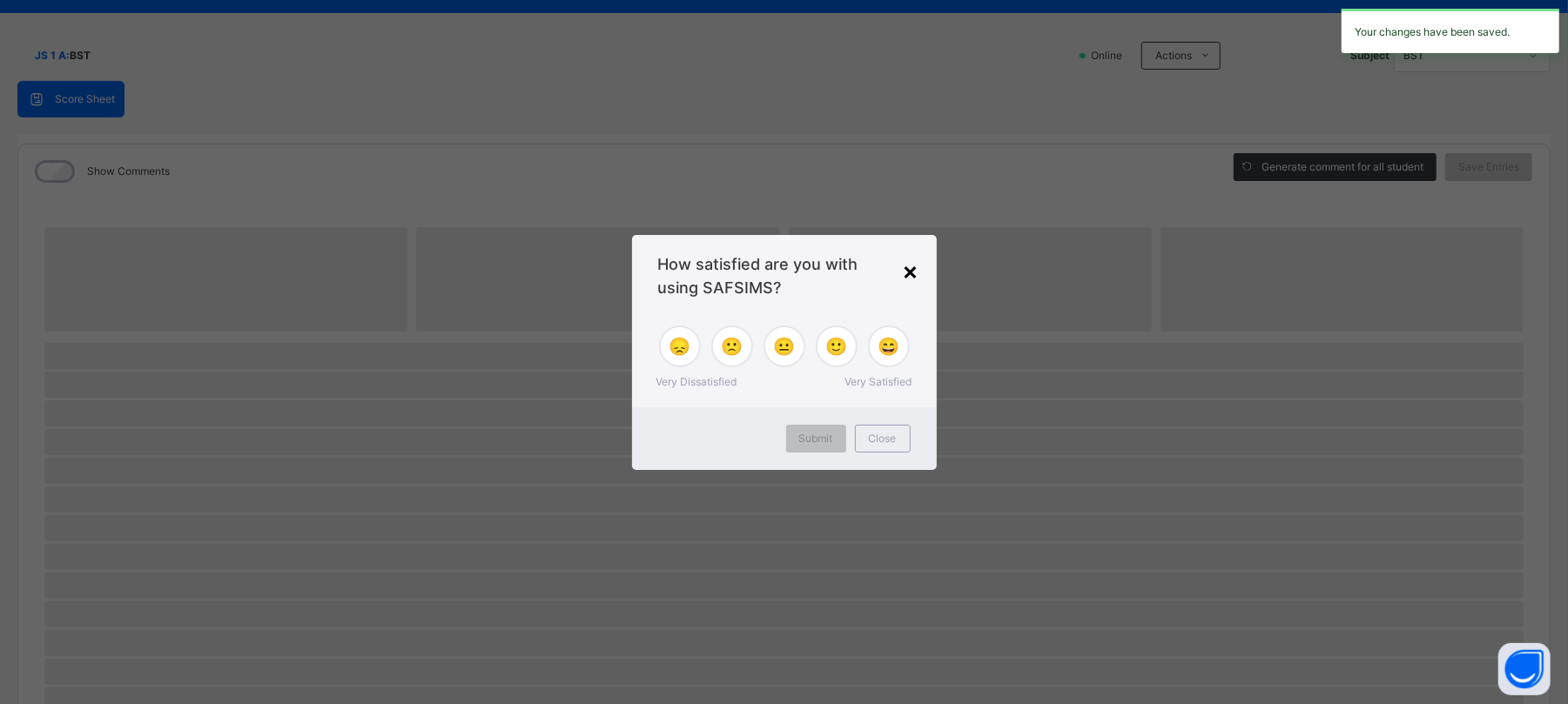 click on "×" at bounding box center [911, 271] 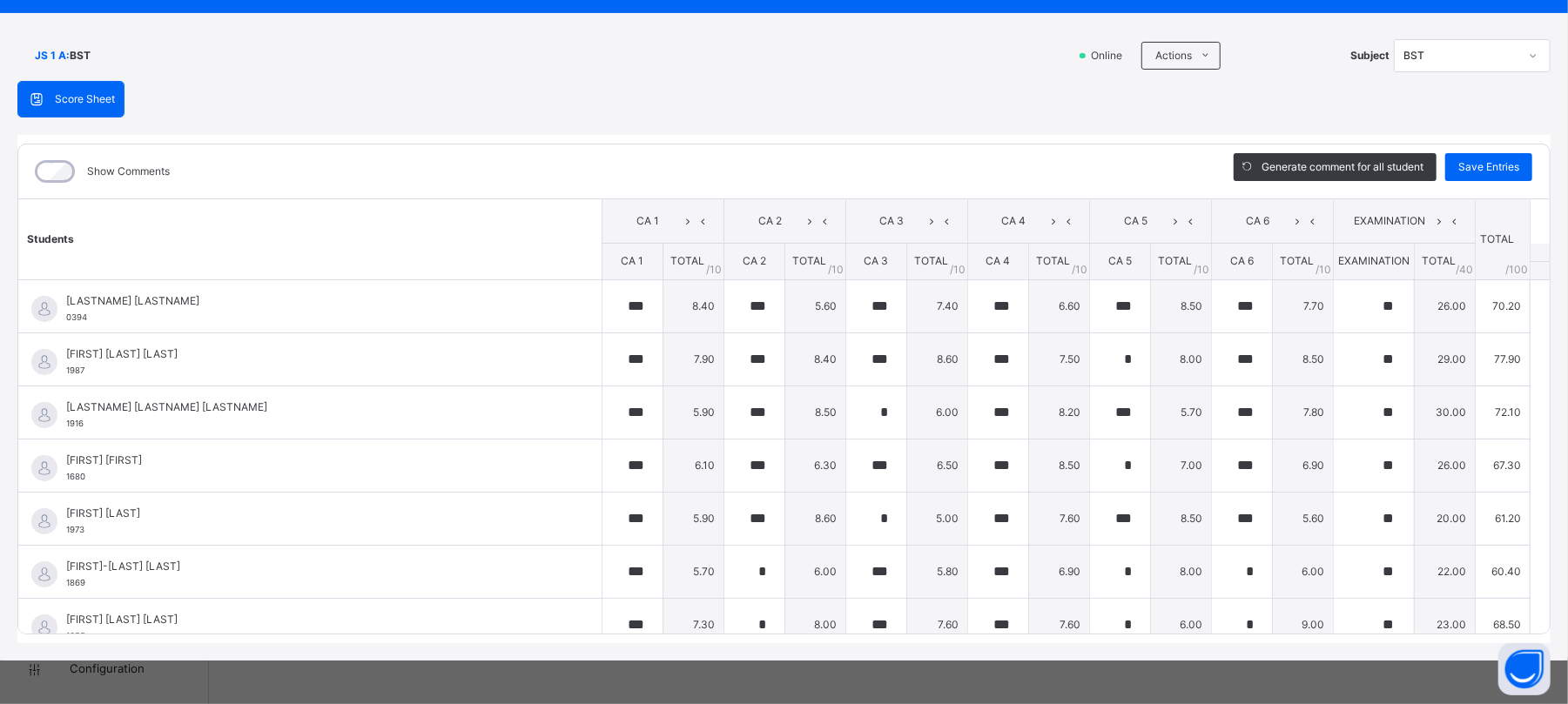 type on "***" 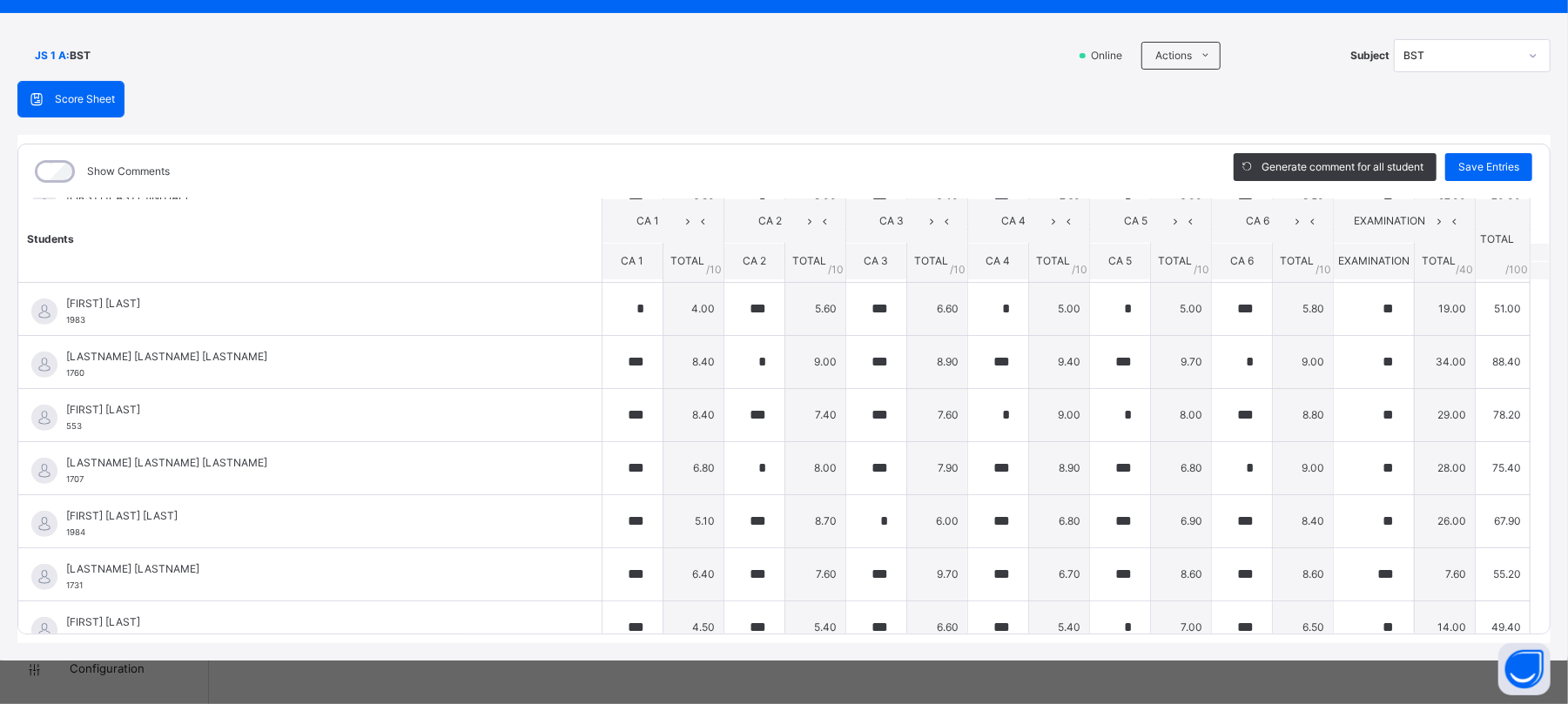 scroll, scrollTop: 0, scrollLeft: 0, axis: both 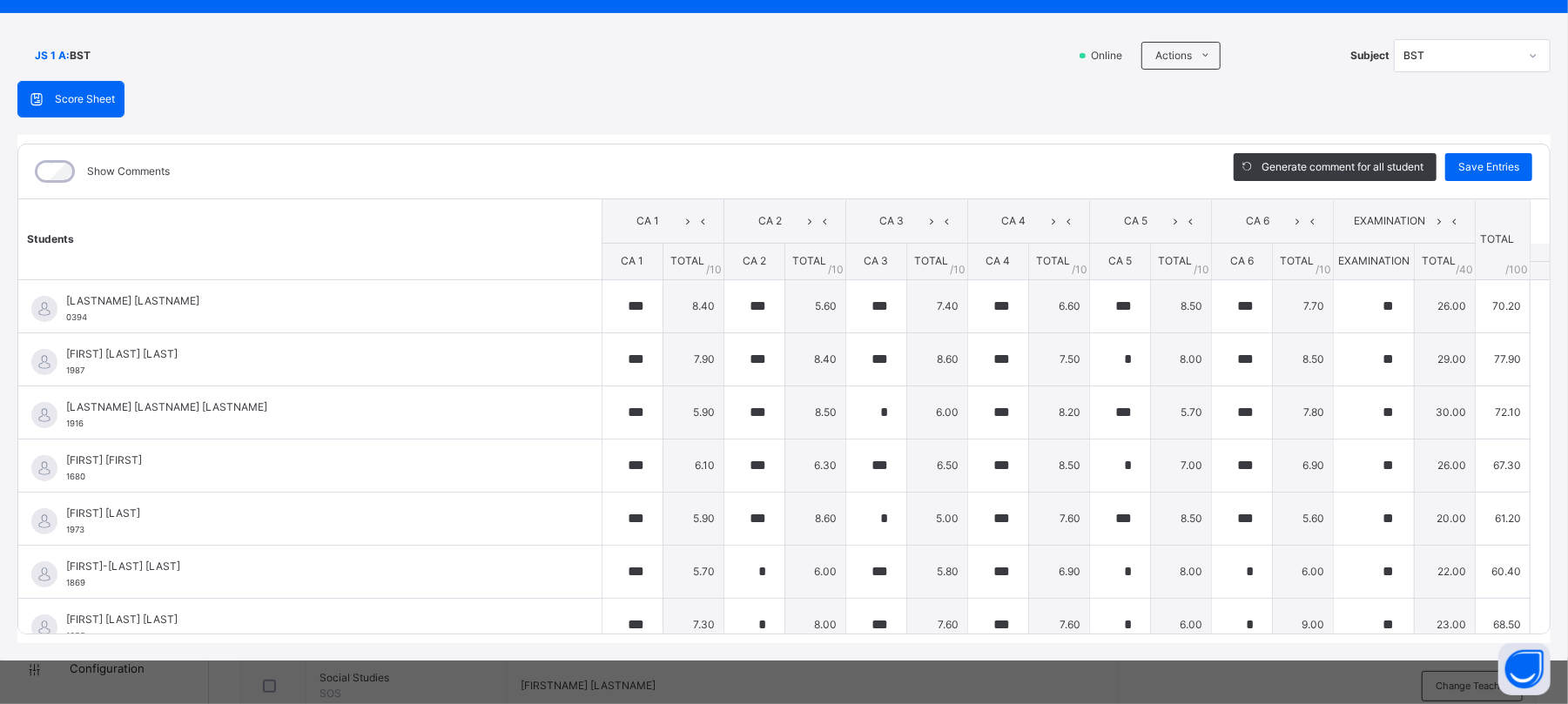 click on "Score Sheet Score Sheet Show Comments   Generate comment for all student   Save Entries Class Level:  JS 1   A Subject:  BST Session:  2024/2025 Session Session:  Third Term Students CA 1 CA 2 CA 3 CA 4 CA 5 CA 6 EXAMINATION  TOTAL /100 Comment CA 1 TOTAL / 10 CA 2 TOTAL / 10 CA 3 TOTAL / 10 CA 4 TOTAL / 10 CA 5 TOTAL / 10 CA 6 TOTAL / 10 EXAMINATION  TOTAL / 40 [FIRST] [LAST]  0394 [FIRST] [LAST]  0394 *** 8.40 *** 5.60 *** 7.40 *** 6.60 *** 8.50 *** 7.70 ** 26.00 70.20 Generate comment 0 / 250   ×   Subject Teacher’s Comment Generate and see in full the comment developed by the AI with an option to regenerate the comment JS [FIRST] [LAST]    0394   Total 70.20  / 100.00 Sims Bot   Regenerate     Use this comment   [FIRST] [LAST] [LAST] 1987 [FIRST] [LAST] [LAST] 1987 *** 7.90 *** 8.40 *** 8.60 *** 7.50 * 8.00 *** 8.50 ** 29.00 77.90" at bounding box center (784, 352) 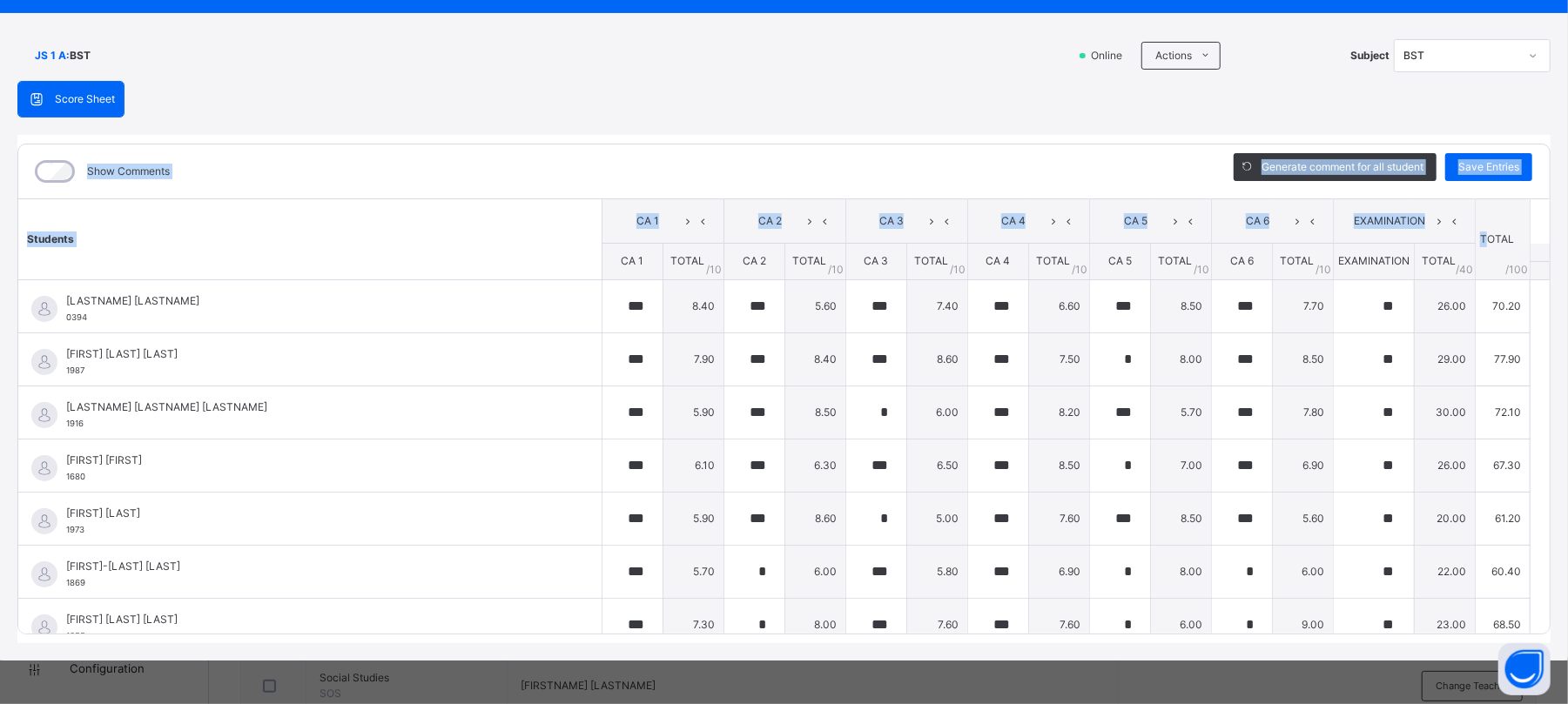 drag, startPoint x: 1452, startPoint y: 94, endPoint x: 1460, endPoint y: 273, distance: 179.1787 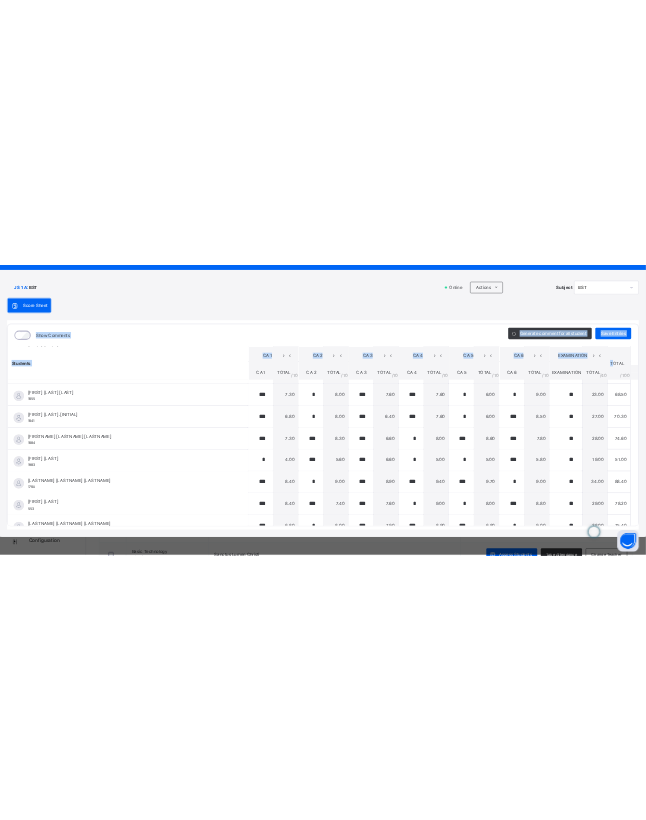 scroll, scrollTop: 0, scrollLeft: 0, axis: both 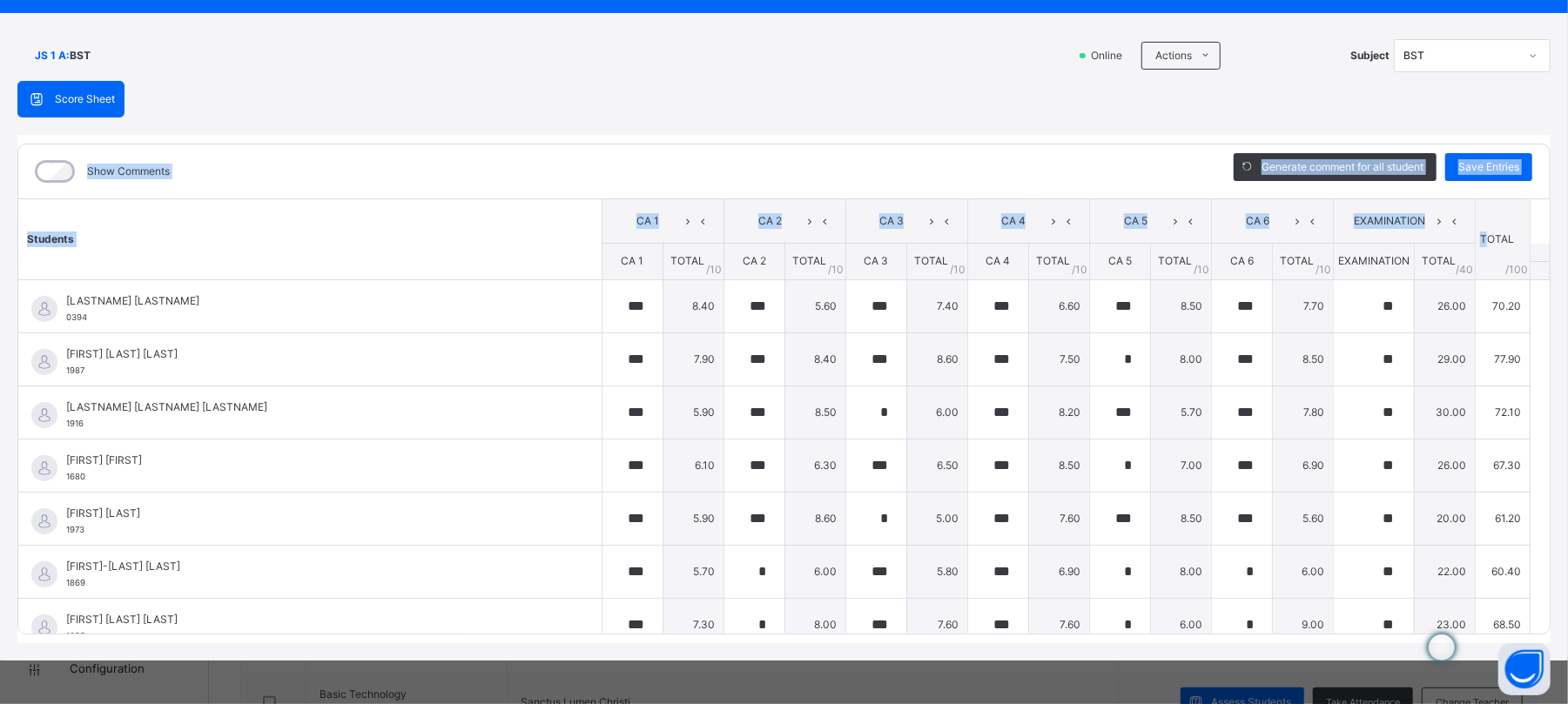 click on "Score Sheet Score Sheet Show Comments   Generate comment for all student   Save Entries Class Level:  JS 1   A Subject:  BST Session:  2024/2025 Session Session:  Third Term Students CA 1 CA 2 CA 3 CA 4 CA 5 CA 6 EXAMINATION  TOTAL /100 Comment CA 1 TOTAL / 10 CA 2 TOTAL / 10 CA 3 TOTAL / 10 CA 4 TOTAL / 10 CA 5 TOTAL / 10 CA 6 TOTAL / 10 EXAMINATION  TOTAL / 40 [FIRST] [LAST]  0394 [FIRST] [LAST]  0394 *** 8.40 *** 5.60 *** 7.40 *** 6.60 *** 8.50 *** 7.70 ** 26.00 70.20 Generate comment 0 / 250   ×   Subject Teacher’s Comment Generate and see in full the comment developed by the AI with an option to regenerate the comment JS [FIRST] [LAST]    0394   Total 70.20  / 100.00 Sims Bot   Regenerate     Use this comment   [FIRST] [LAST] [LAST] 1987 [FIRST] [LAST] [LAST] 1987 *** 7.90 *** 8.40 *** 8.60 *** 7.50 * 8.00 *** 8.50 ** 29.00 77.90 Generate comment 0 / 250   ×   Subject Teacher’s Comment Generate and see in full the comment developed by the AI with an option to regenerate the comment JS   1987    /" at bounding box center [784, 362] 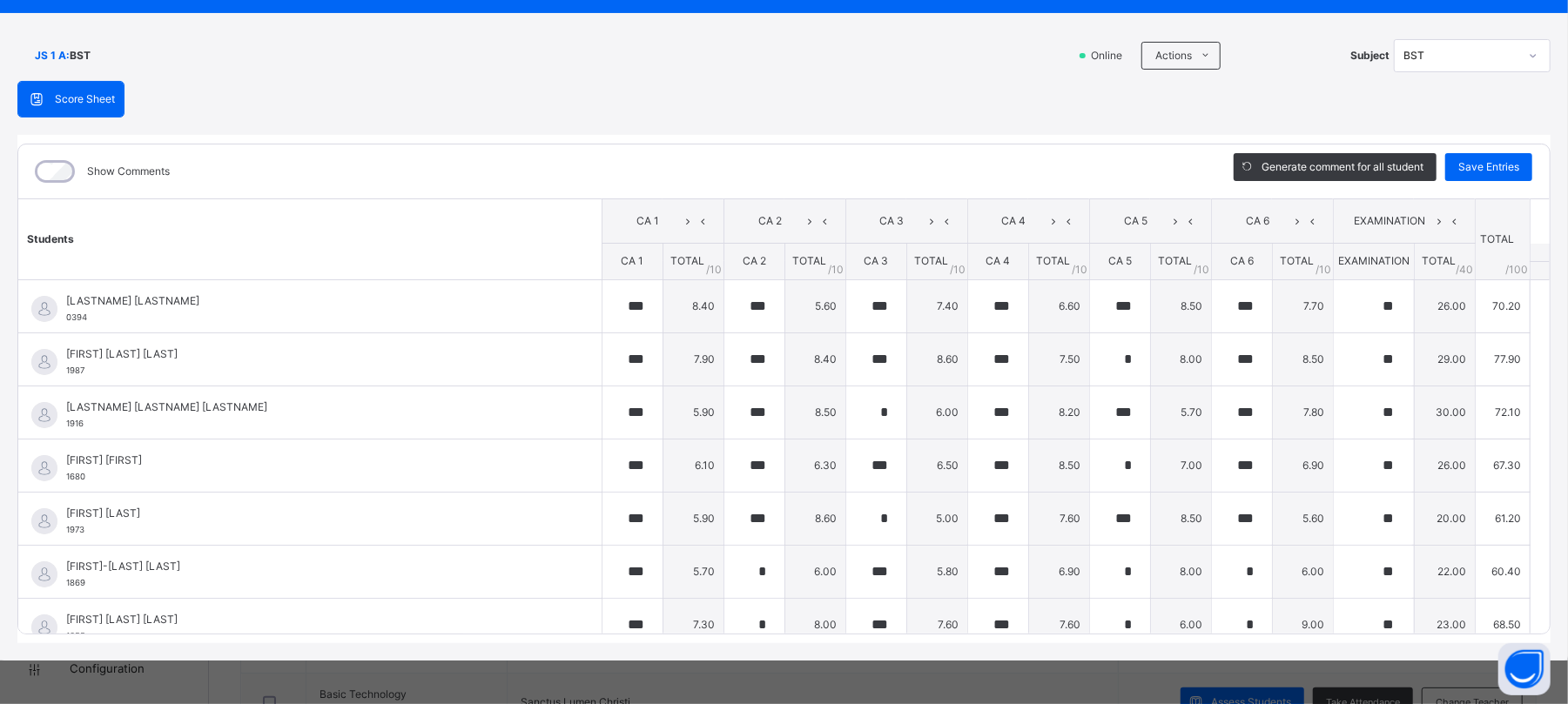 click on "Score Sheet Score Sheet Show Comments   Generate comment for all student   Save Entries Class Level:  JS 1   A Subject:  BST Session:  2024/2025 Session Session:  Third Term Students CA 1 CA 2 CA 3 CA 4 CA 5 CA 6 EXAMINATION  TOTAL /100 Comment CA 1 TOTAL / 10 CA 2 TOTAL / 10 CA 3 TOTAL / 10 CA 4 TOTAL / 10 CA 5 TOTAL / 10 CA 6 TOTAL / 10 EXAMINATION  TOTAL / 40 [FIRST] [LAST]  0394 [FIRST] [LAST]  0394 *** 8.40 *** 5.60 *** 7.40 *** 6.60 *** 8.50 *** 7.70 ** 26.00 70.20 Generate comment 0 / 250   ×   Subject Teacher’s Comment Generate and see in full the comment developed by the AI with an option to regenerate the comment JS [FIRST] [LAST]    0394   Total 70.20  / 100.00 Sims Bot   Regenerate     Use this comment   [FIRST] [LAST] [LAST] 1987 [FIRST] [LAST] [LAST] 1987 *** 7.90 *** 8.40 *** 8.60 *** 7.50 * 8.00 *** 8.50 ** 29.00 77.90 Generate comment 0 / 250   ×   Subject Teacher’s Comment Generate and see in full the comment developed by the AI with an option to regenerate the comment JS   1987    /" at bounding box center (784, 362) 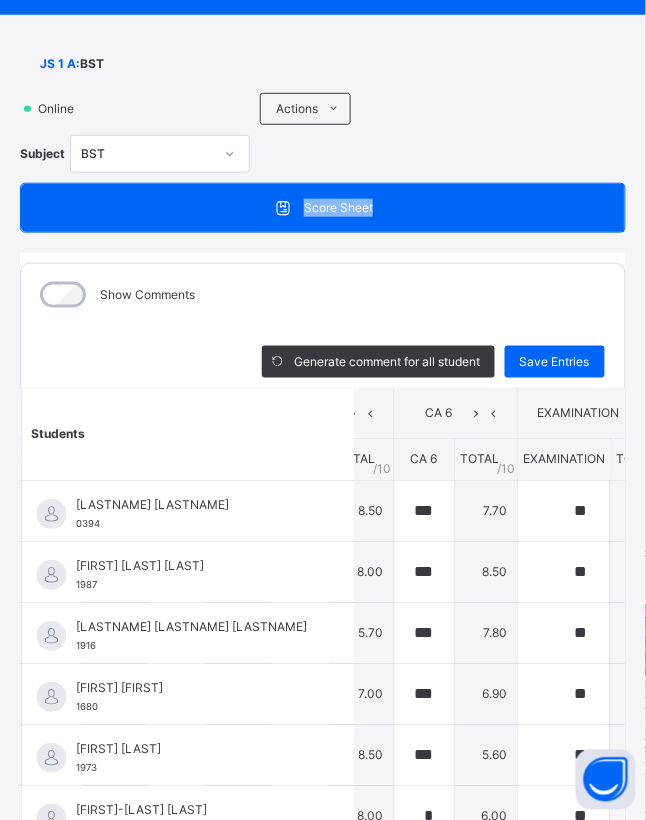 scroll, scrollTop: 0, scrollLeft: 700, axis: horizontal 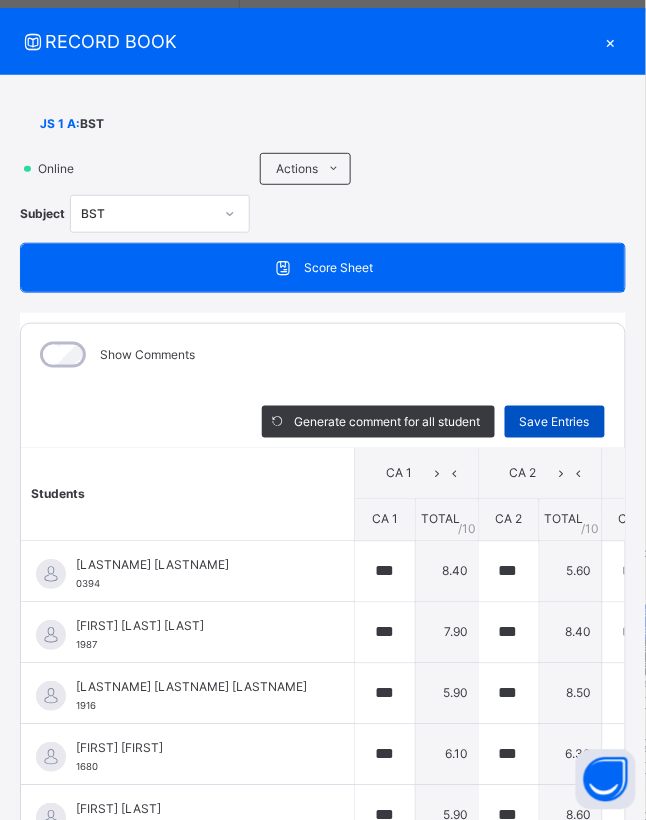 click on "Save Entries" at bounding box center (555, 422) 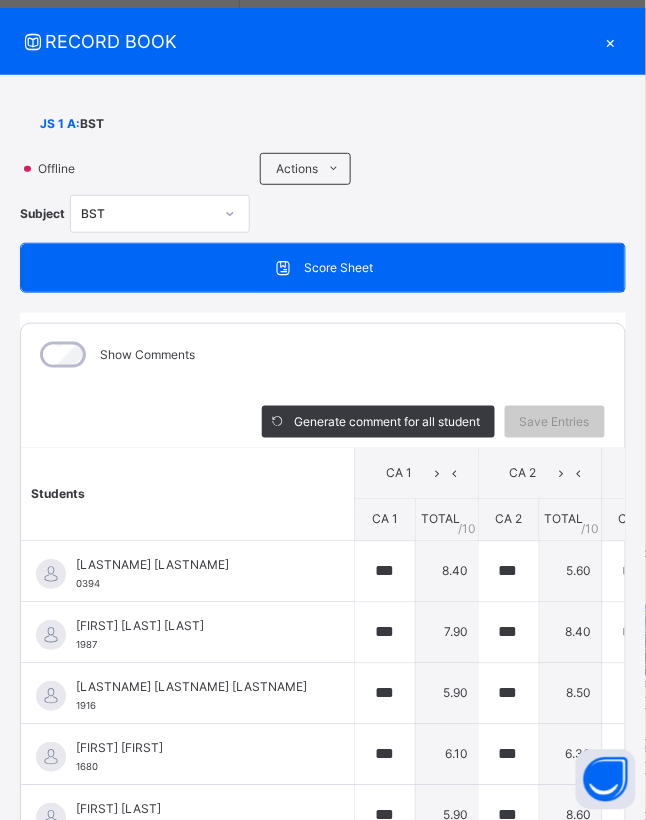 click on "×" at bounding box center (611, 41) 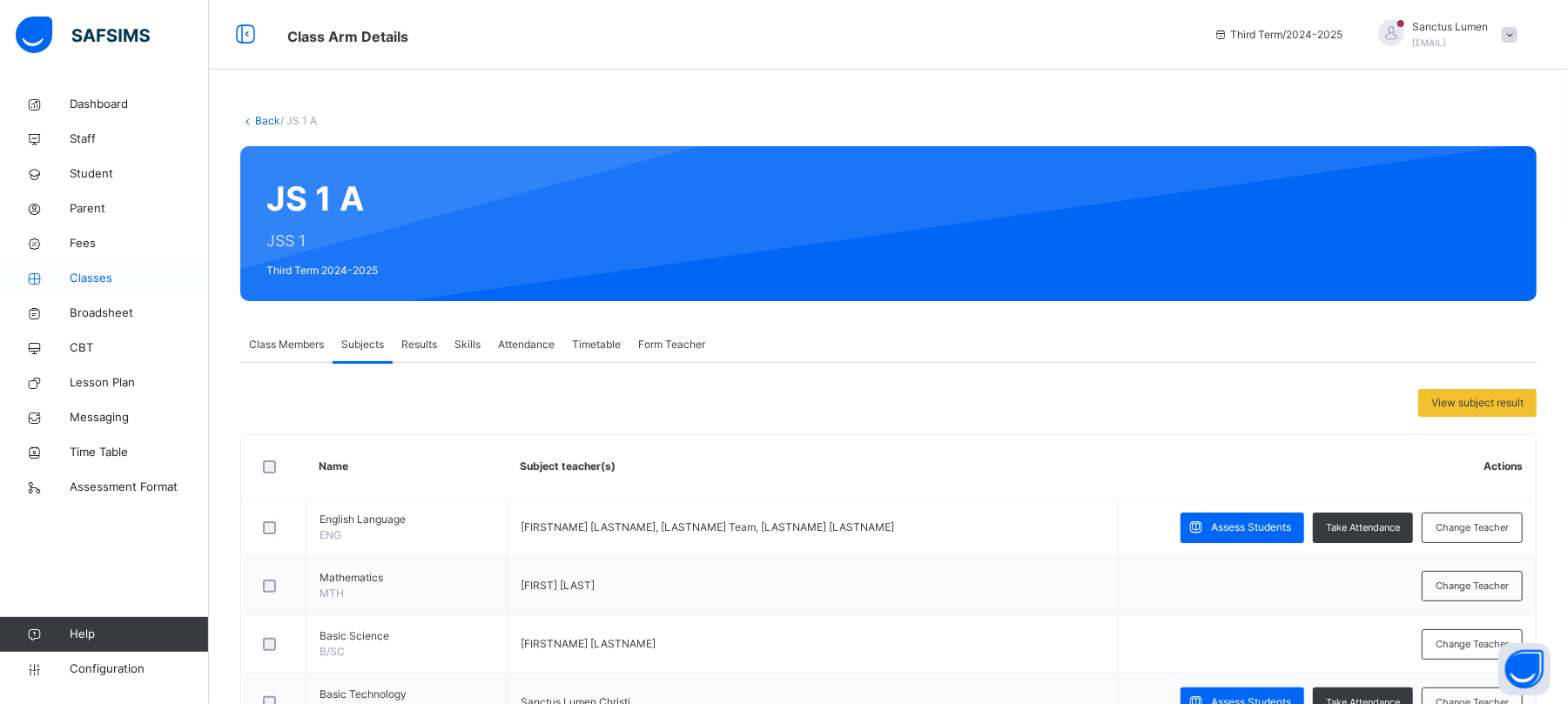 click on "Classes" at bounding box center [139, 278] 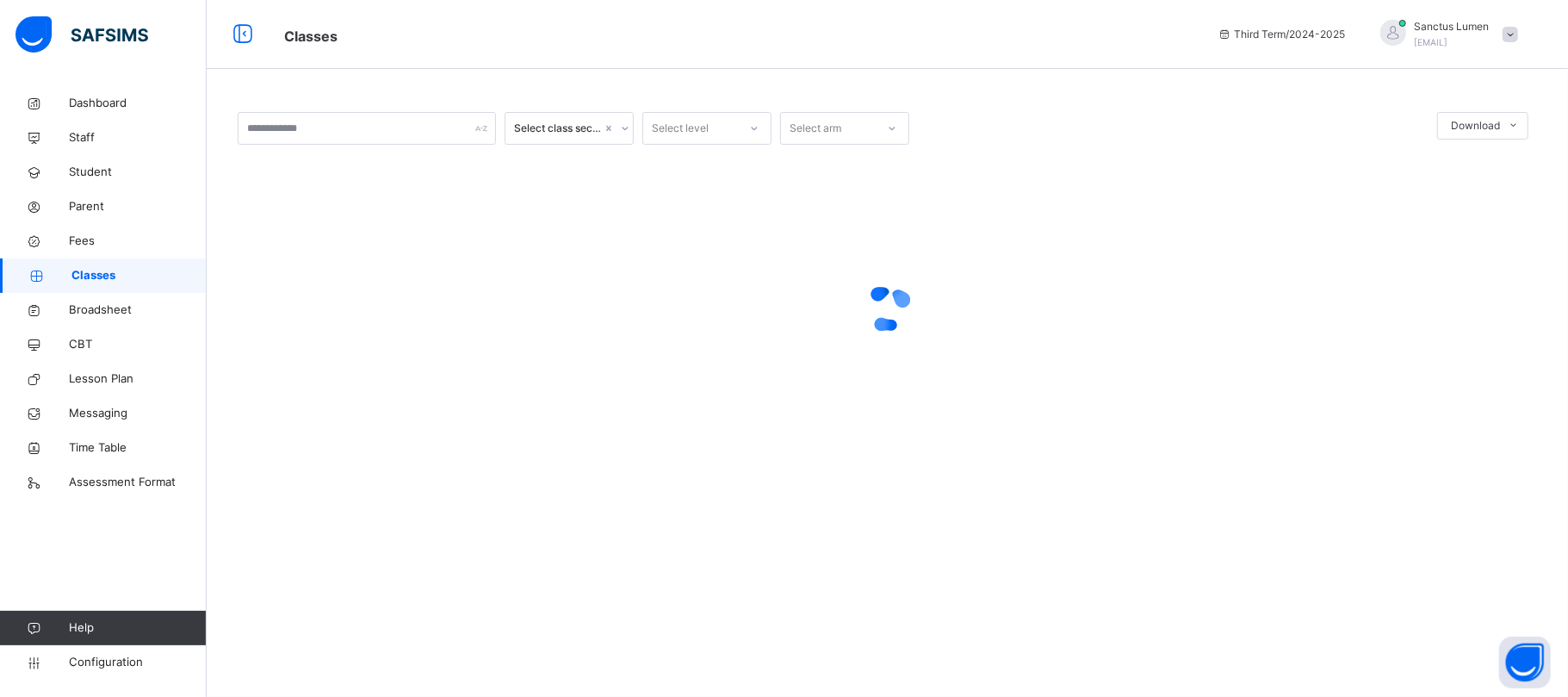 click on "Classes" at bounding box center [139, 276] 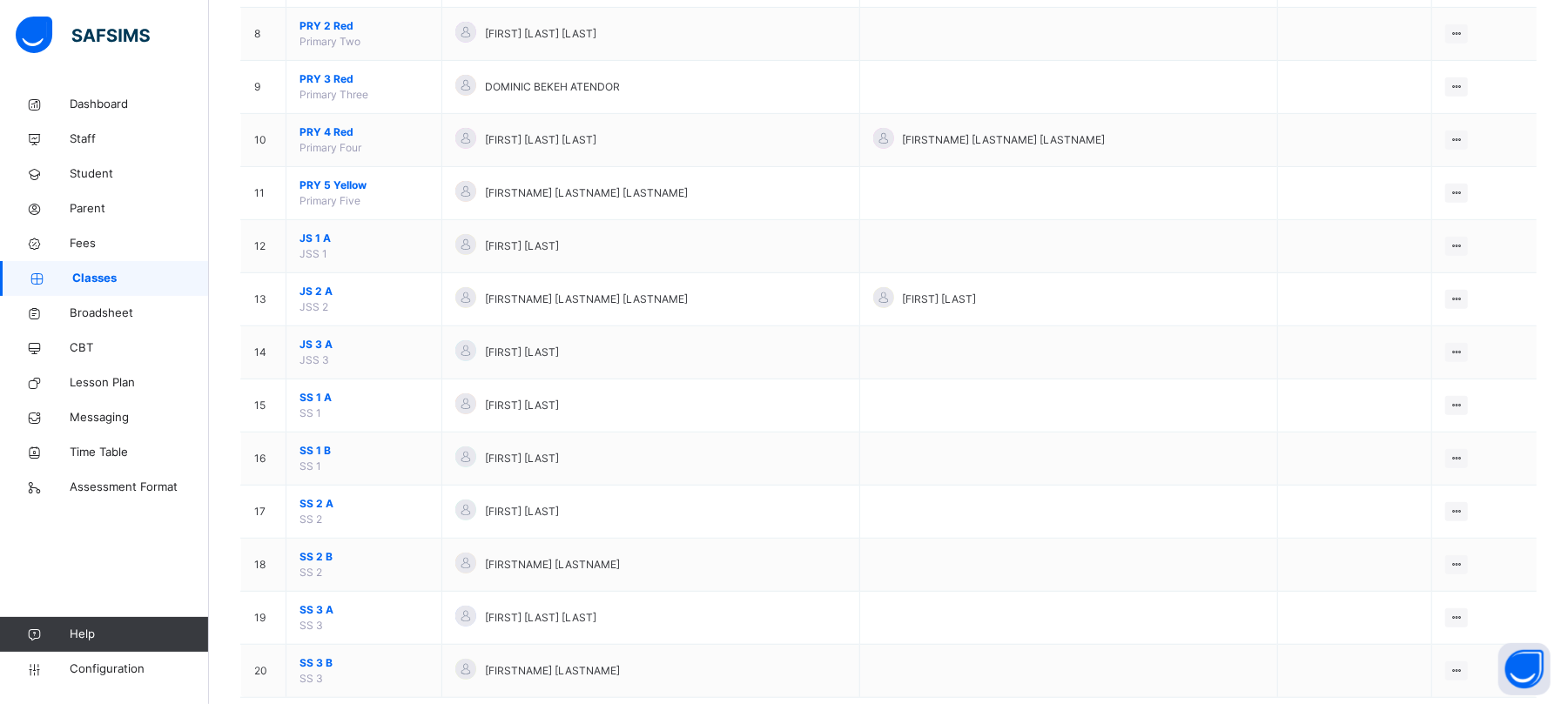 scroll, scrollTop: 578, scrollLeft: 0, axis: vertical 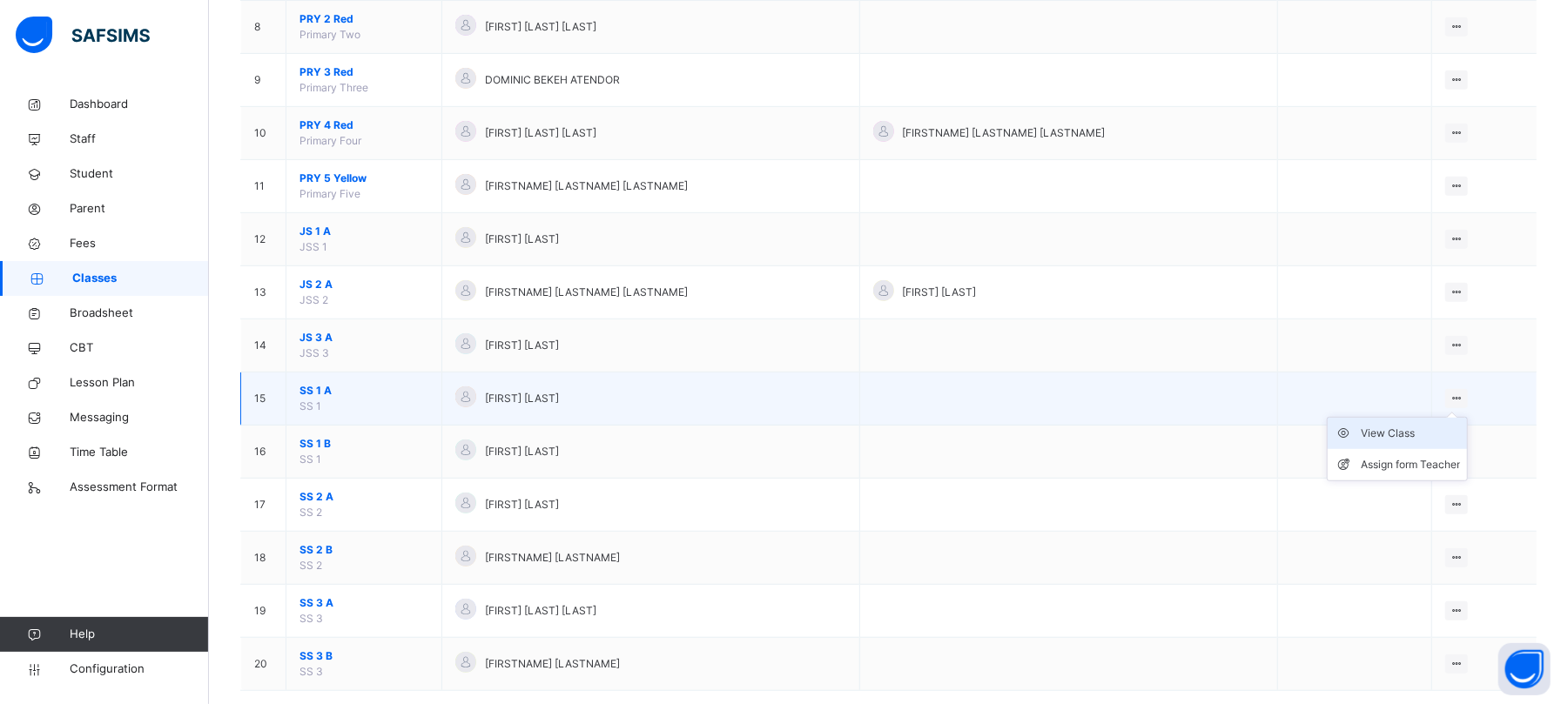 click on "View Class" at bounding box center [1410, 433] 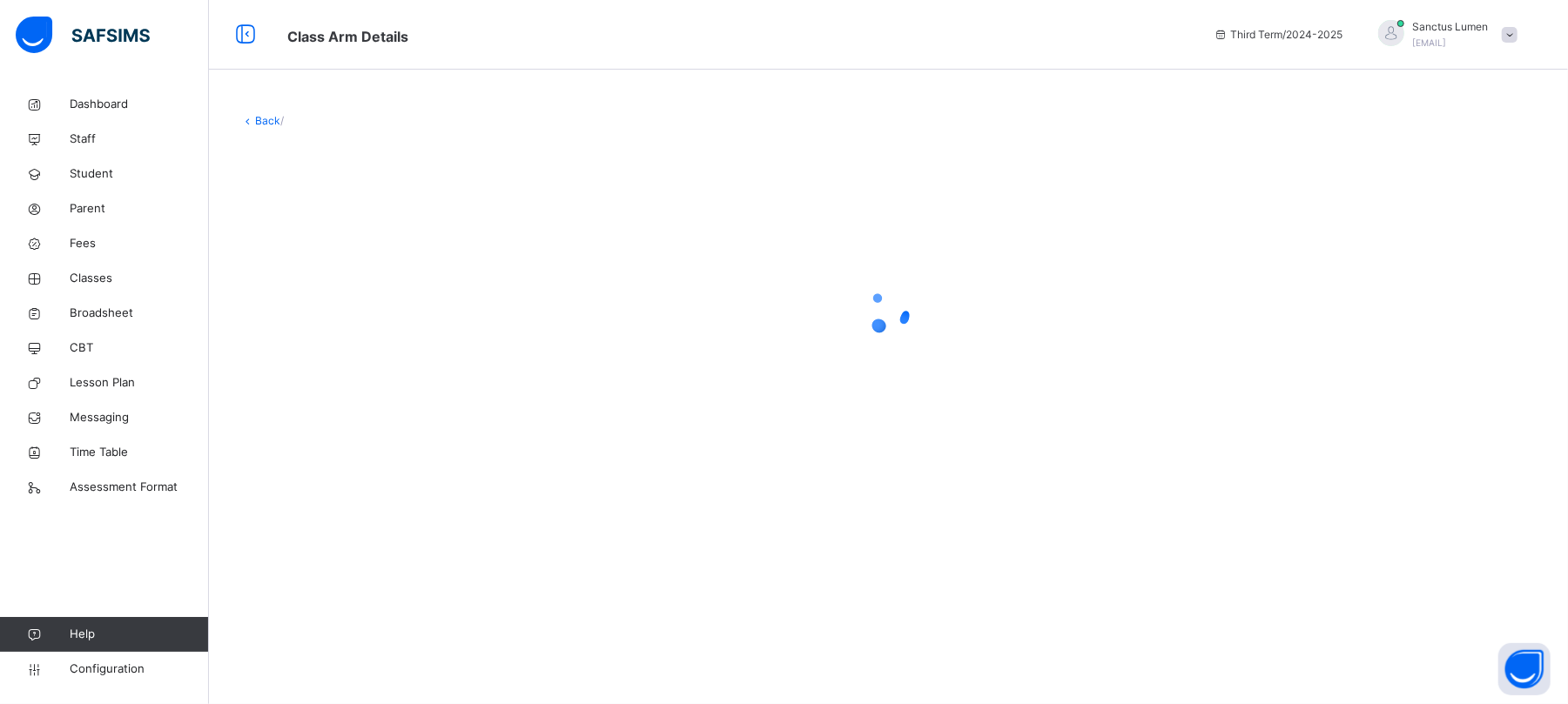 scroll, scrollTop: 0, scrollLeft: 0, axis: both 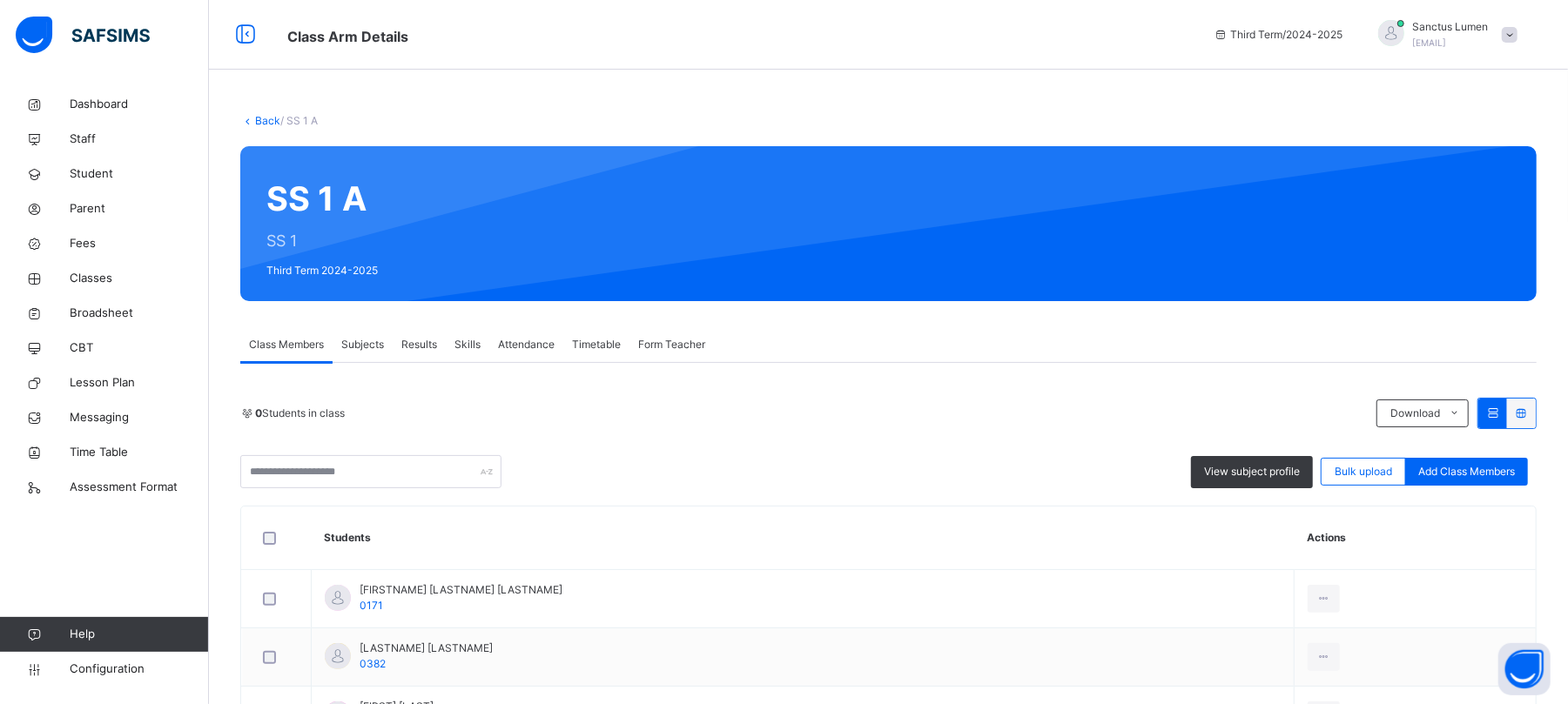 click on "Subjects" at bounding box center [362, 345] 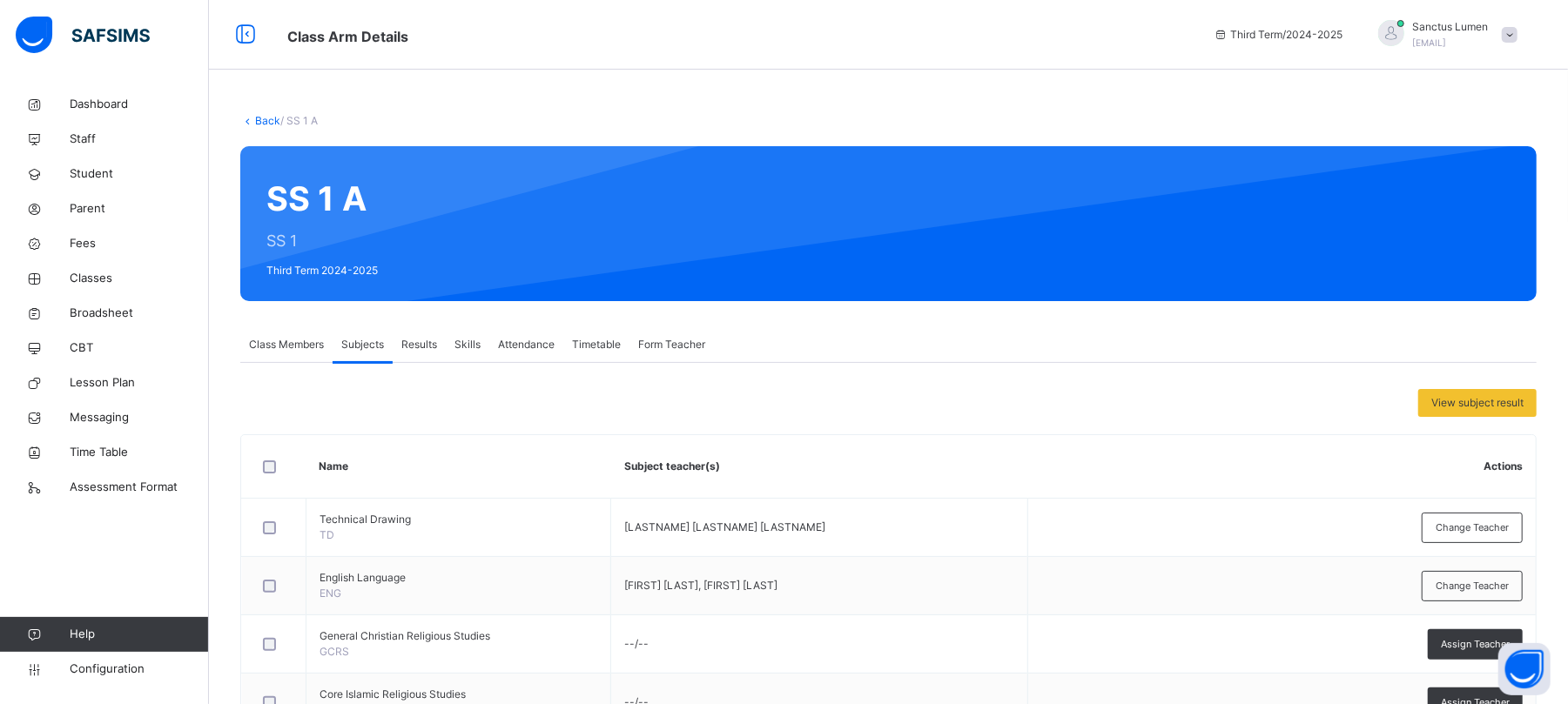 scroll, scrollTop: 84, scrollLeft: 0, axis: vertical 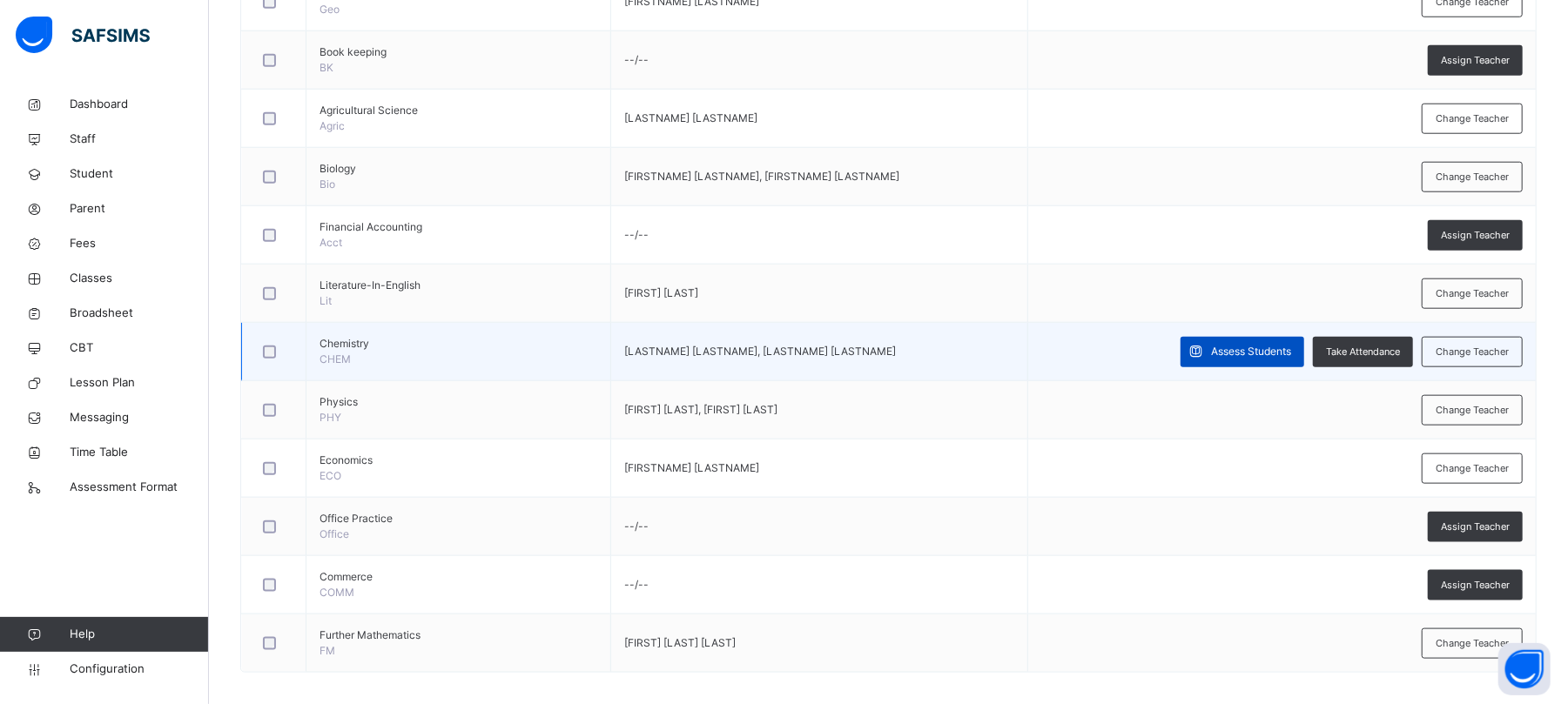 click on "Assess Students" at bounding box center [1251, 352] 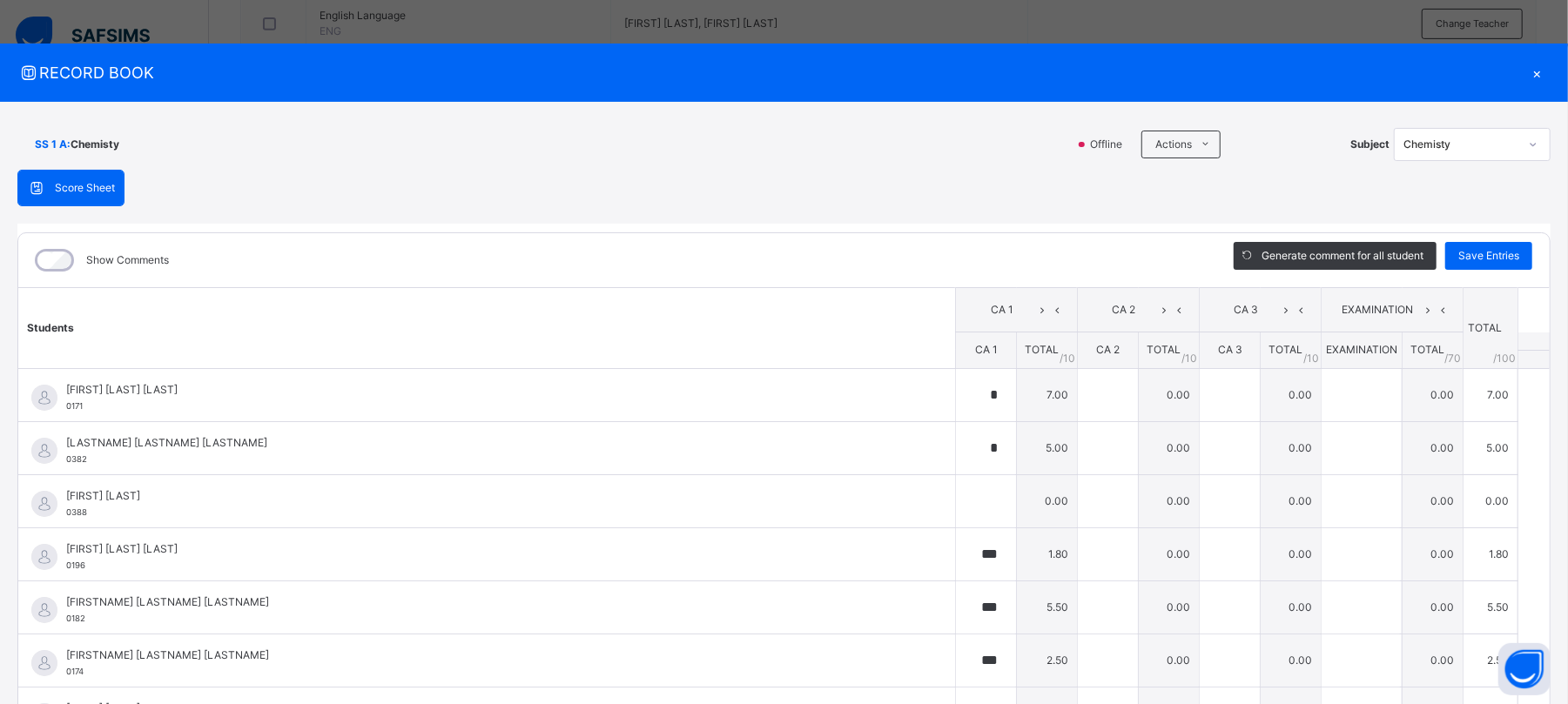 scroll, scrollTop: 529, scrollLeft: 0, axis: vertical 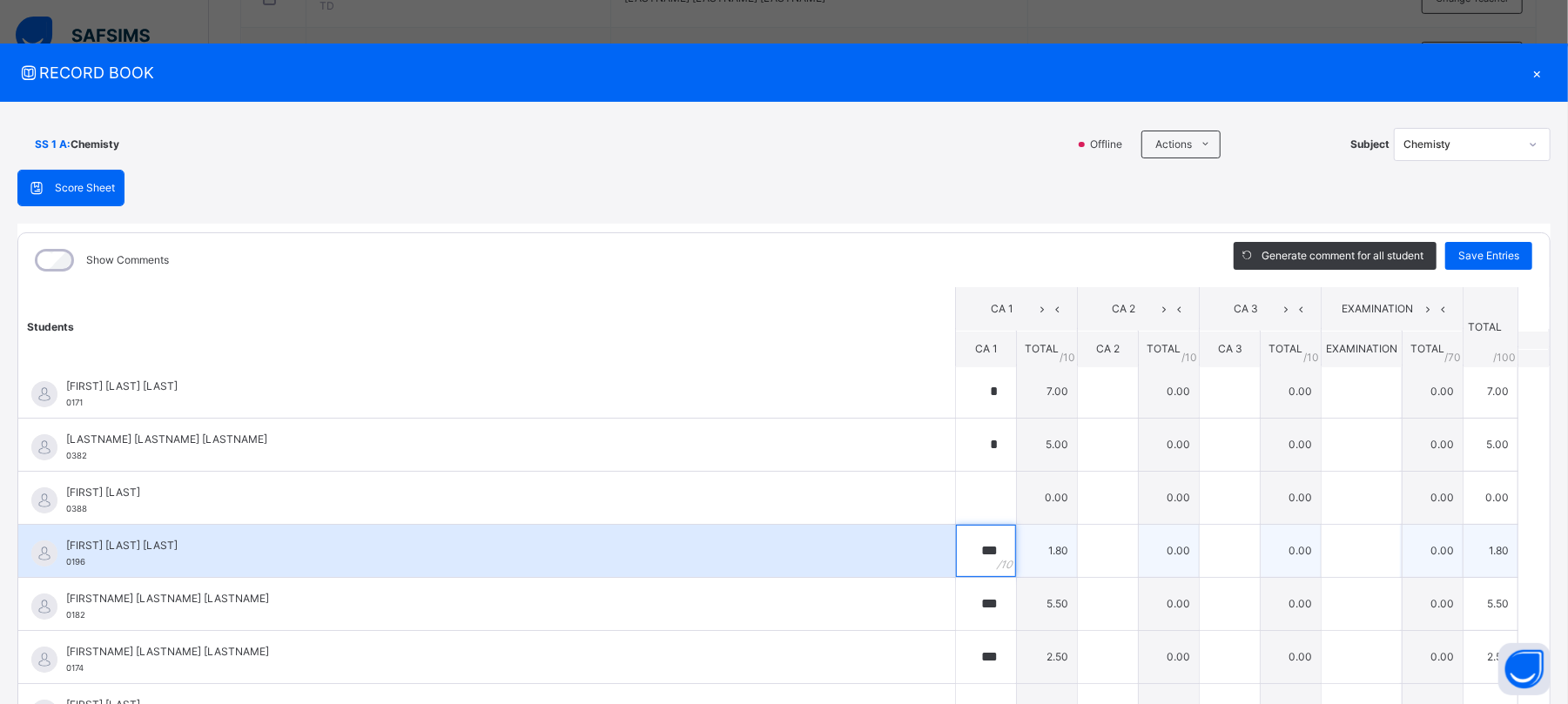 click on "***" at bounding box center (986, 551) 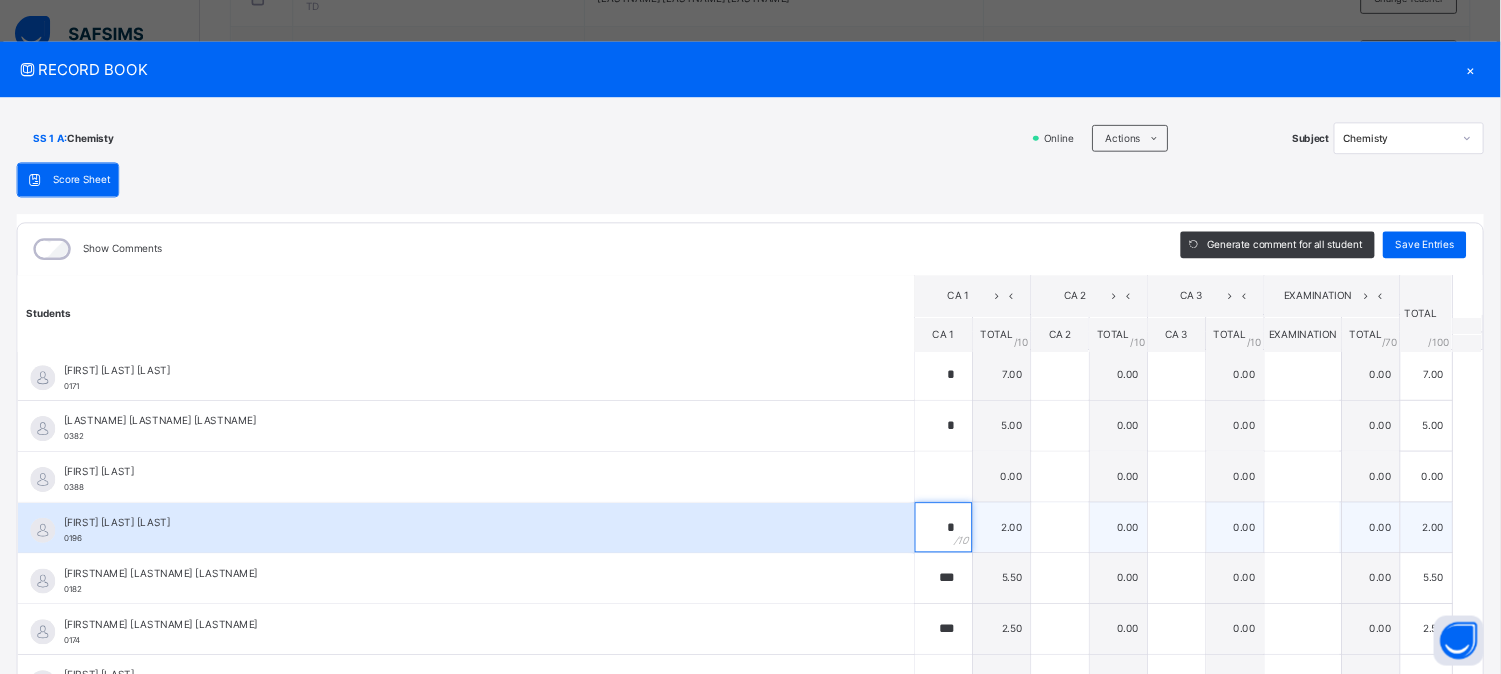 scroll, scrollTop: 607, scrollLeft: 0, axis: vertical 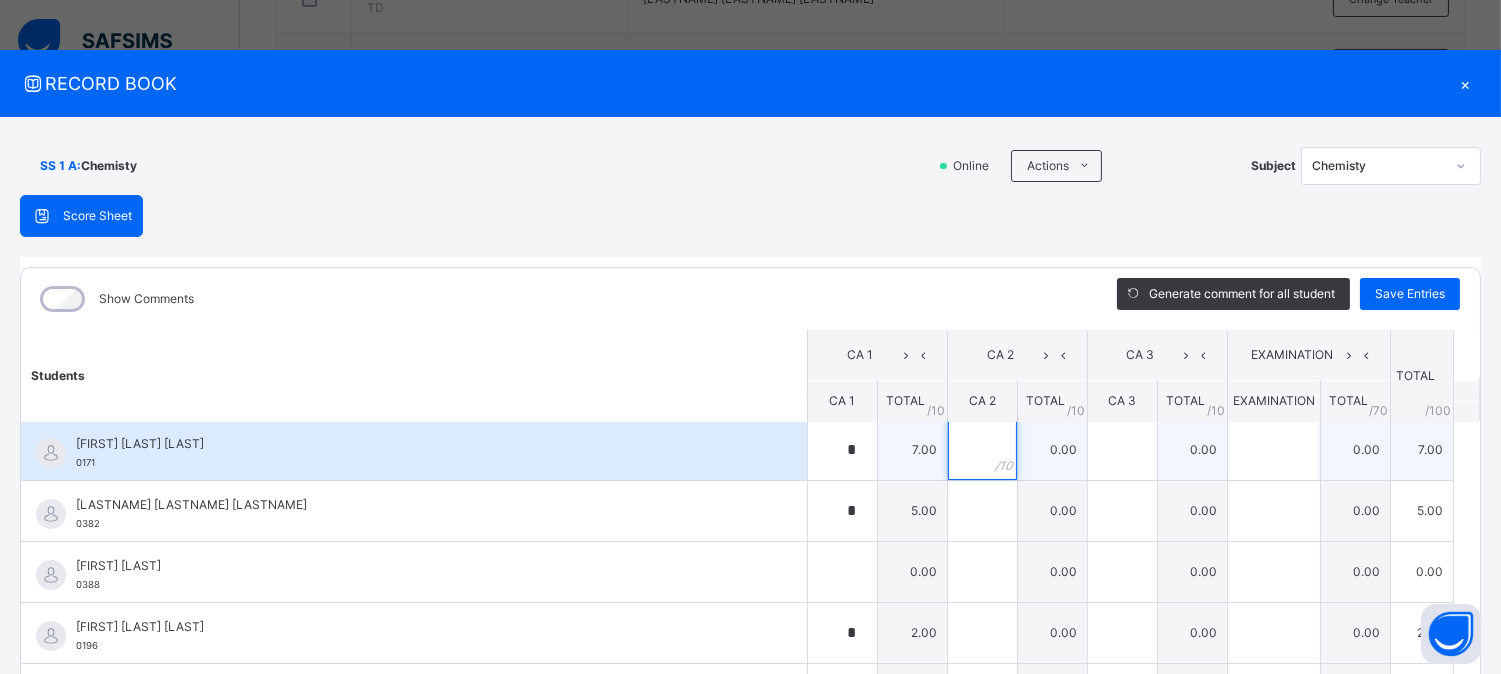click at bounding box center (982, 450) 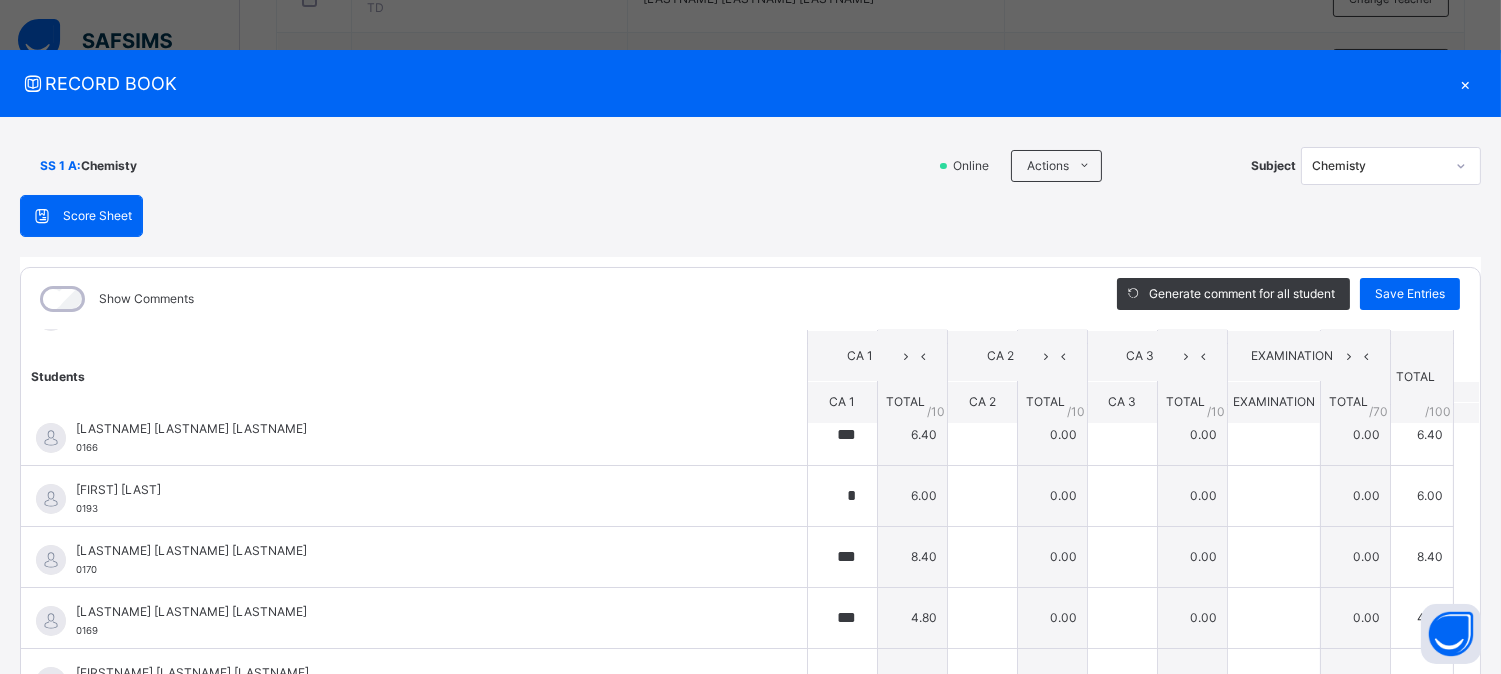 scroll, scrollTop: 572, scrollLeft: 0, axis: vertical 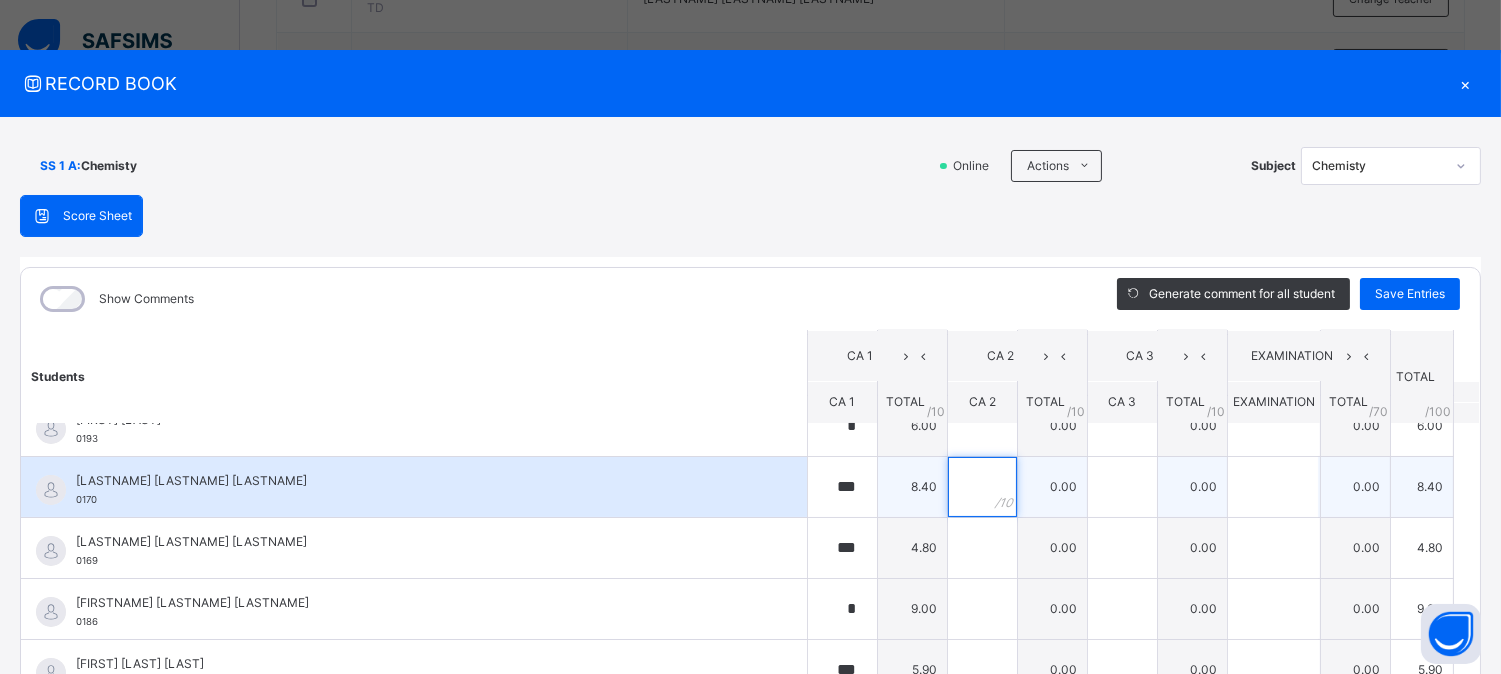 click at bounding box center [982, 487] 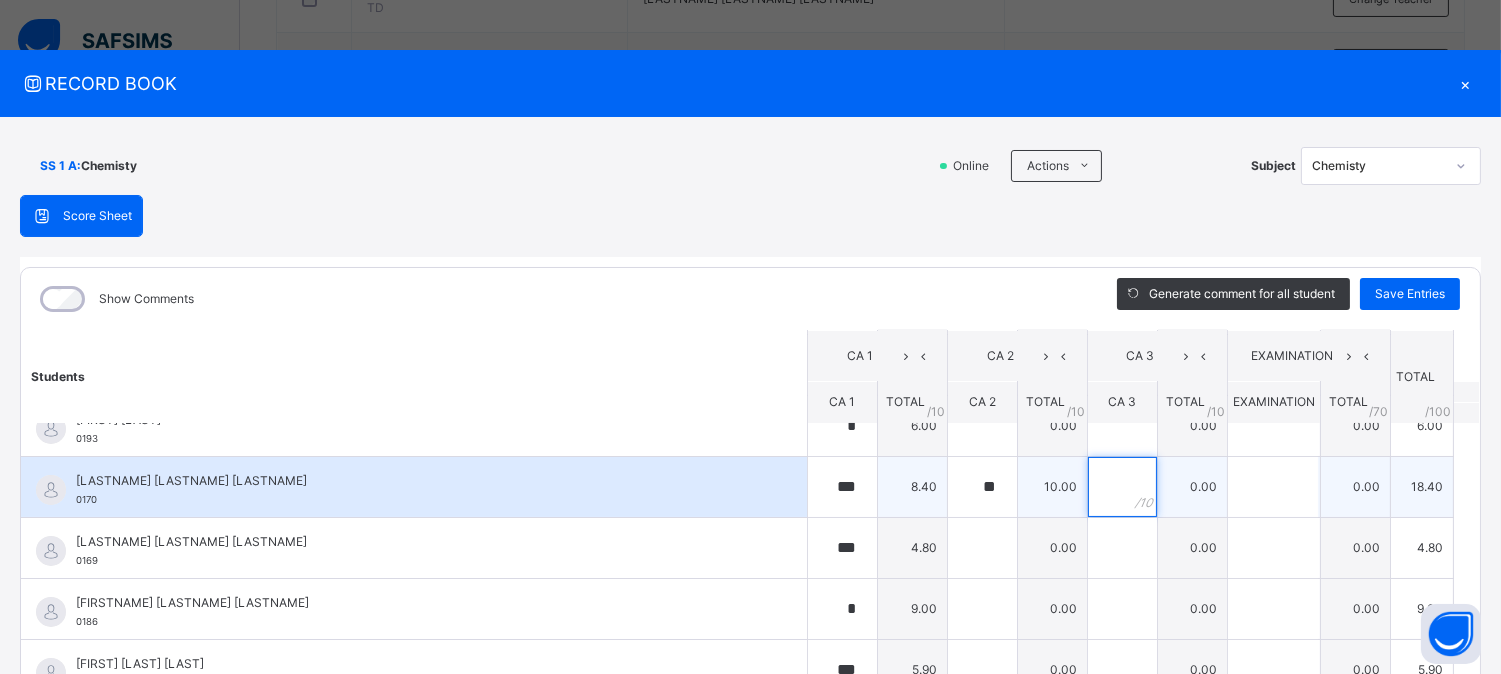 click at bounding box center [1122, 487] 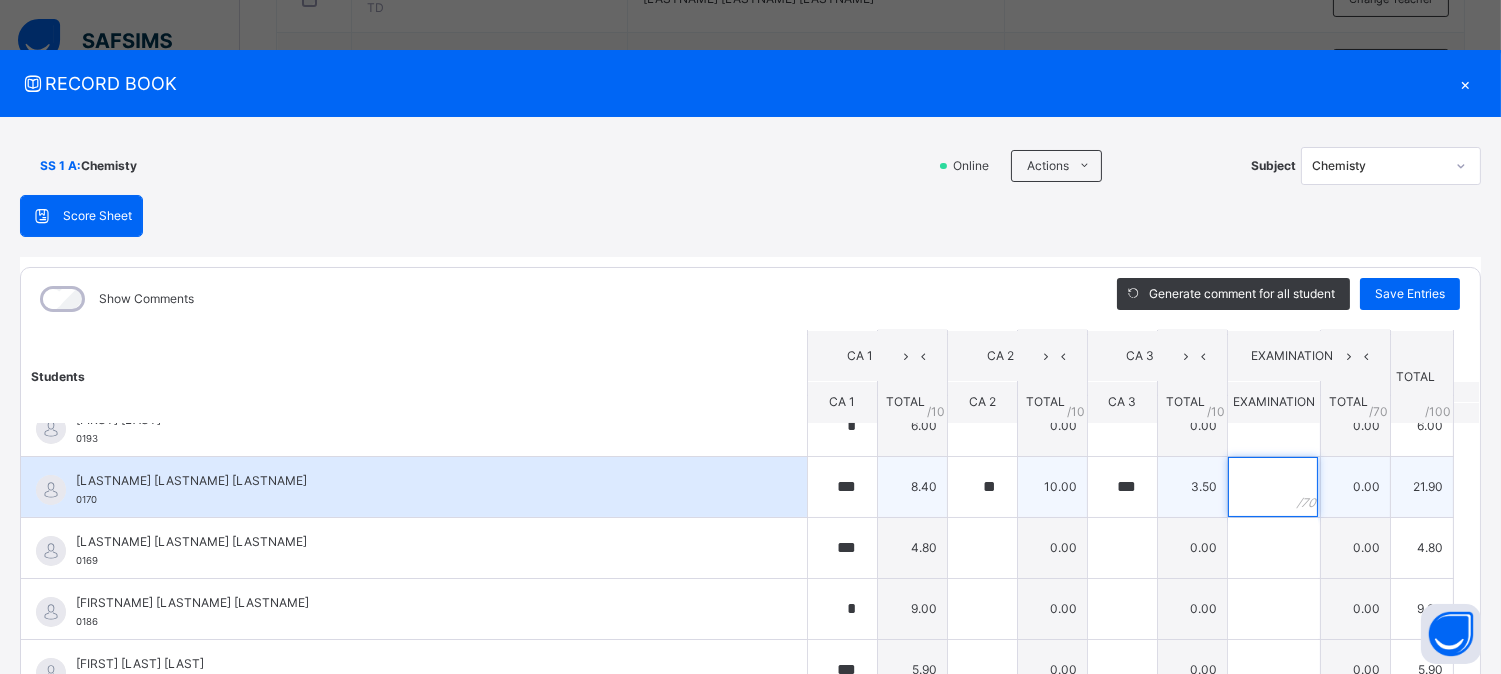 click at bounding box center (1273, 487) 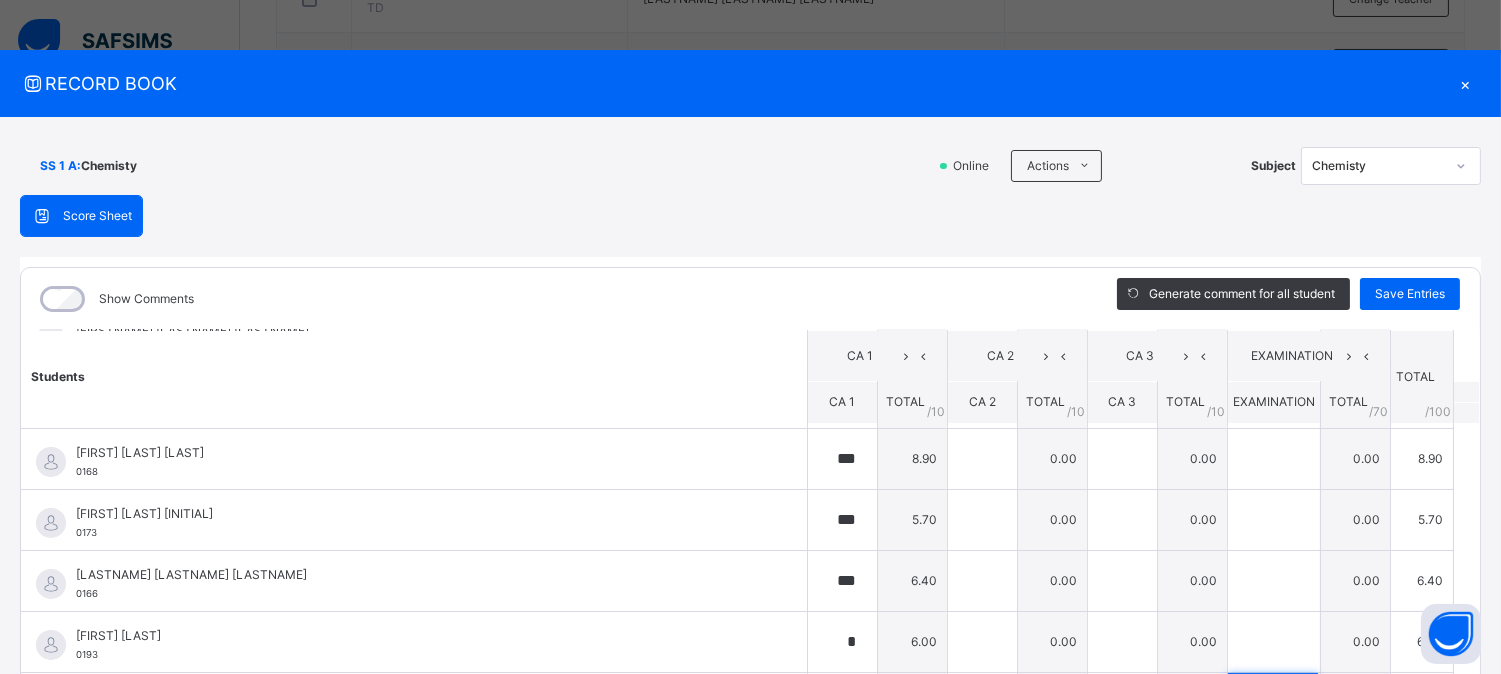 scroll, scrollTop: 418, scrollLeft: 0, axis: vertical 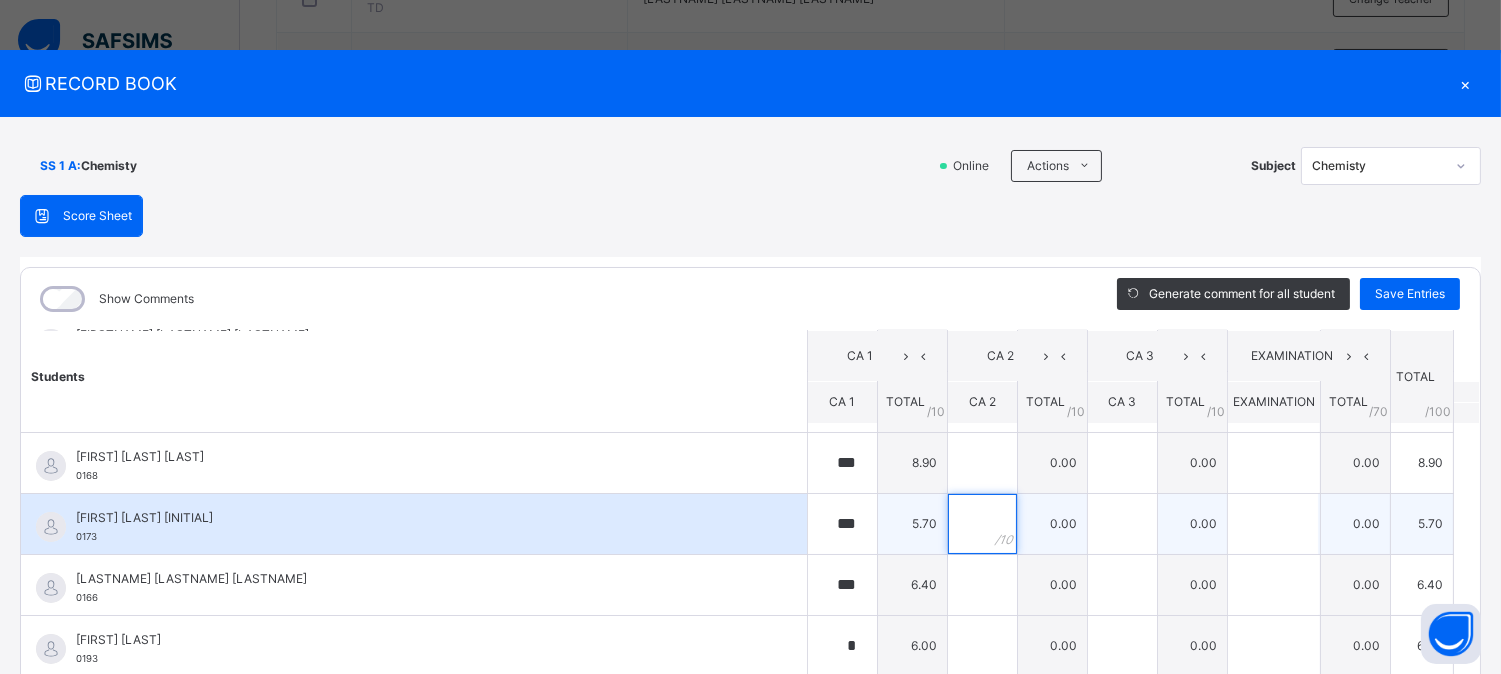 click at bounding box center [982, 524] 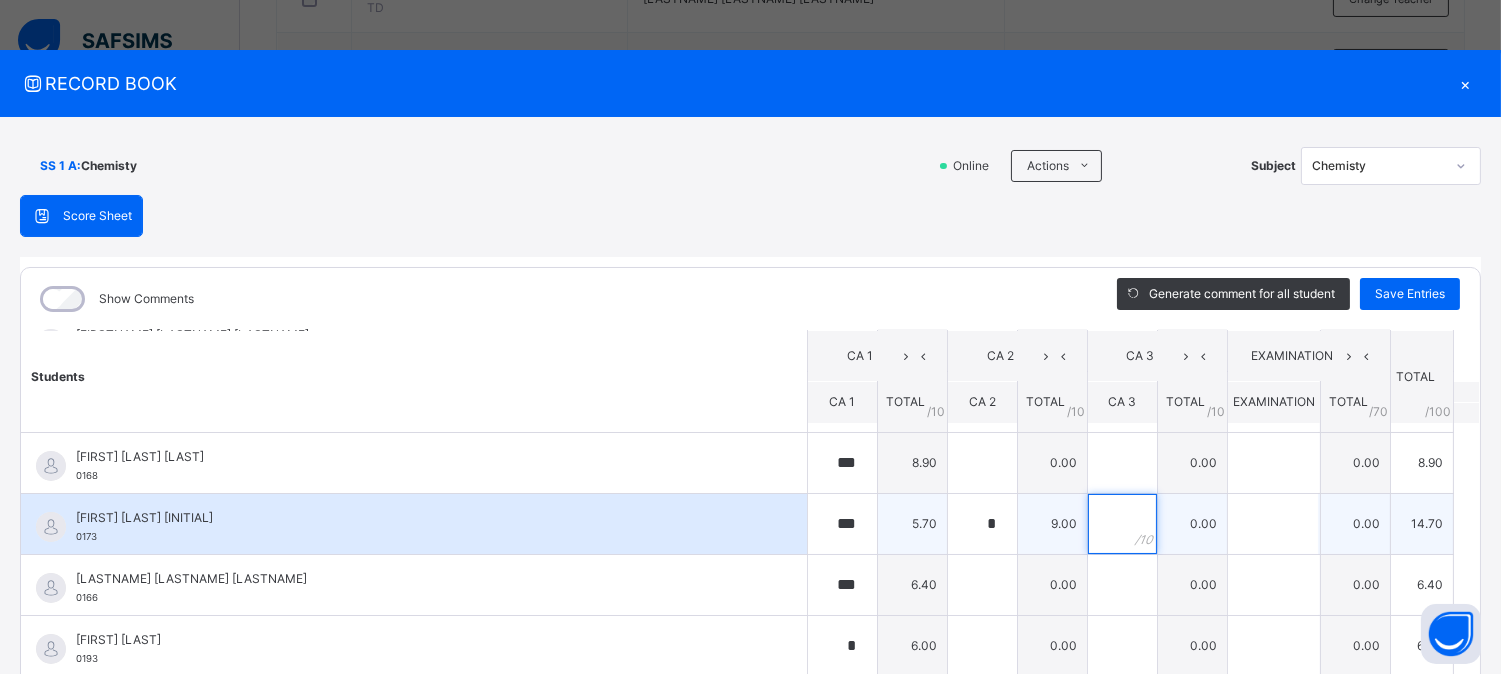 click at bounding box center (1122, 524) 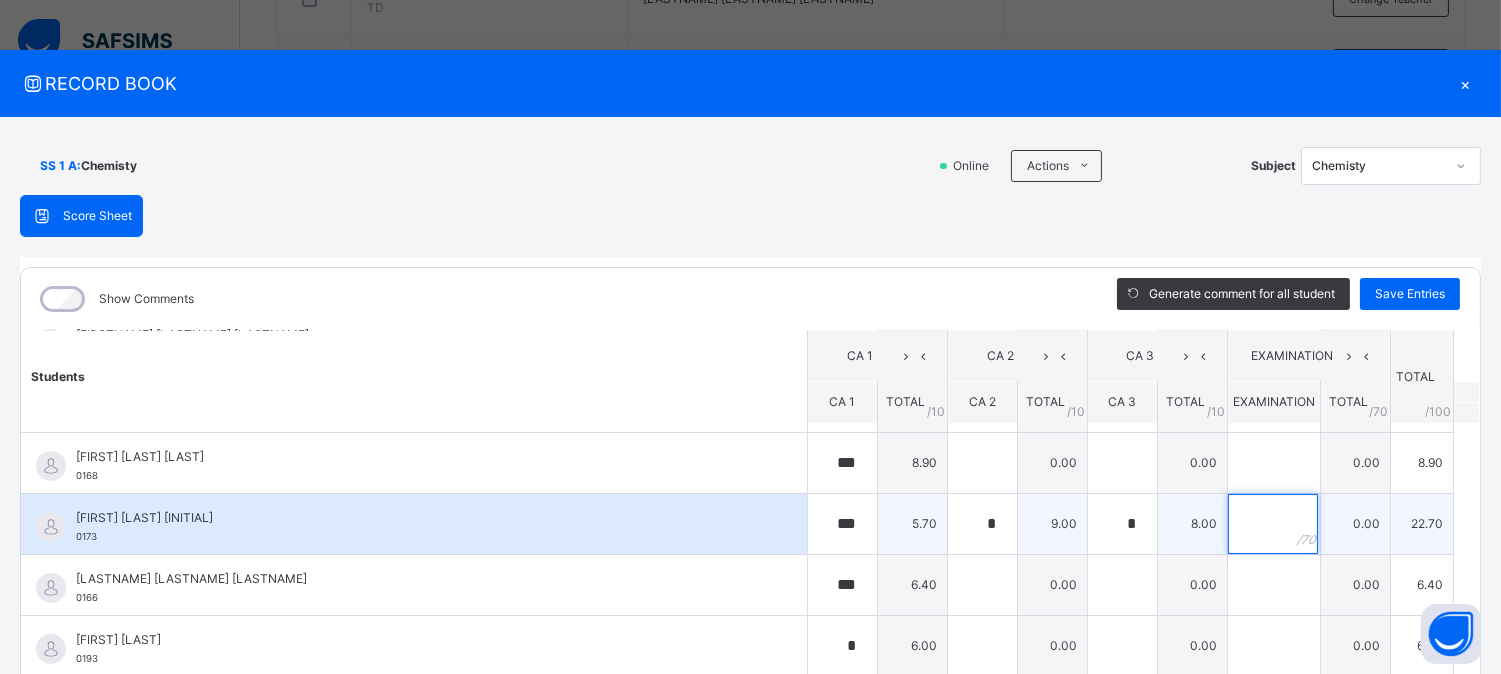 click at bounding box center (1273, 524) 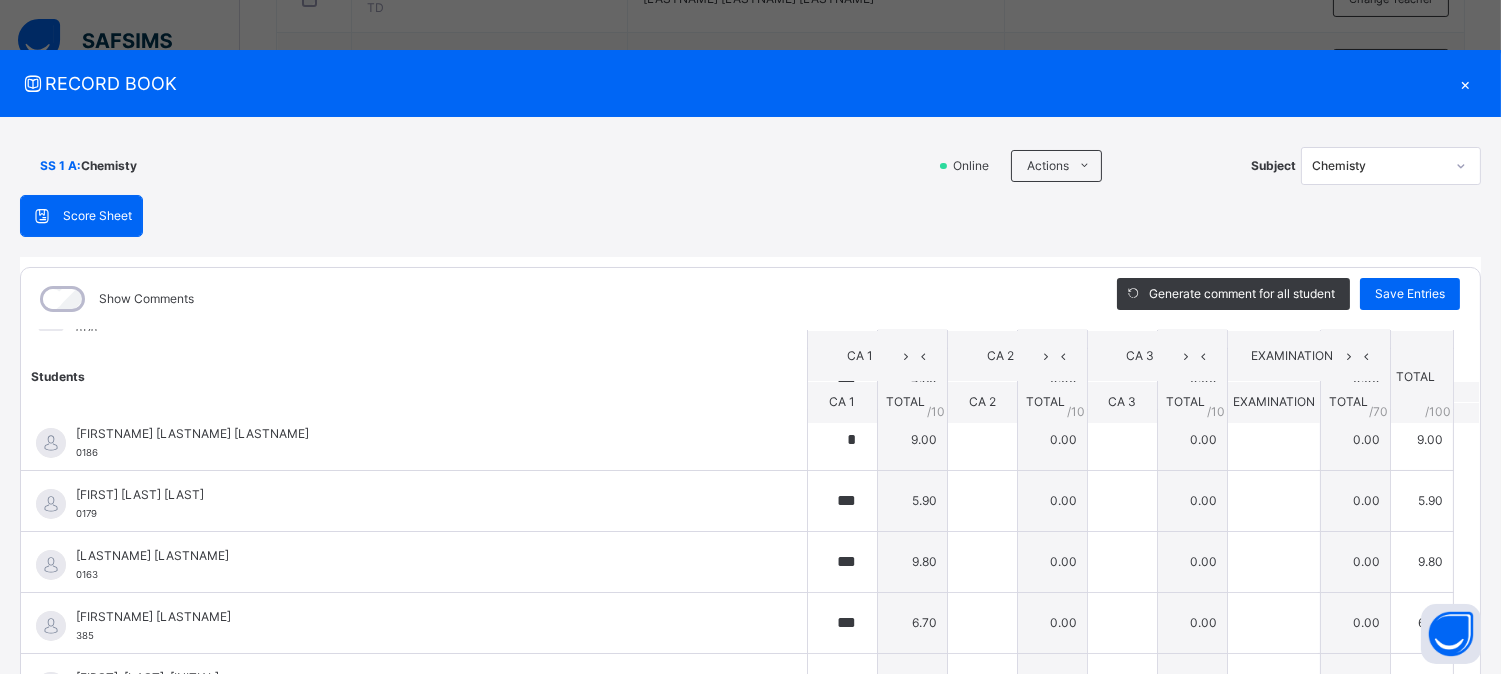 scroll, scrollTop: 814, scrollLeft: 0, axis: vertical 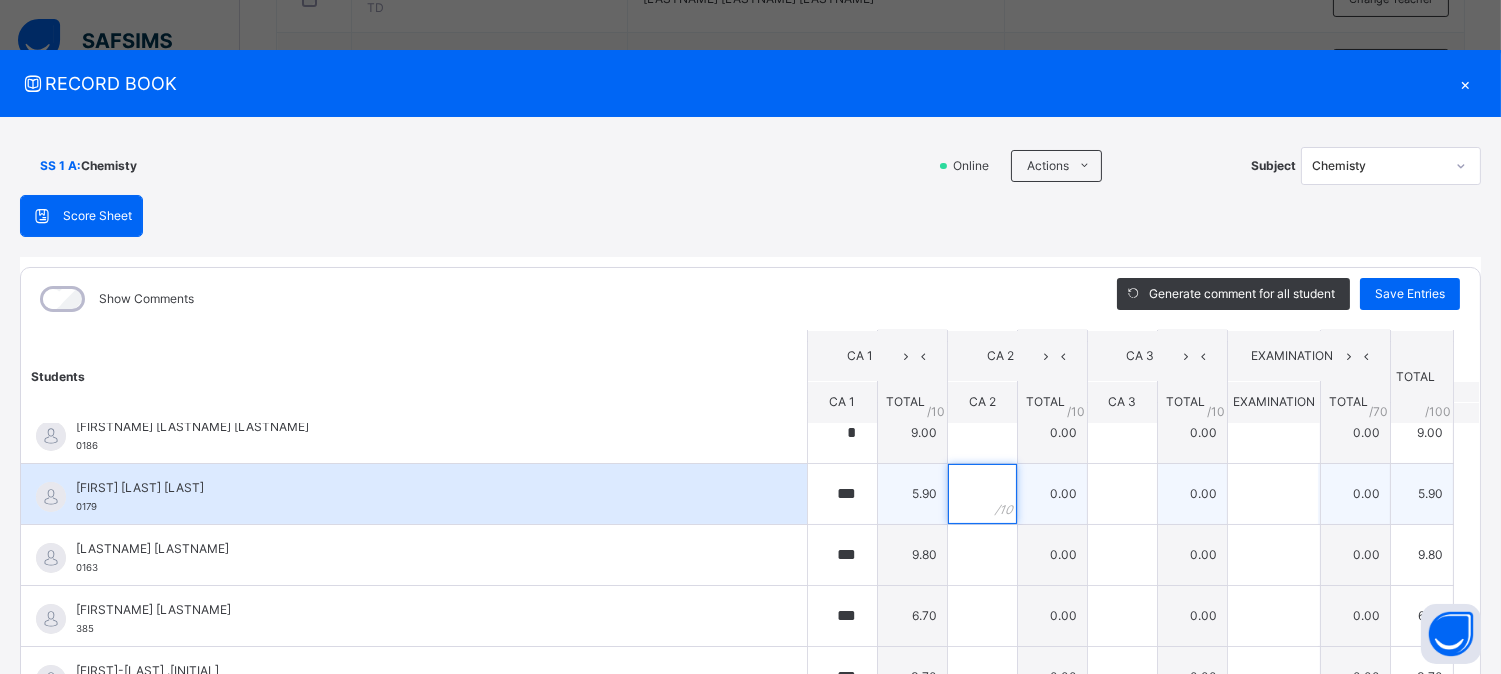click at bounding box center (982, 494) 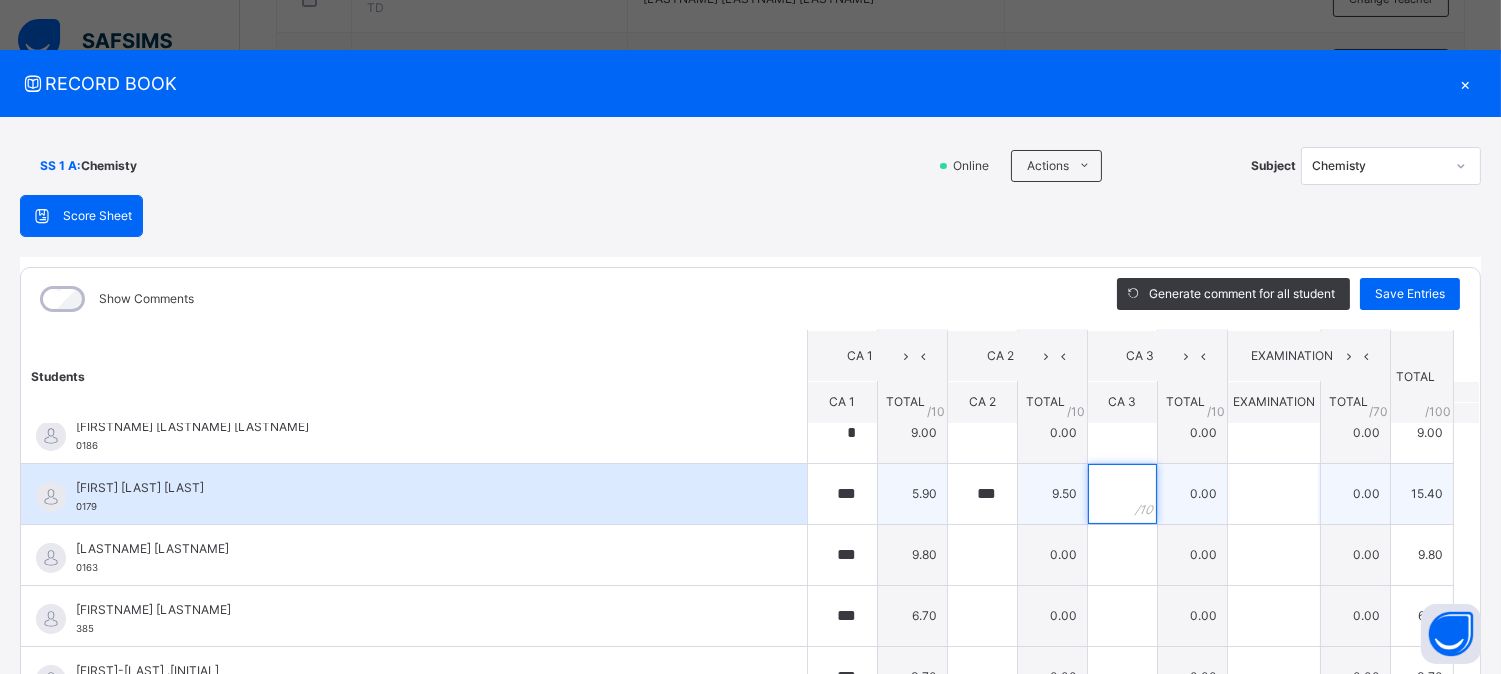 click at bounding box center [1122, 494] 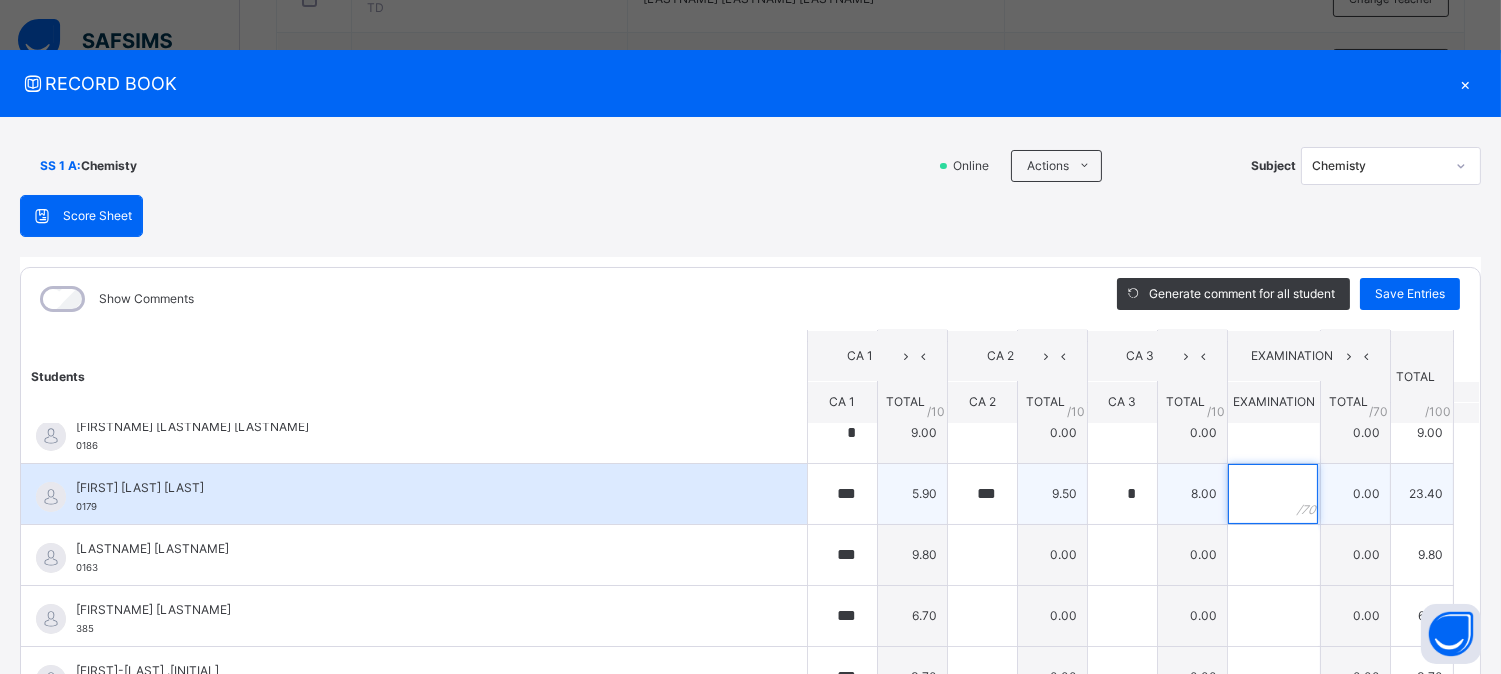 click at bounding box center (1273, 494) 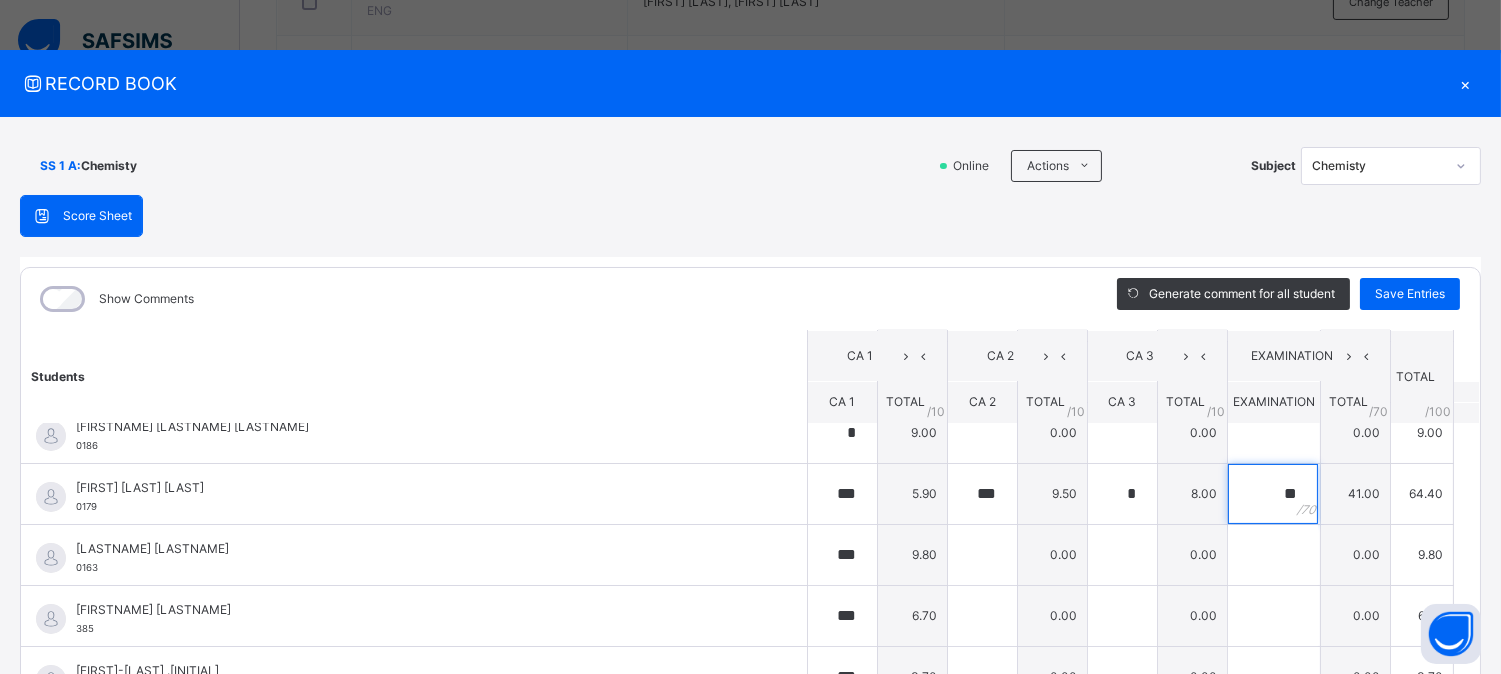 scroll, scrollTop: 651, scrollLeft: 0, axis: vertical 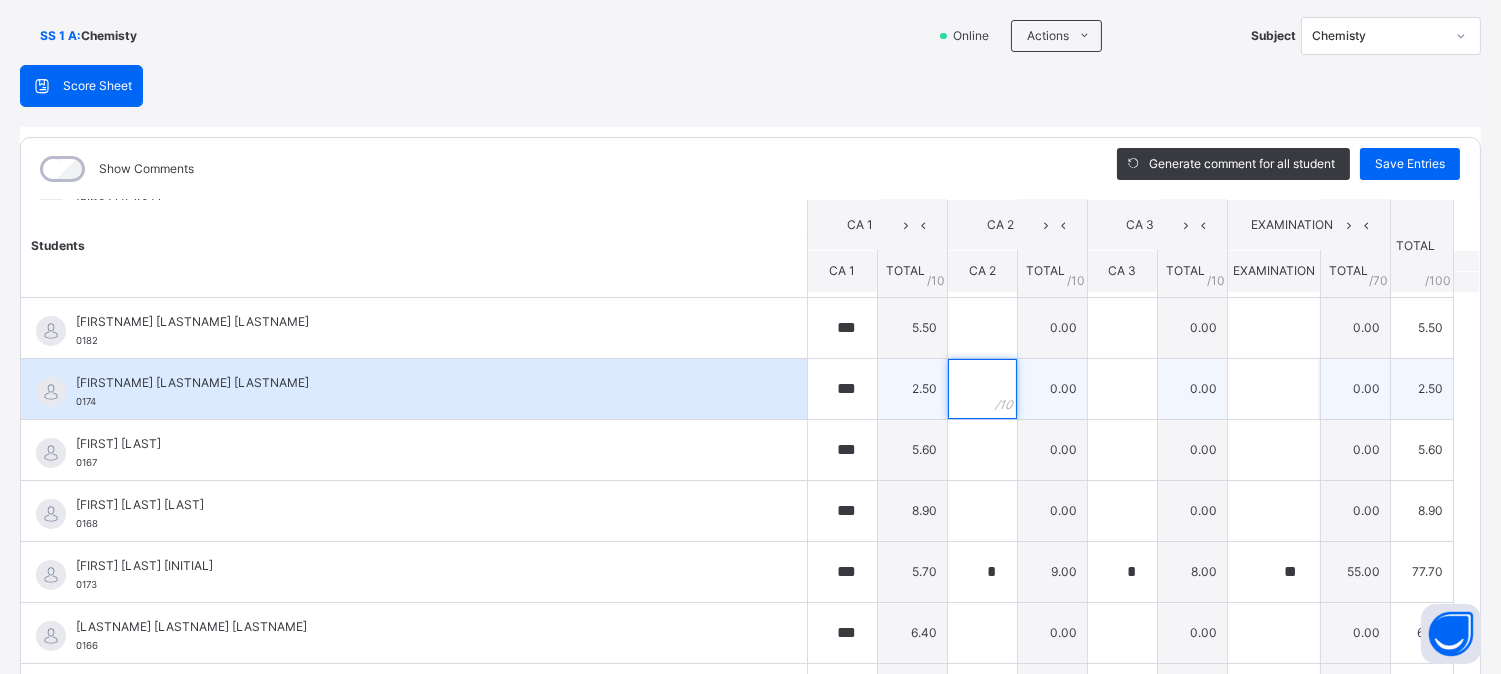 click at bounding box center [982, 389] 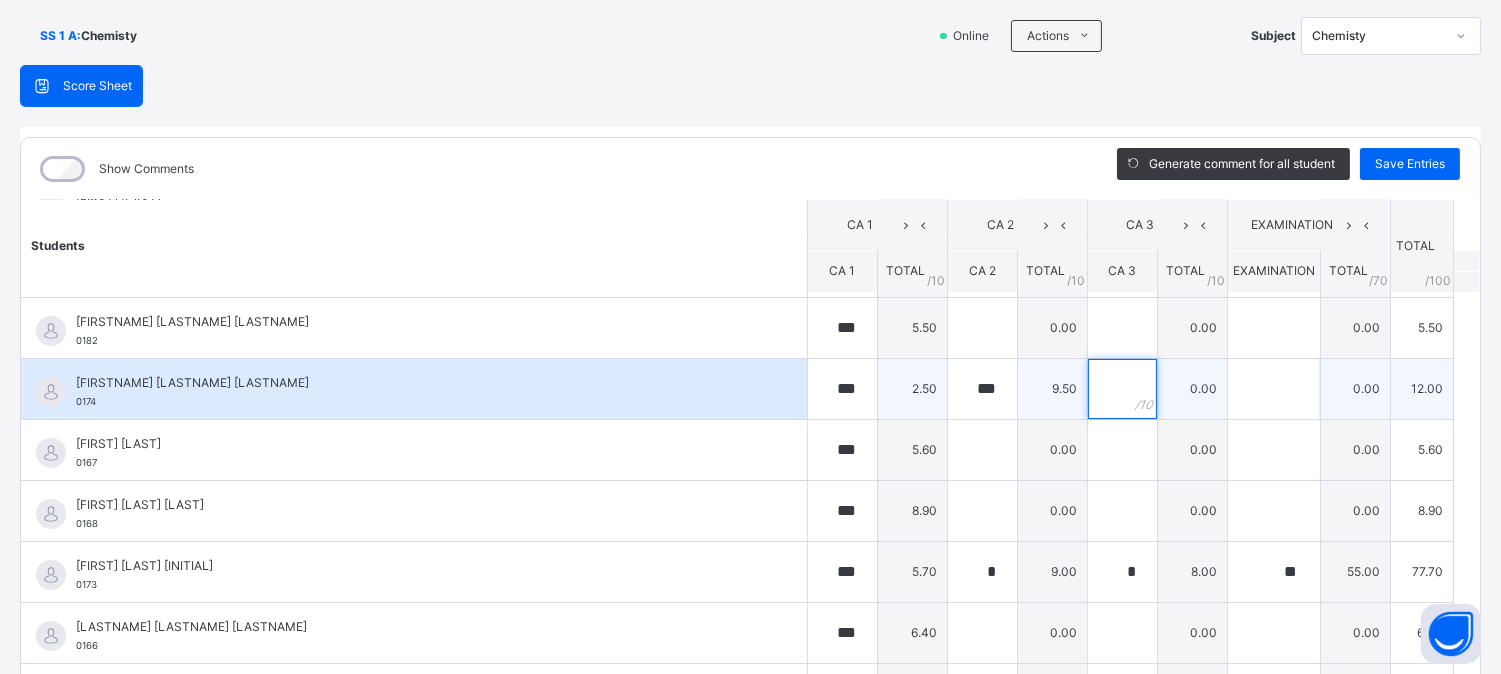 click at bounding box center (1122, 389) 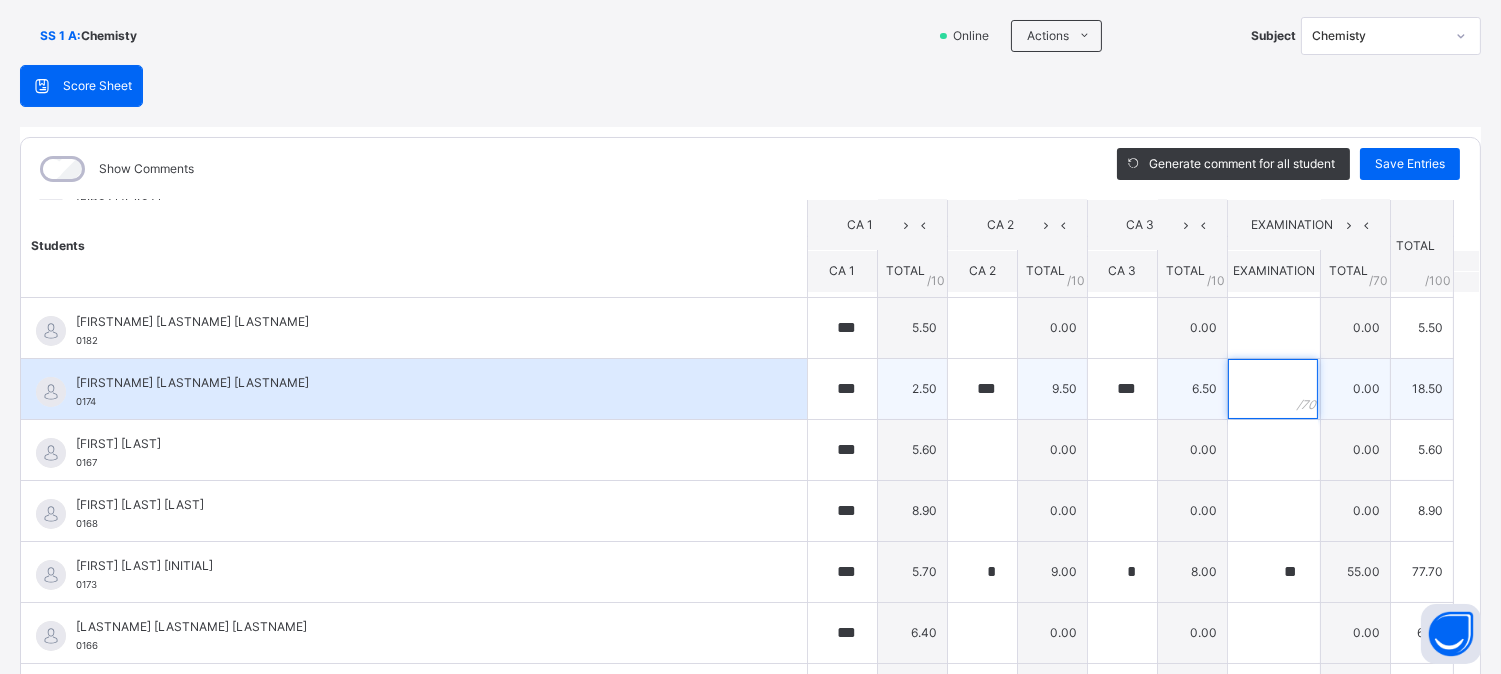 click at bounding box center [1273, 389] 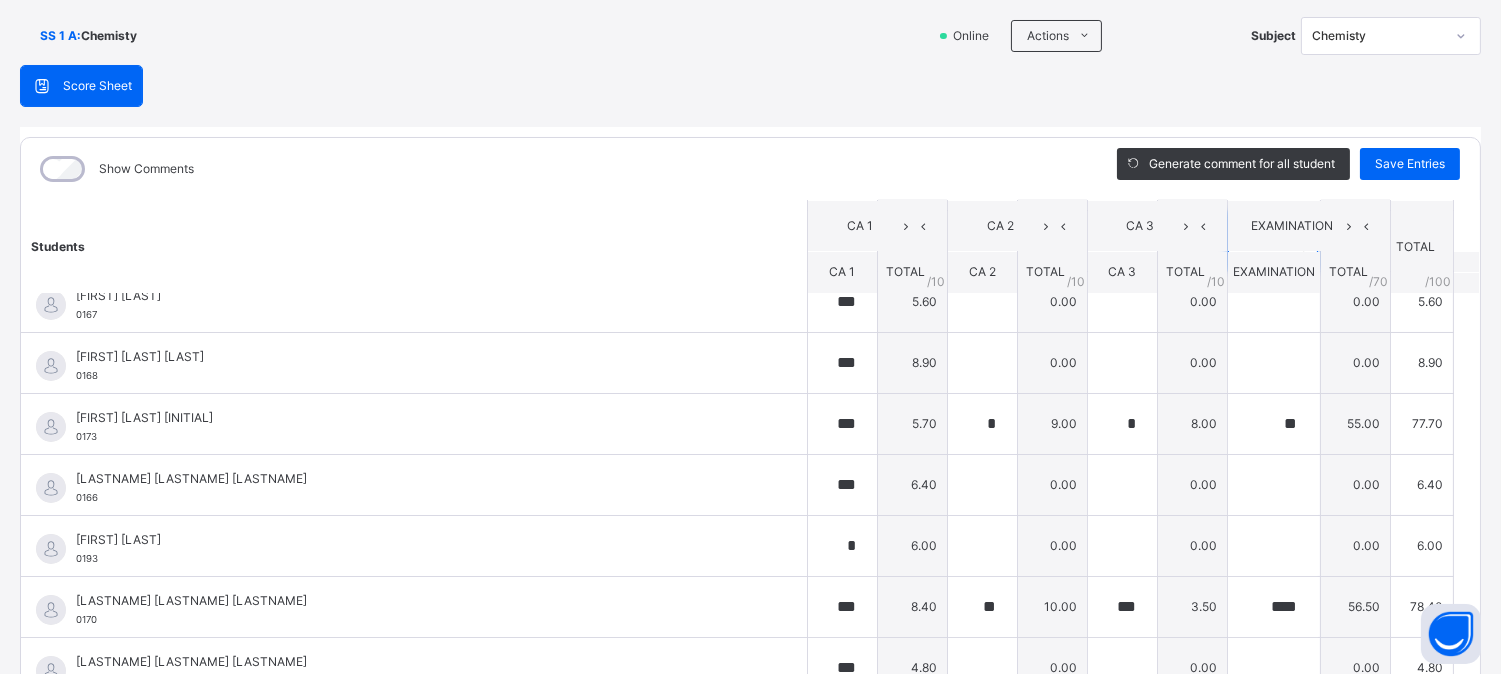 scroll, scrollTop: 542, scrollLeft: 0, axis: vertical 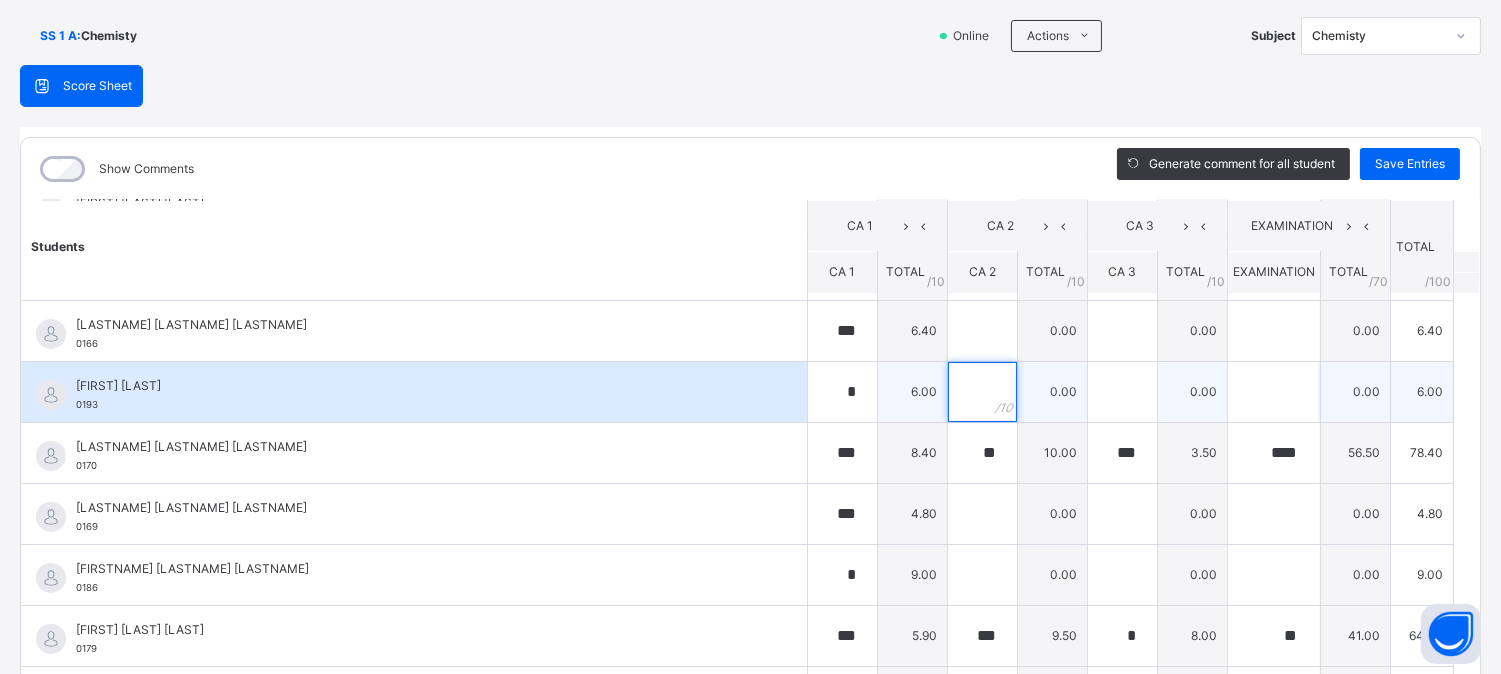 click at bounding box center (982, 392) 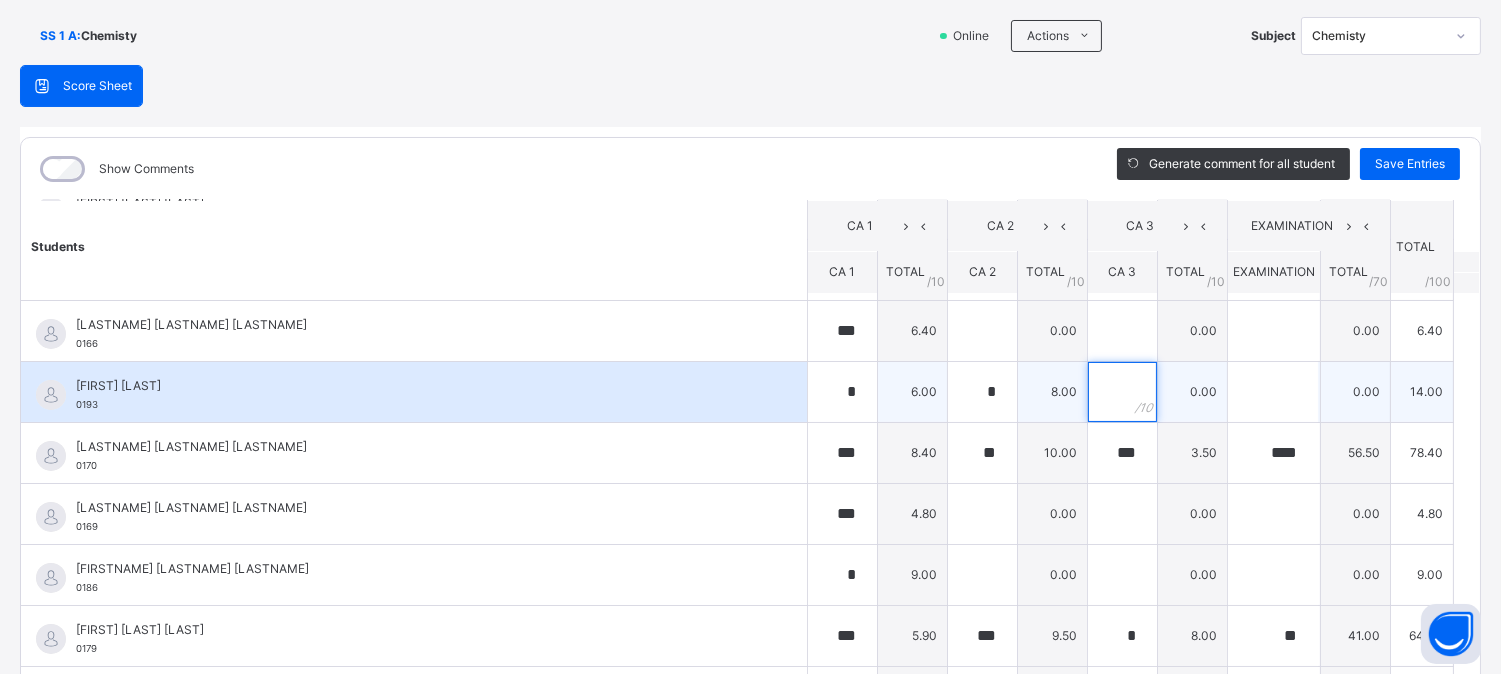 click at bounding box center [1122, 392] 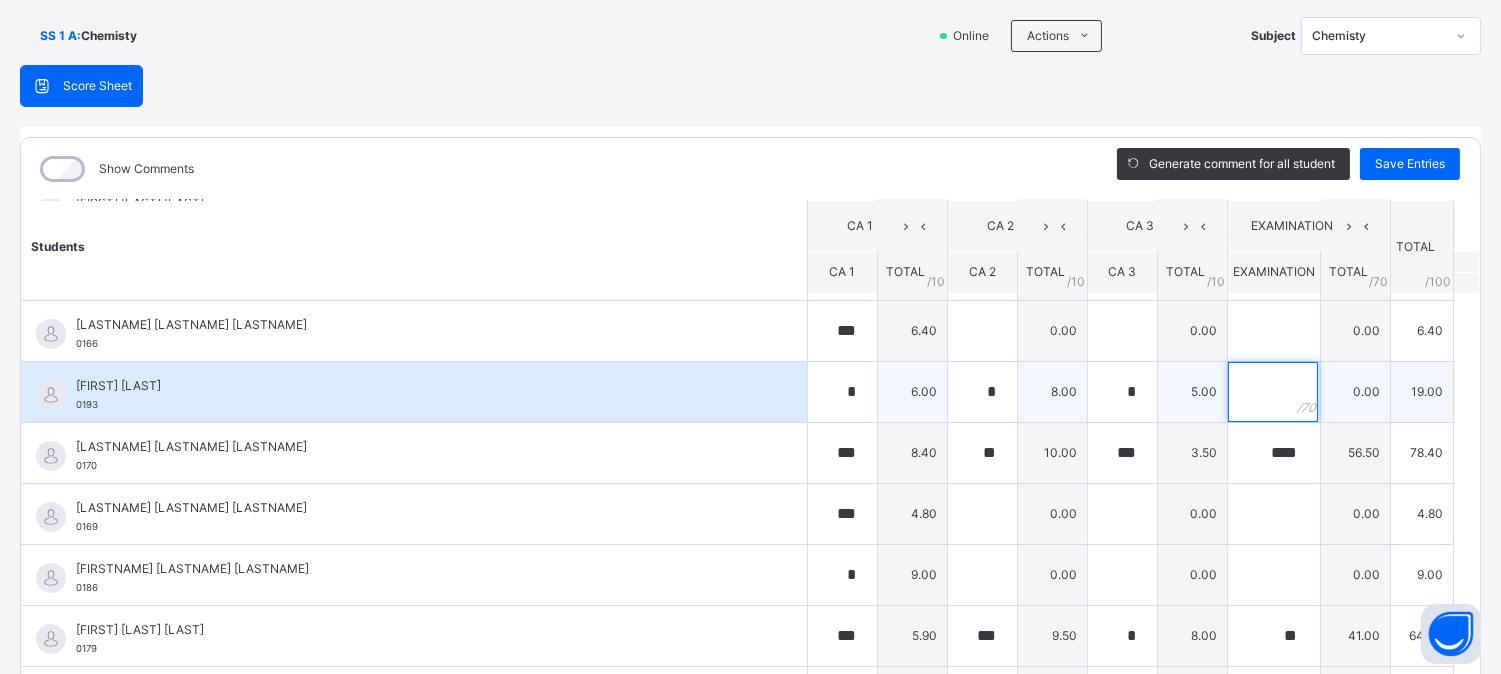 click at bounding box center [1273, 392] 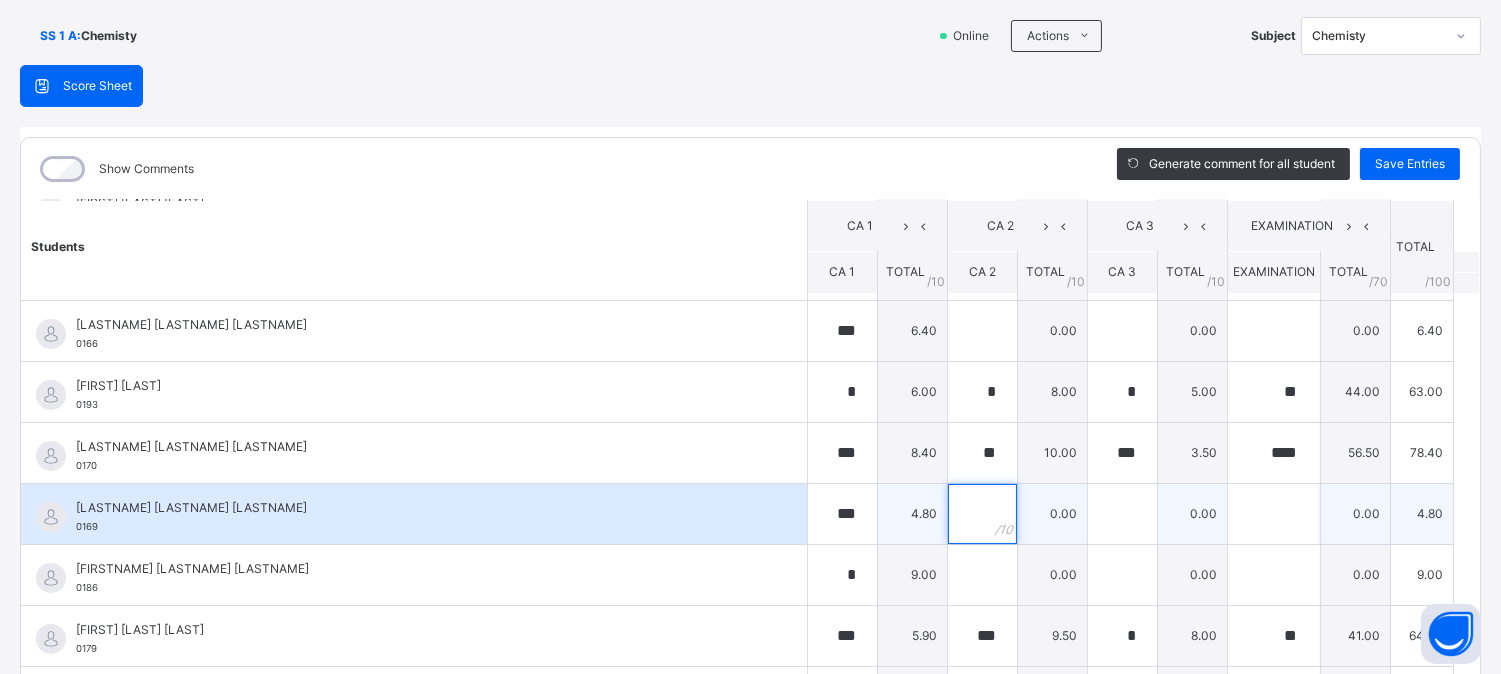 click at bounding box center [982, 514] 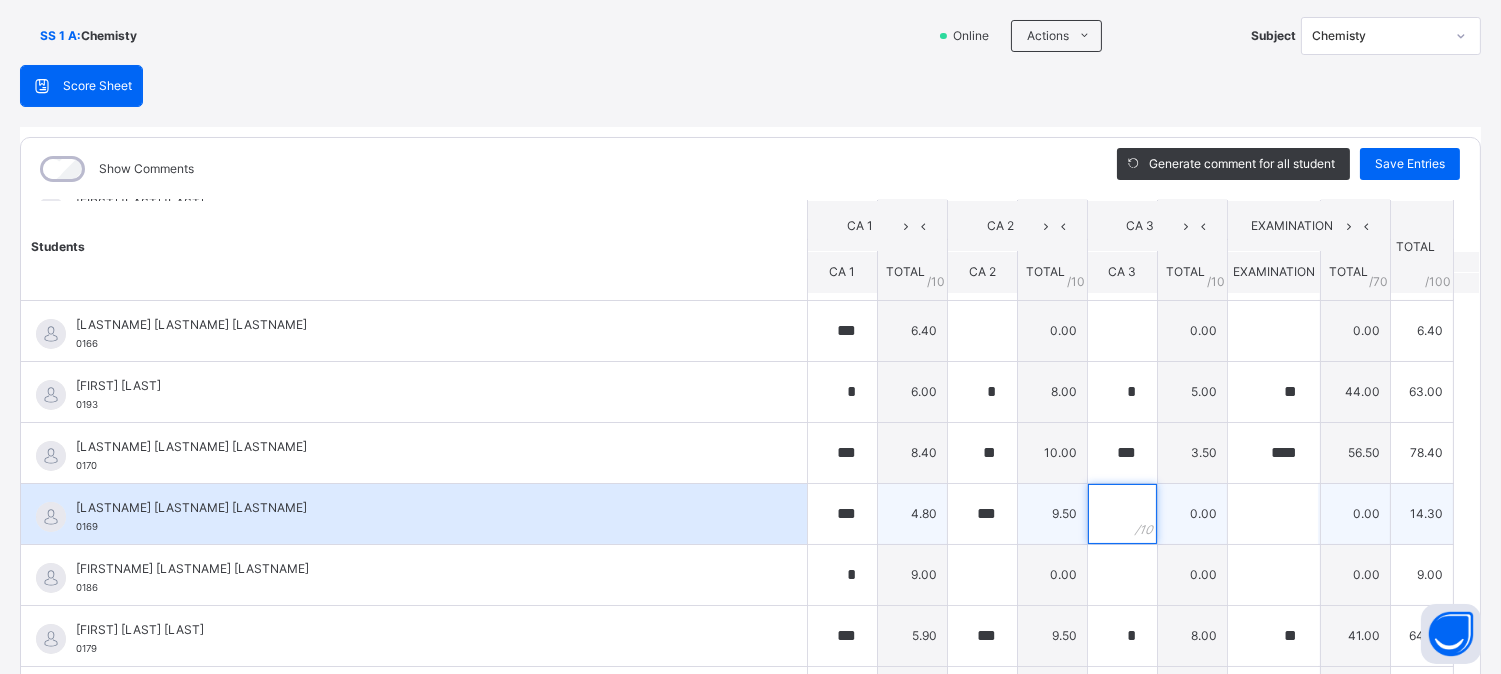 click at bounding box center [1122, 514] 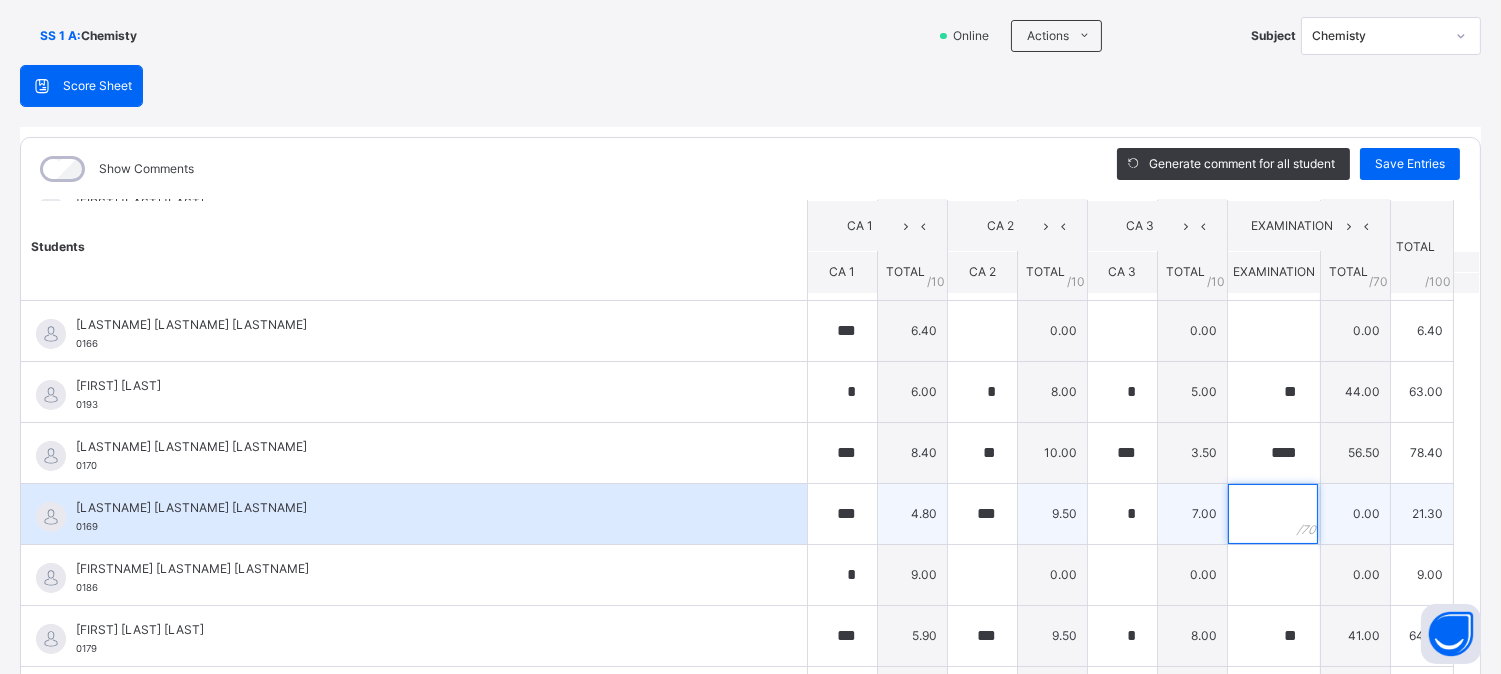 click at bounding box center [1273, 514] 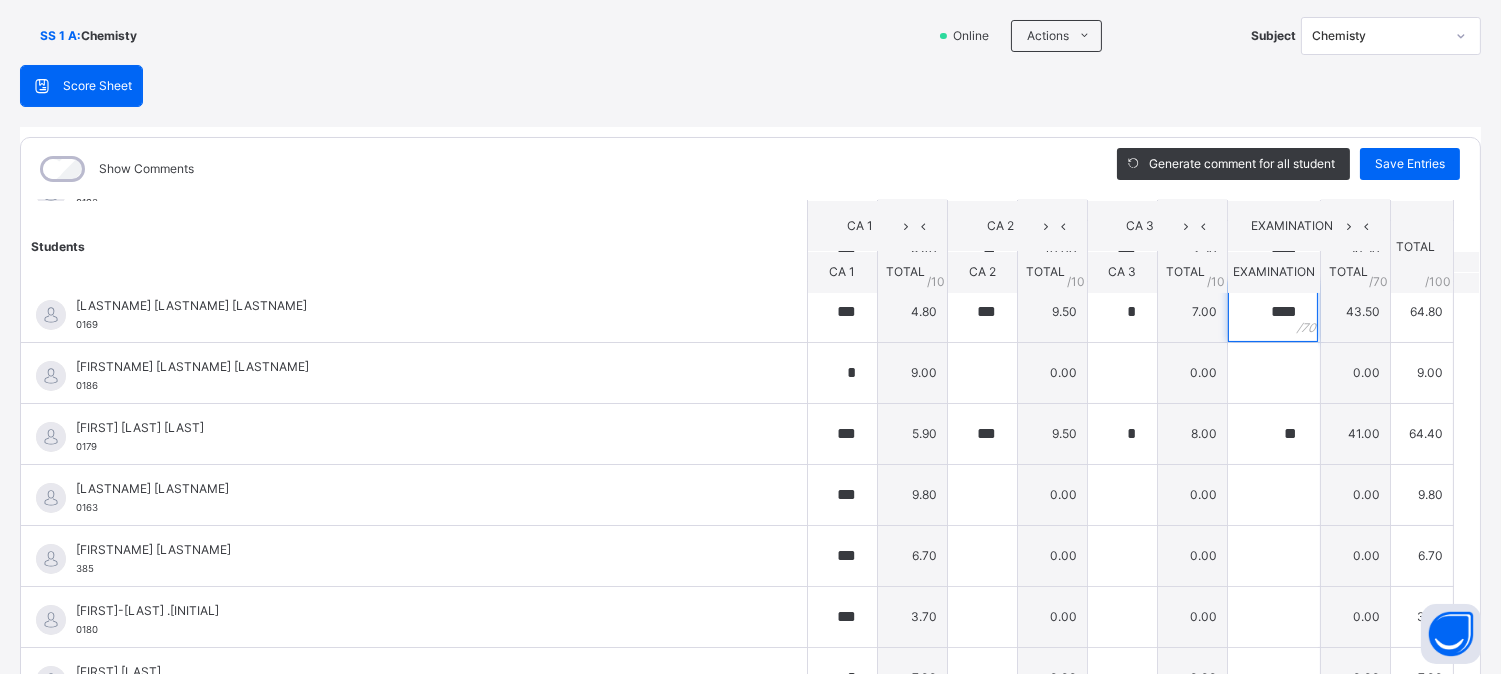 scroll, scrollTop: 747, scrollLeft: 0, axis: vertical 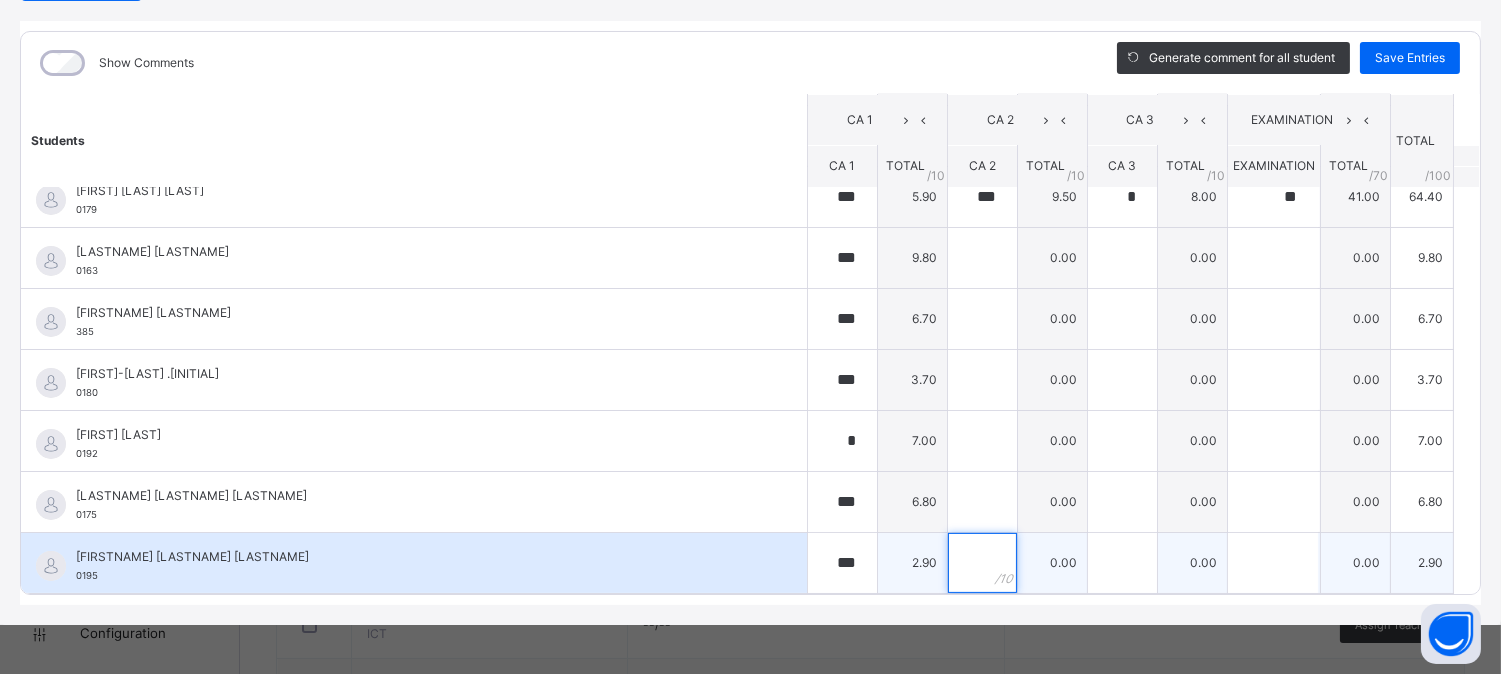 click at bounding box center [982, 563] 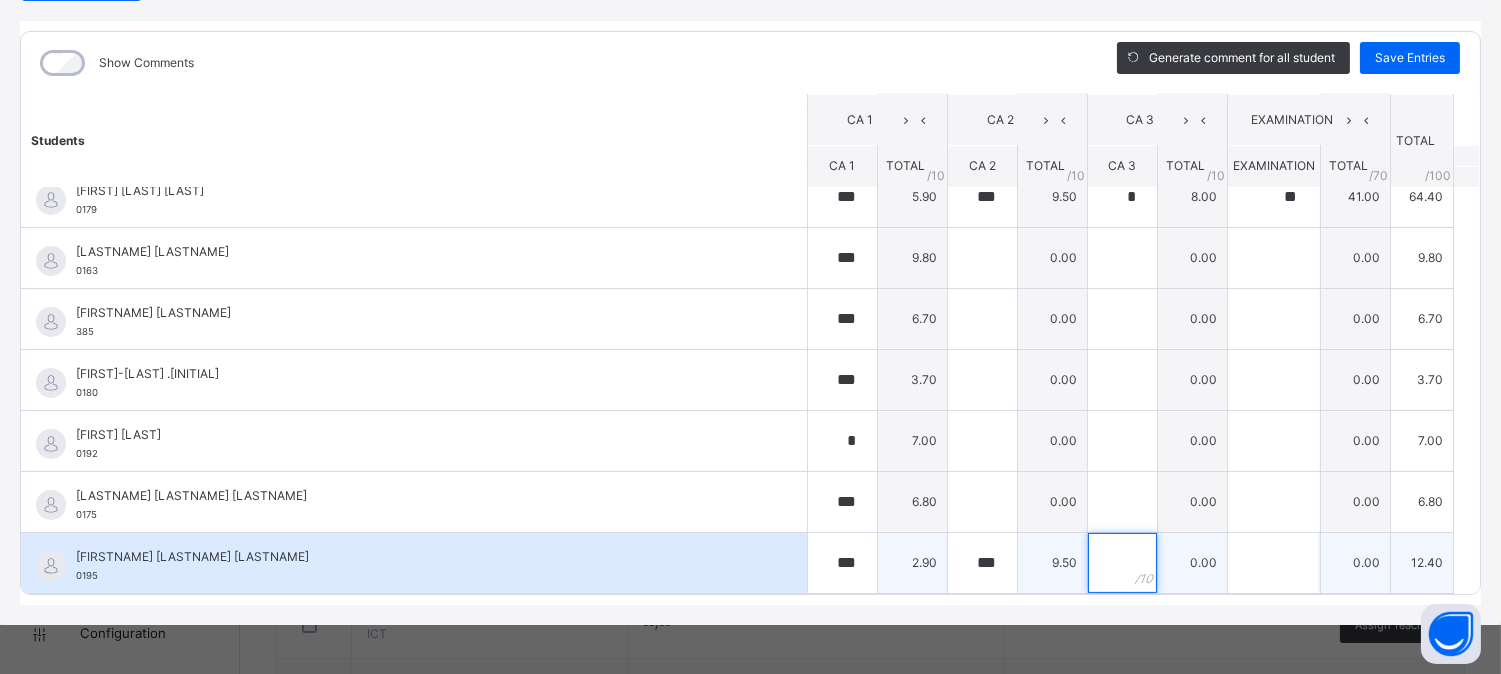 click at bounding box center [1122, 563] 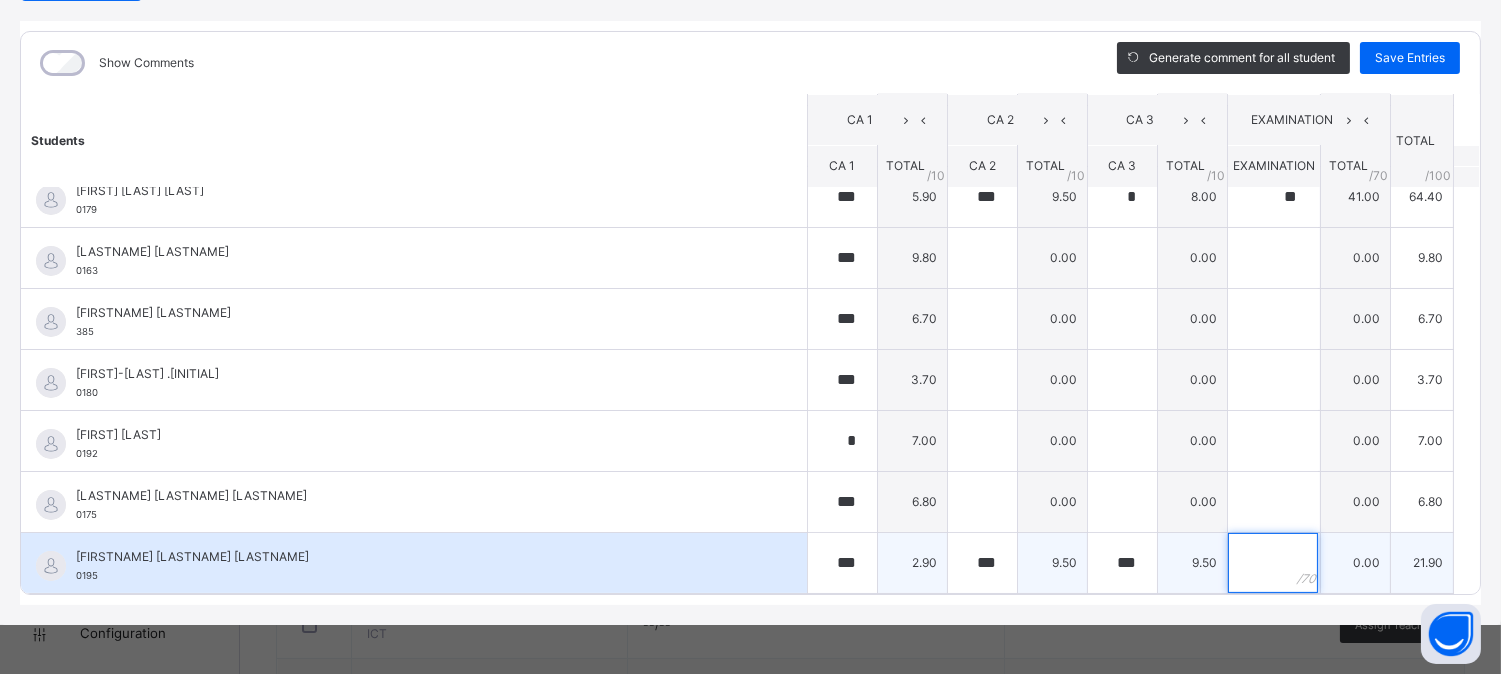 click at bounding box center (1273, 563) 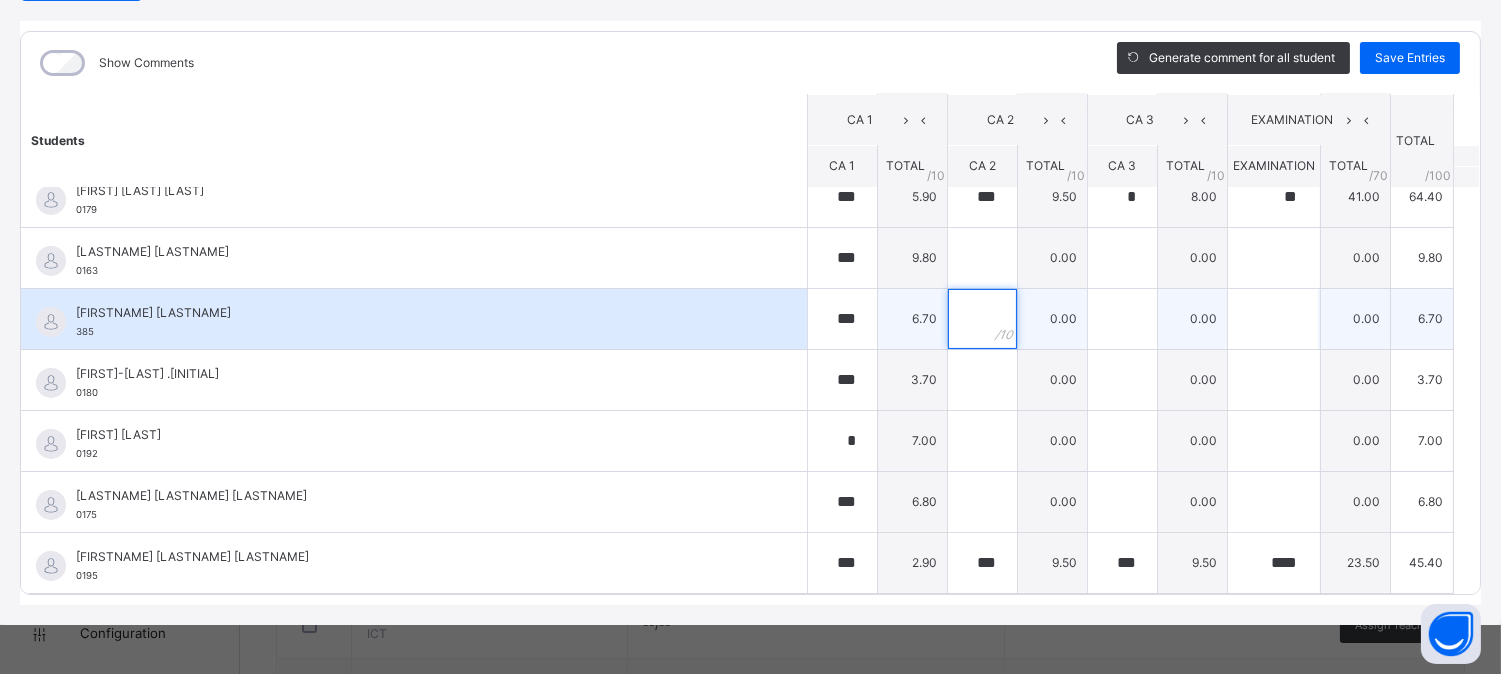 click at bounding box center (982, 319) 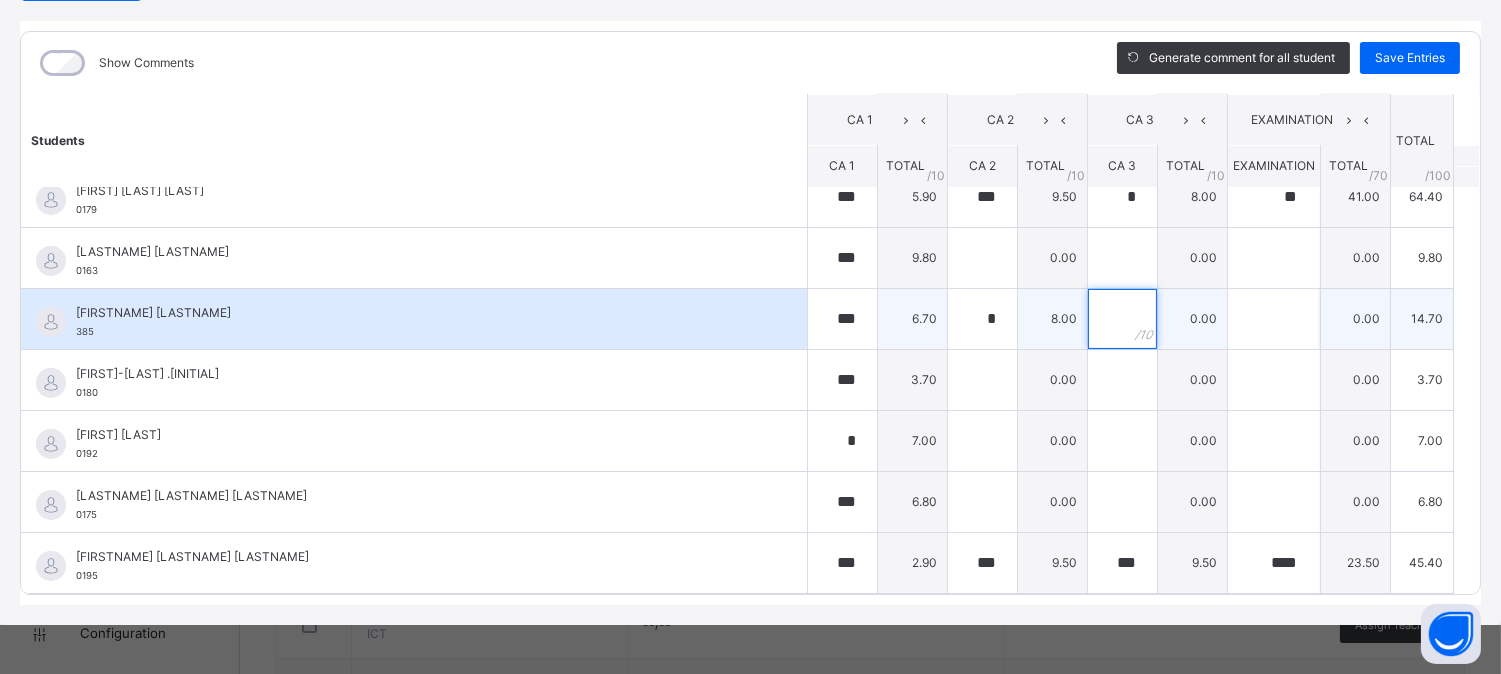 click at bounding box center (1122, 319) 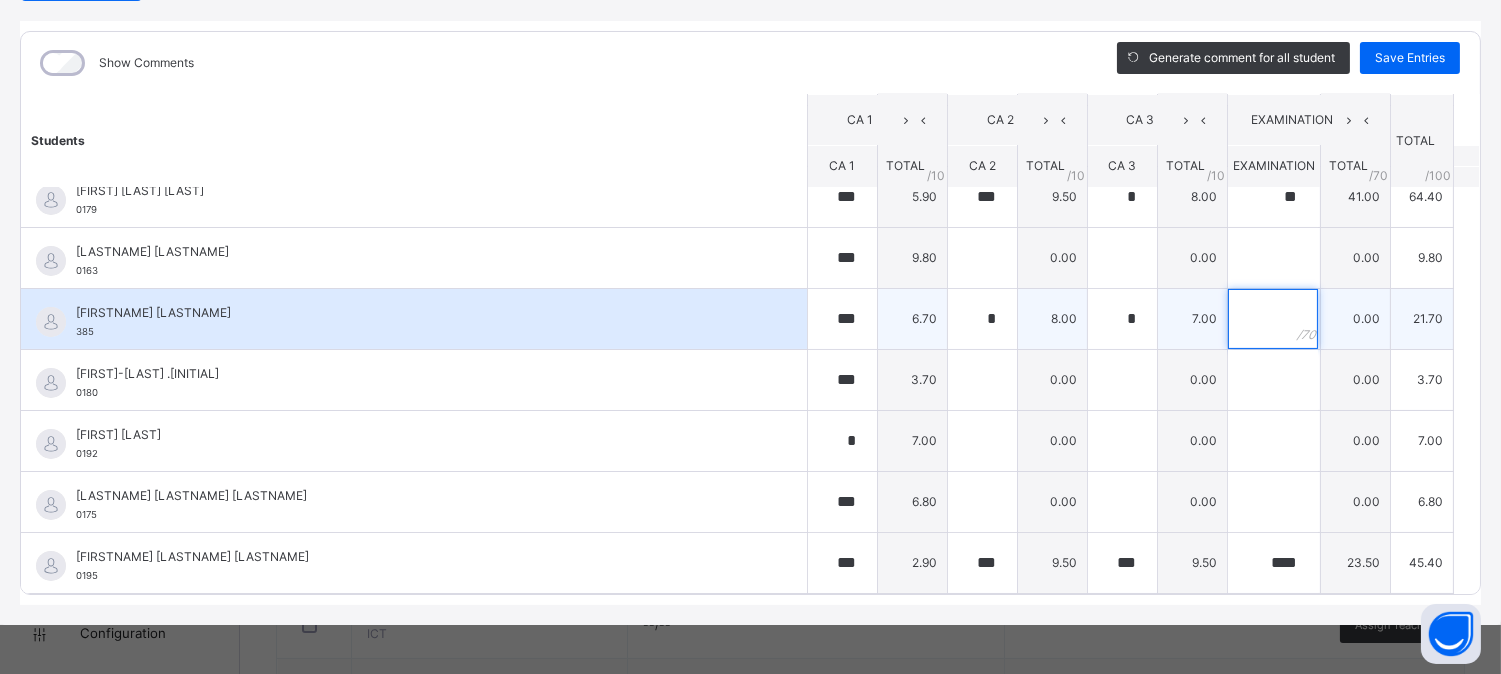 click at bounding box center (1274, 319) 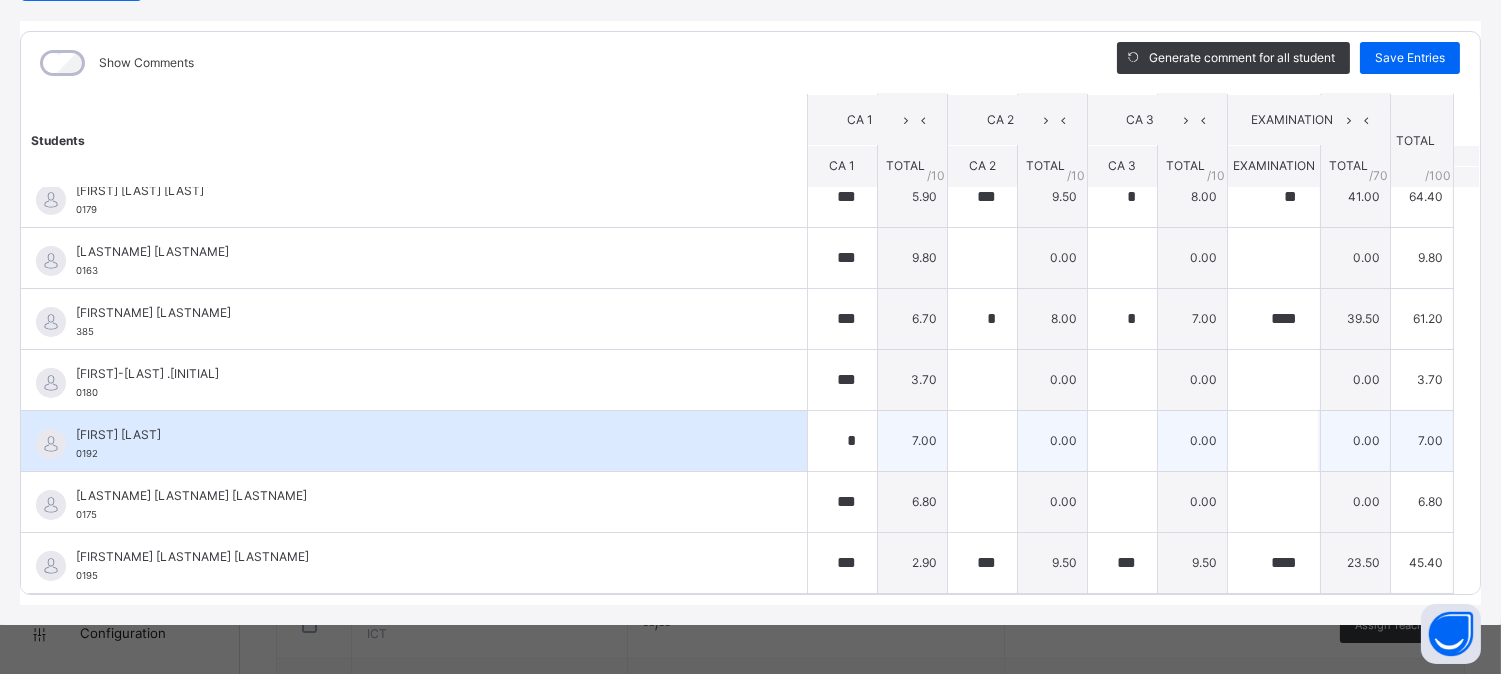 click on "7.00" at bounding box center (913, 440) 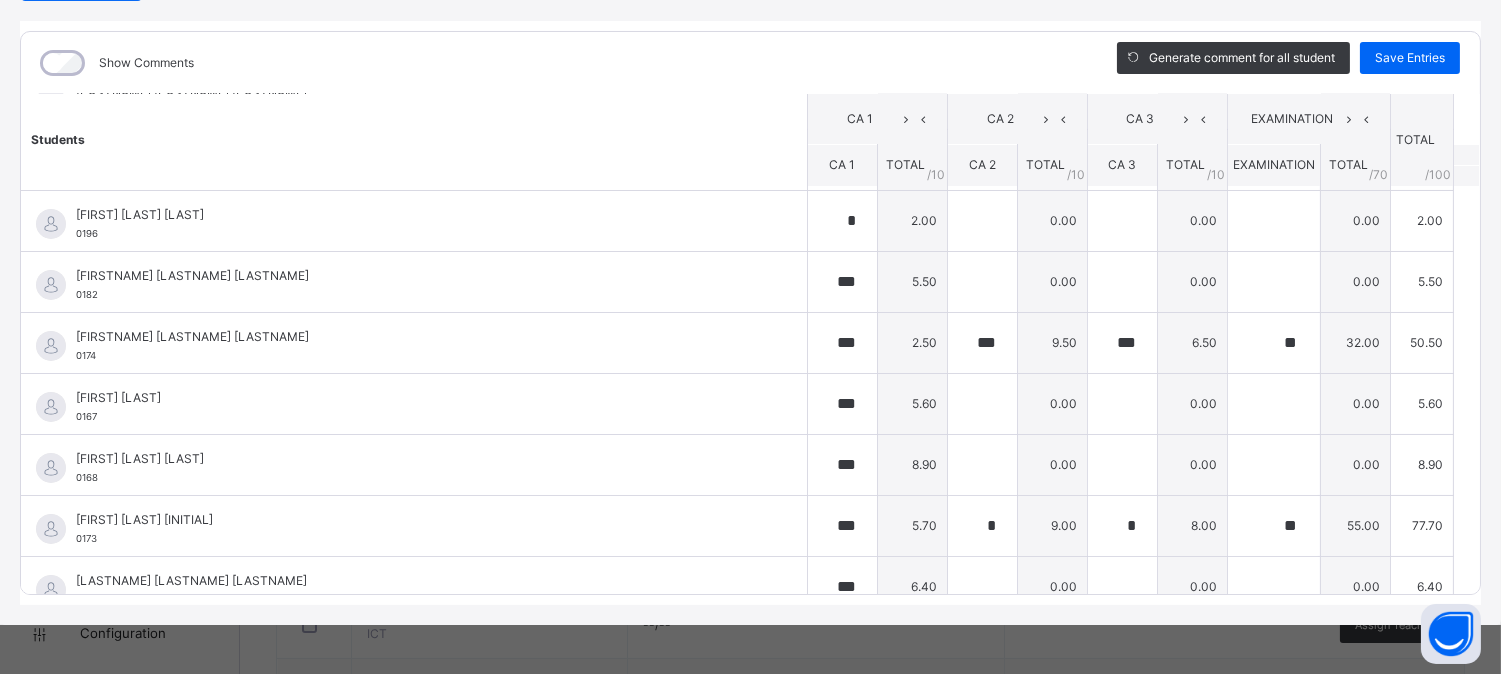 scroll, scrollTop: 166, scrollLeft: 0, axis: vertical 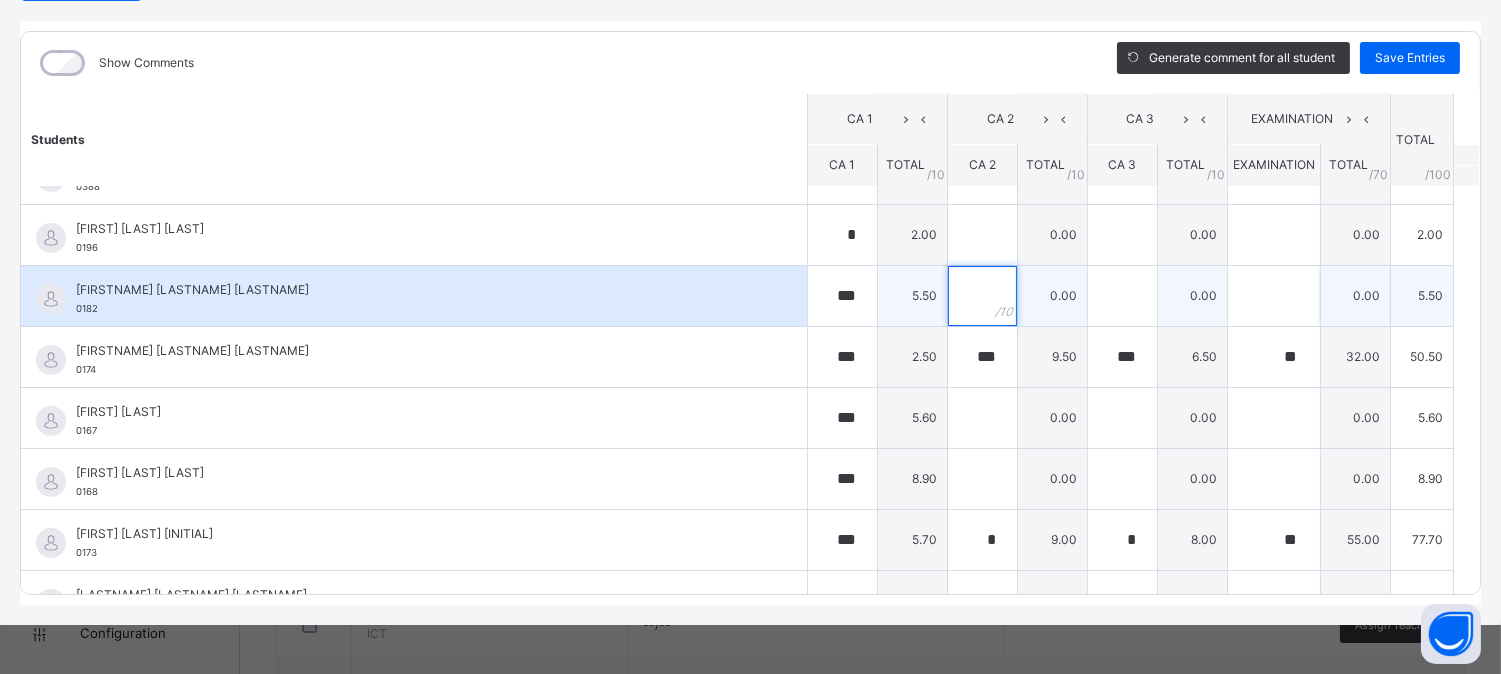 click at bounding box center (982, 296) 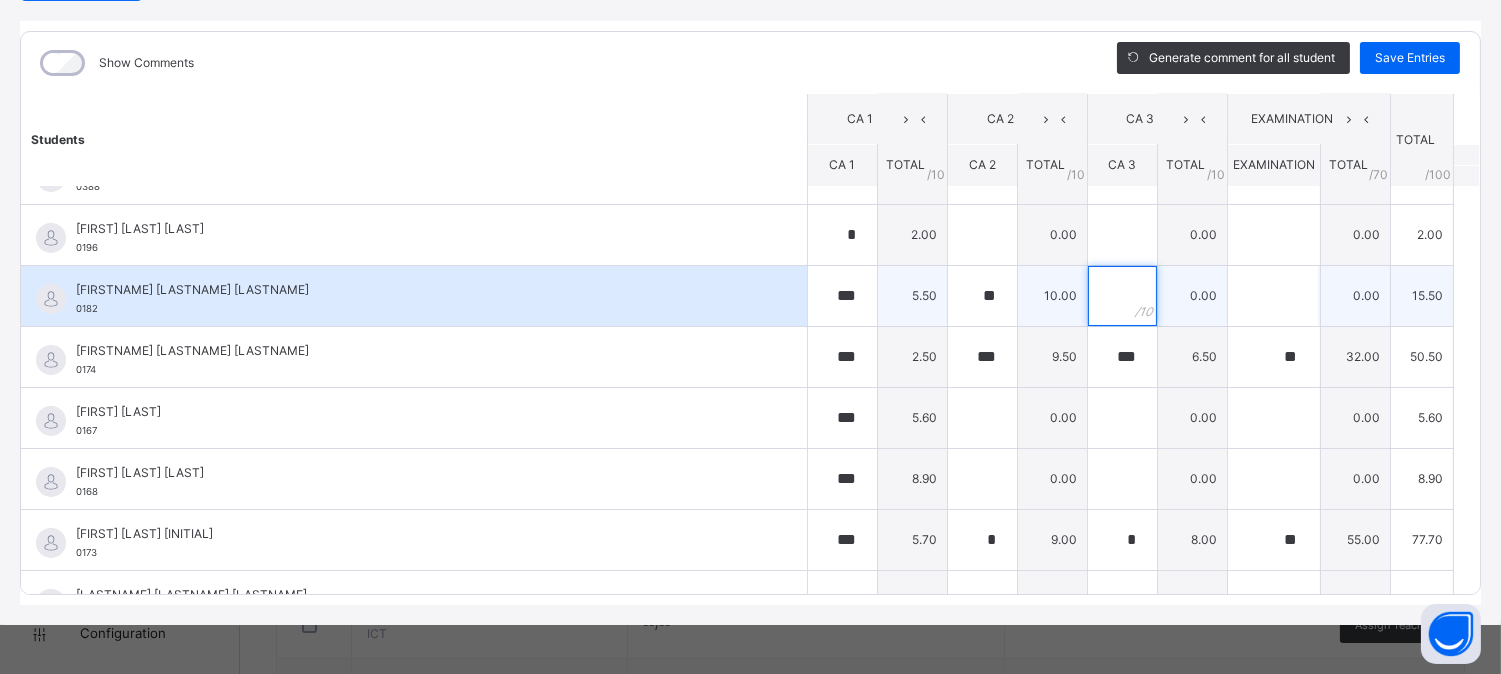 click at bounding box center (1122, 296) 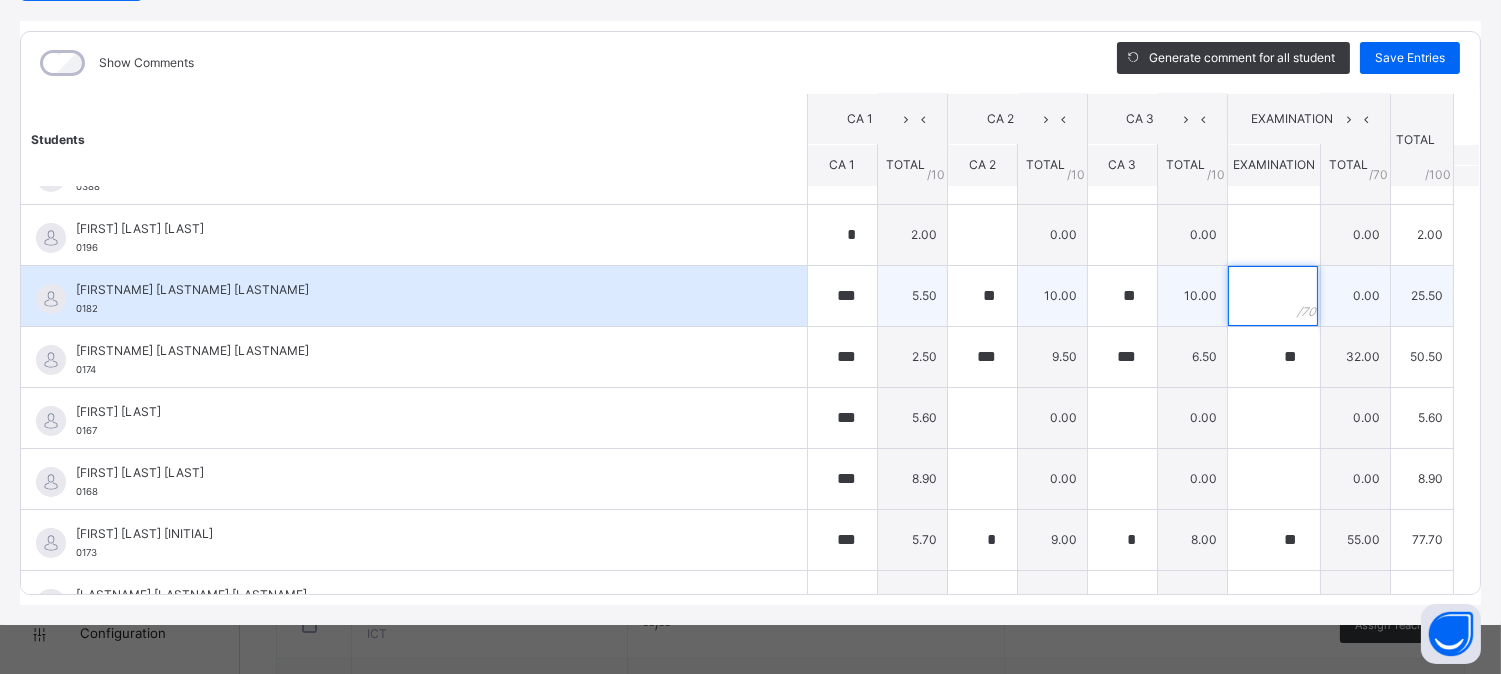 click at bounding box center [1273, 296] 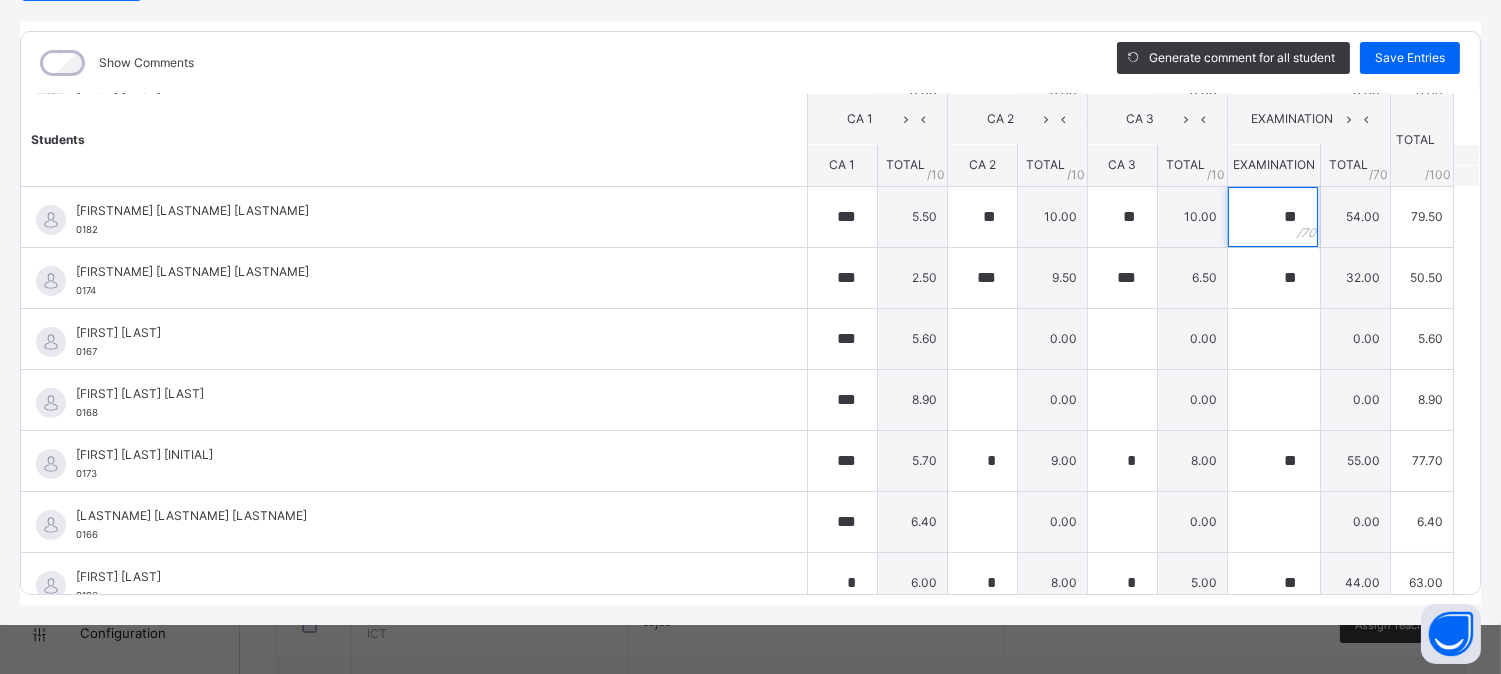 scroll, scrollTop: 248, scrollLeft: 0, axis: vertical 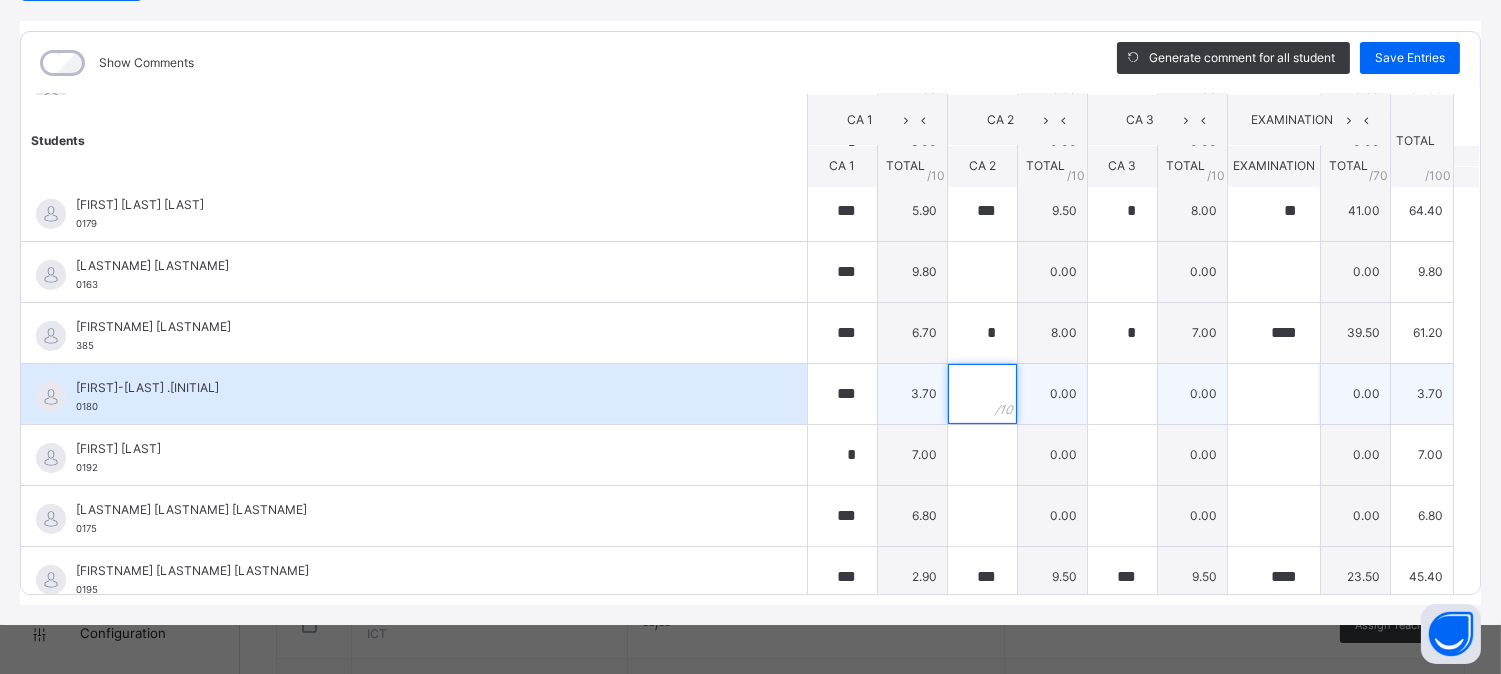 click at bounding box center (982, 394) 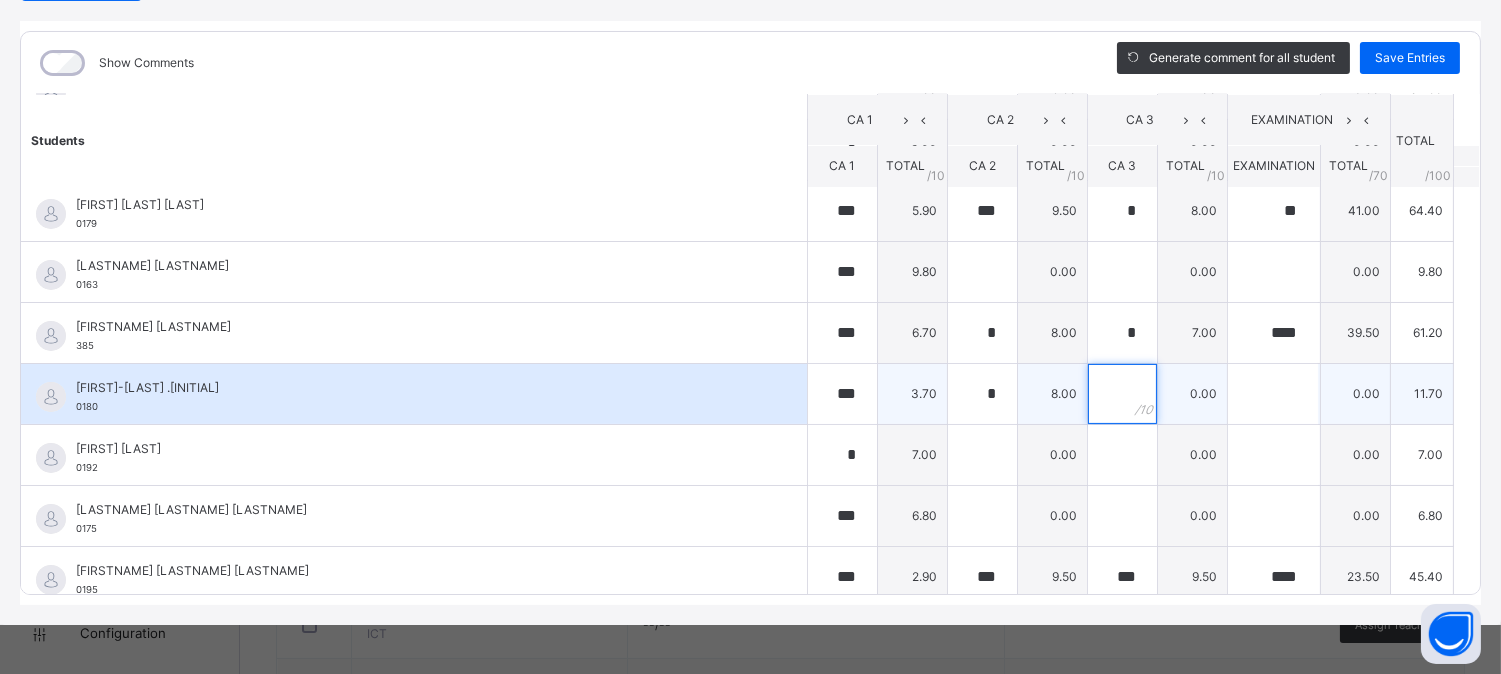 click at bounding box center [1122, 394] 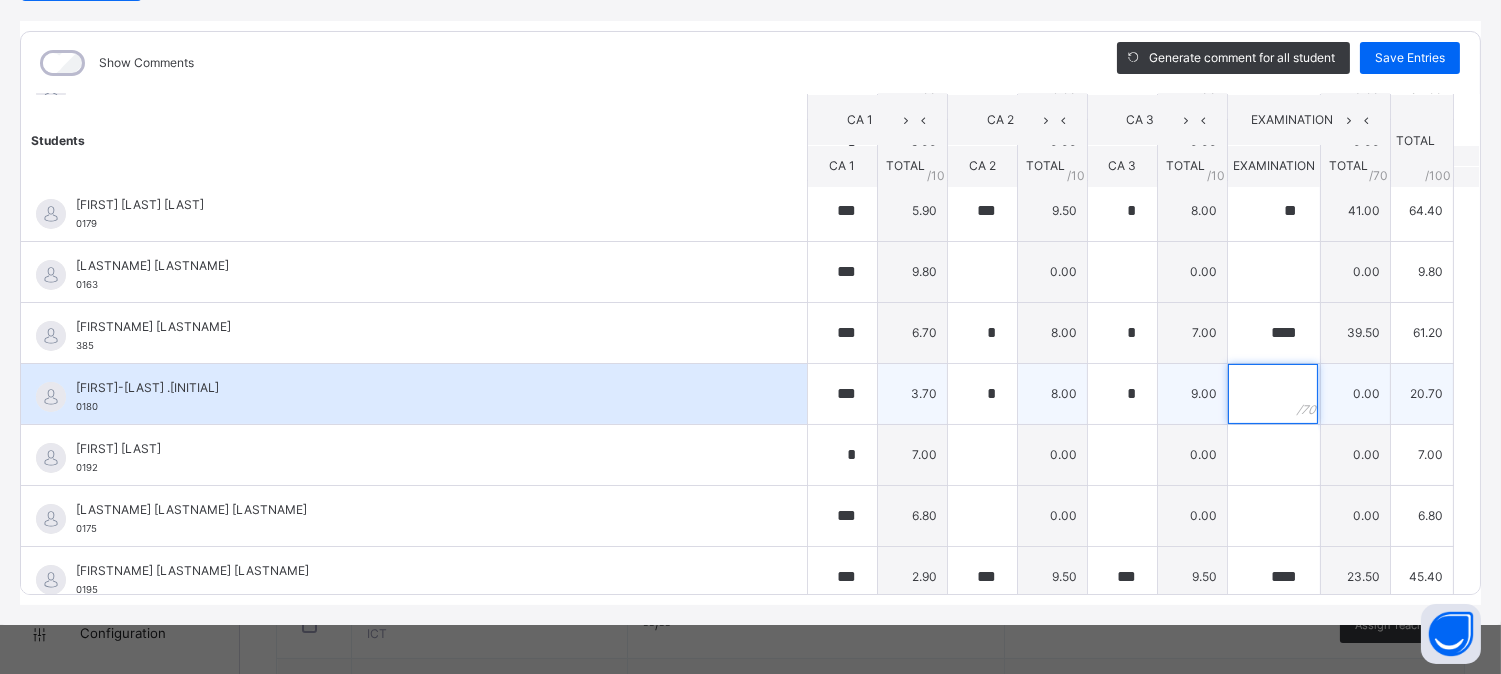 click at bounding box center [1273, 394] 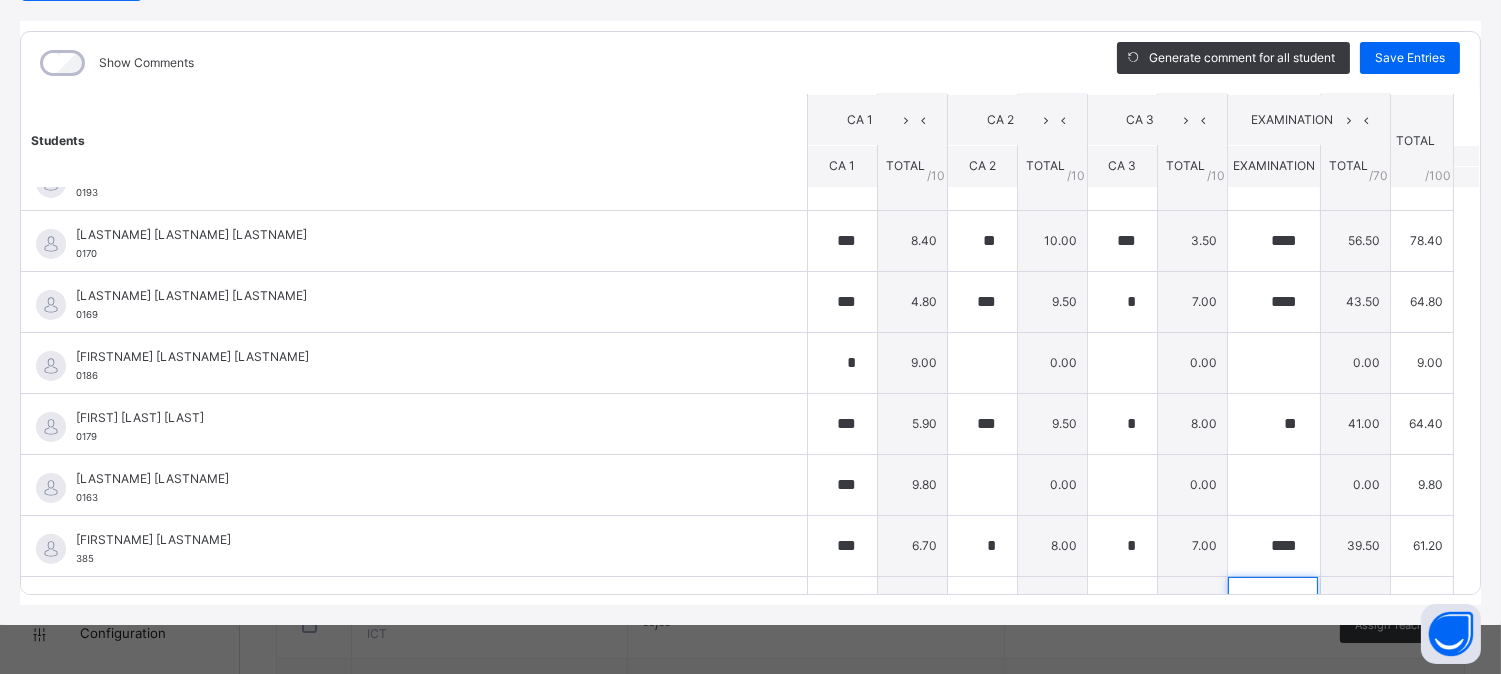 scroll, scrollTop: 645, scrollLeft: 0, axis: vertical 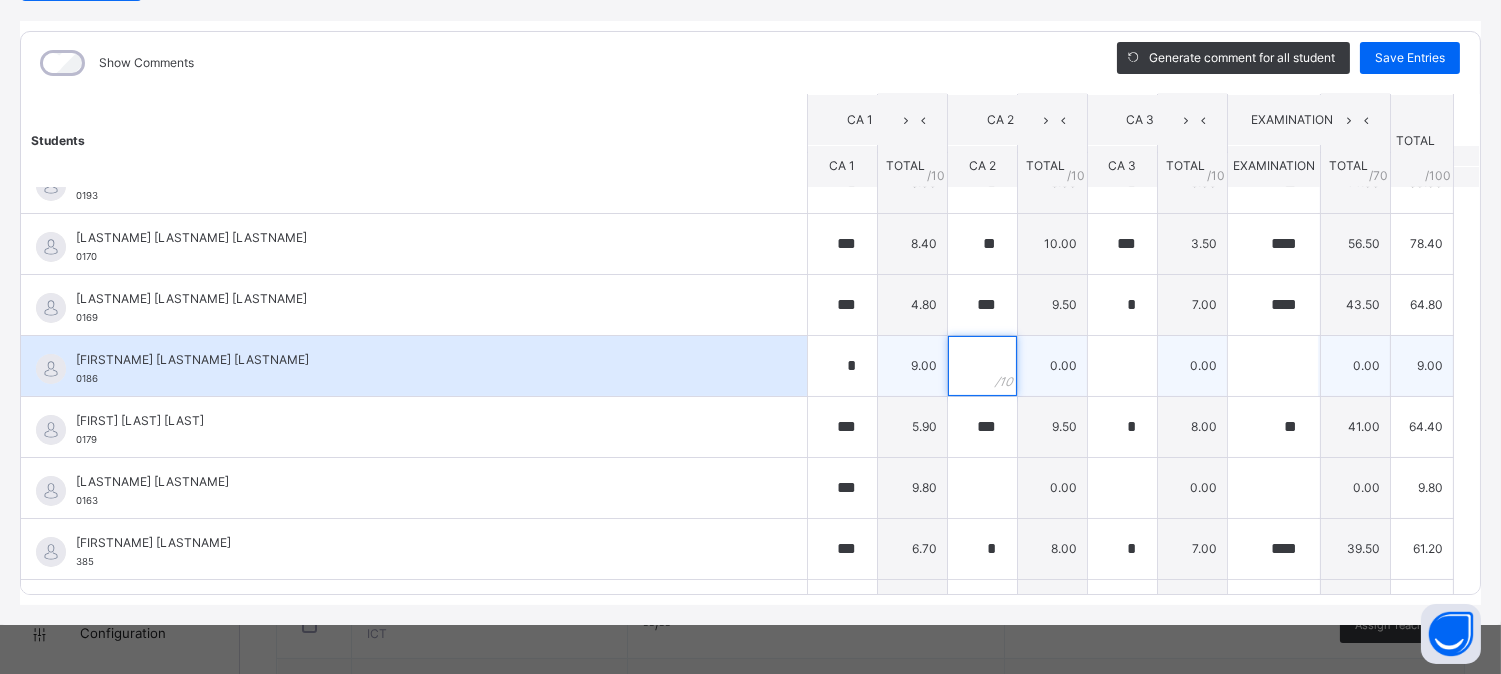 click at bounding box center [982, 366] 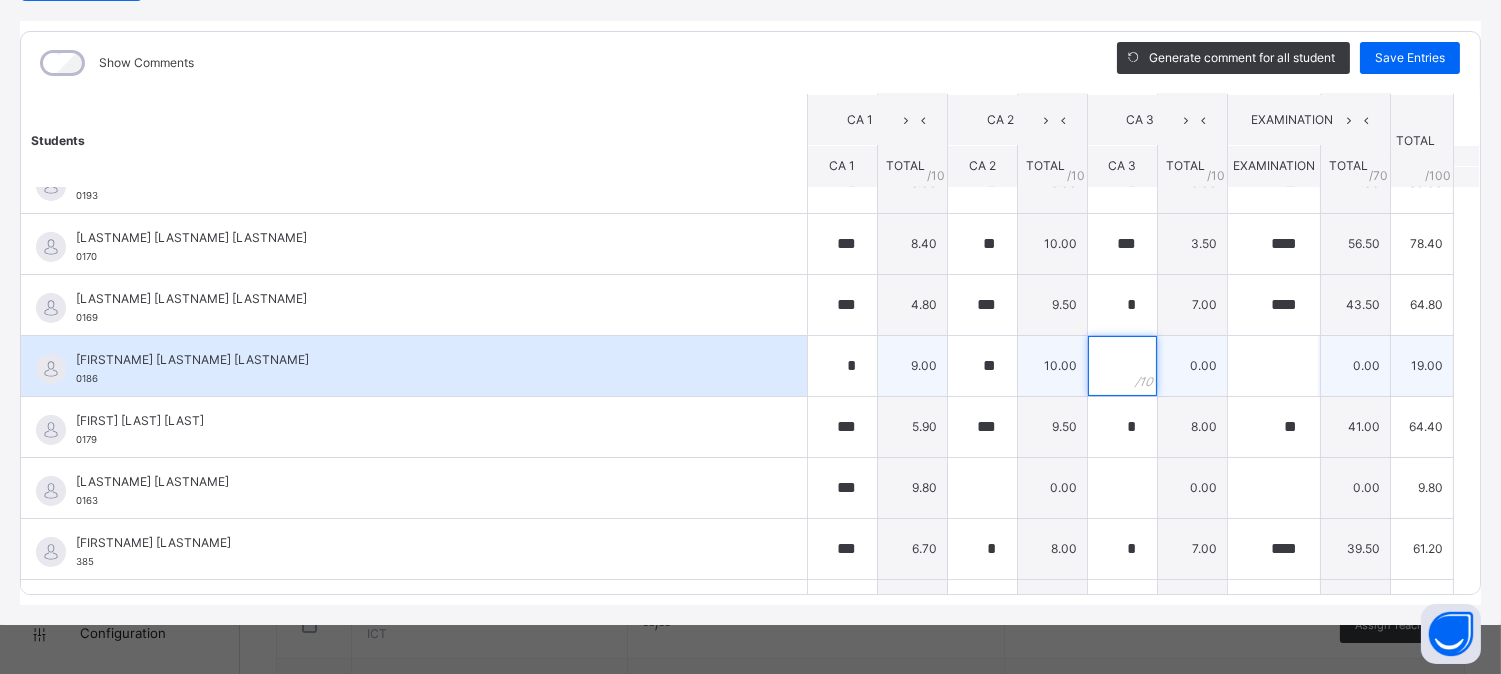 click at bounding box center [1122, 366] 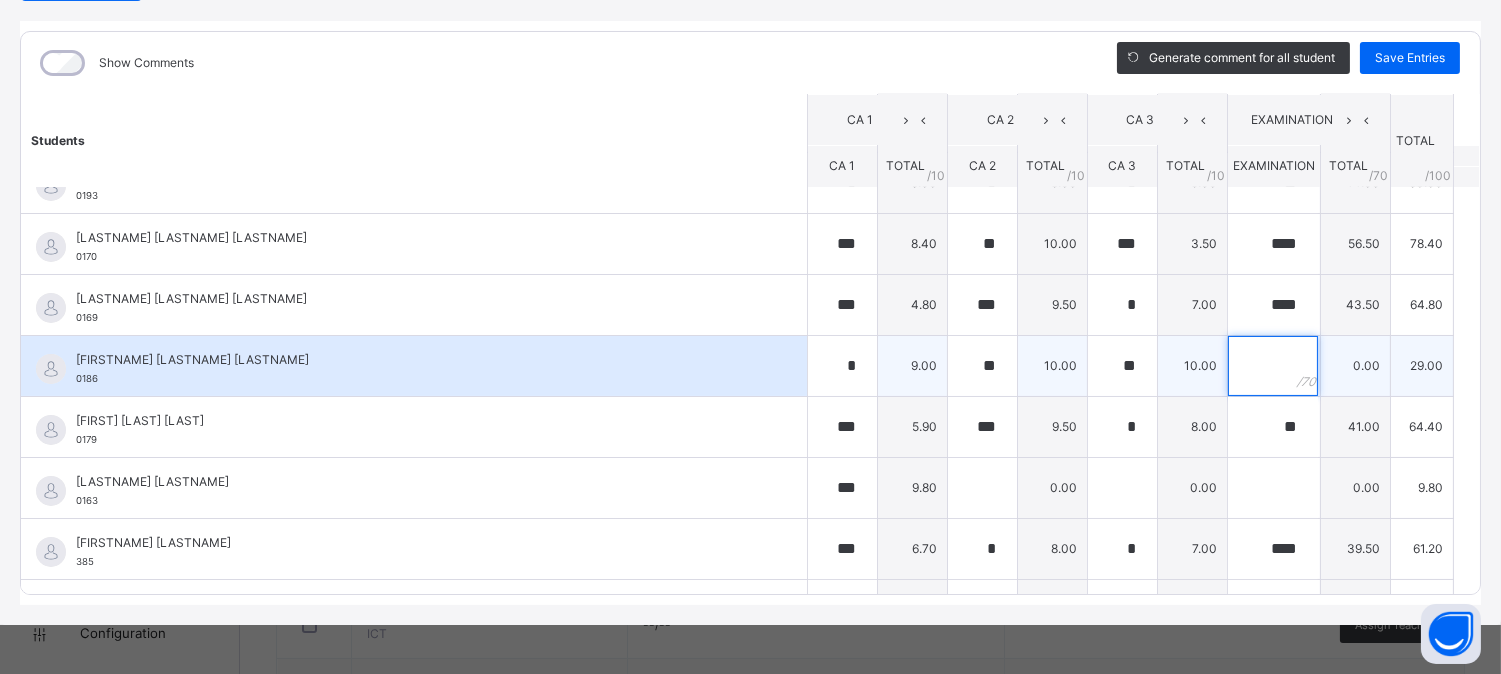 click at bounding box center (1273, 366) 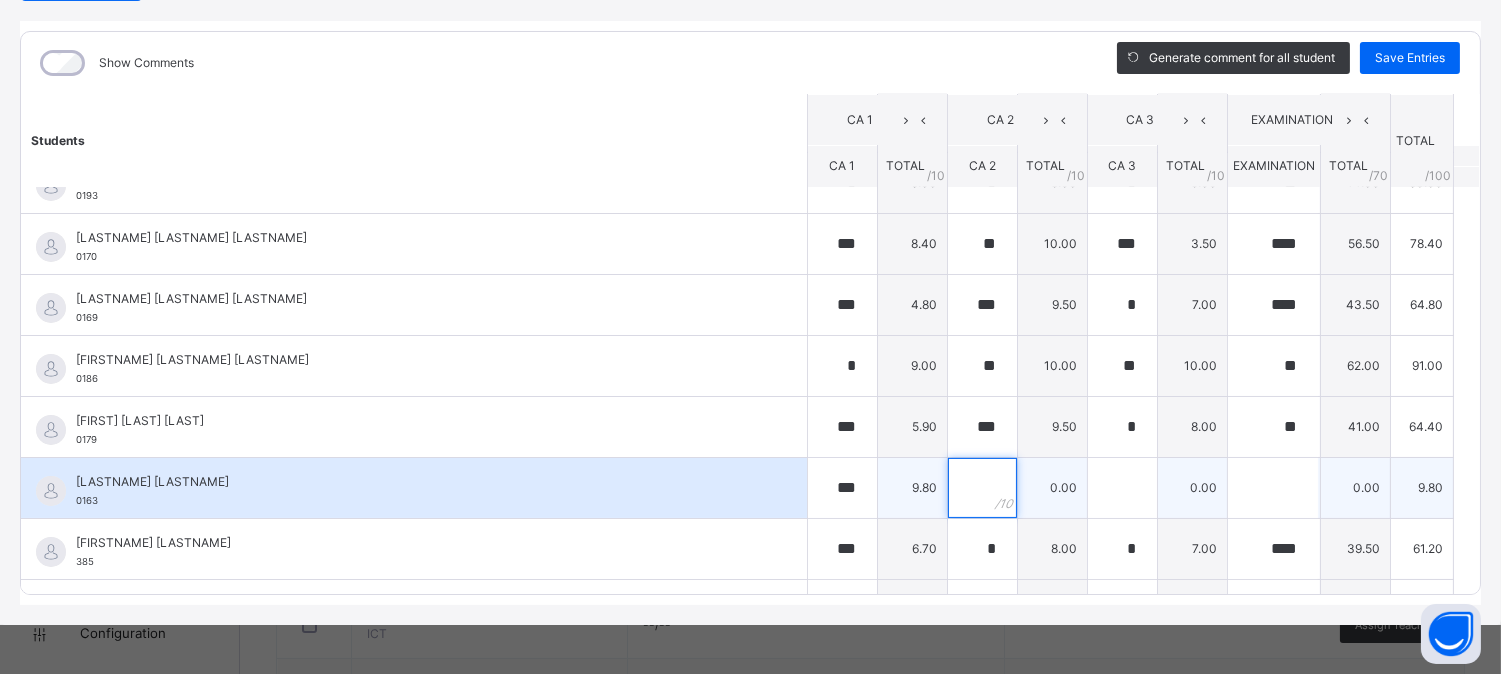click at bounding box center [982, 488] 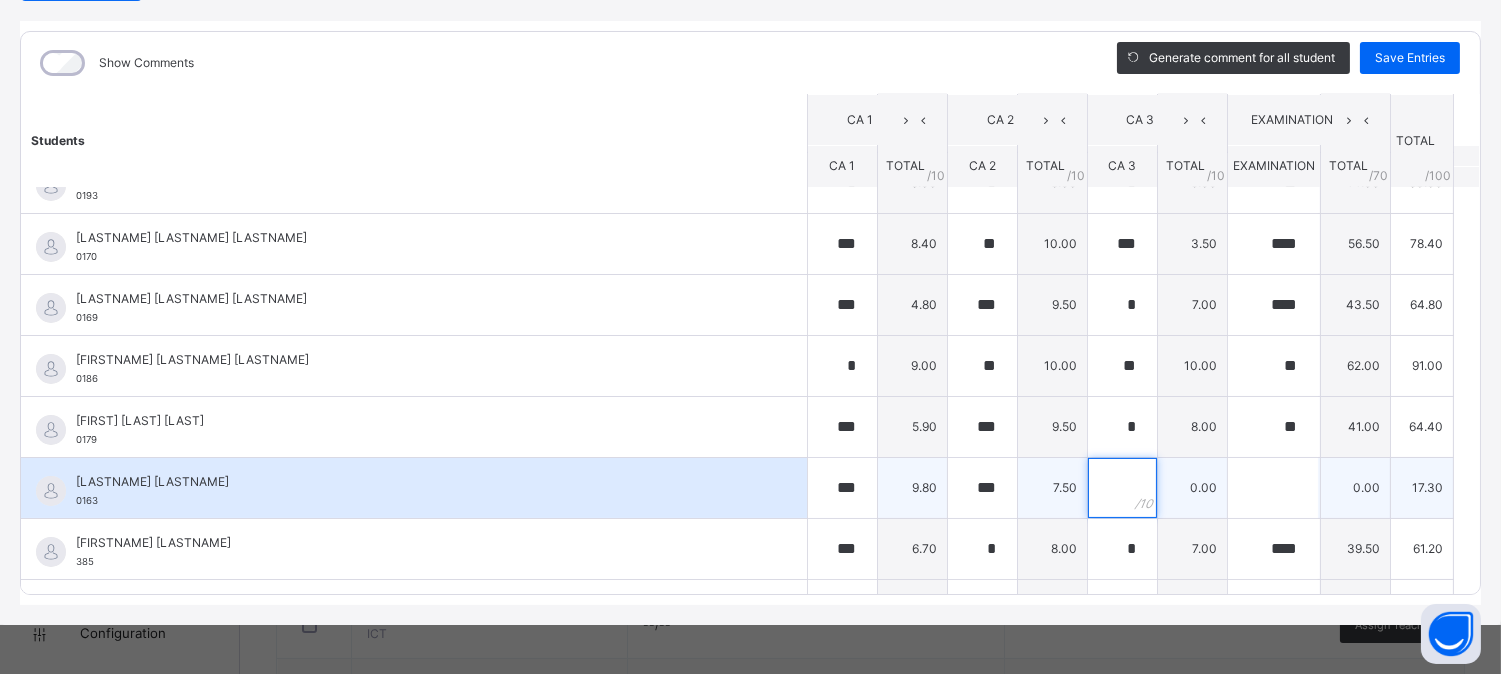click at bounding box center (1122, 488) 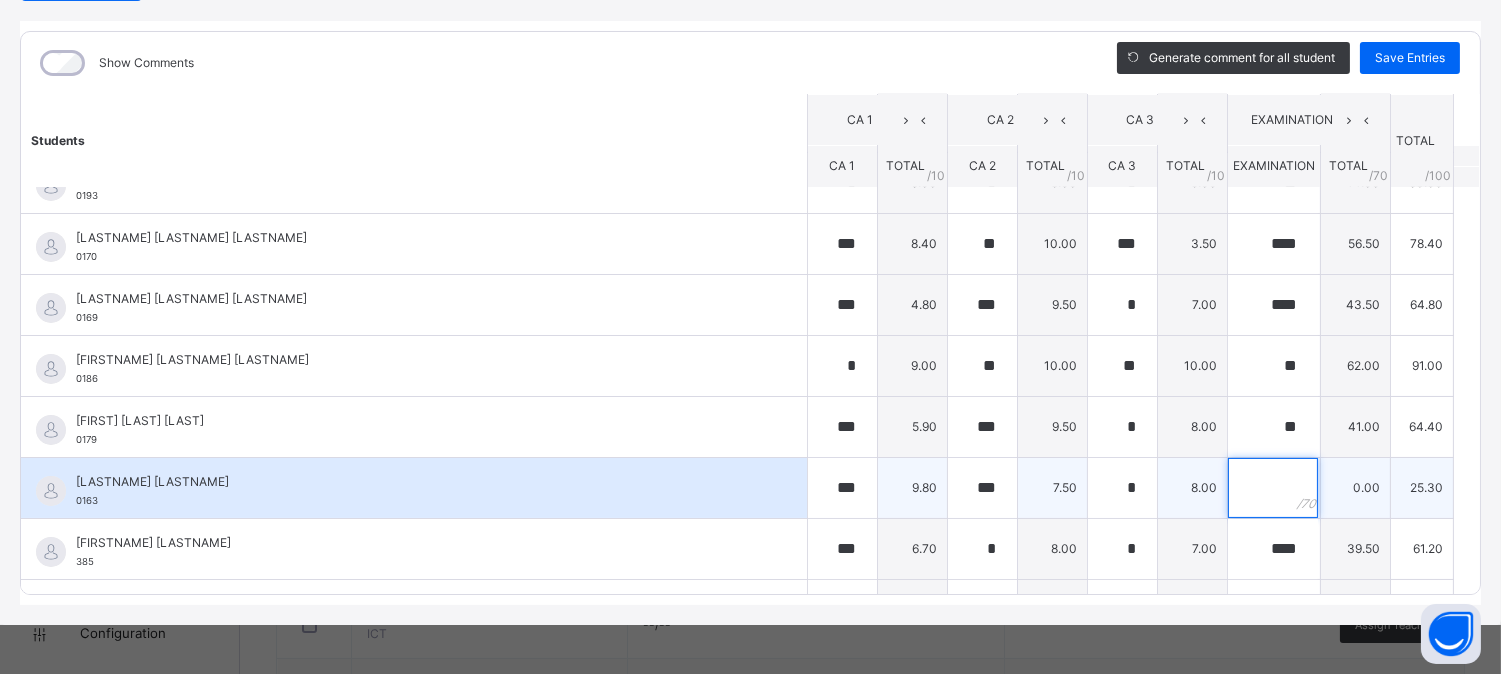 click at bounding box center (1273, 488) 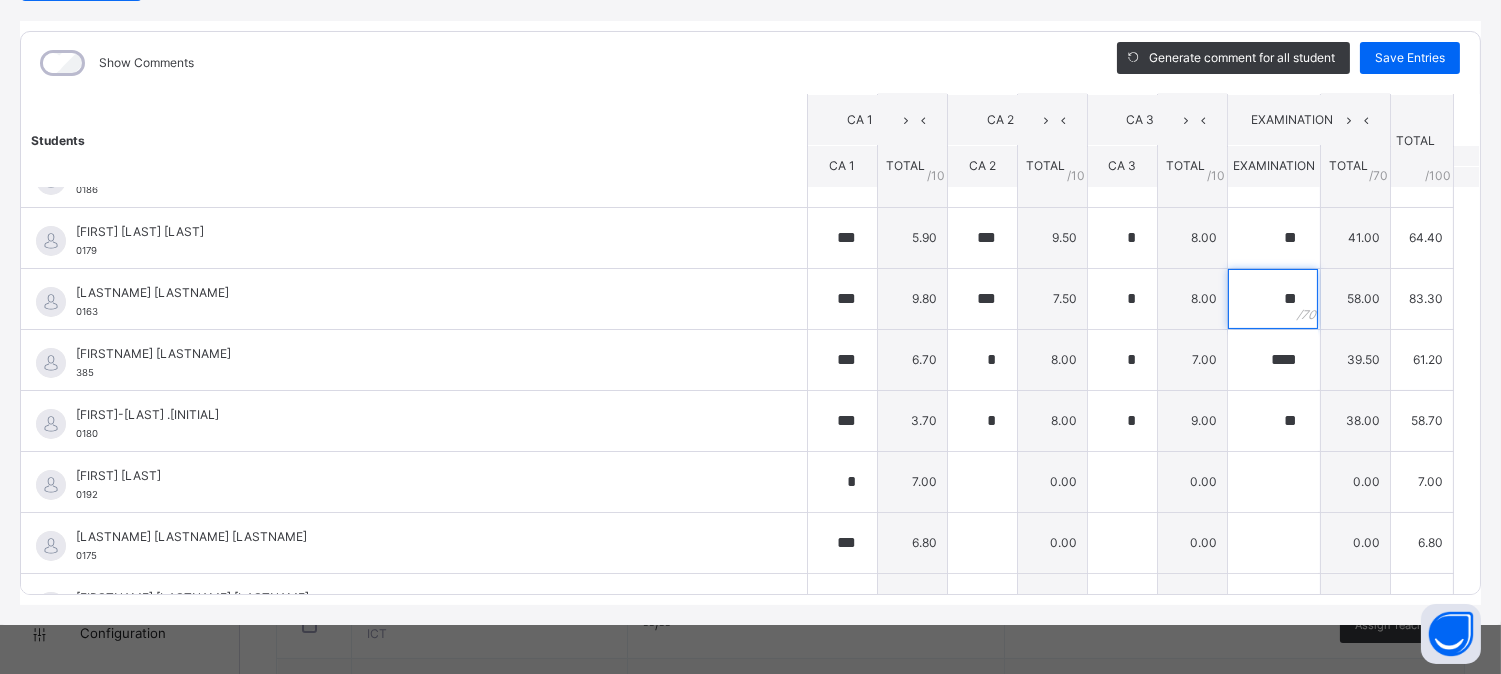 scroll, scrollTop: 877, scrollLeft: 0, axis: vertical 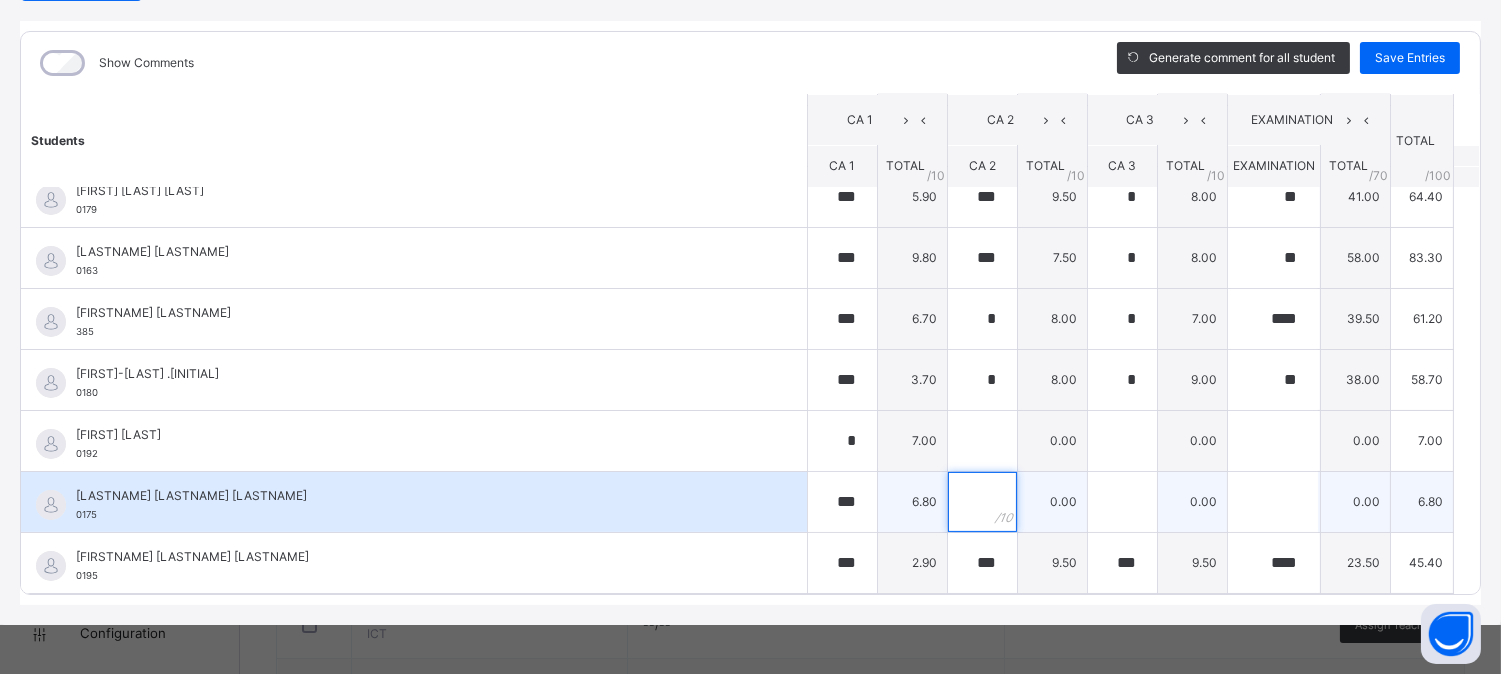 click at bounding box center (982, 502) 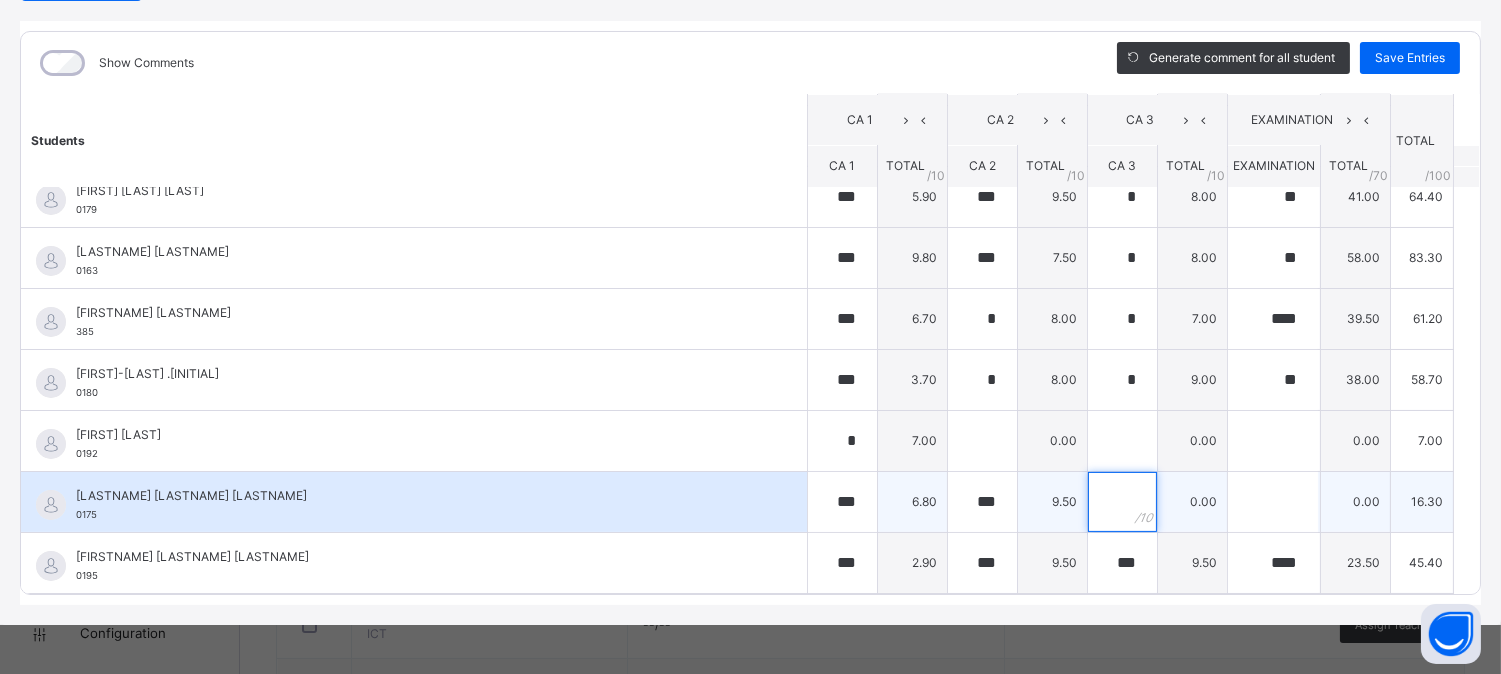 click at bounding box center [1122, 502] 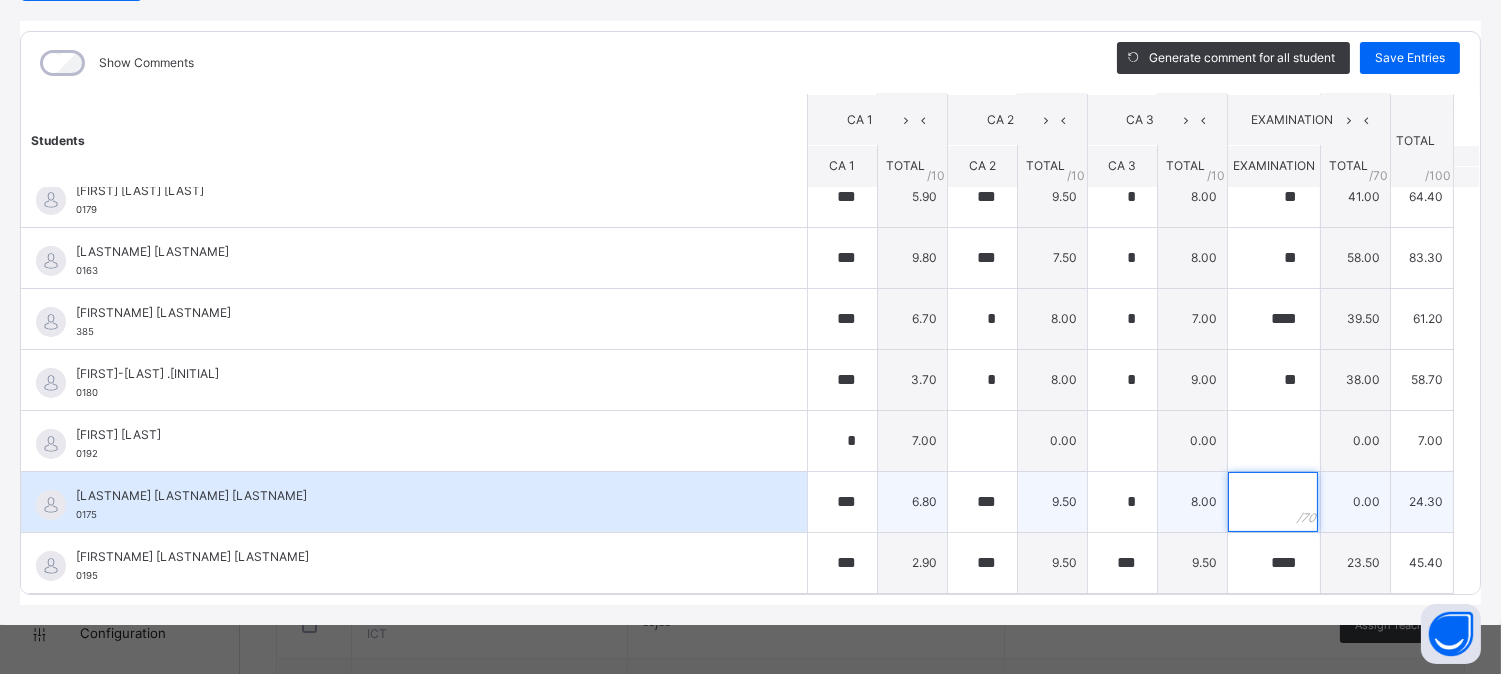 click at bounding box center (1273, 502) 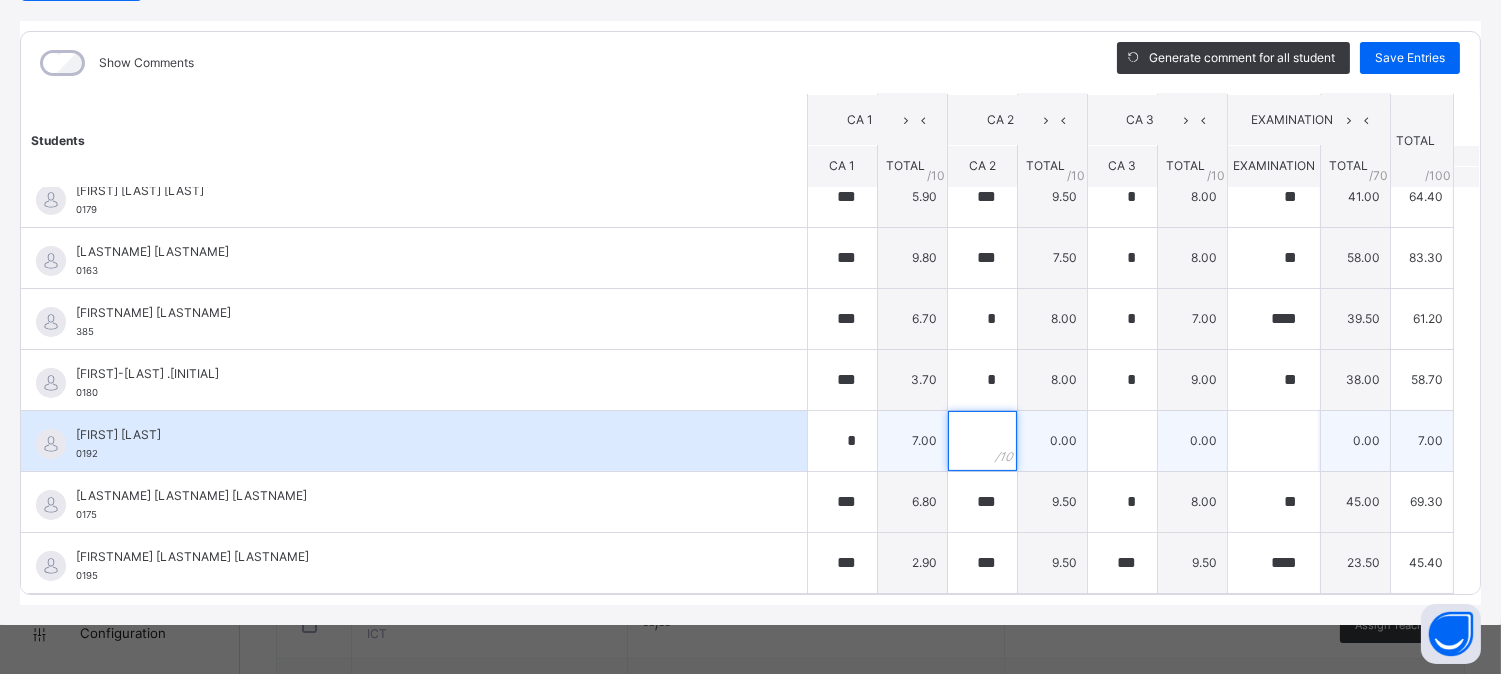 click at bounding box center [982, 441] 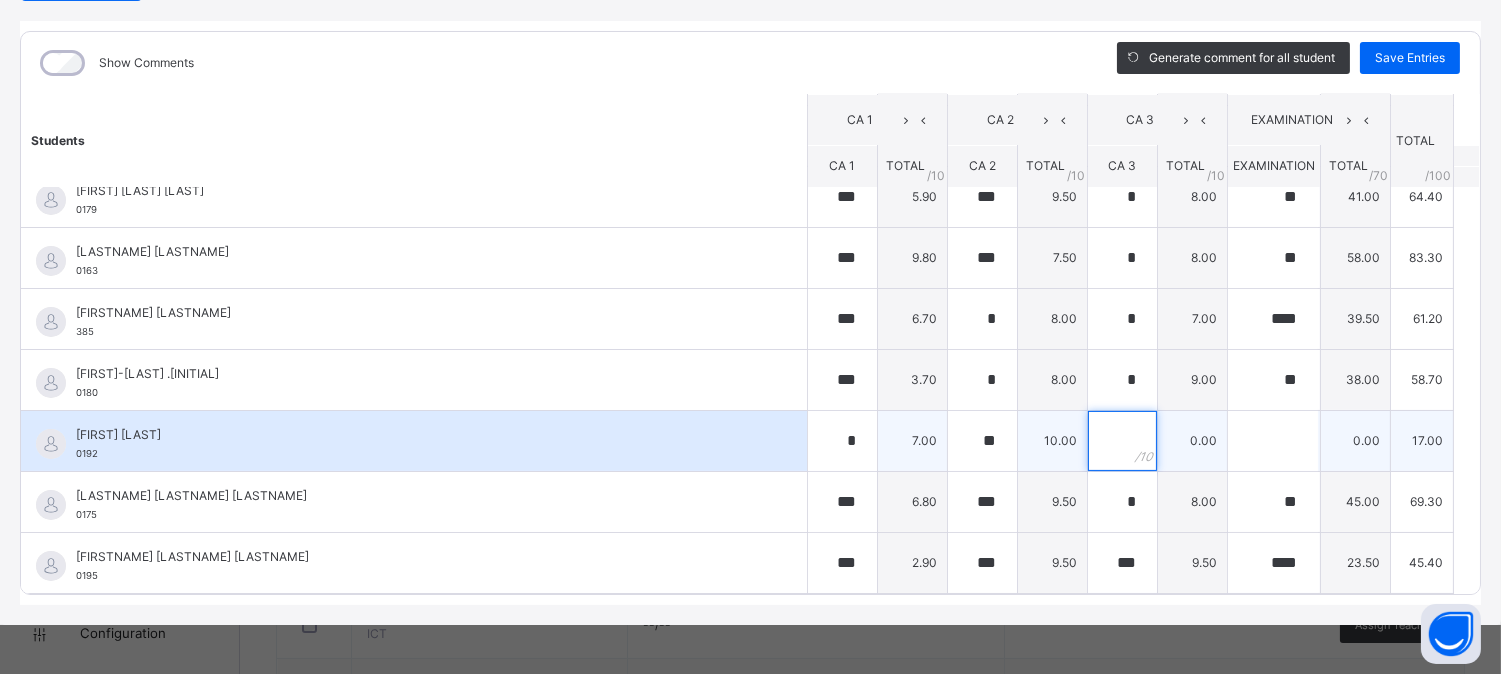 click at bounding box center [1122, 441] 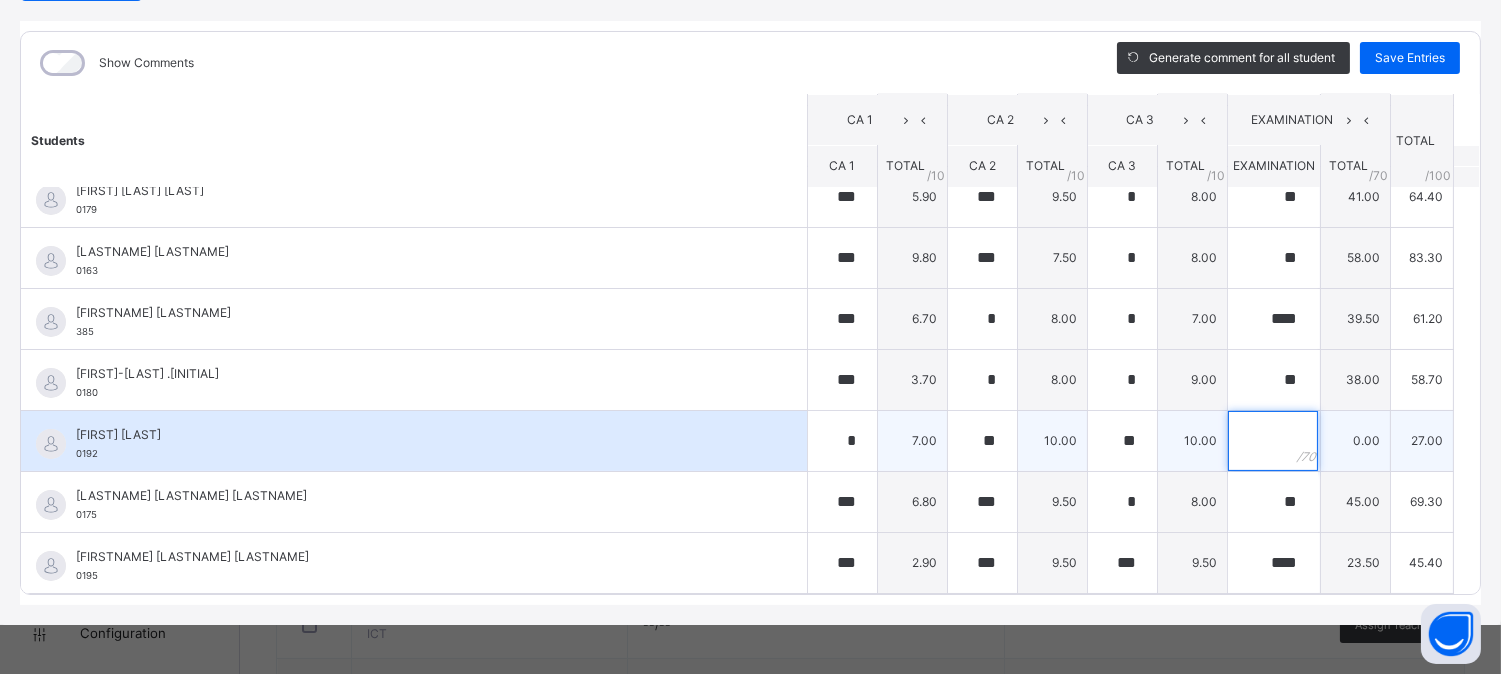 click at bounding box center [1274, 441] 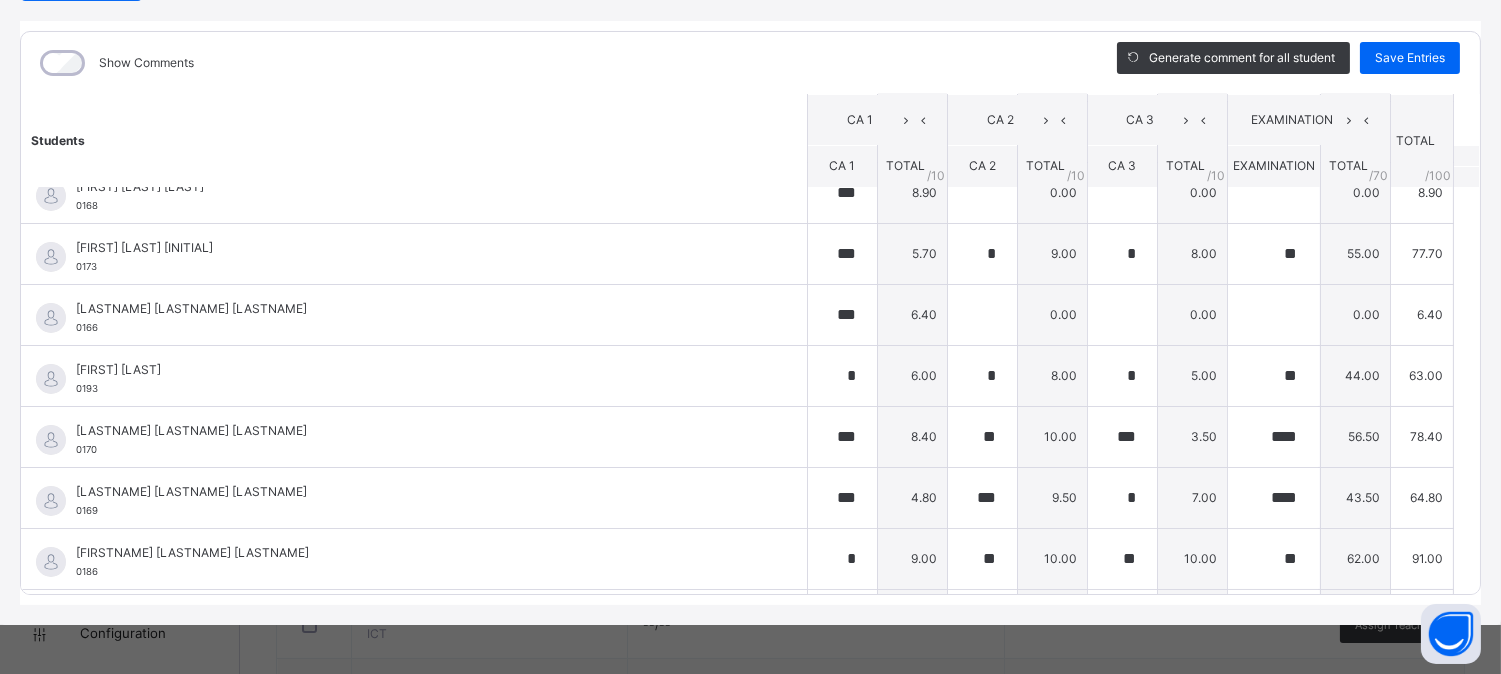 scroll, scrollTop: 448, scrollLeft: 0, axis: vertical 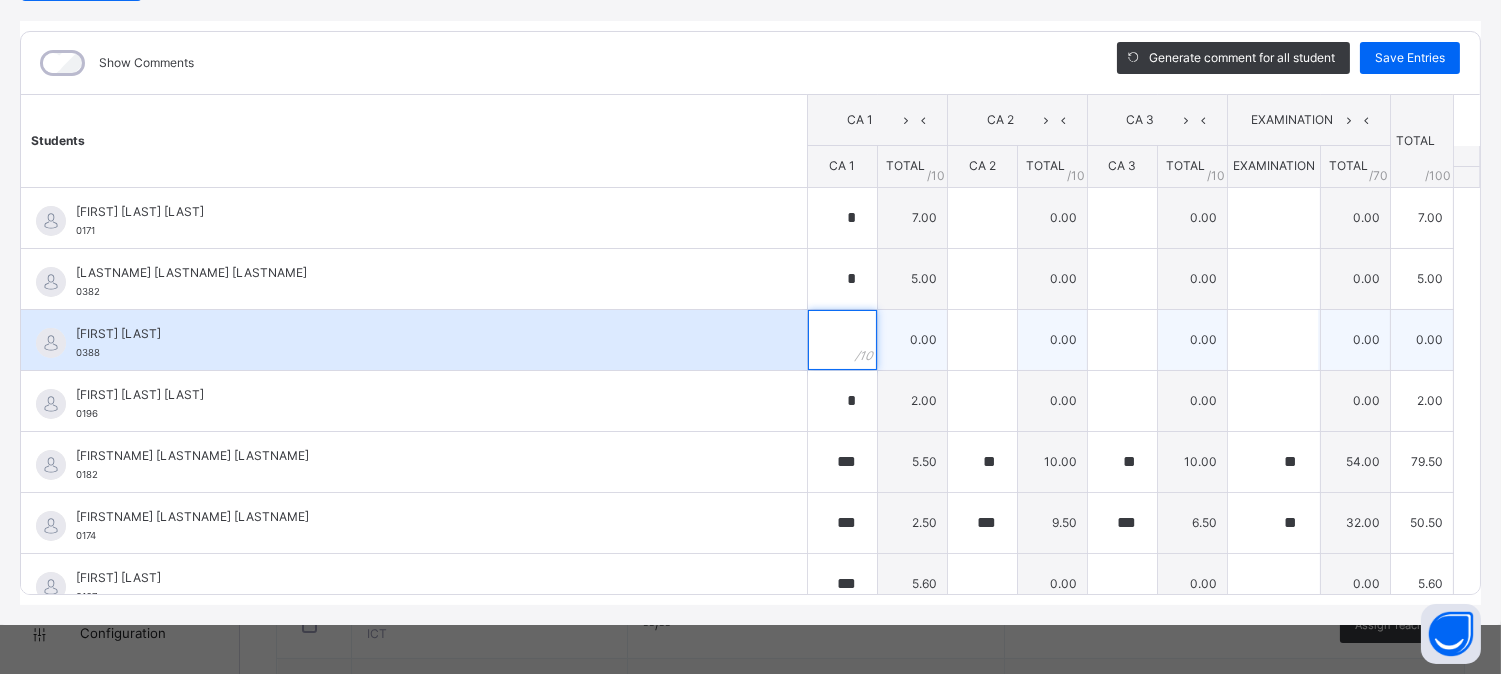 click at bounding box center [842, 340] 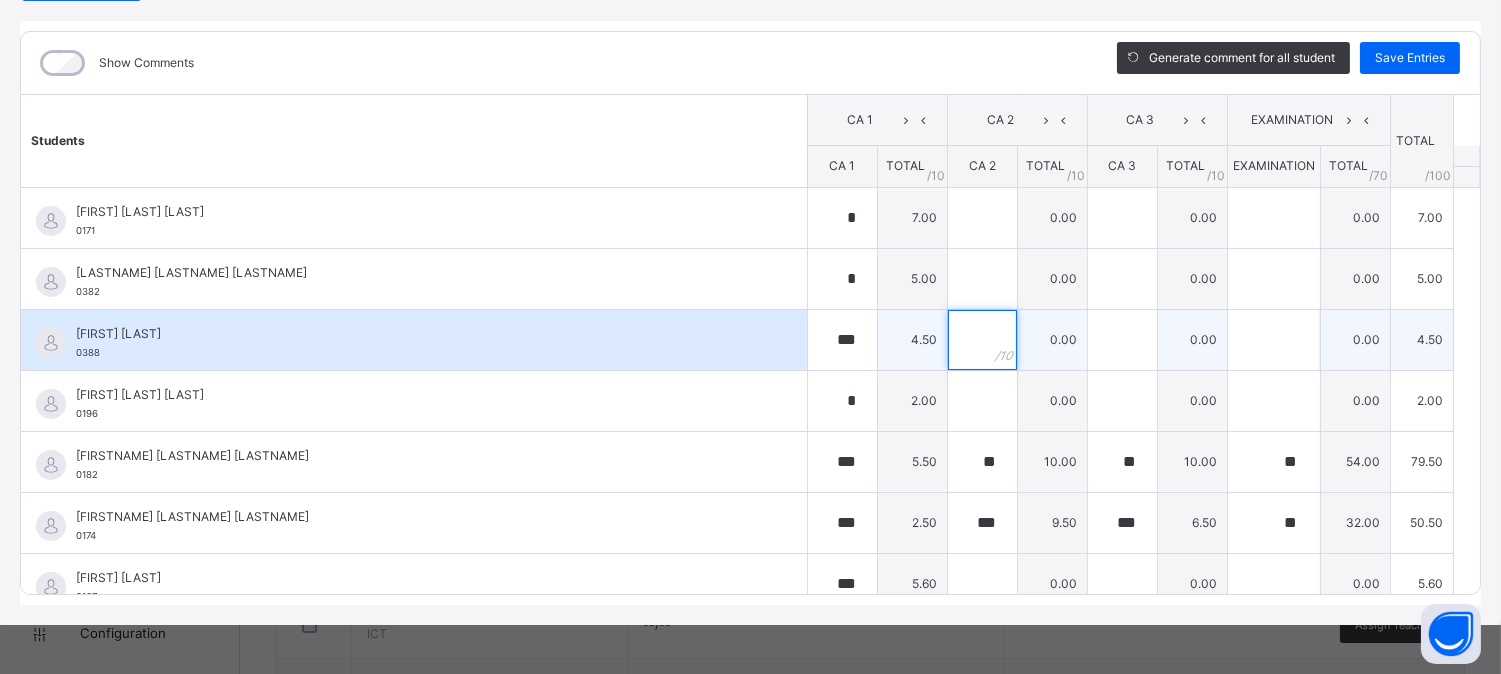 click at bounding box center [982, 340] 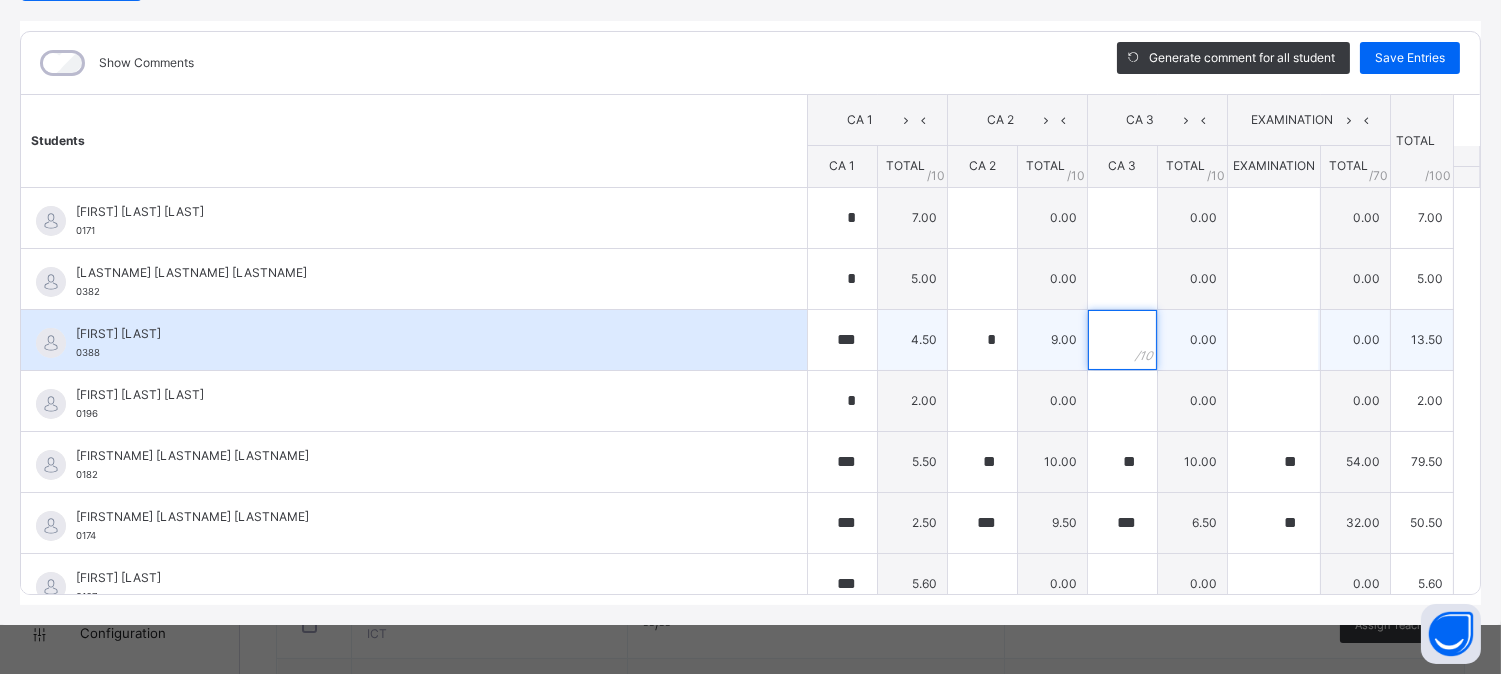 click at bounding box center (1122, 340) 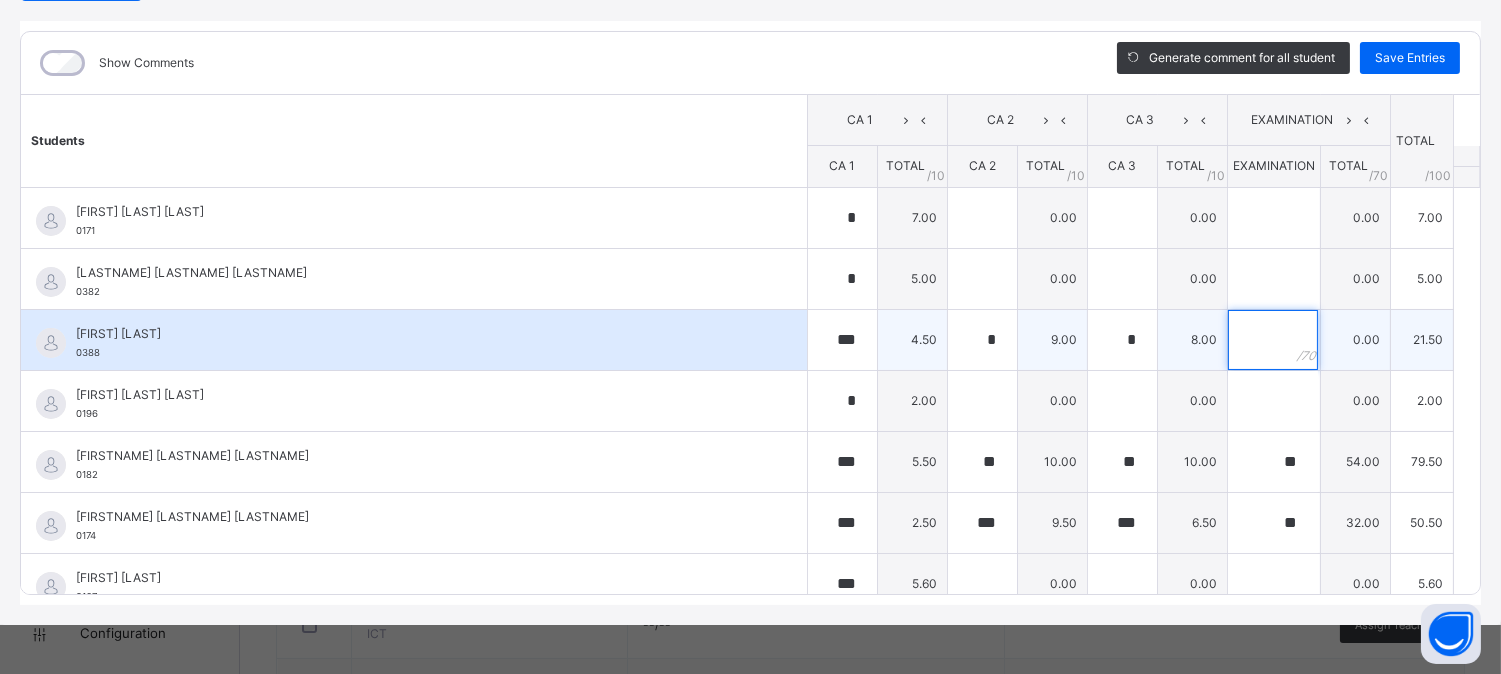 click at bounding box center (1273, 340) 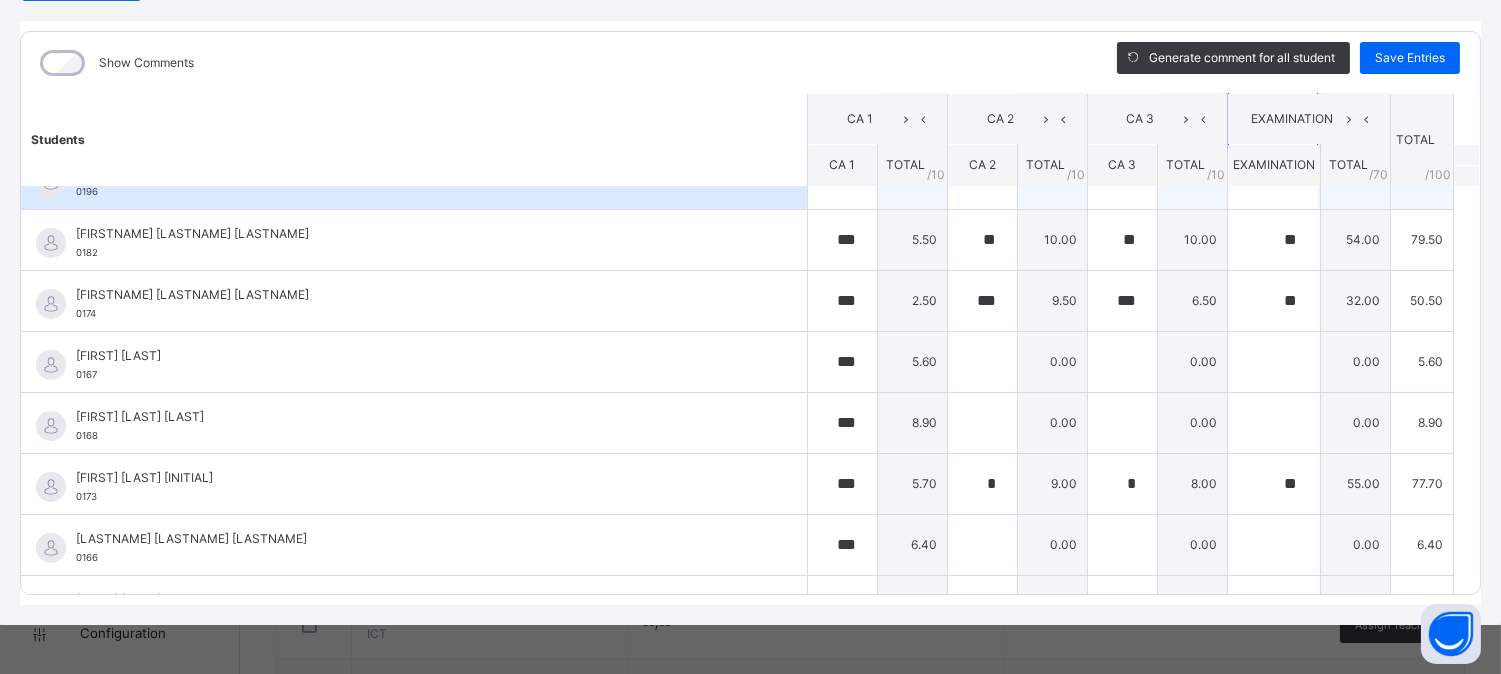 scroll, scrollTop: 333, scrollLeft: 0, axis: vertical 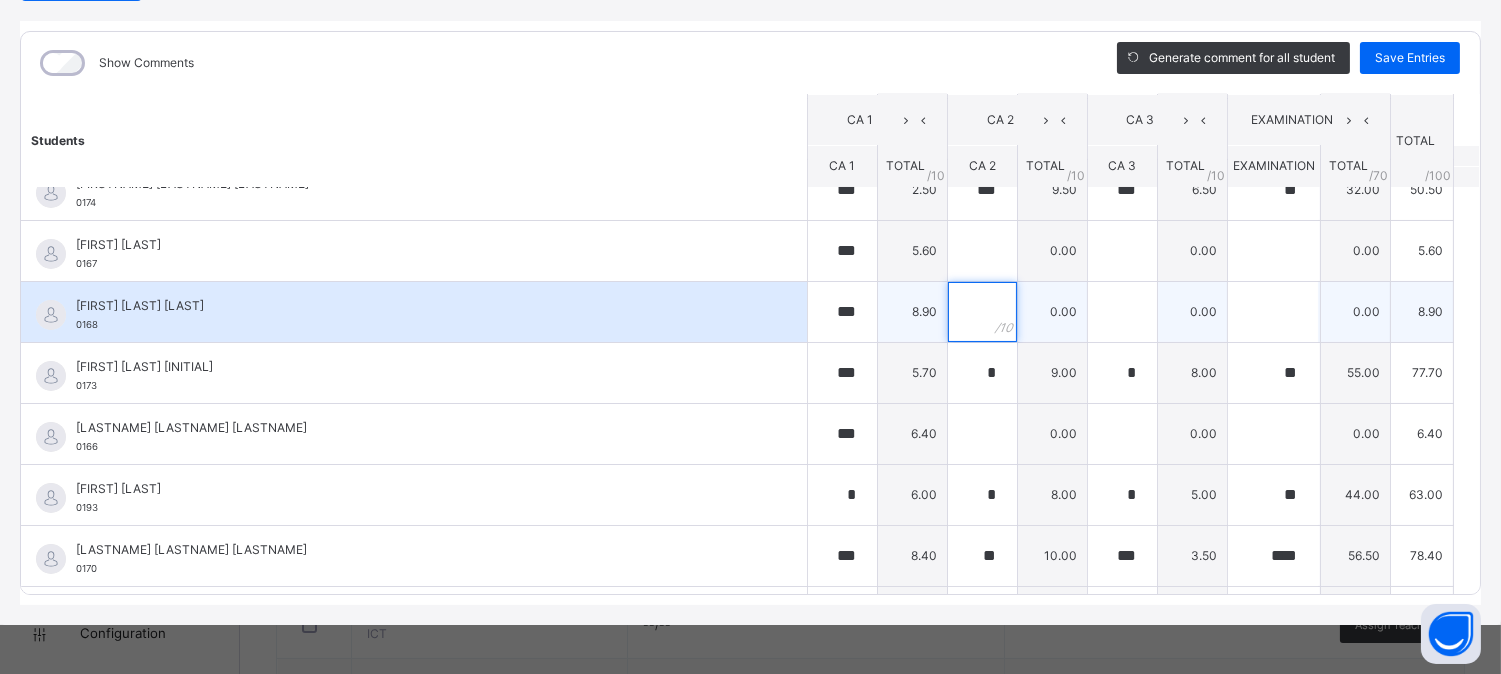 click at bounding box center [982, 312] 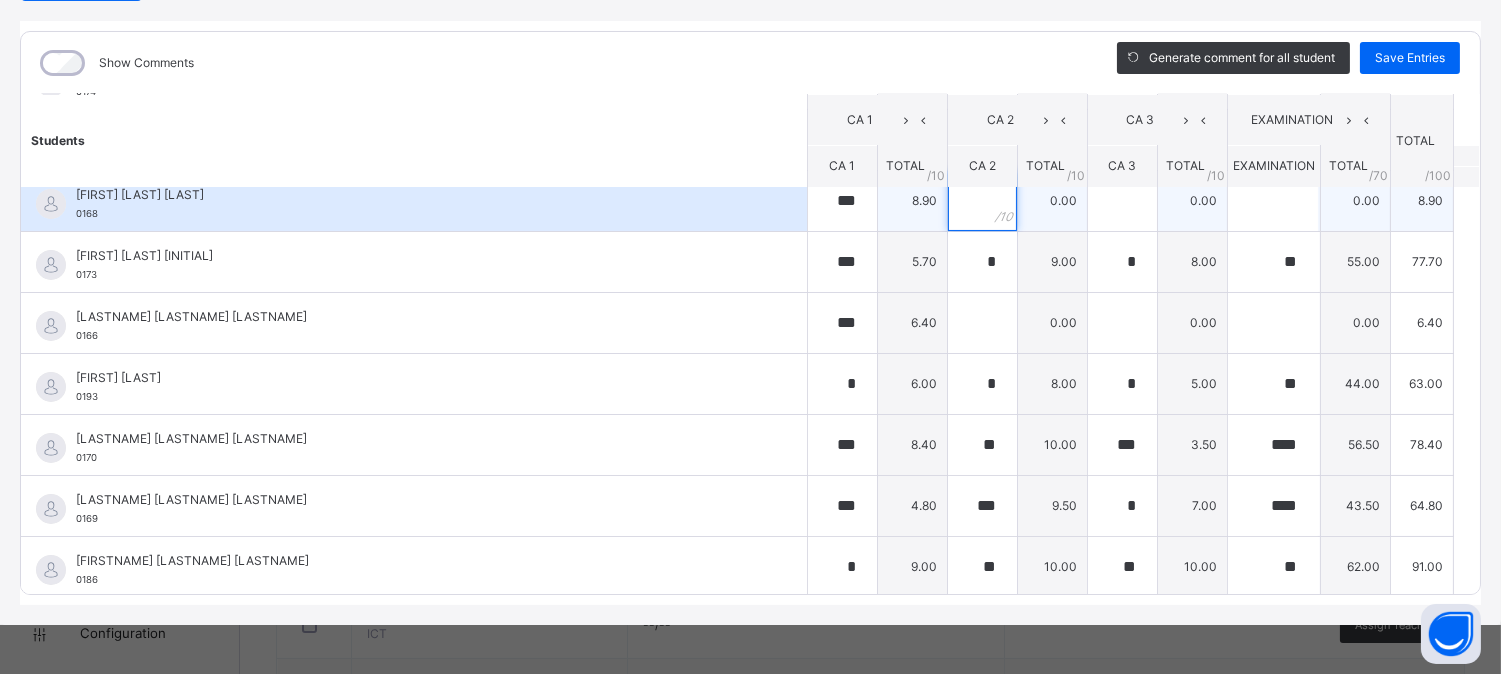 scroll, scrollTop: 877, scrollLeft: 0, axis: vertical 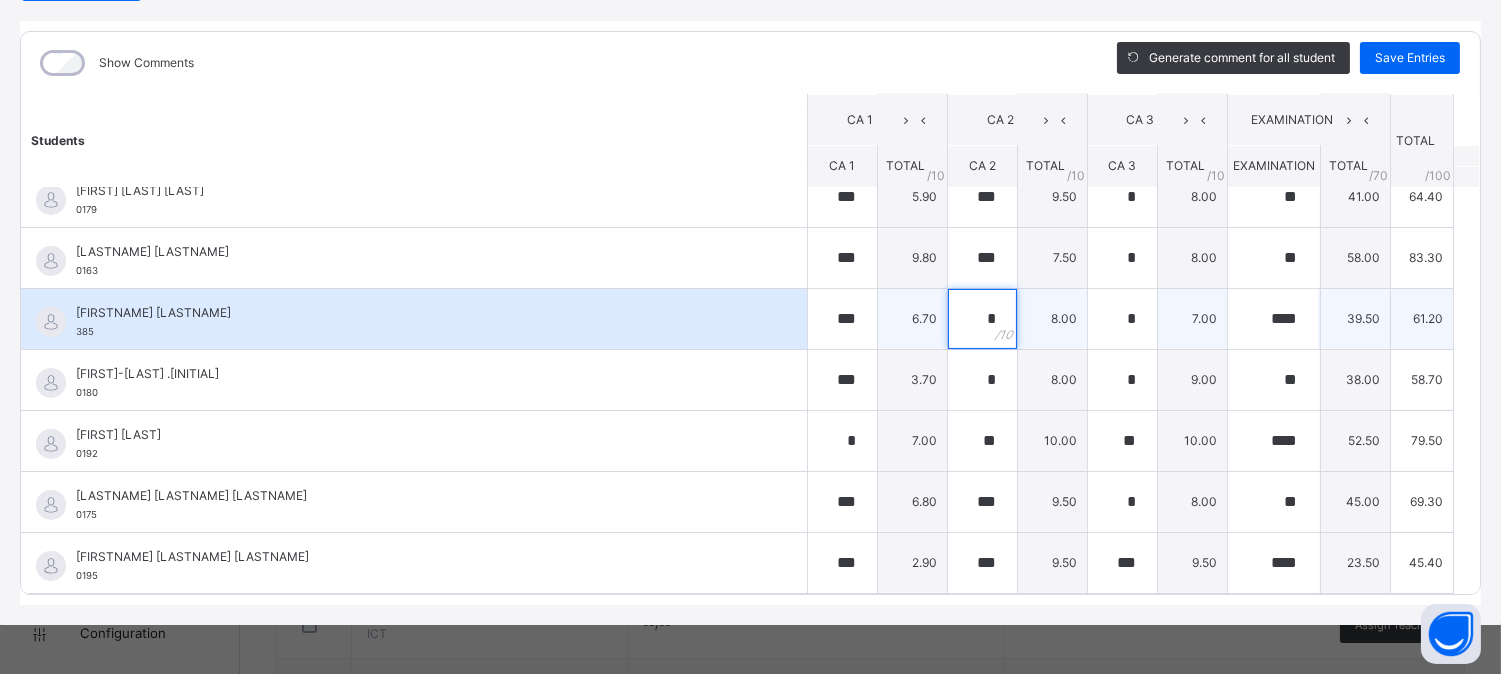 click on "*" at bounding box center [982, 319] 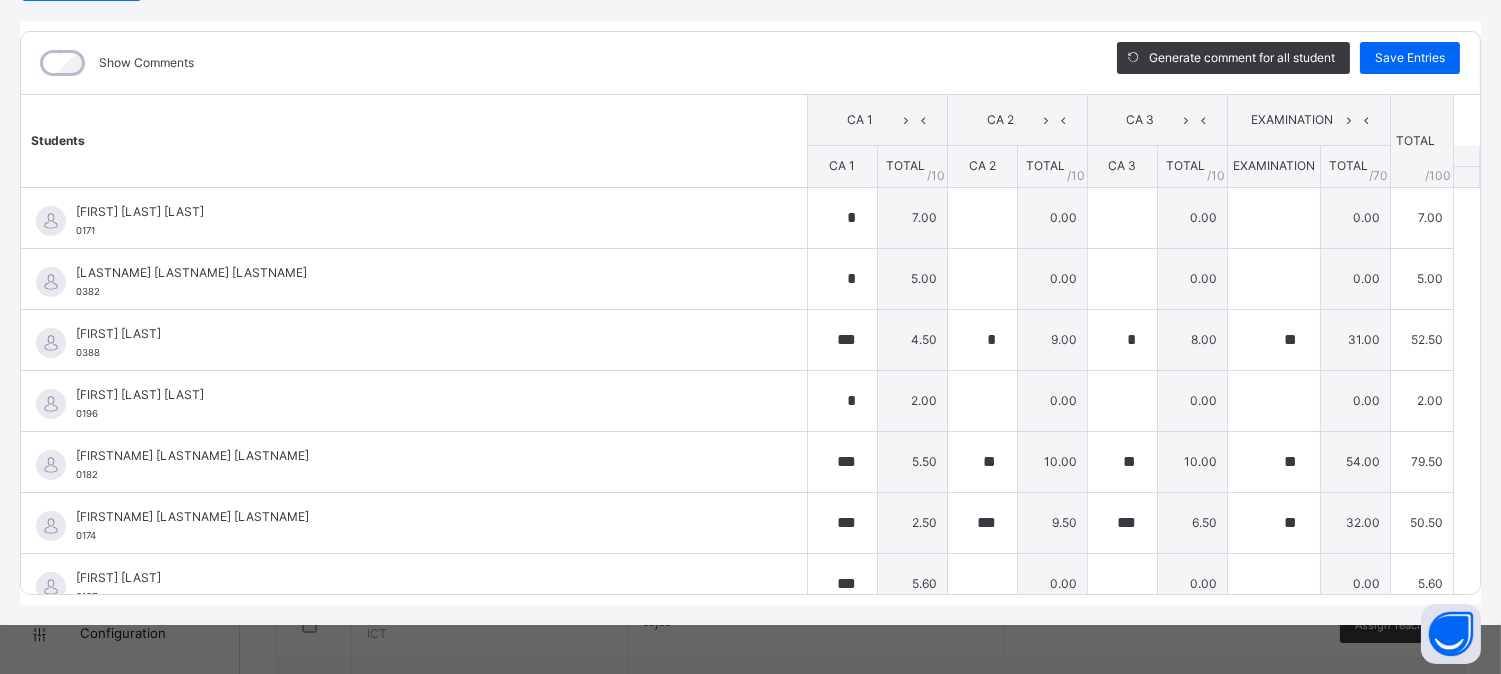 scroll, scrollTop: 333, scrollLeft: 0, axis: vertical 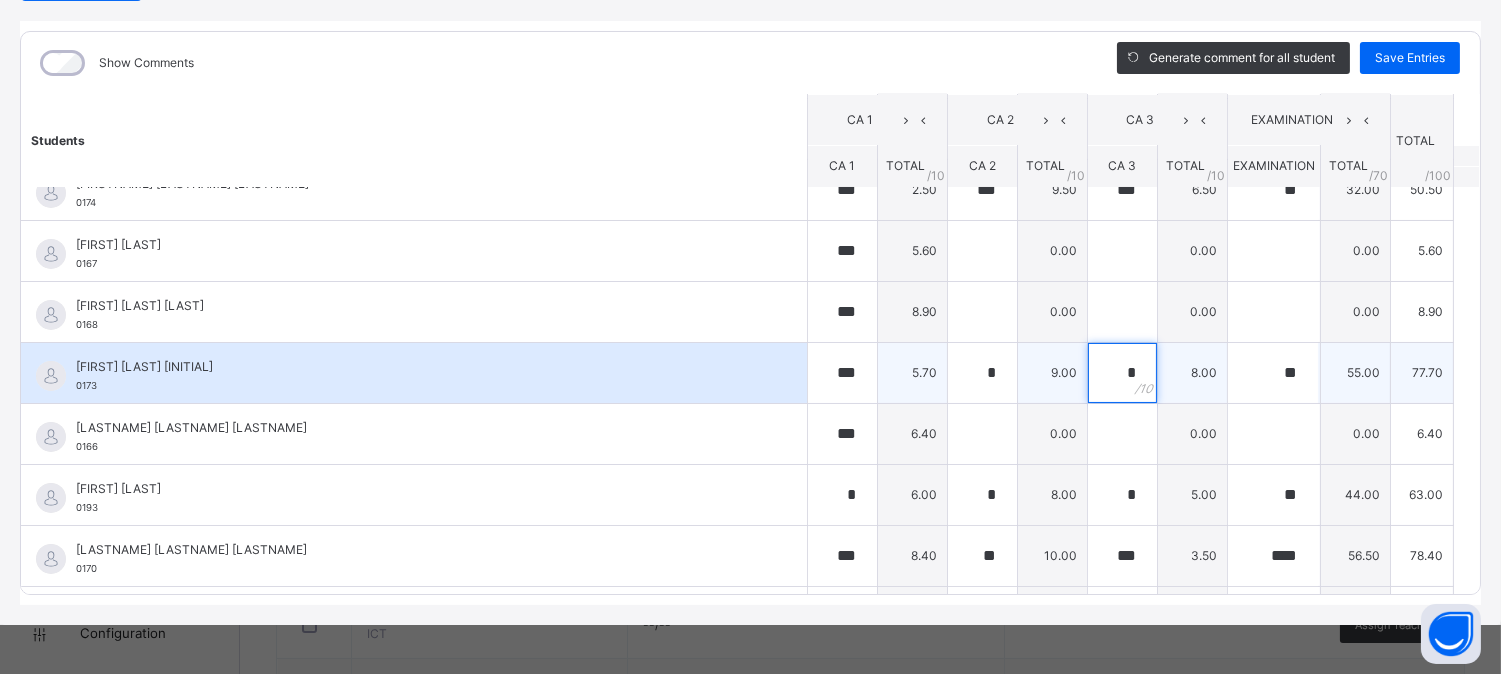 click on "*" at bounding box center (1122, 373) 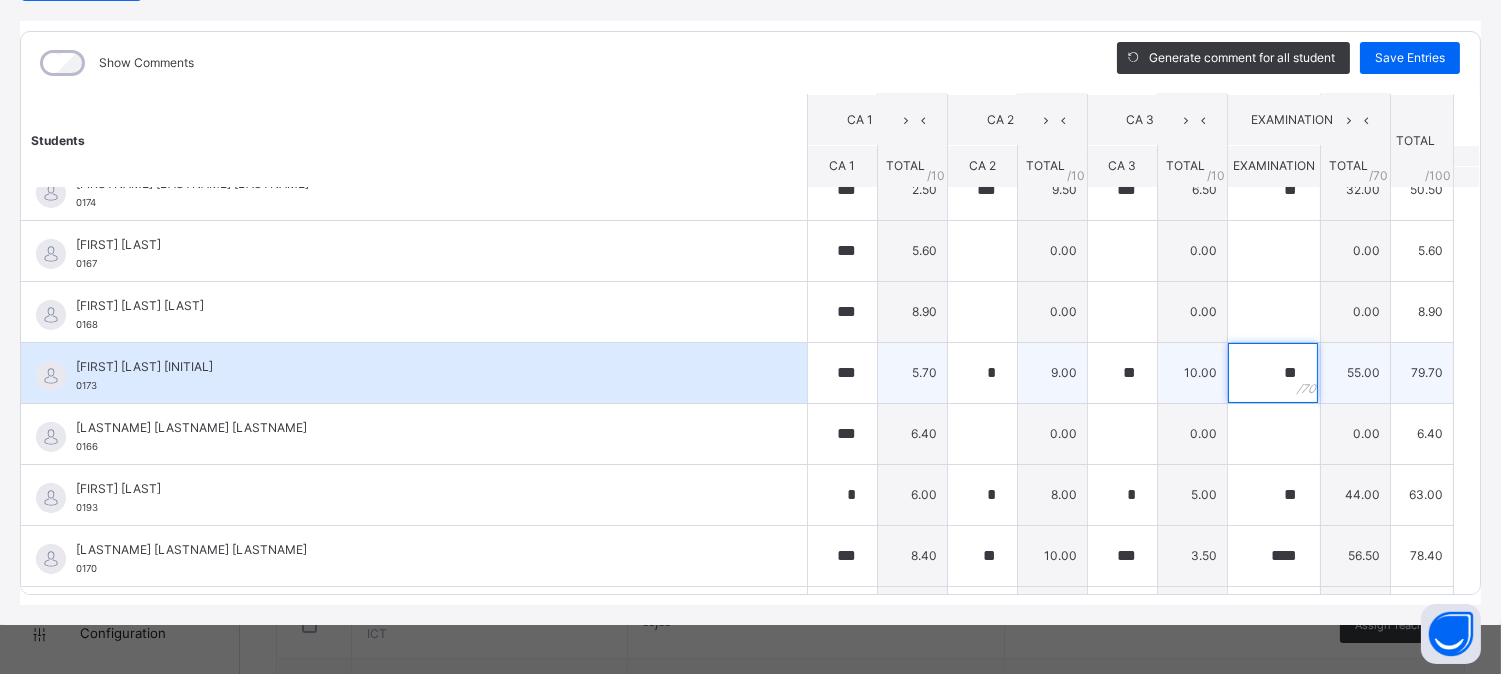 click on "**" at bounding box center [1274, 373] 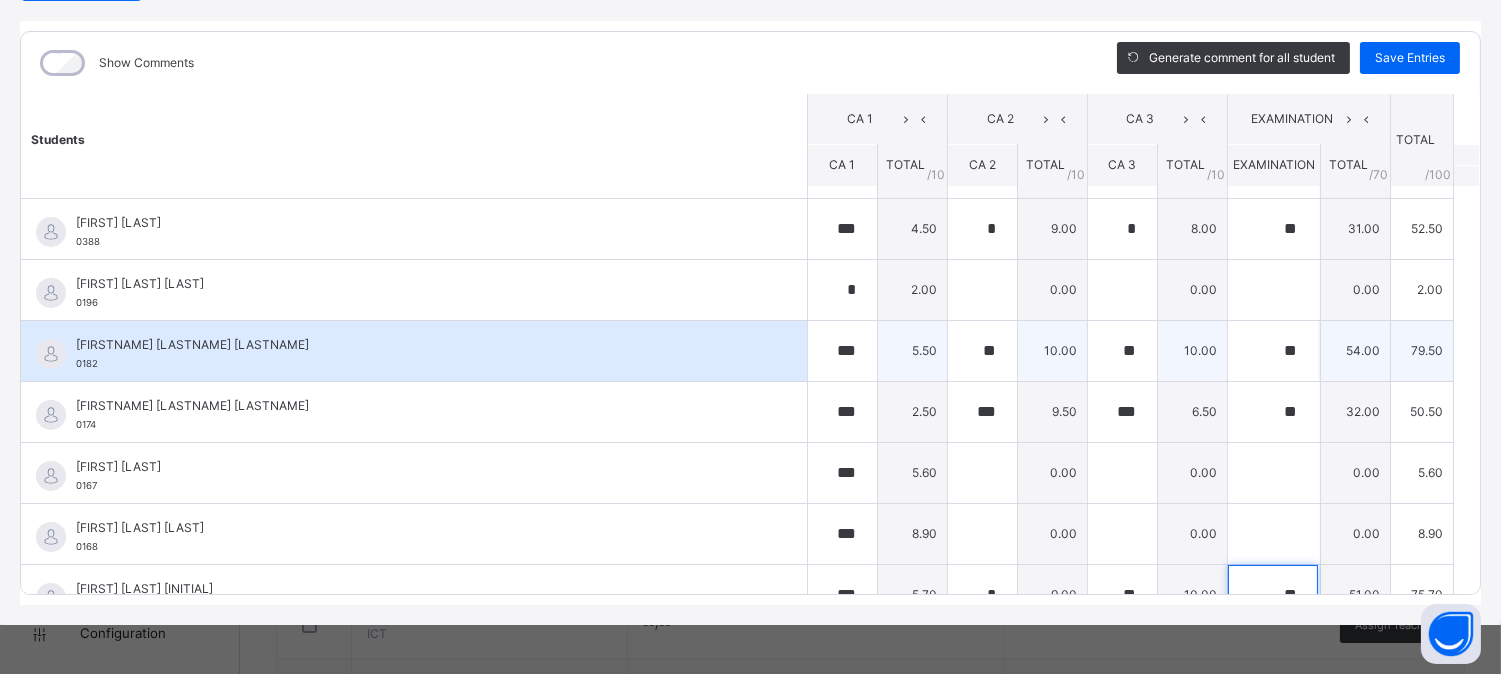 scroll, scrollTop: 0, scrollLeft: 0, axis: both 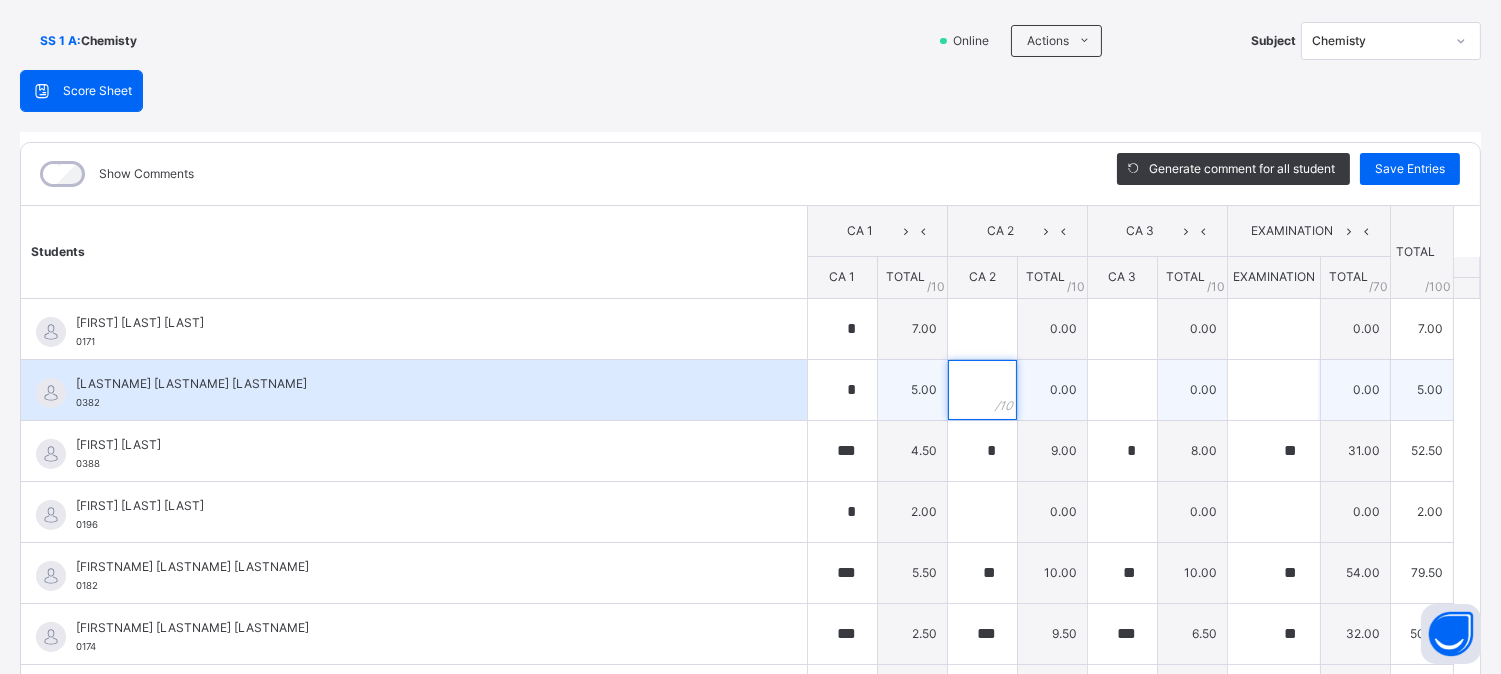 click at bounding box center (982, 390) 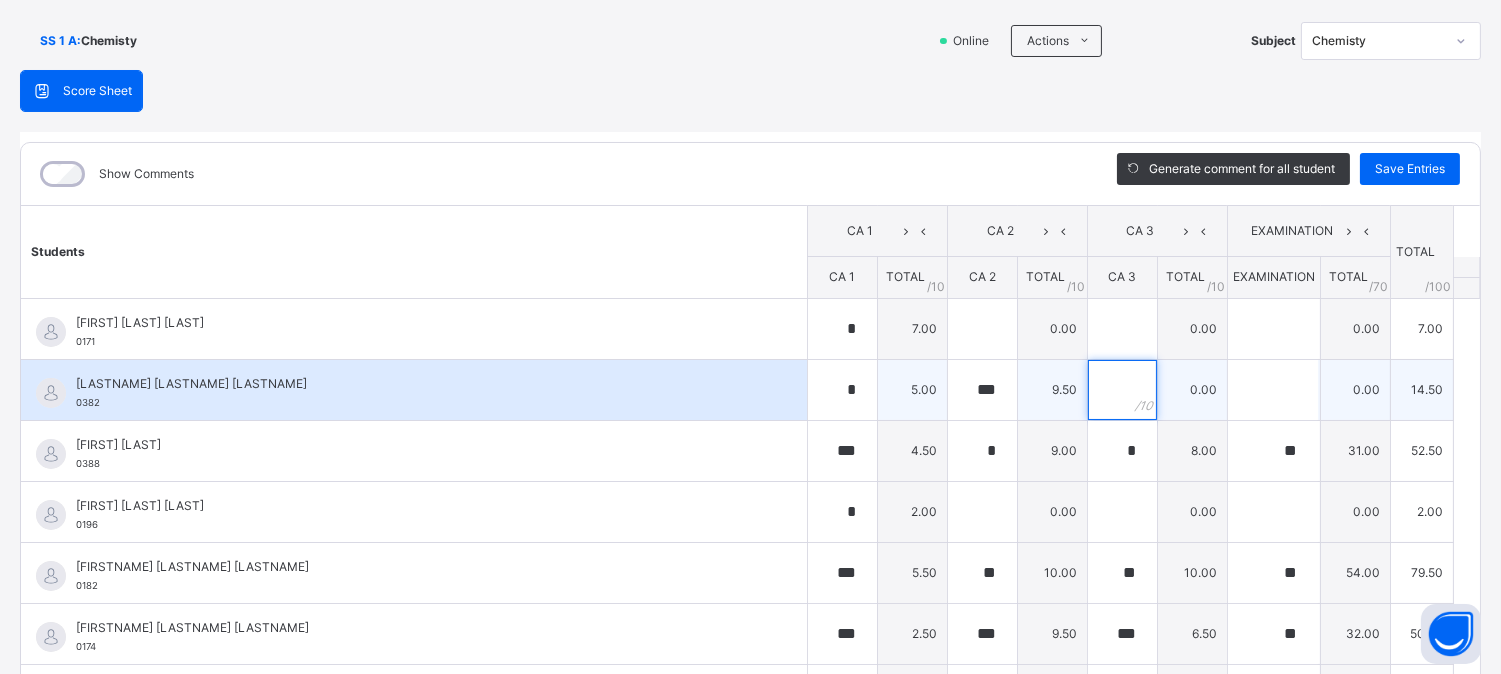 click at bounding box center [1122, 390] 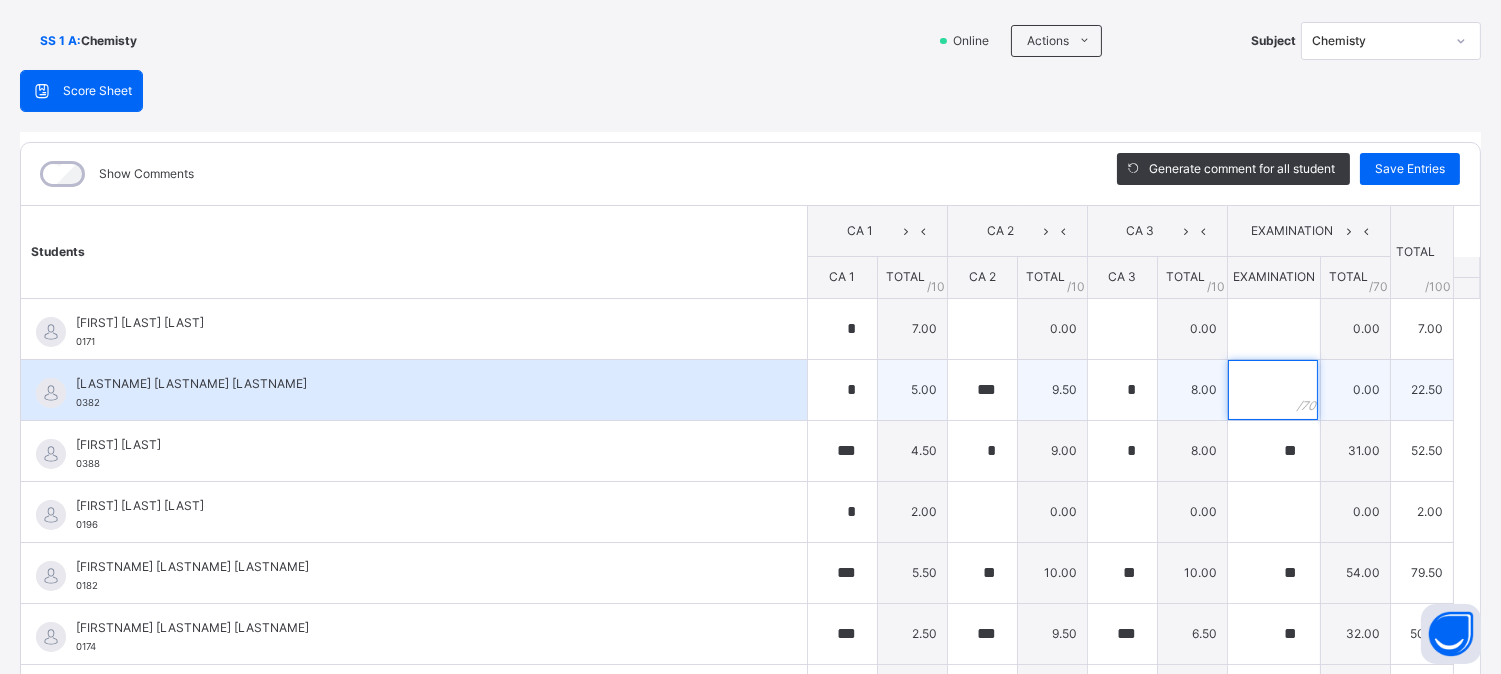 click at bounding box center [1273, 390] 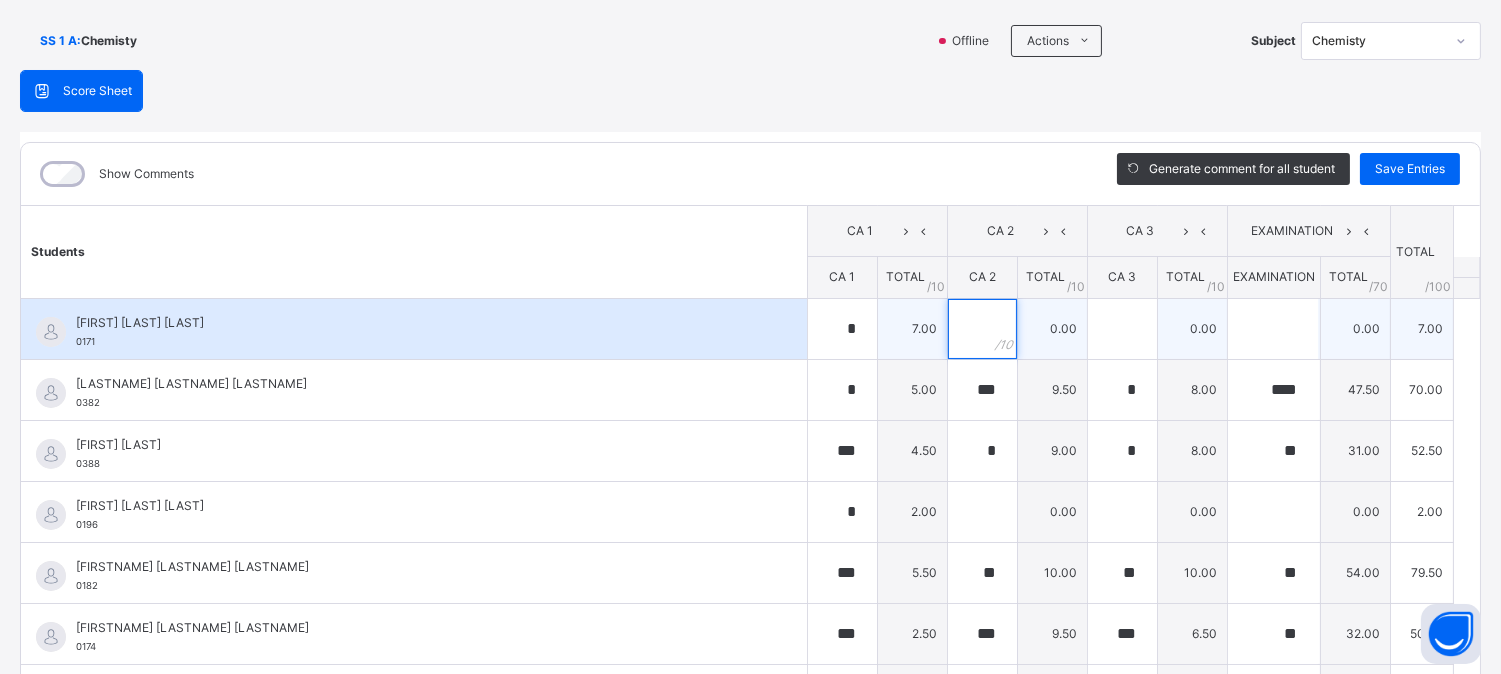 click at bounding box center [982, 329] 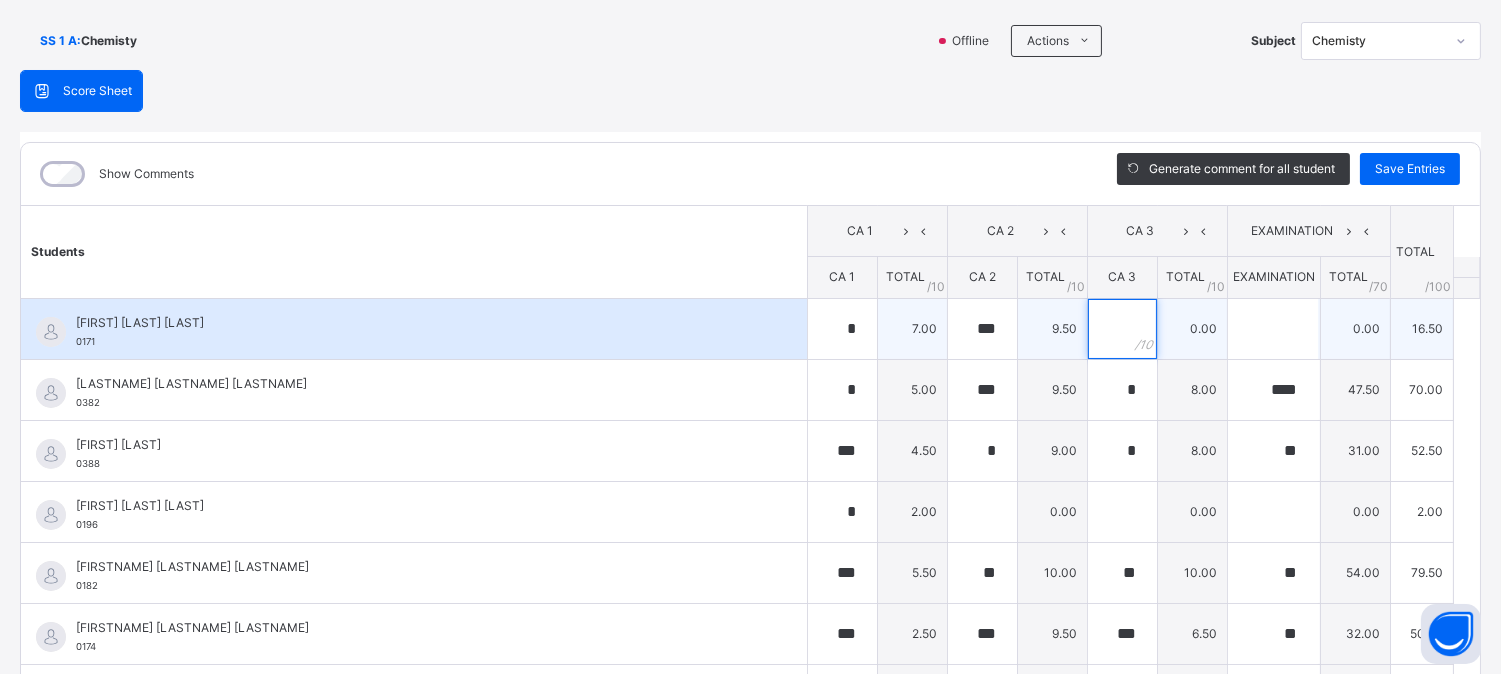 click at bounding box center (1122, 329) 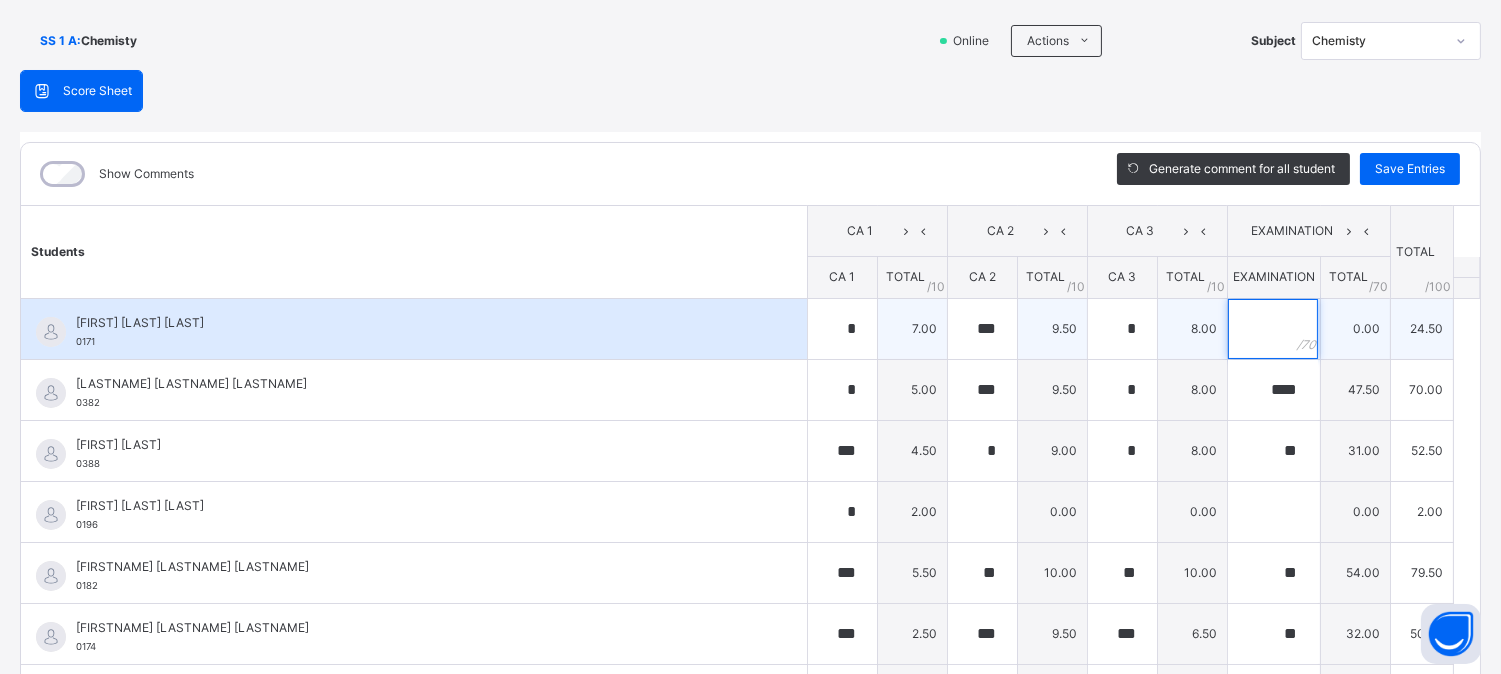 click at bounding box center (1273, 329) 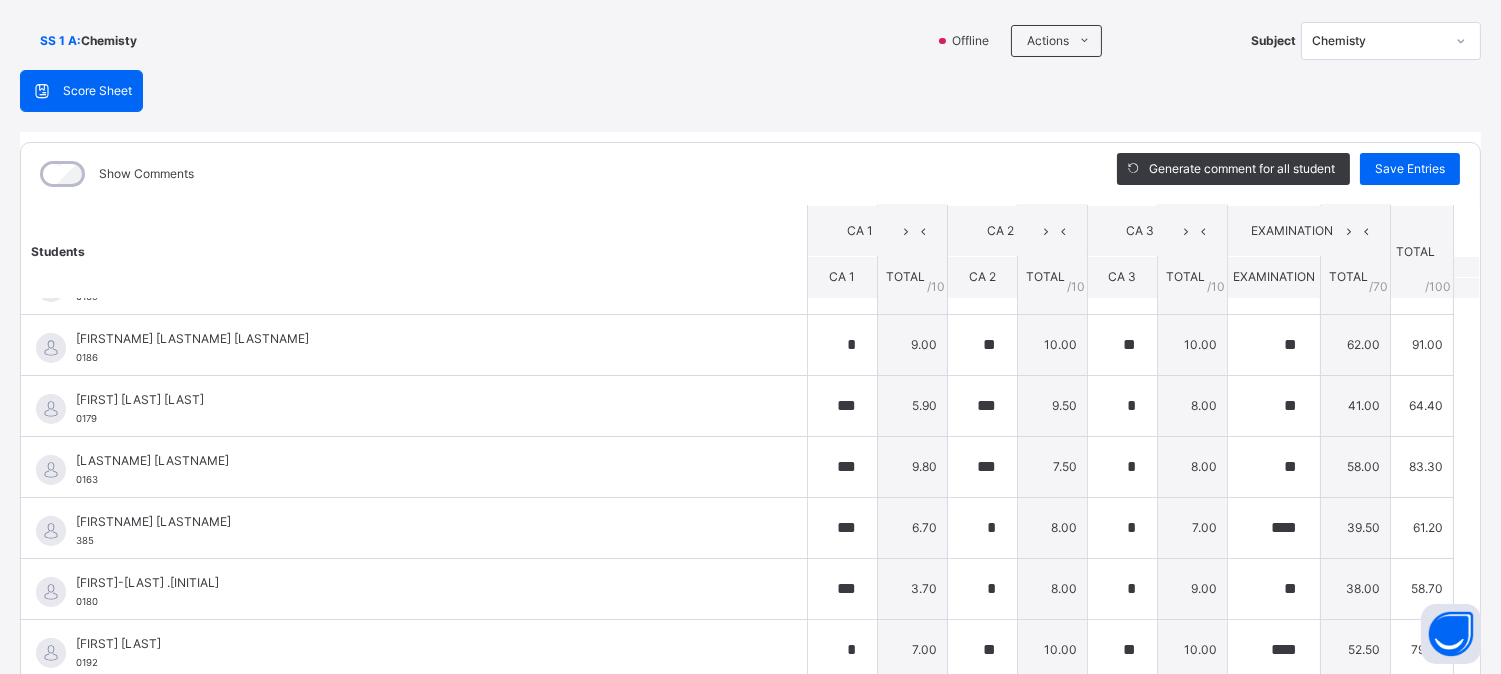 scroll, scrollTop: 877, scrollLeft: 0, axis: vertical 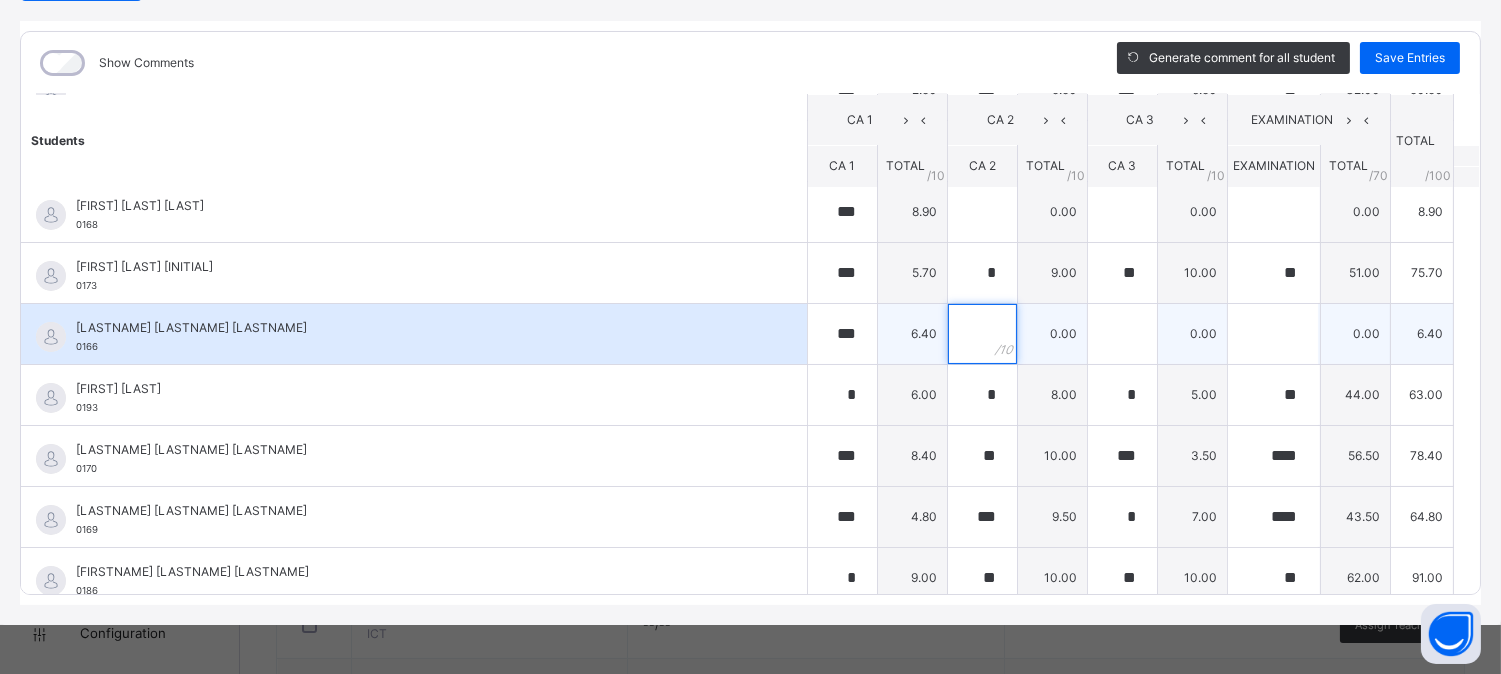 click at bounding box center [982, 334] 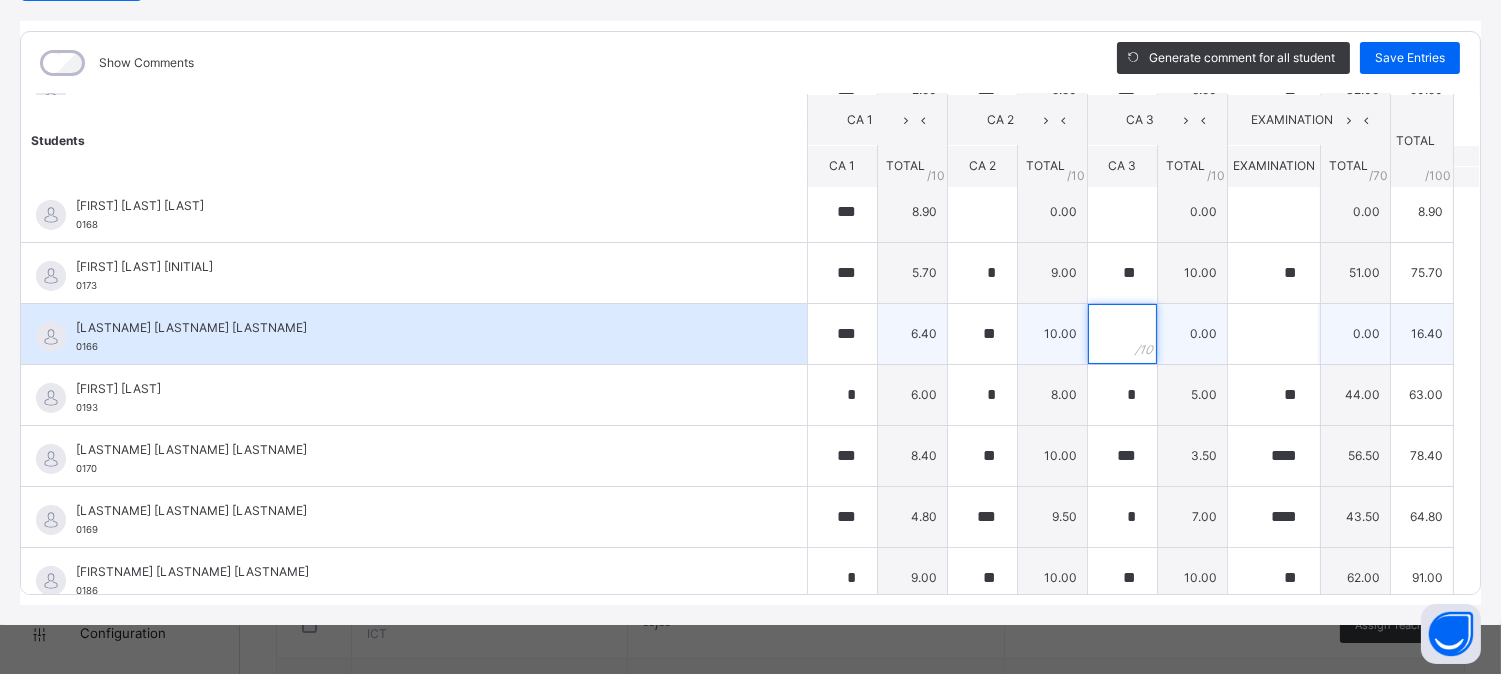 click at bounding box center (1122, 334) 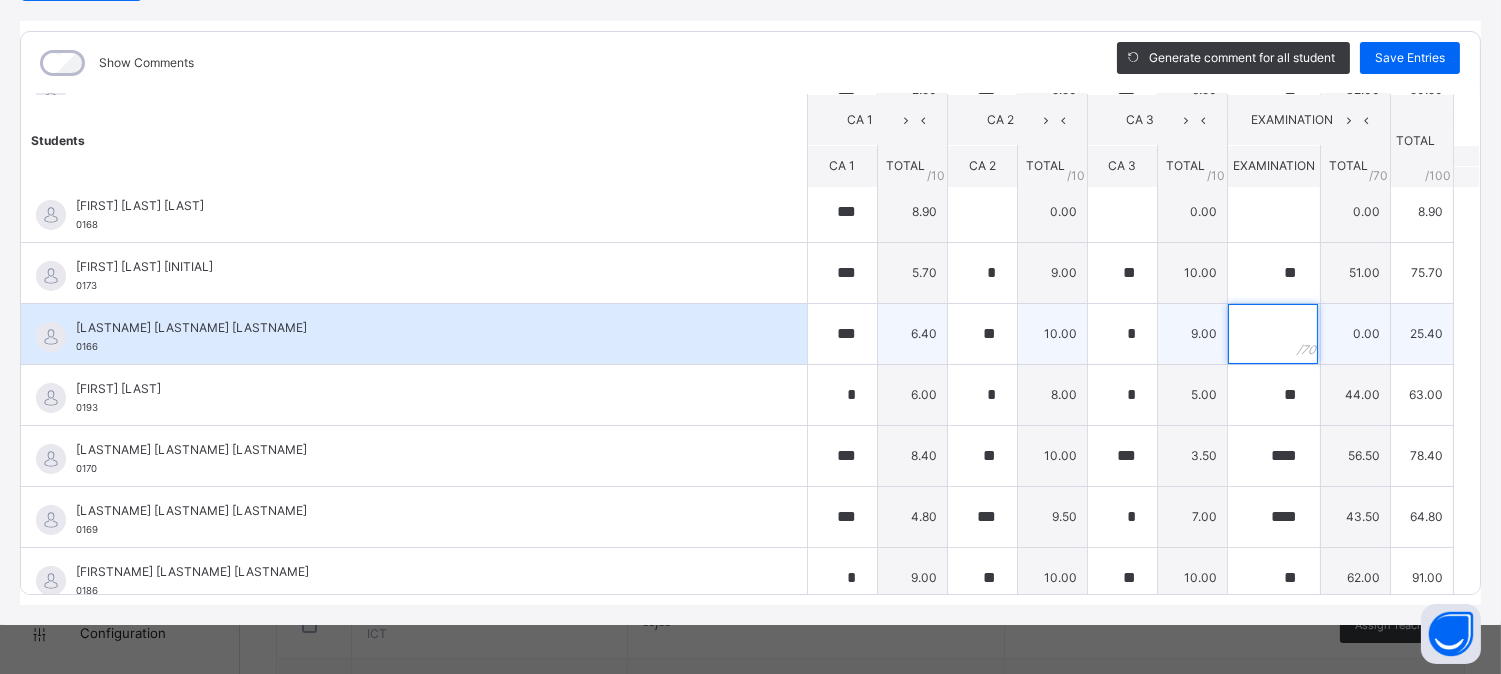 click at bounding box center [1273, 334] 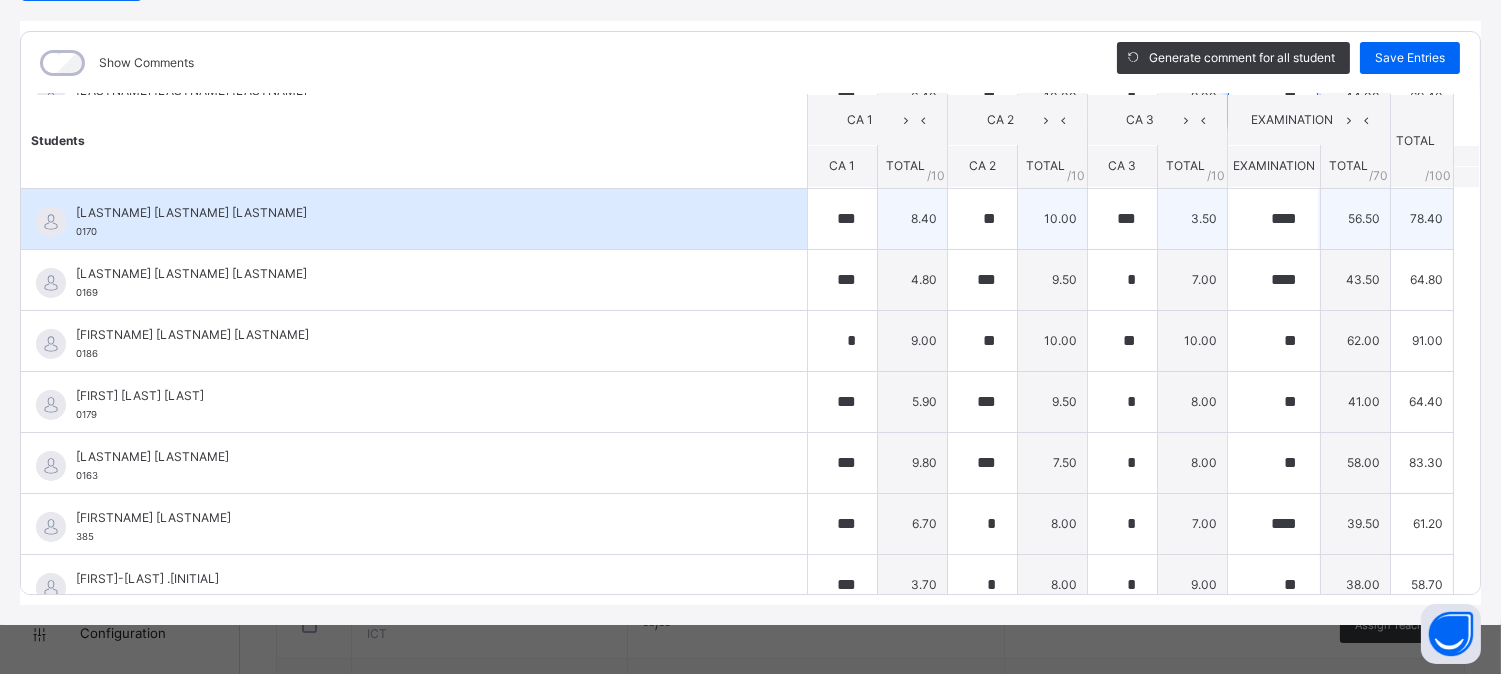 scroll, scrollTop: 877, scrollLeft: 0, axis: vertical 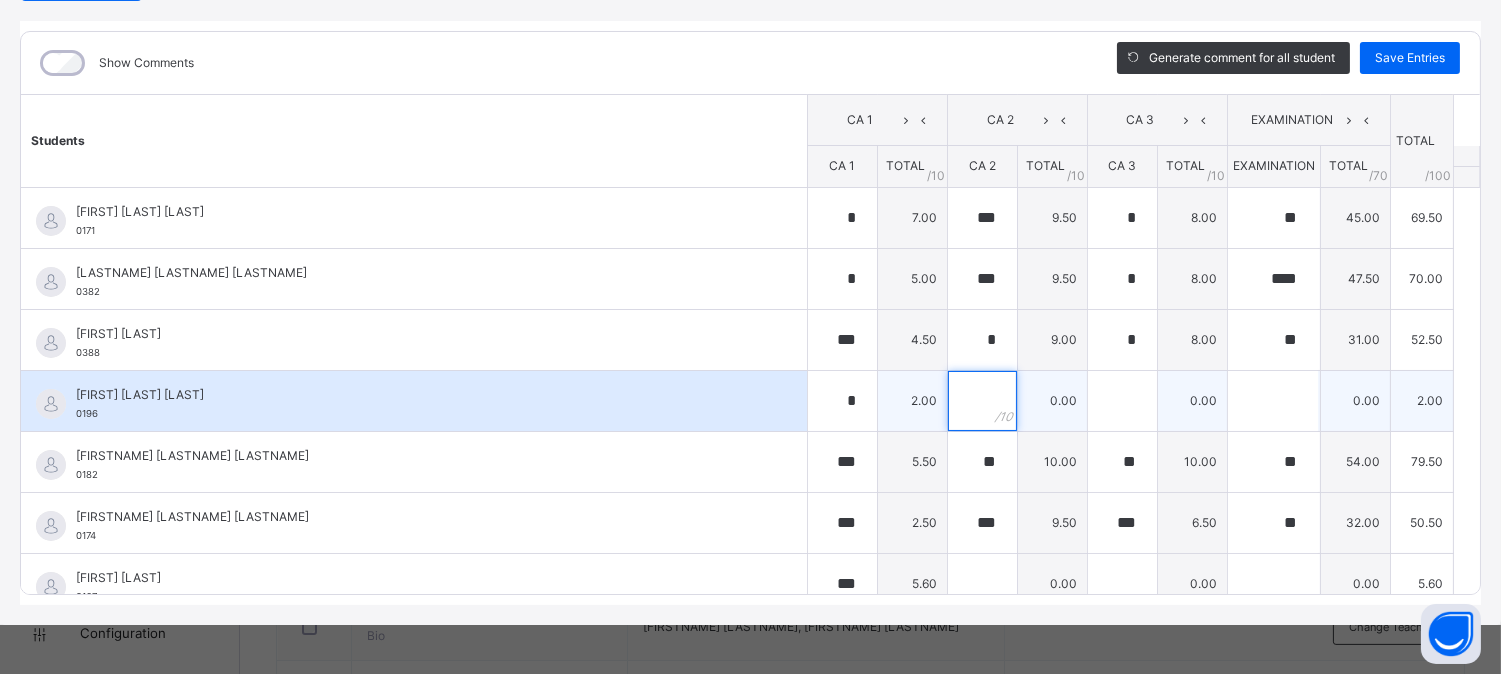 click at bounding box center [982, 401] 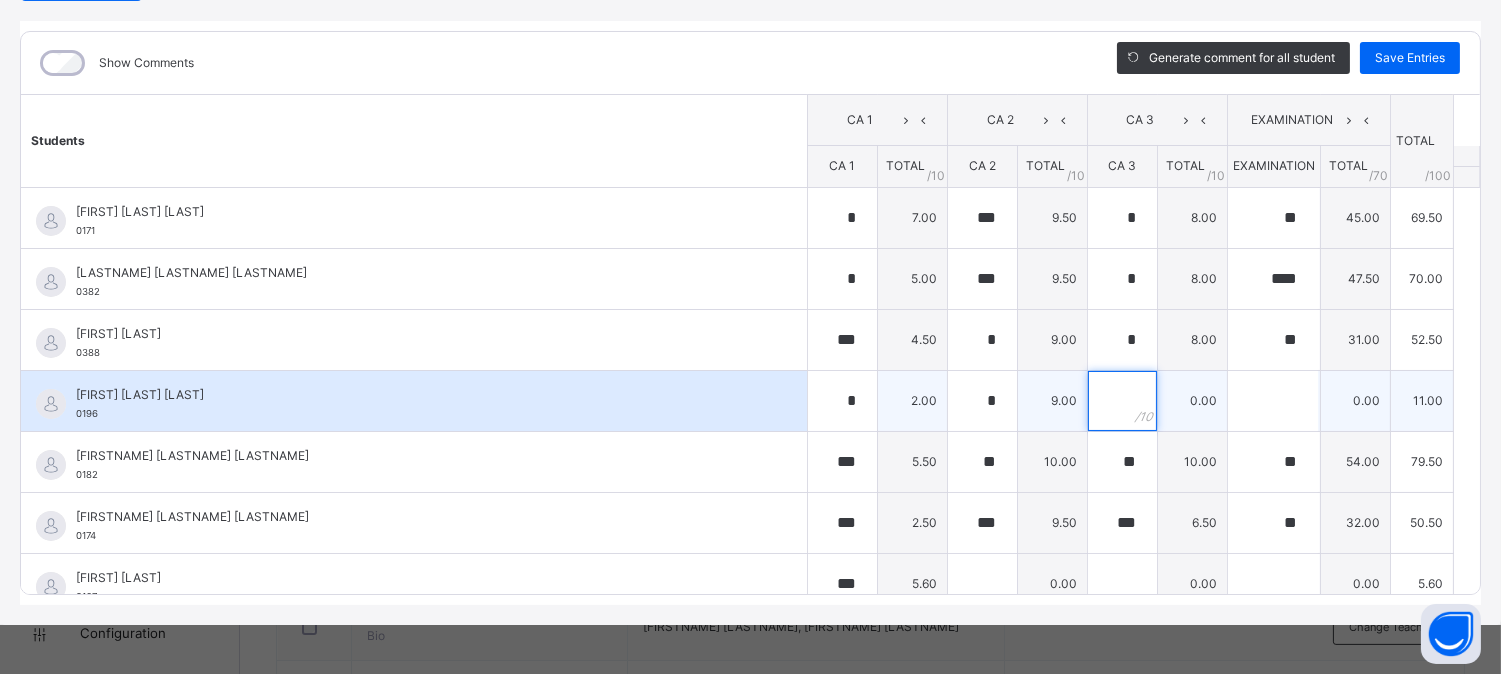 click at bounding box center [1122, 401] 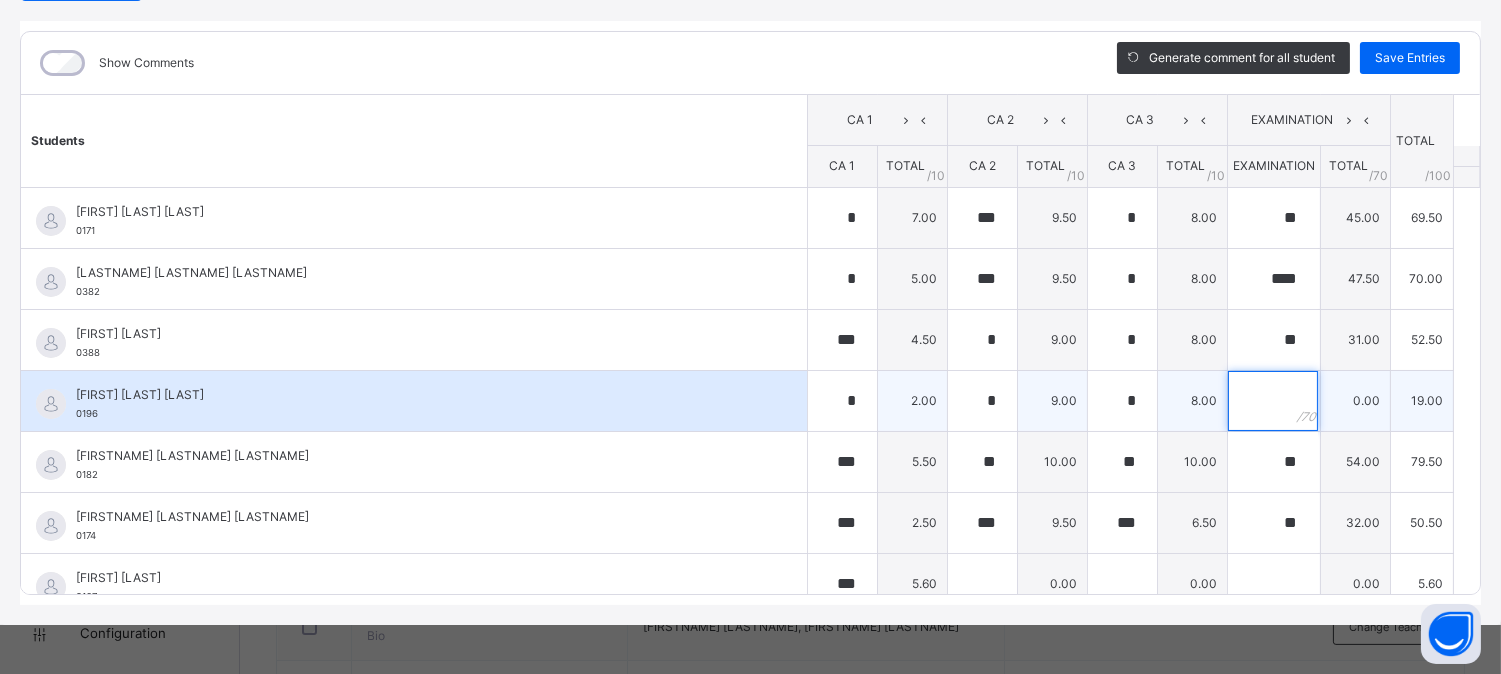 click at bounding box center [1273, 401] 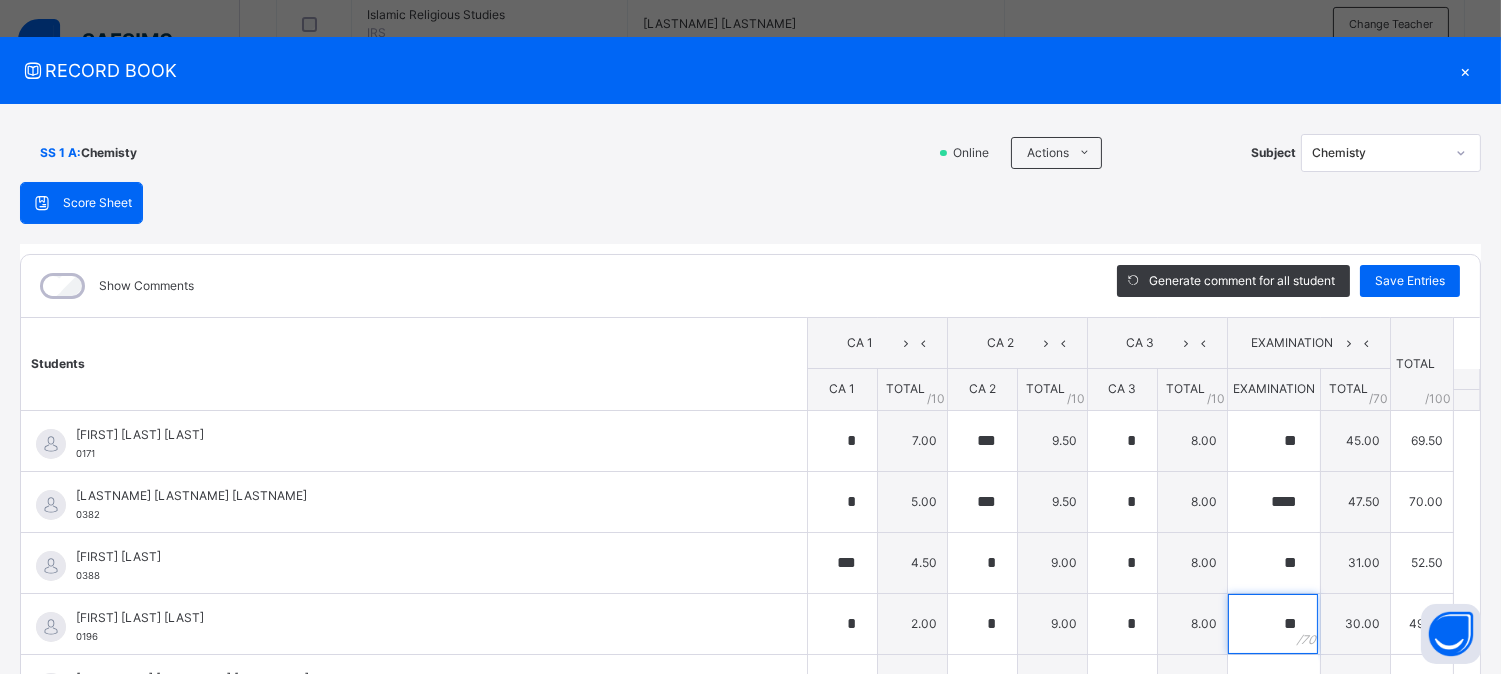 scroll, scrollTop: 0, scrollLeft: 0, axis: both 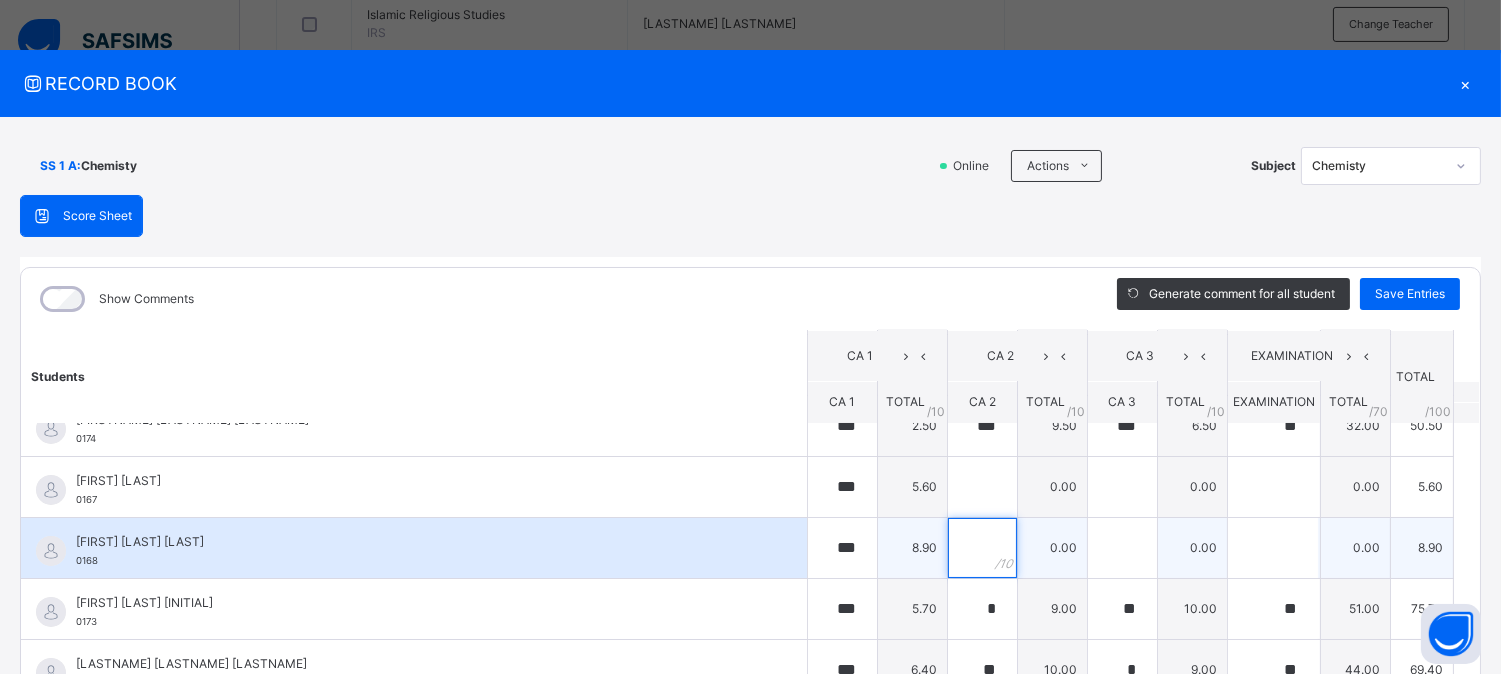 click at bounding box center (982, 548) 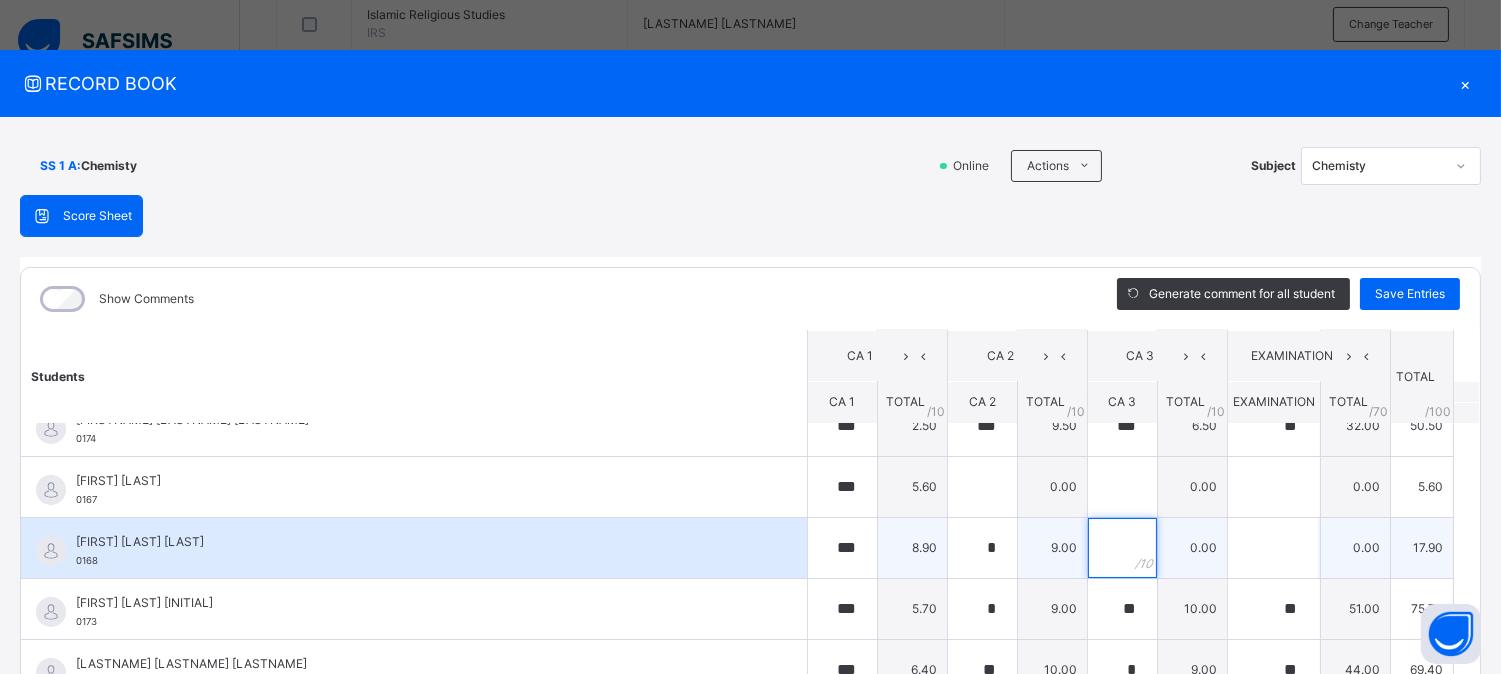 click at bounding box center [1122, 548] 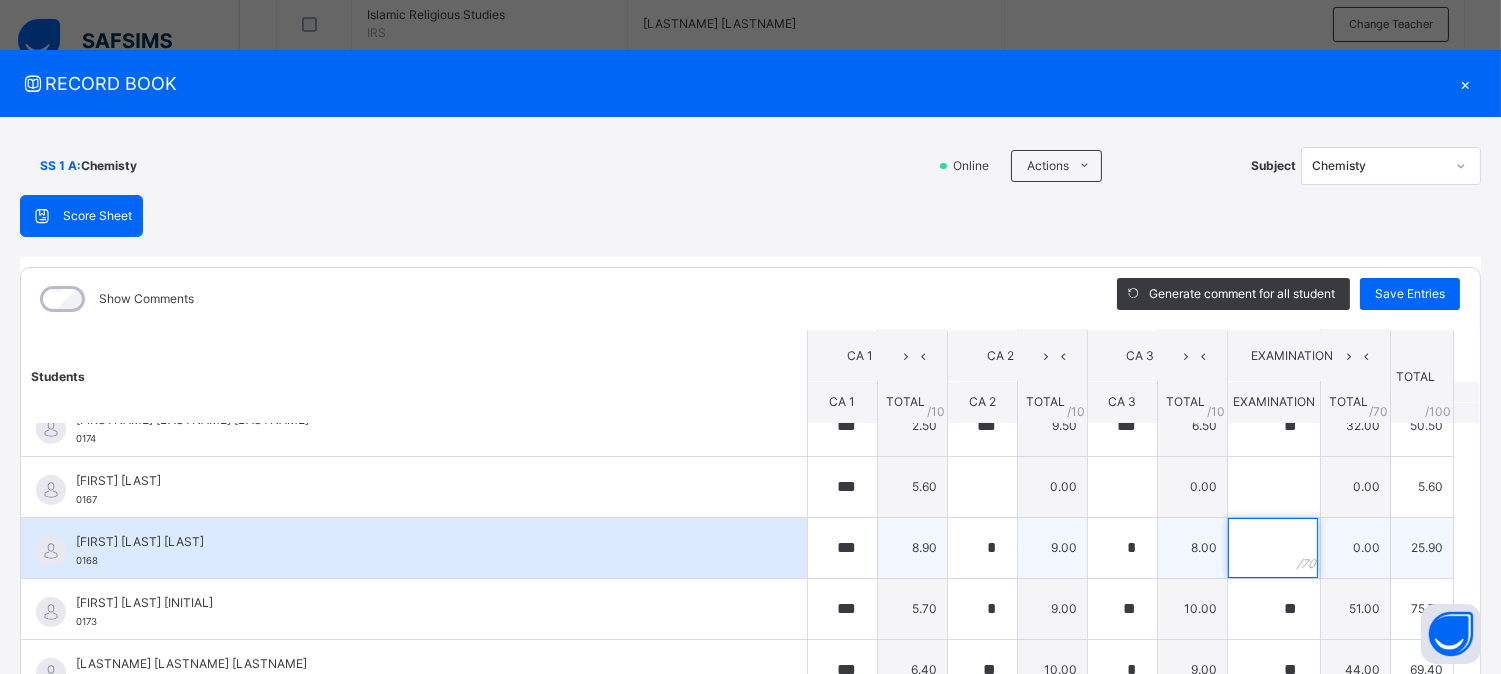 click at bounding box center [1273, 548] 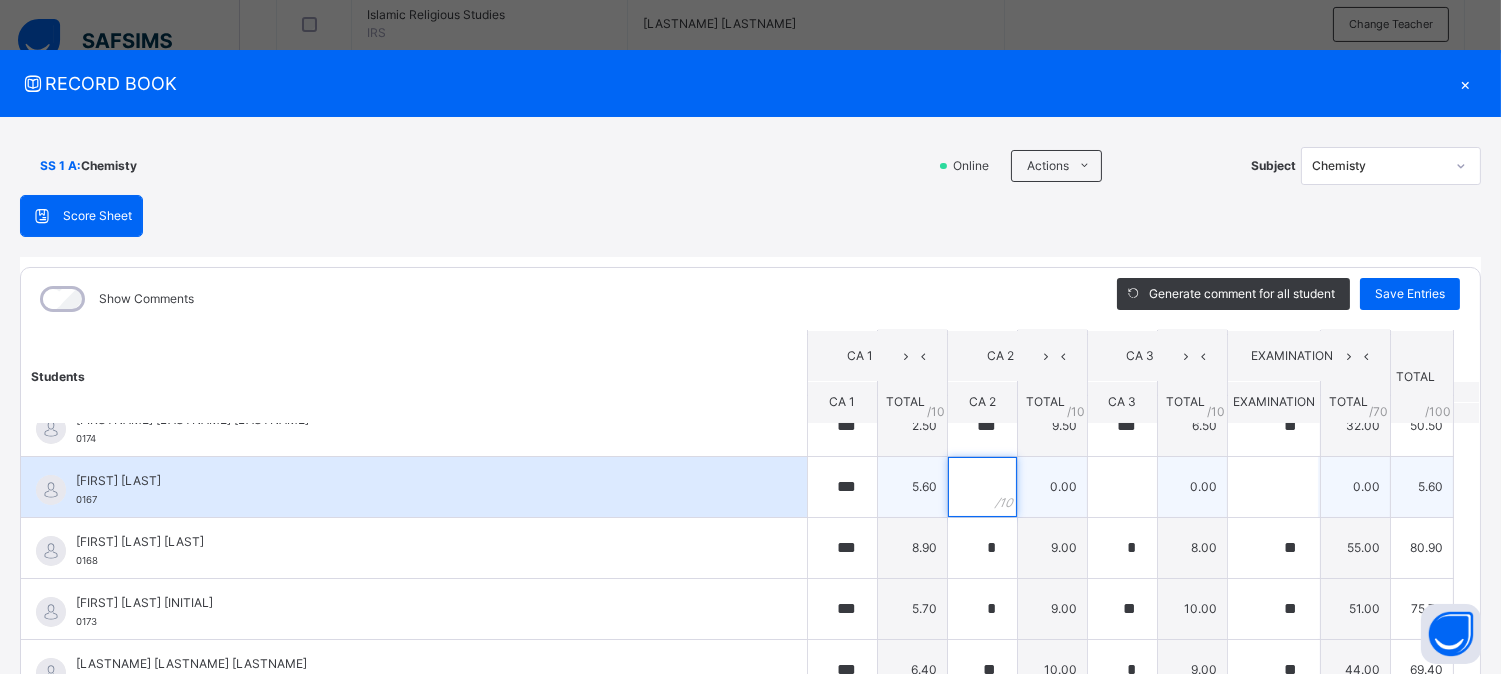click at bounding box center [982, 487] 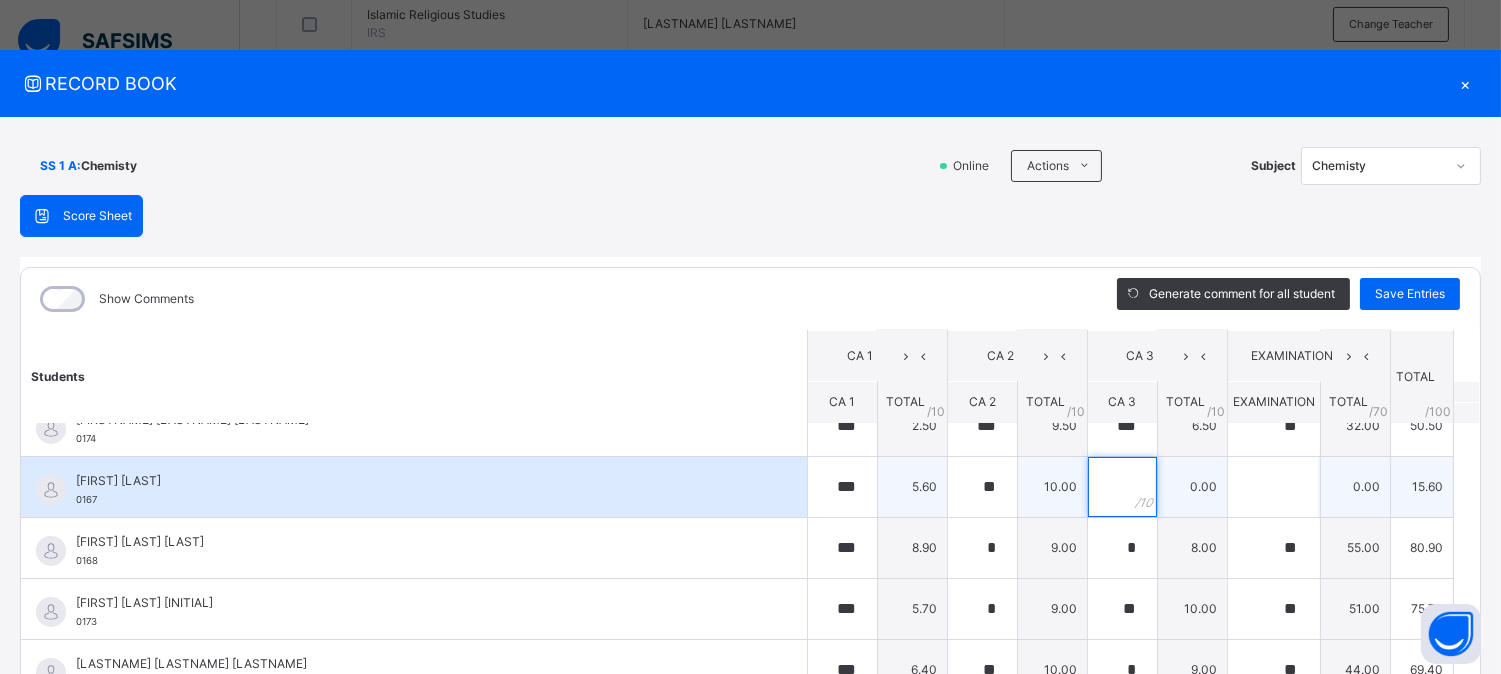 click at bounding box center (1122, 487) 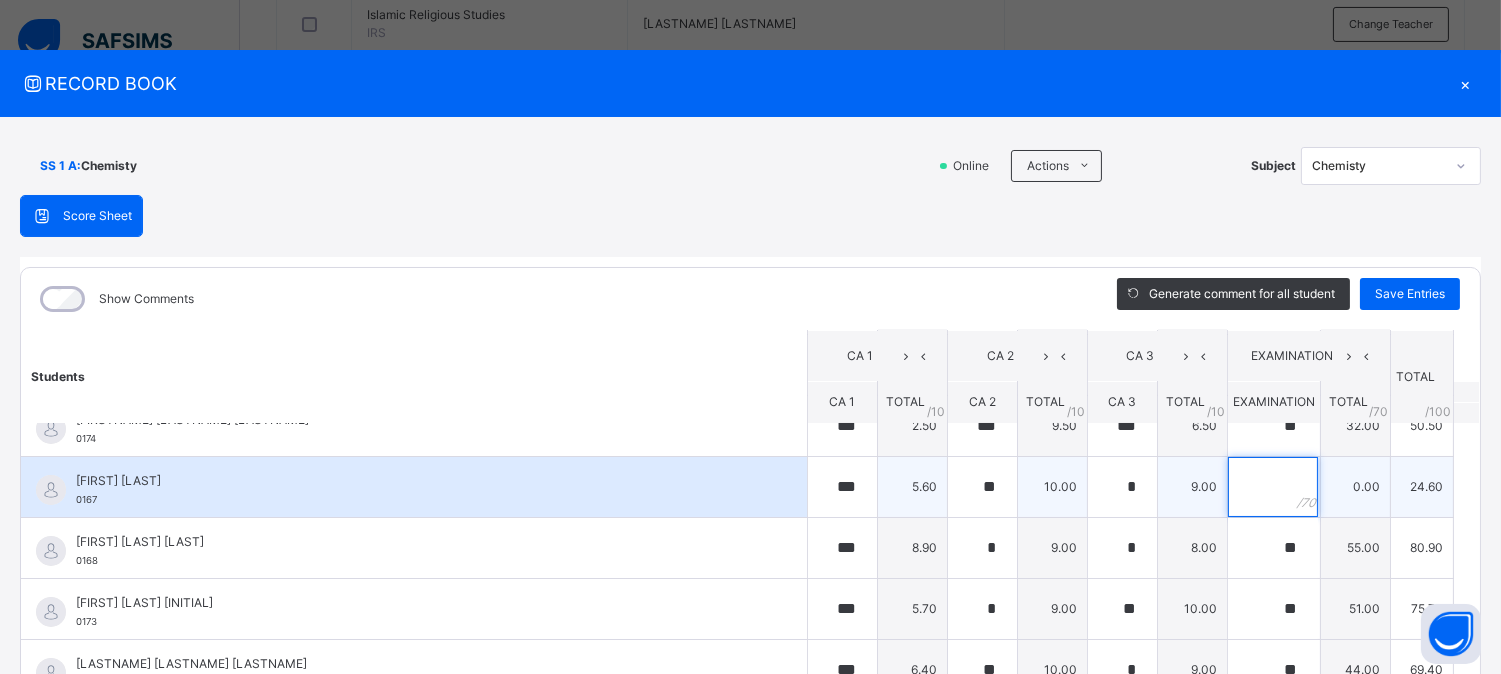 click at bounding box center [1273, 487] 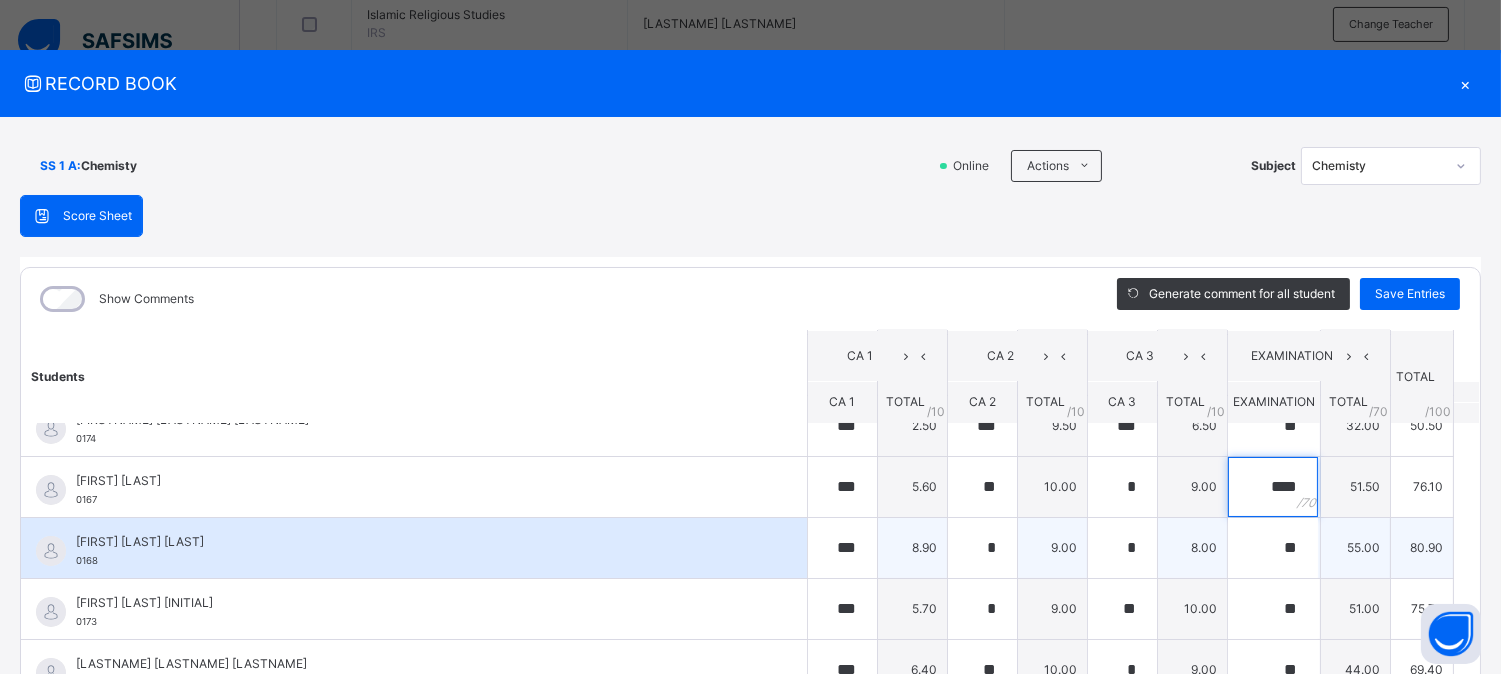 scroll, scrollTop: 0, scrollLeft: 0, axis: both 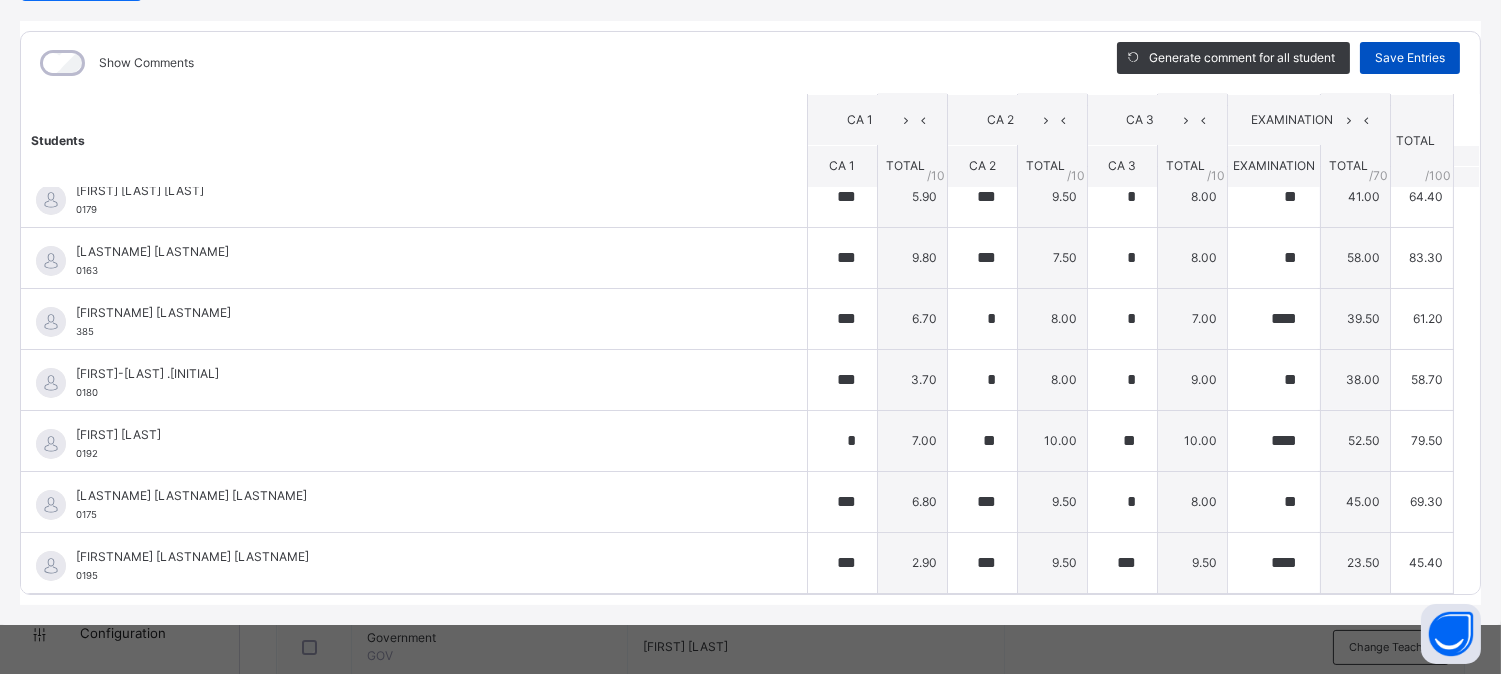 click on "Save Entries" at bounding box center [1410, 58] 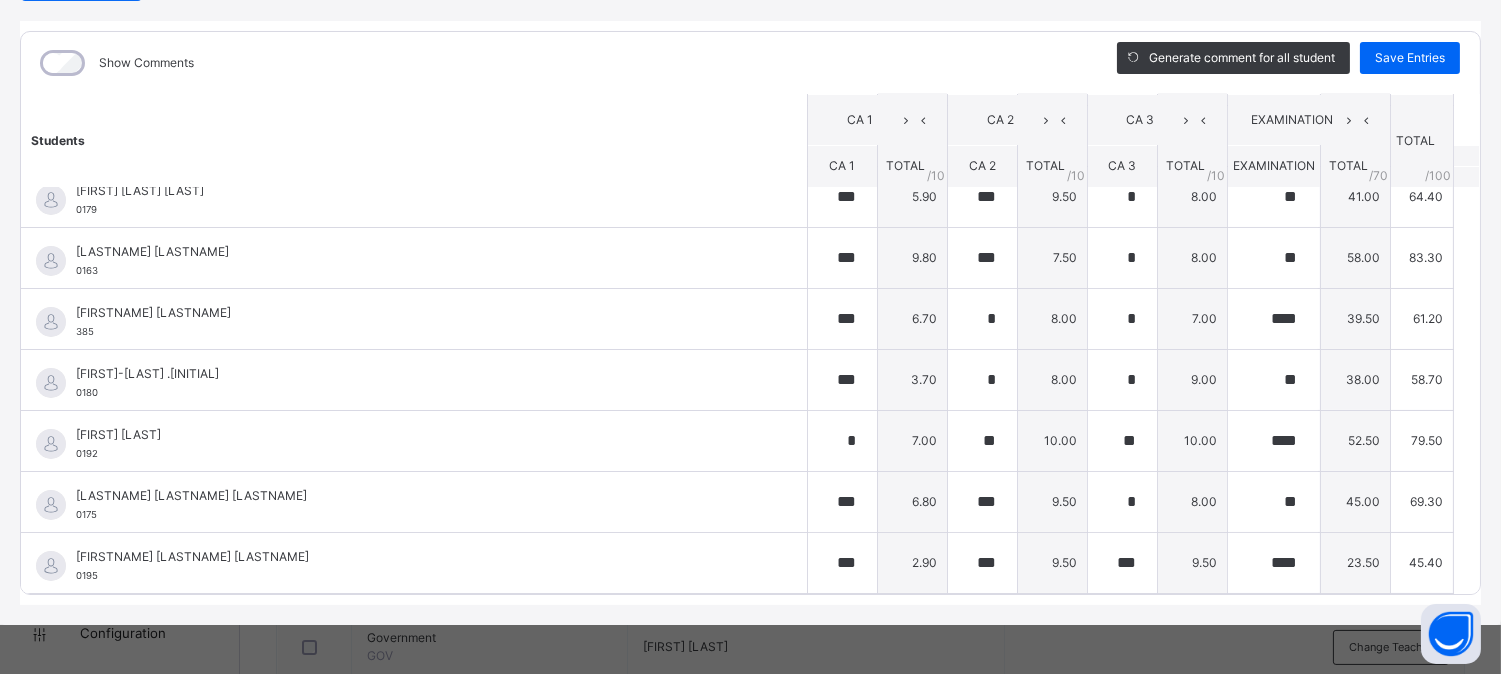 scroll, scrollTop: 0, scrollLeft: 0, axis: both 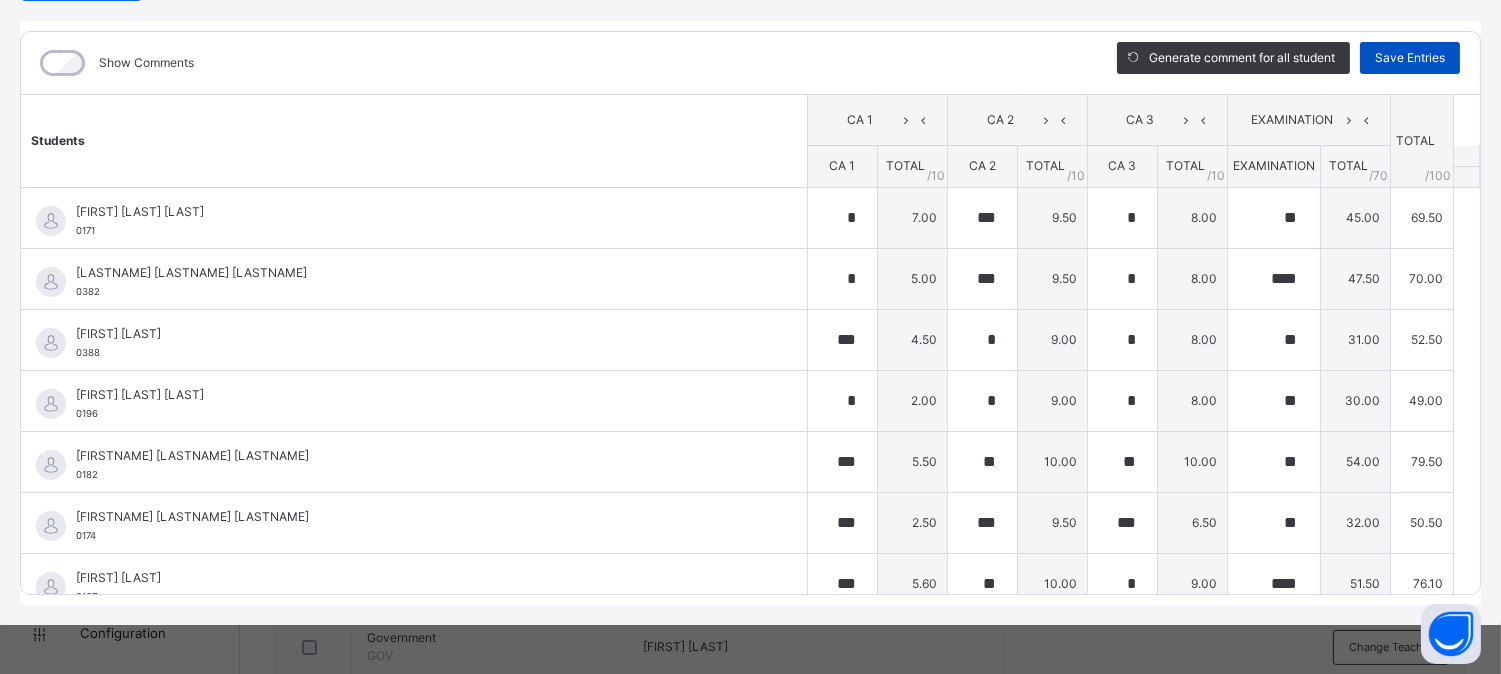 click on "Save Entries" at bounding box center [1410, 58] 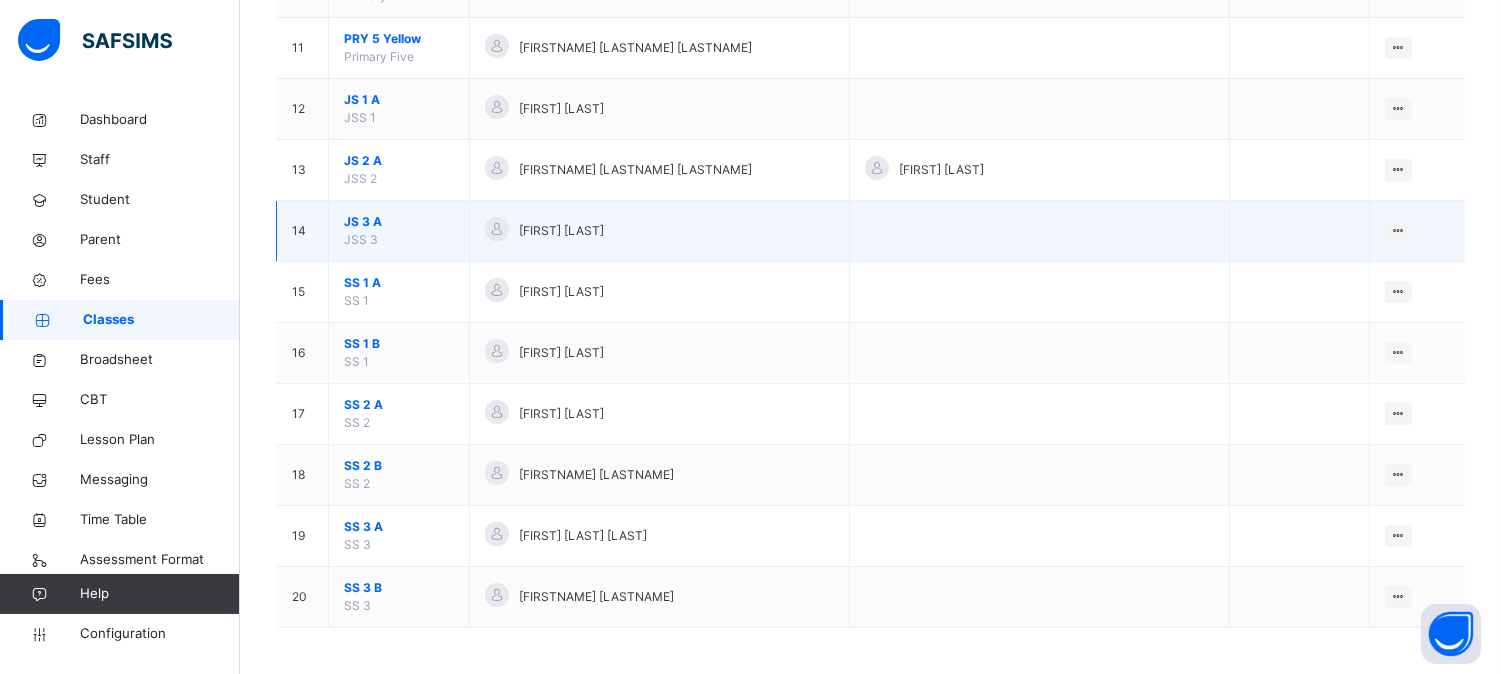 scroll, scrollTop: 835, scrollLeft: 0, axis: vertical 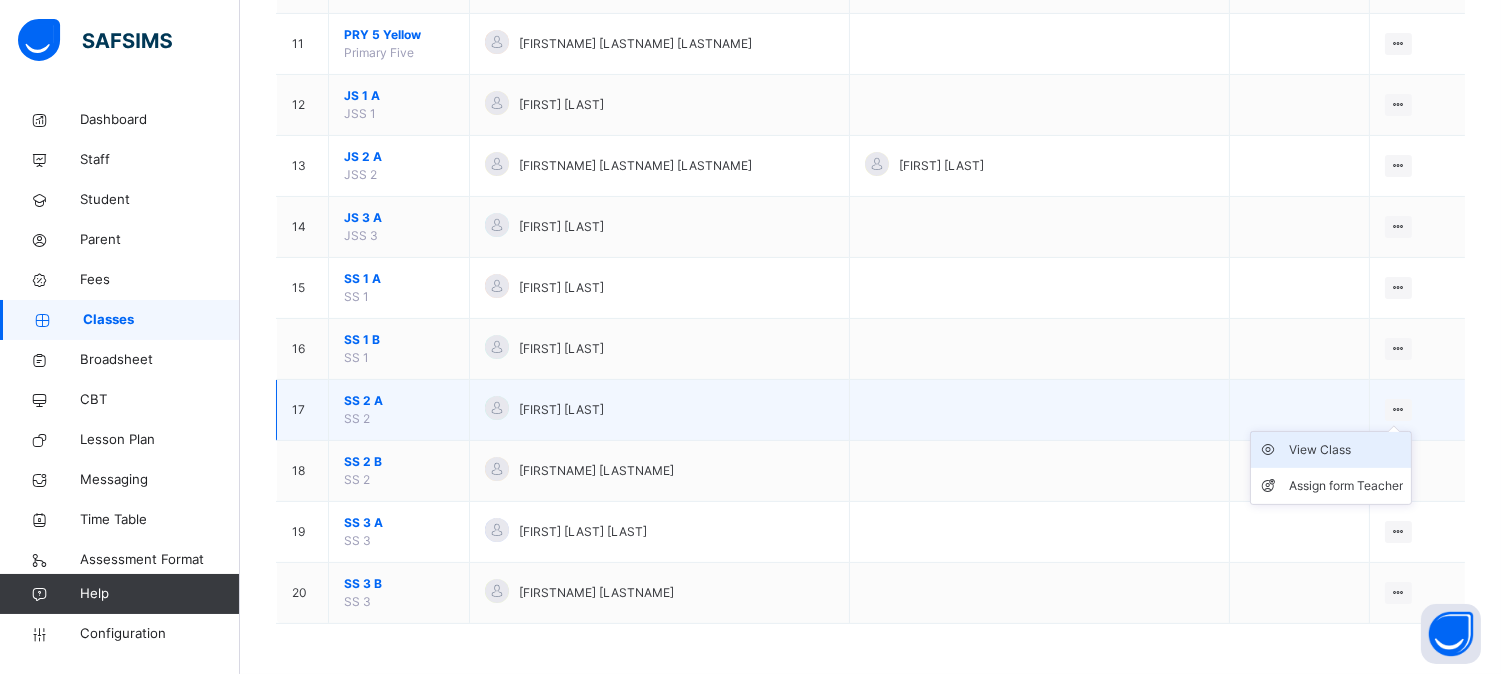 click on "View Class" at bounding box center [1346, 450] 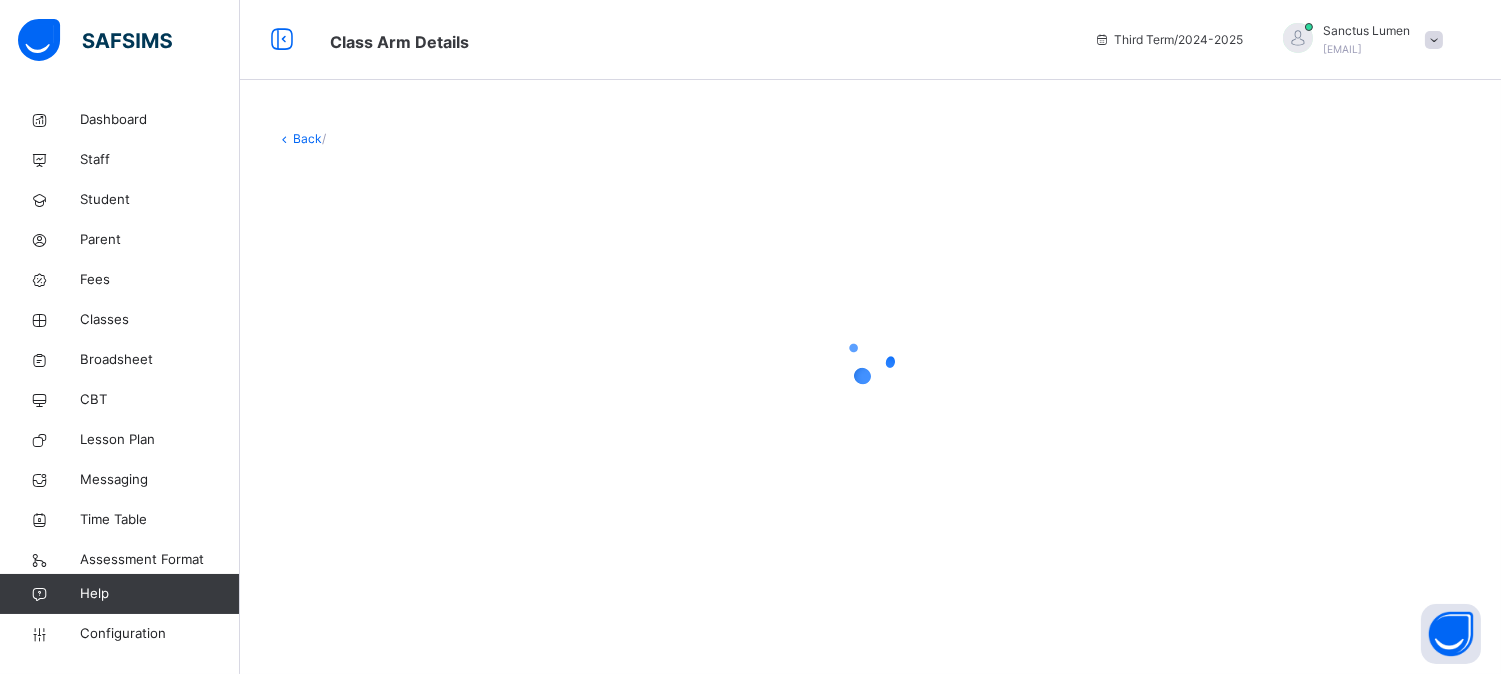 scroll, scrollTop: 0, scrollLeft: 0, axis: both 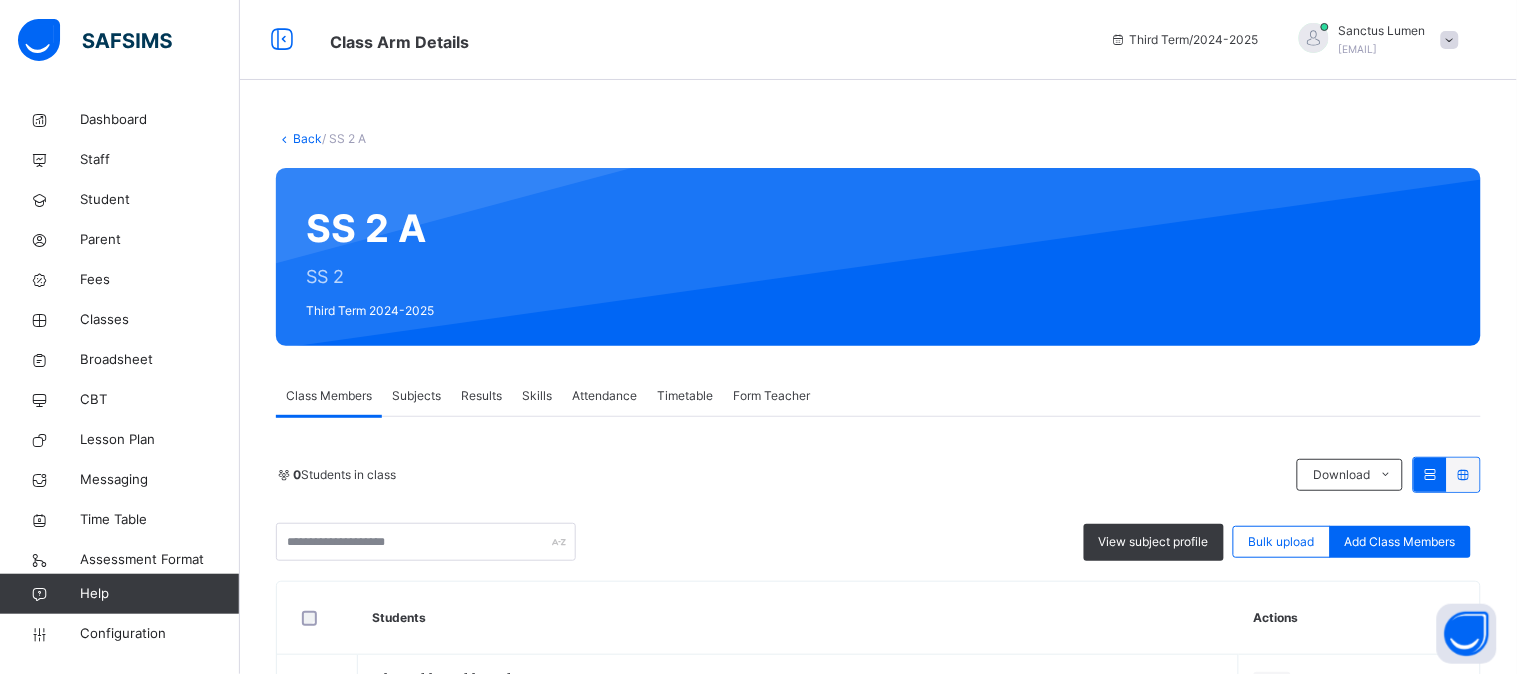 click on "Subjects" at bounding box center [416, 396] 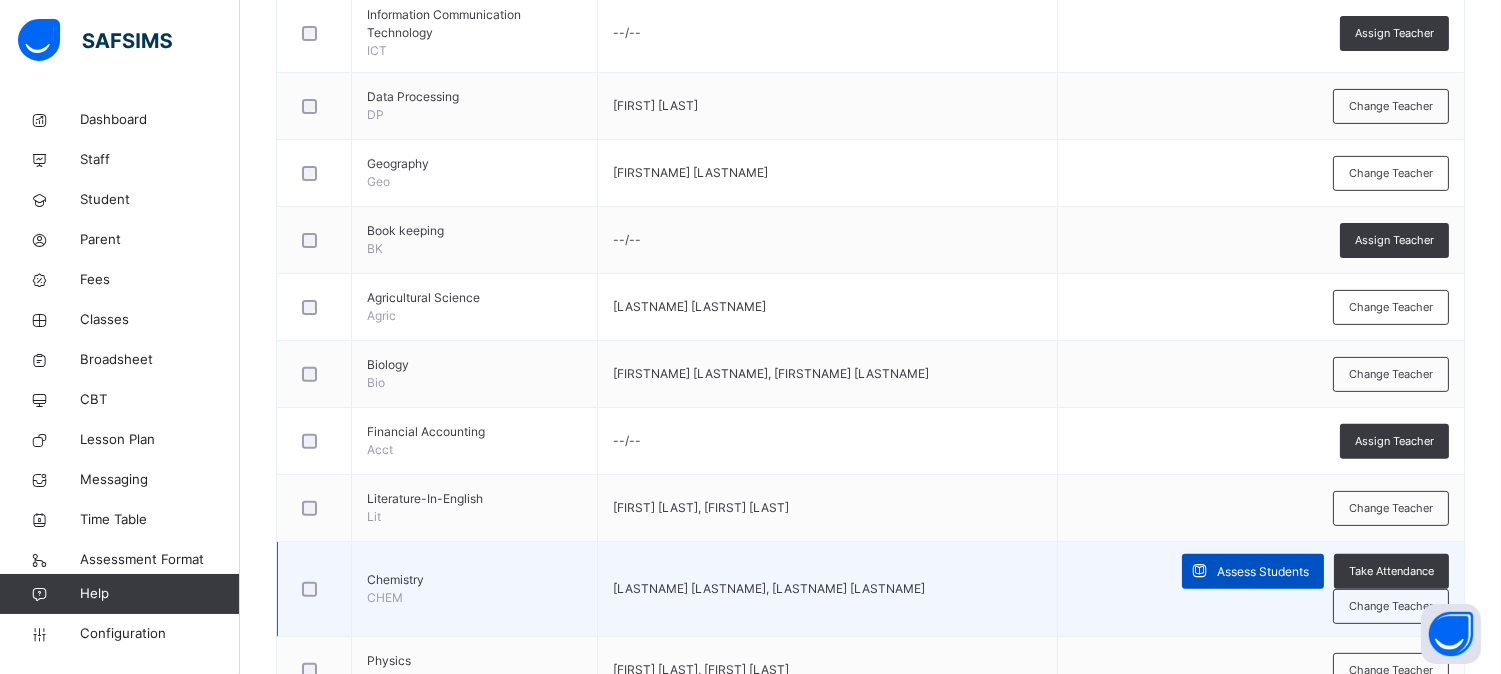scroll, scrollTop: 1683, scrollLeft: 0, axis: vertical 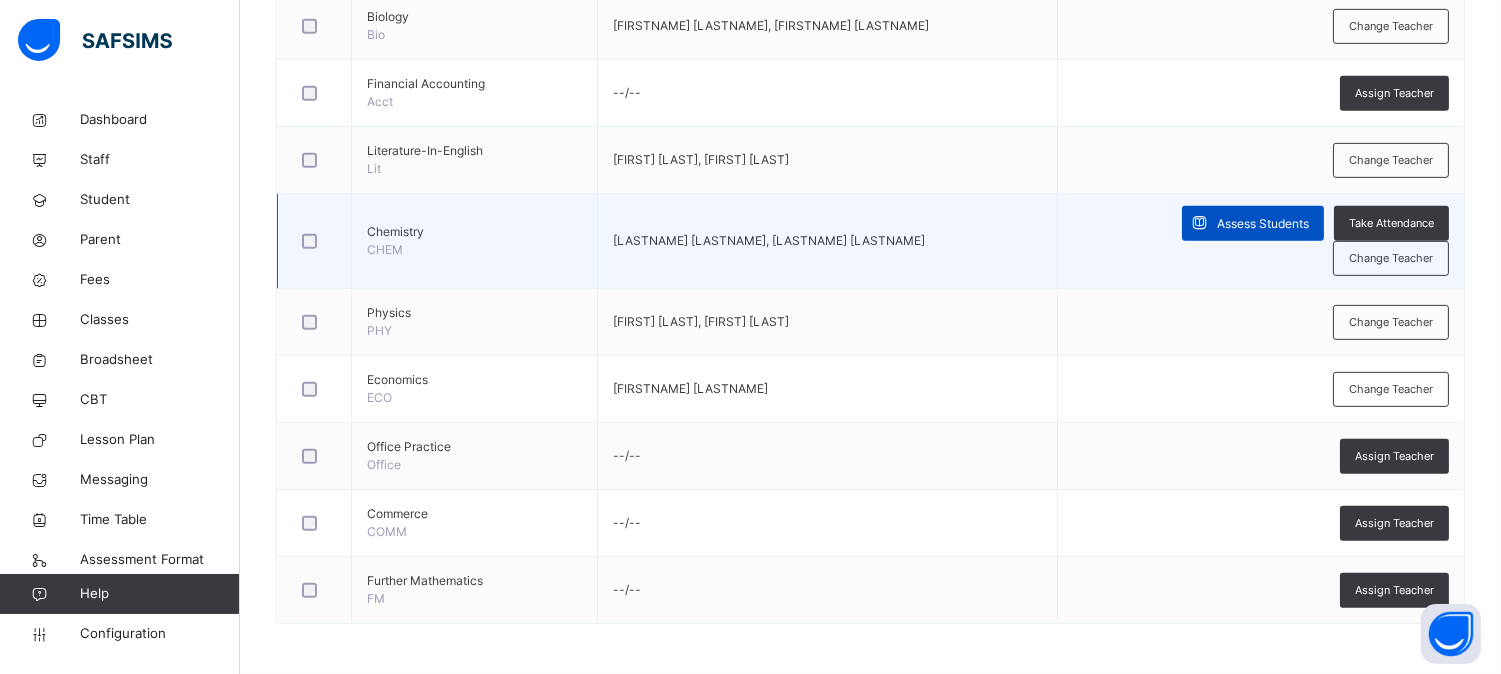 click on "Assess Students" at bounding box center (1253, 223) 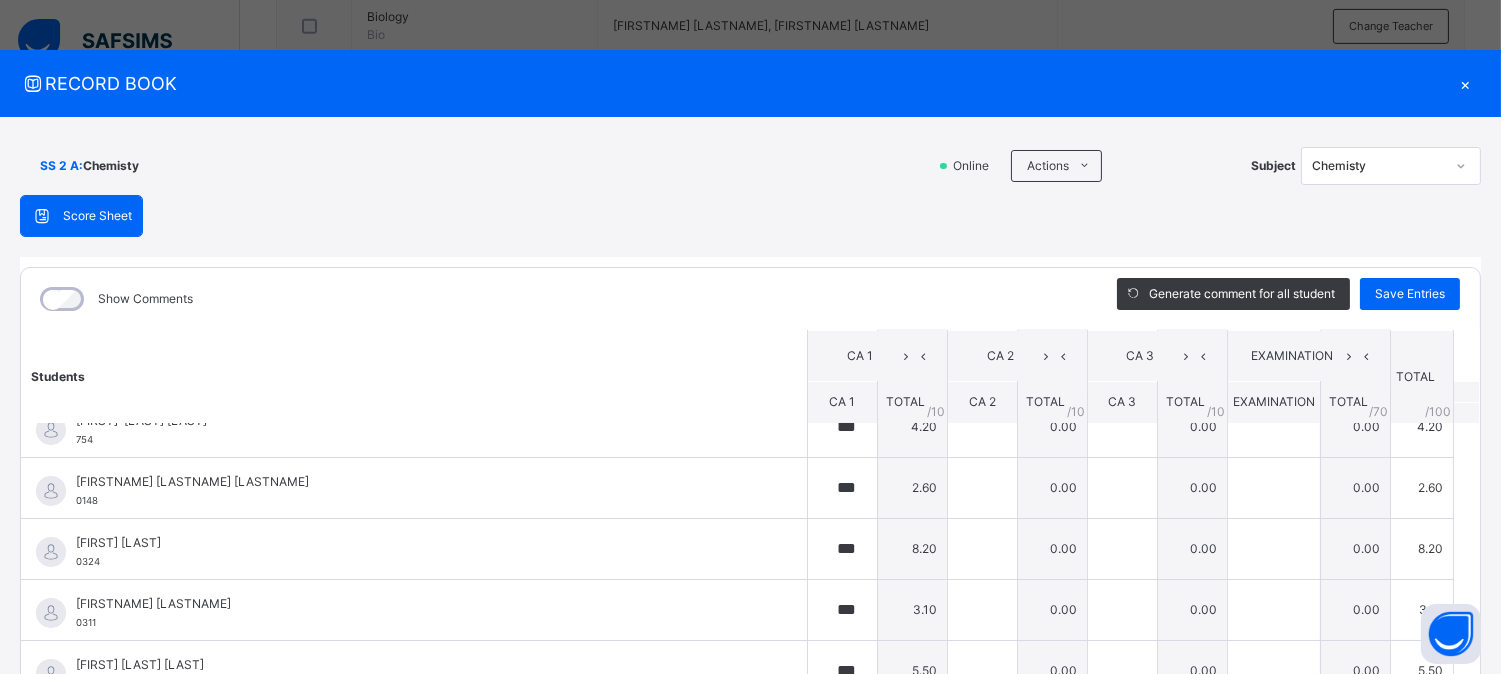 scroll, scrollTop: 333, scrollLeft: 0, axis: vertical 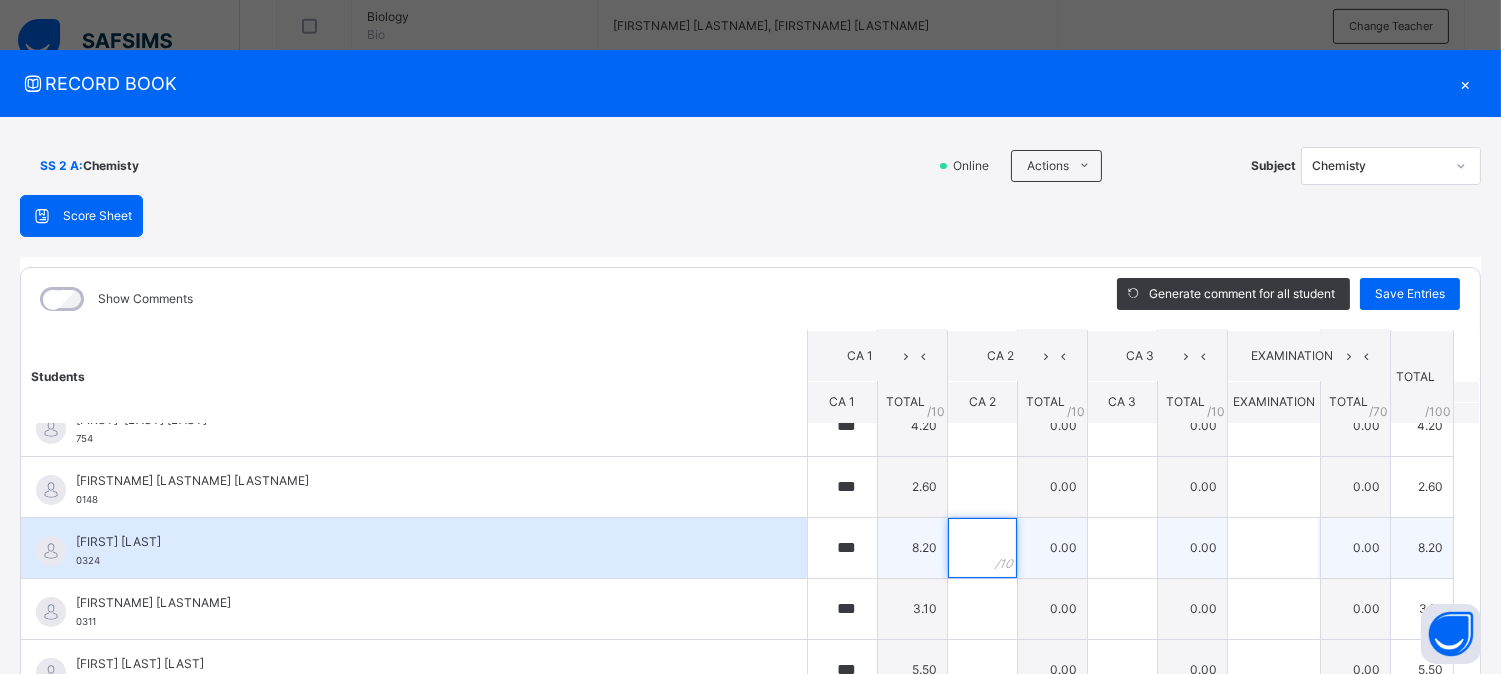 click at bounding box center (982, 548) 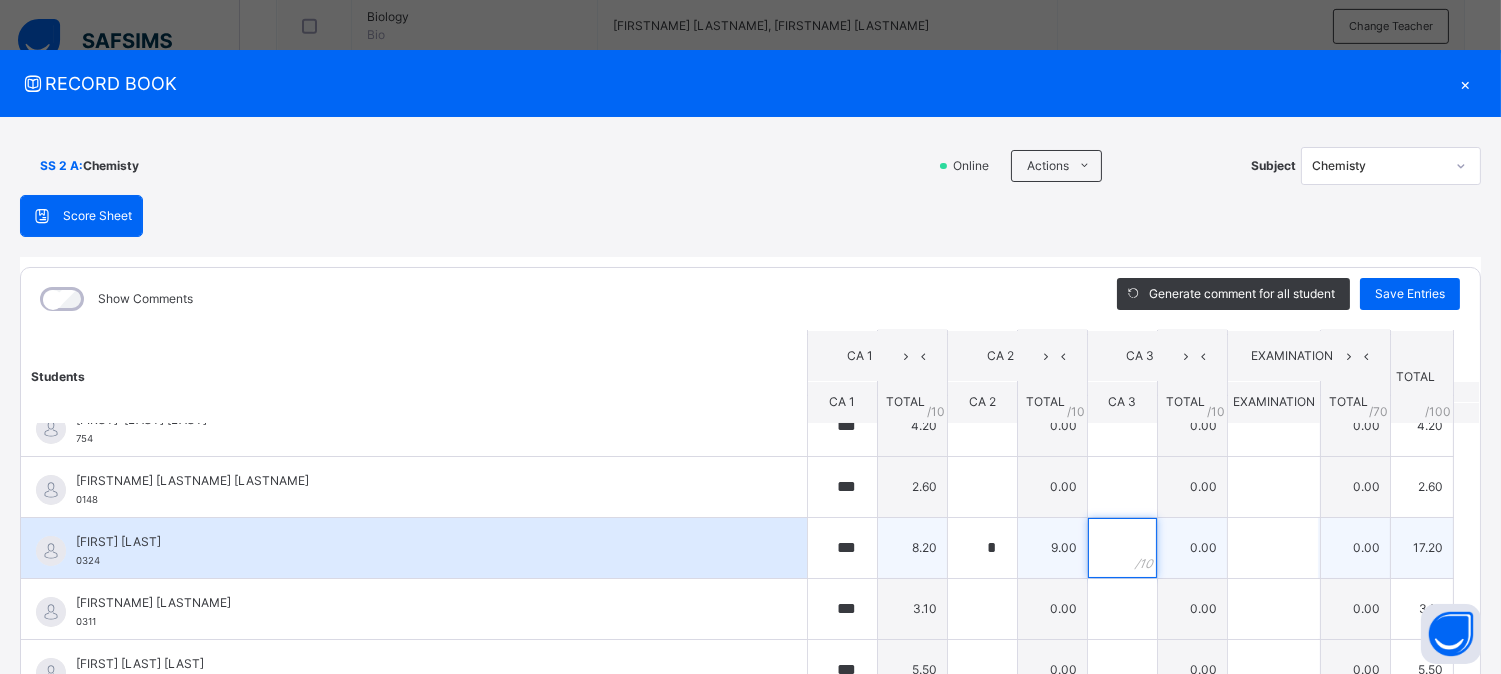 click at bounding box center (1122, 548) 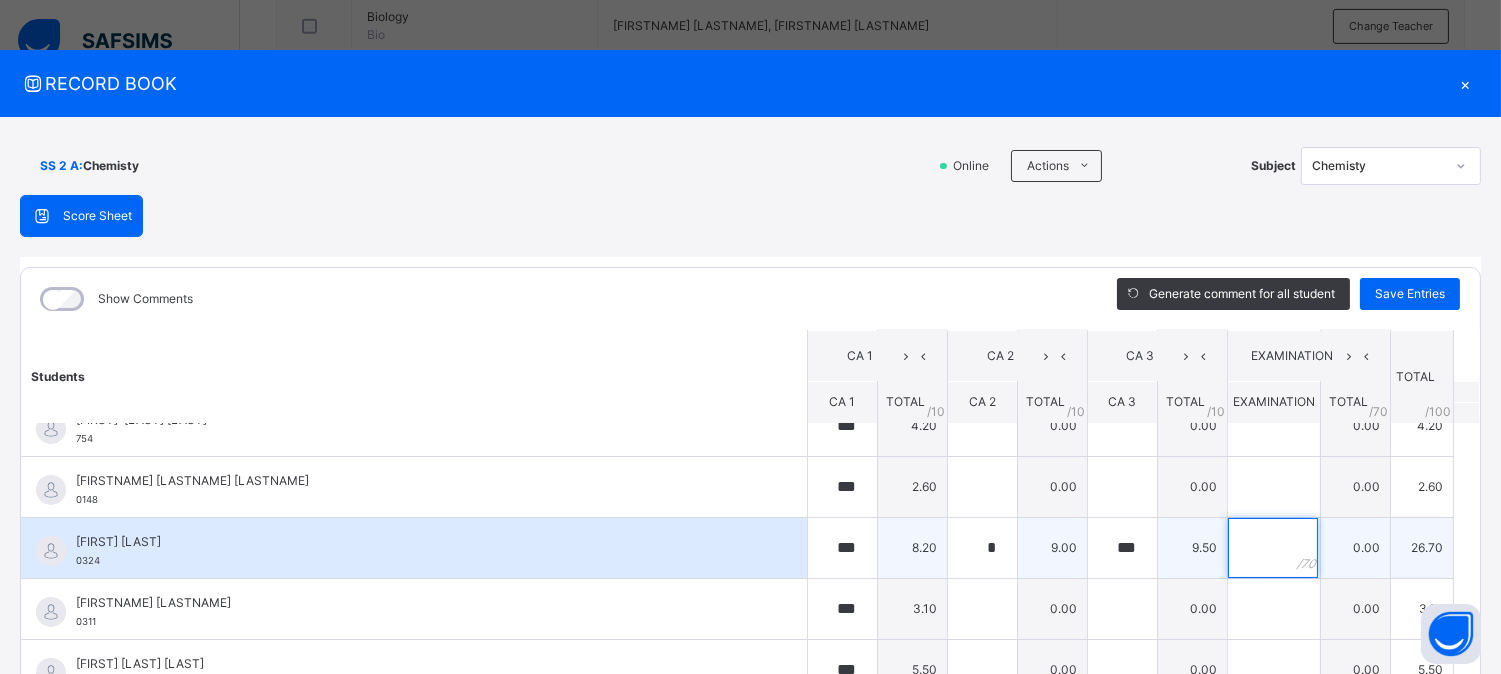 click at bounding box center (1273, 548) 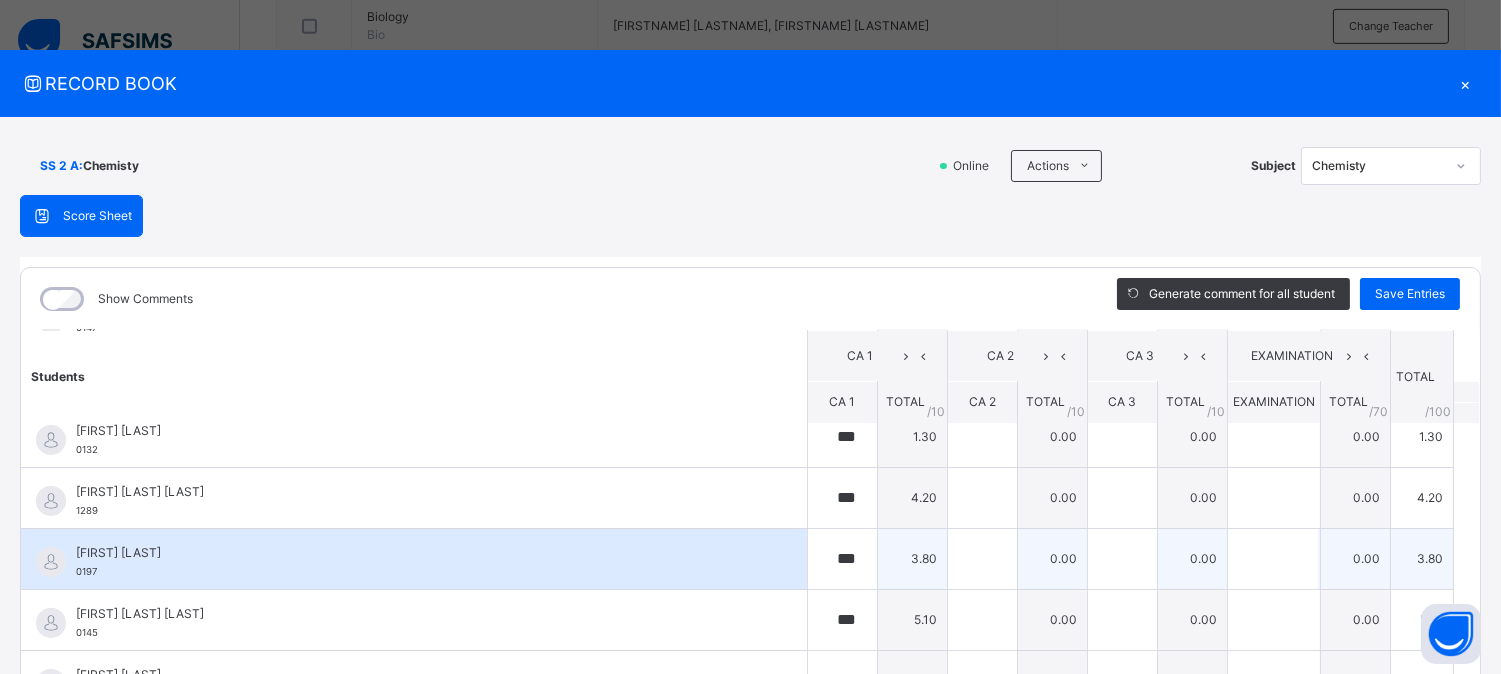 scroll, scrollTop: 816, scrollLeft: 0, axis: vertical 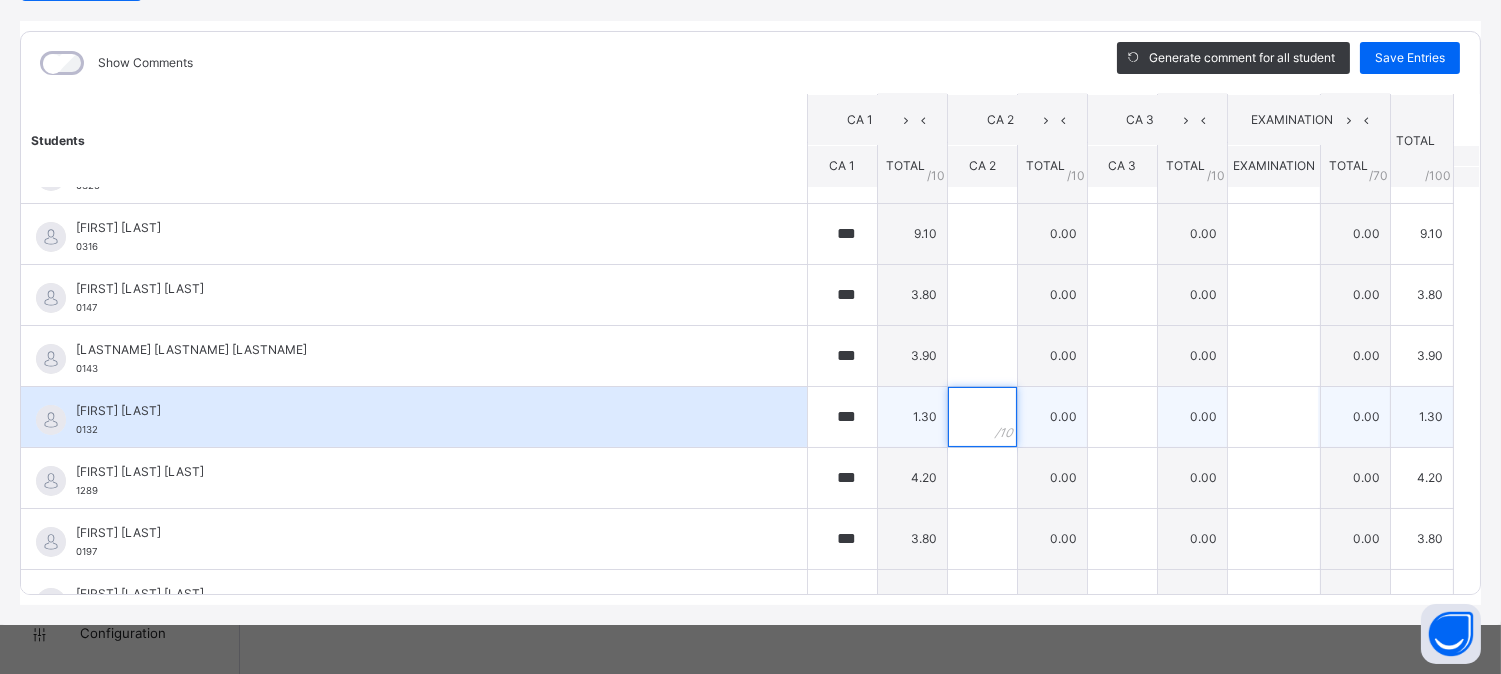 click at bounding box center (982, 417) 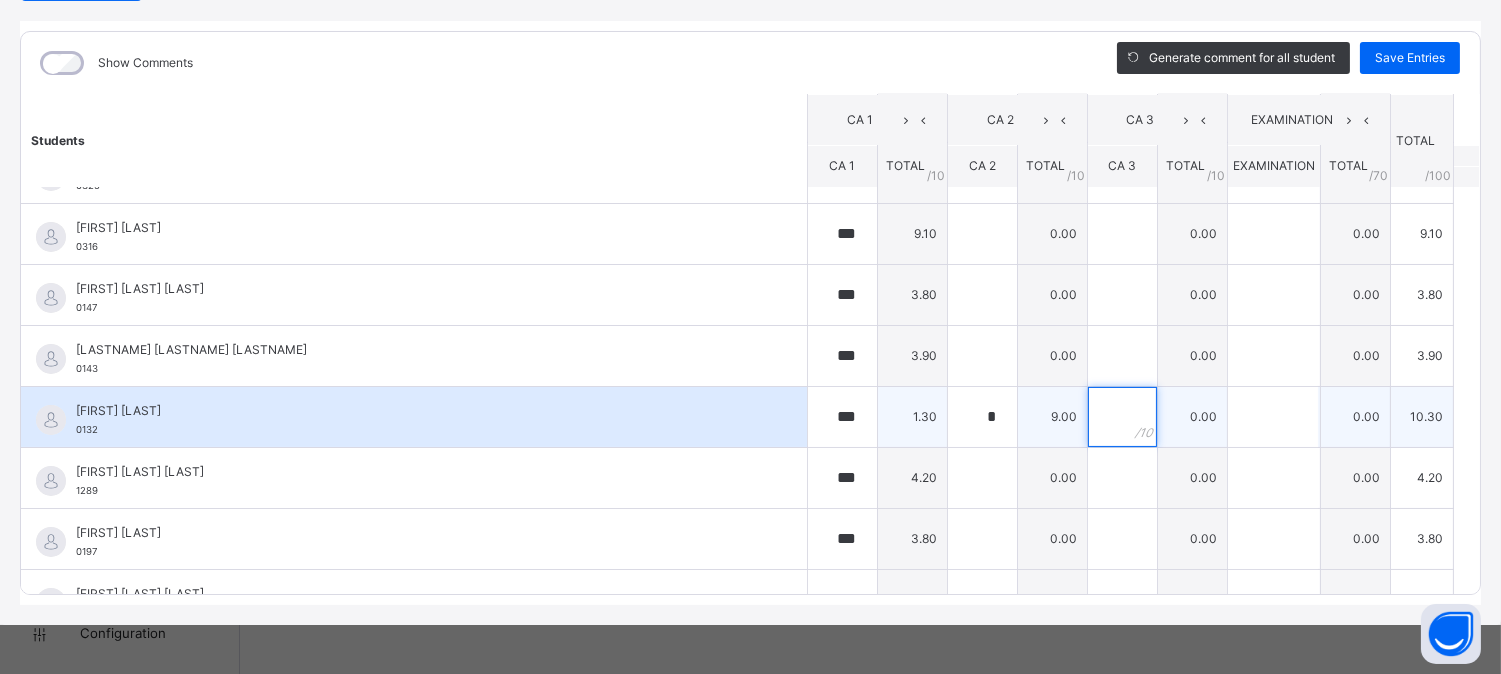 click at bounding box center (1122, 417) 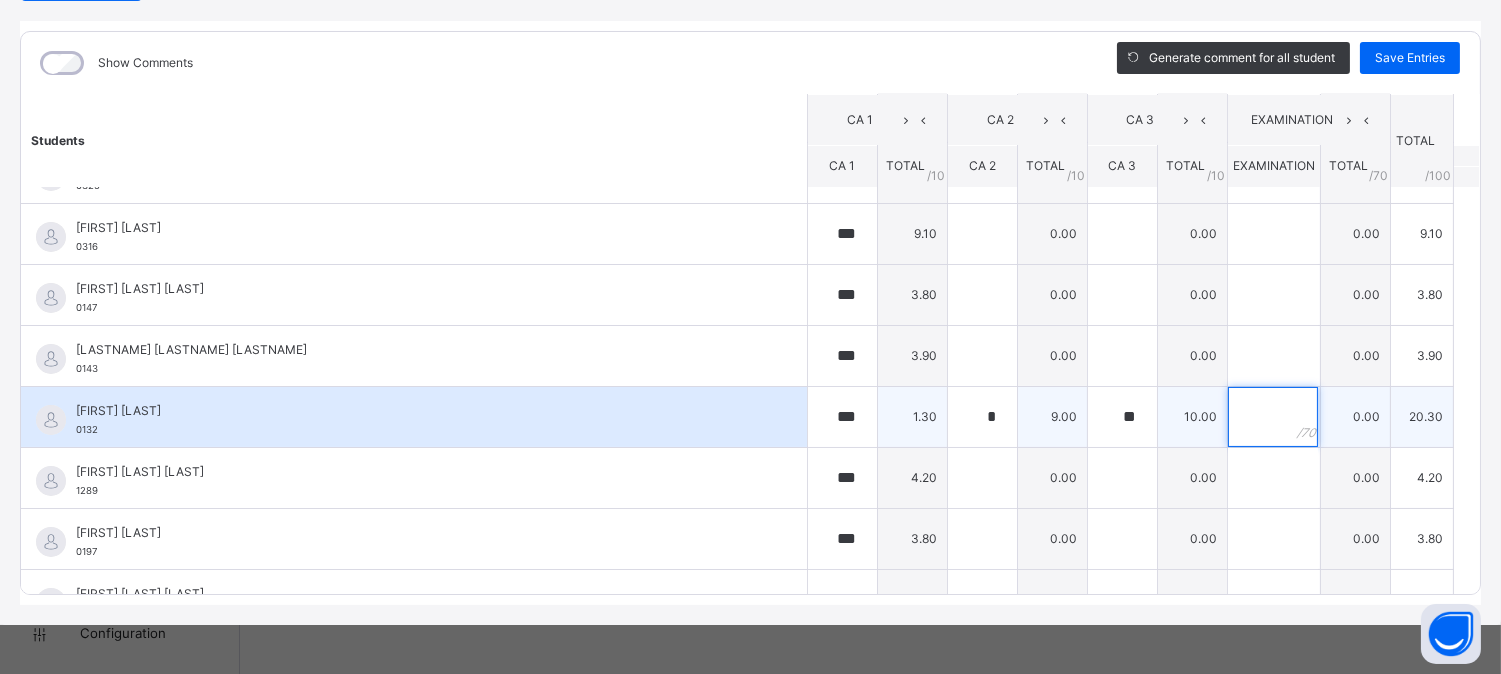 click at bounding box center (1273, 417) 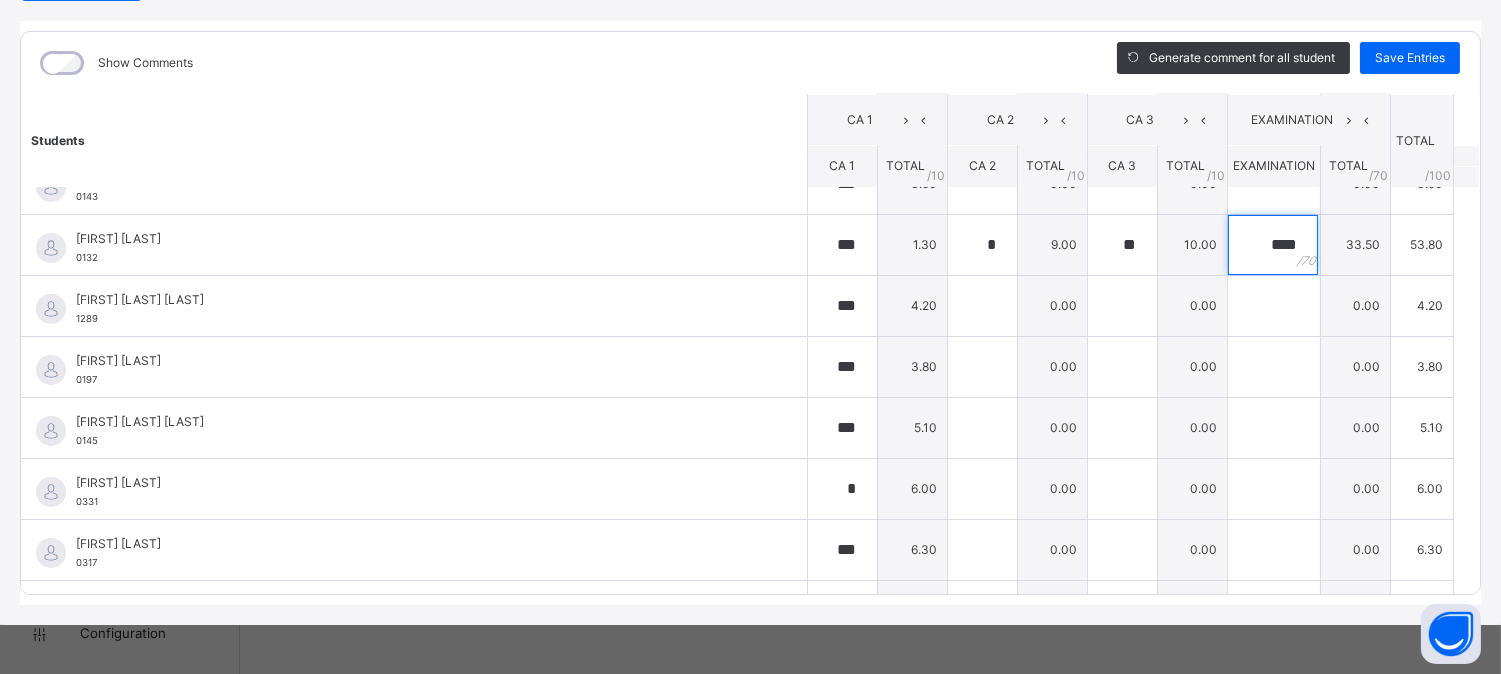 scroll, scrollTop: 816, scrollLeft: 0, axis: vertical 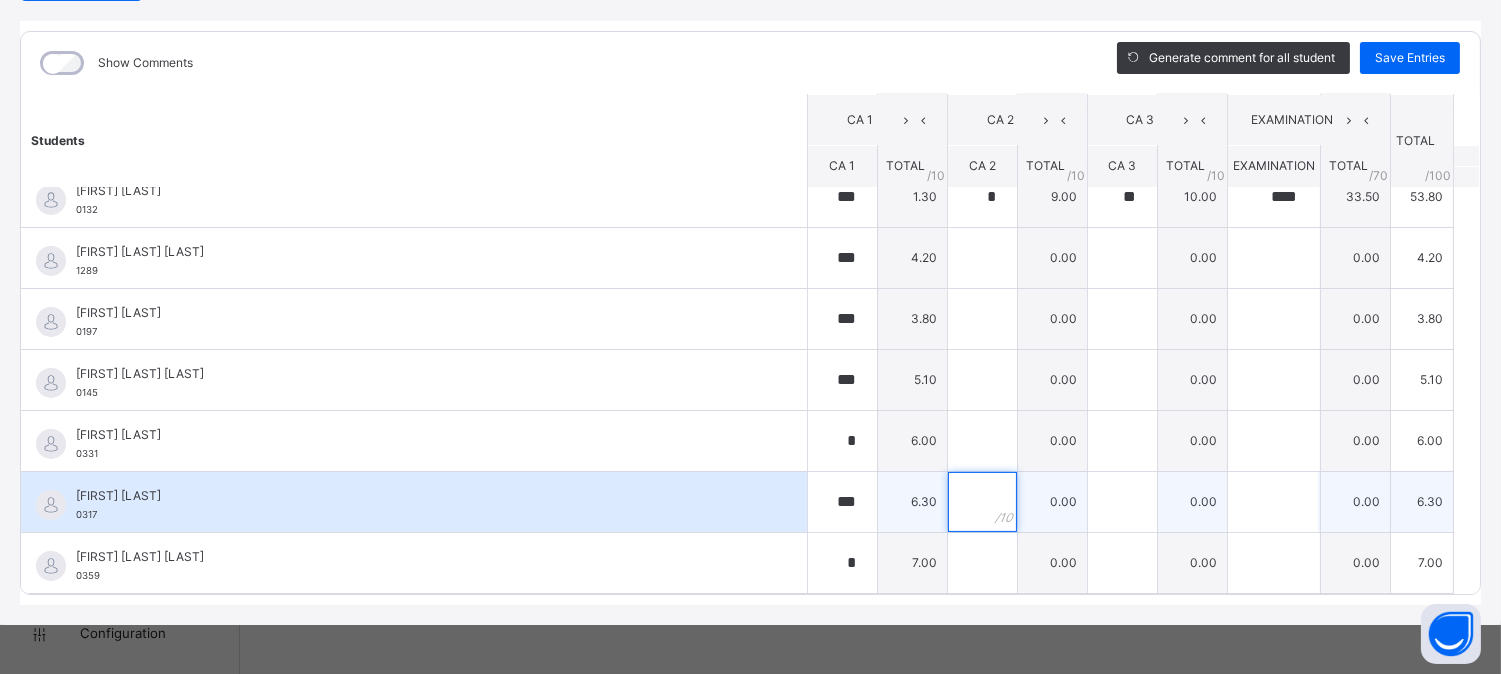 click at bounding box center [982, 502] 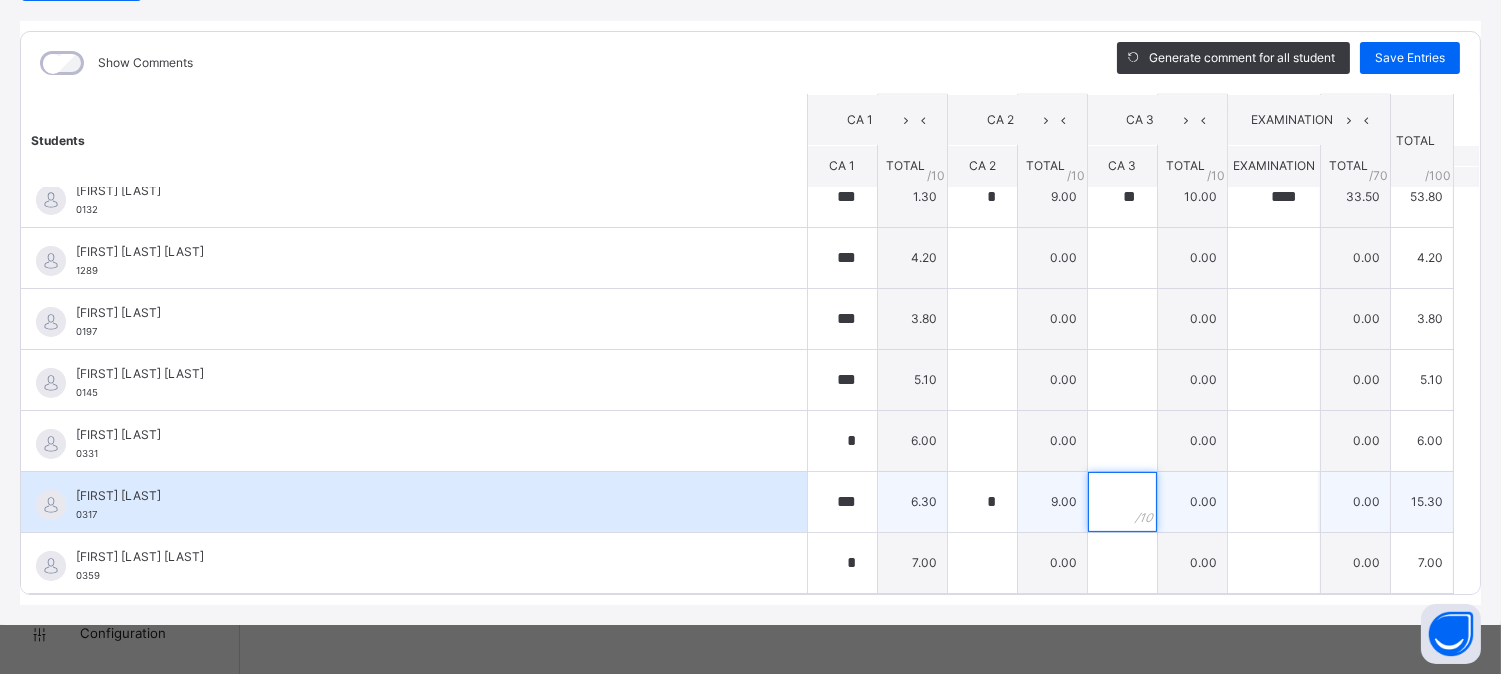 click at bounding box center [1122, 502] 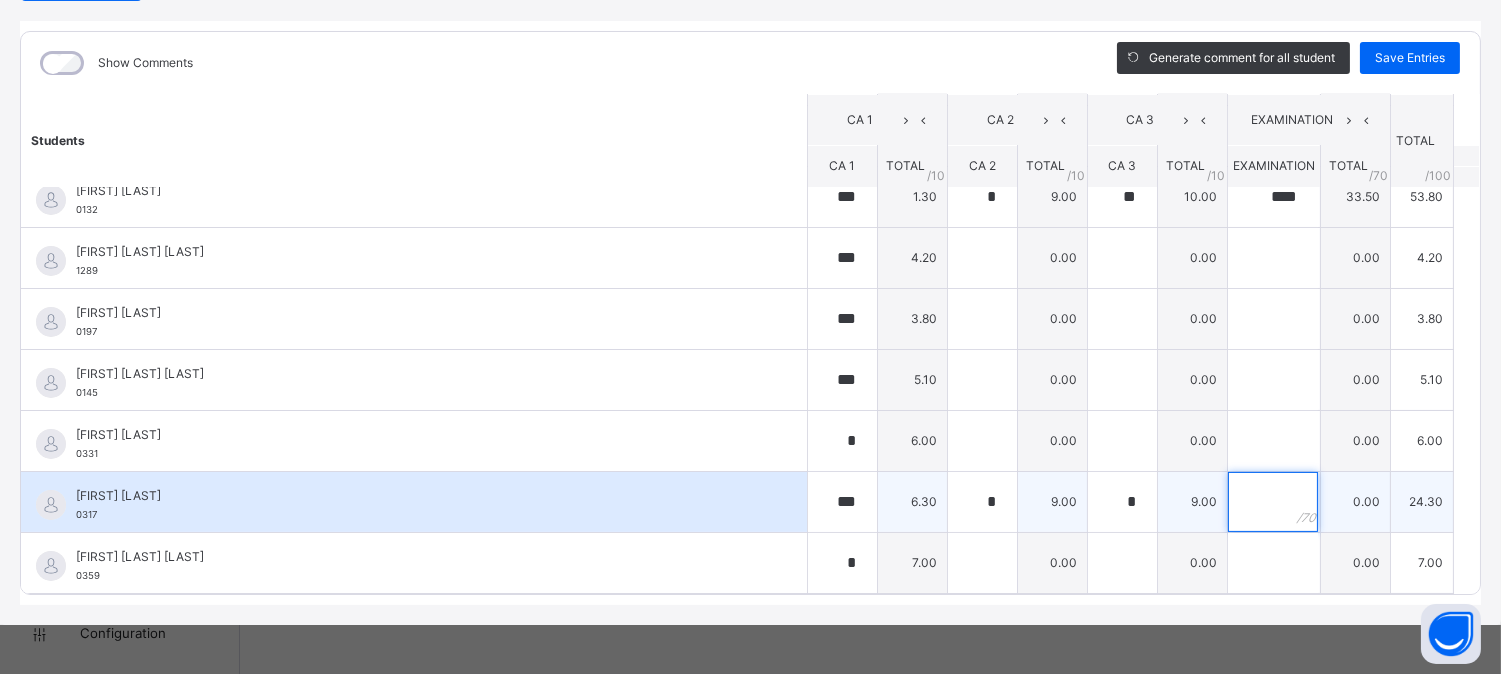 click at bounding box center [1273, 502] 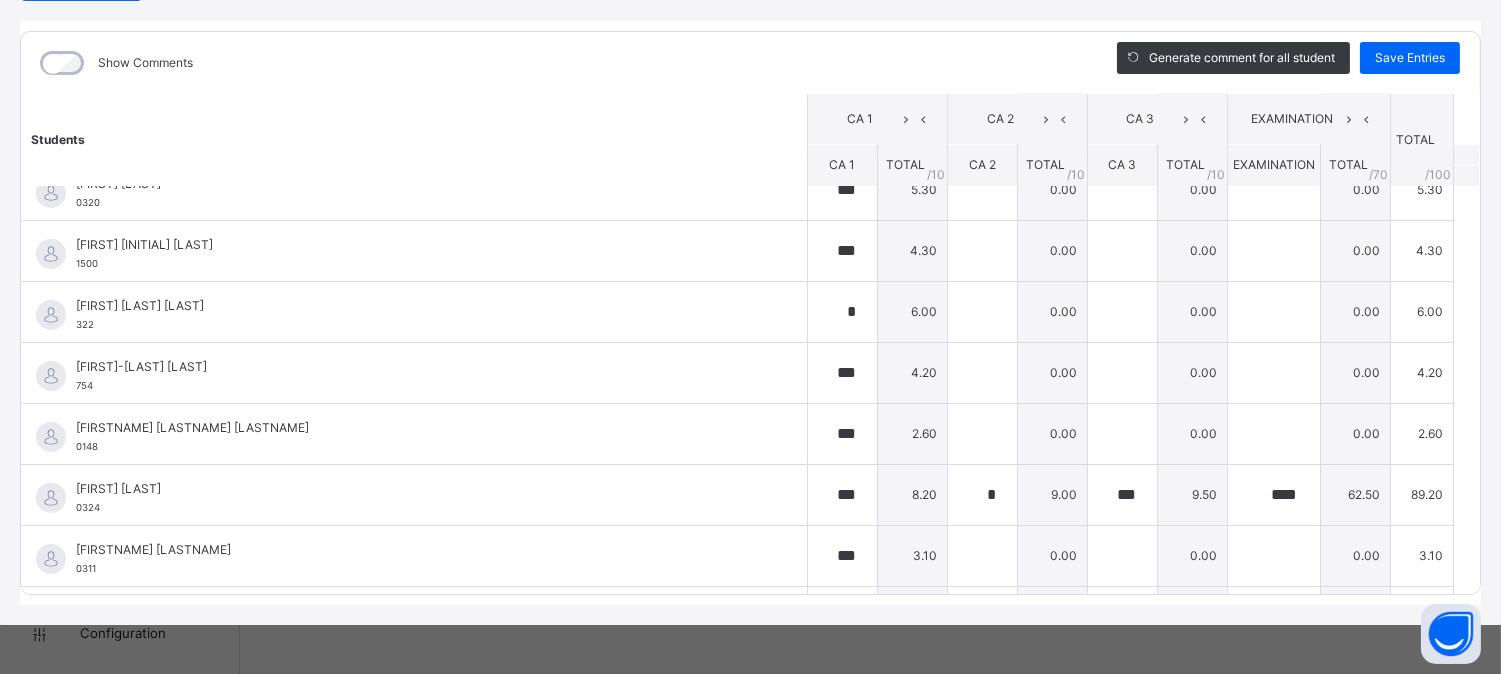 scroll, scrollTop: 38, scrollLeft: 0, axis: vertical 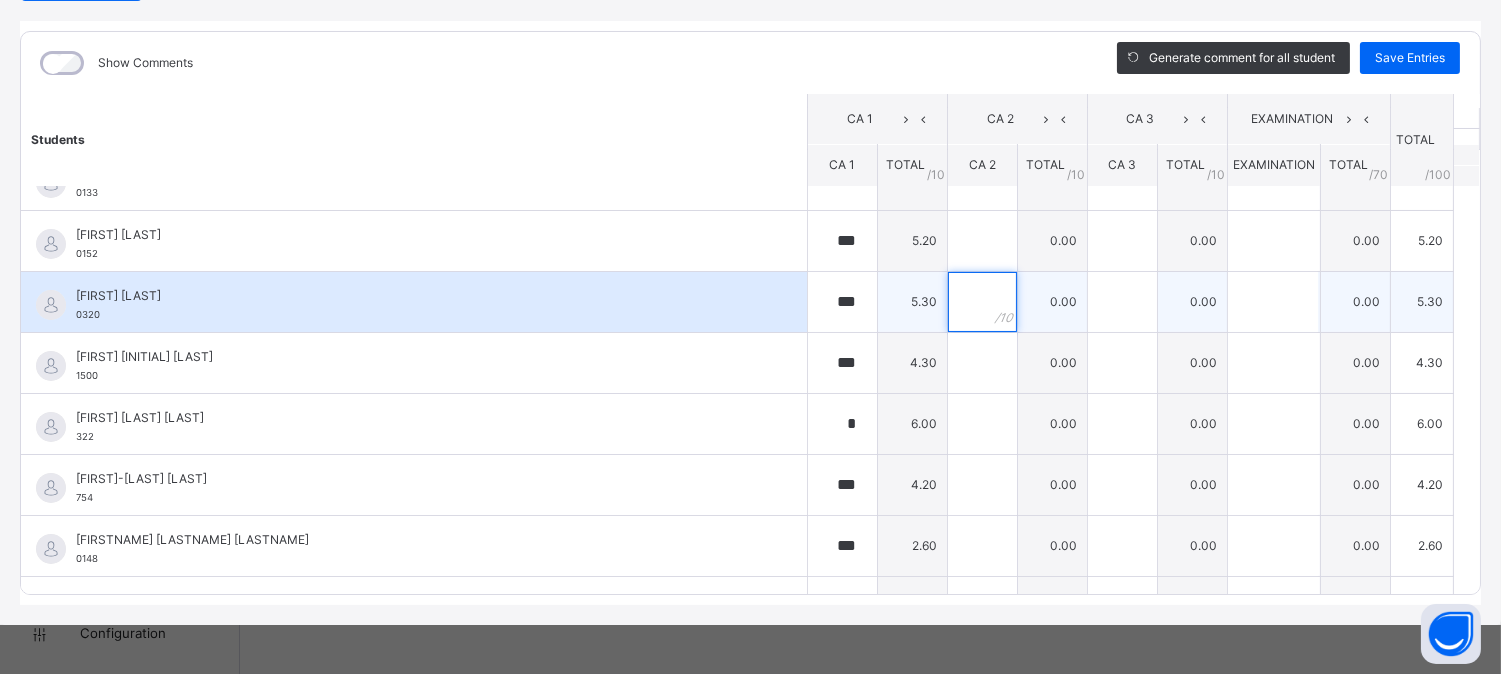 click at bounding box center [982, 302] 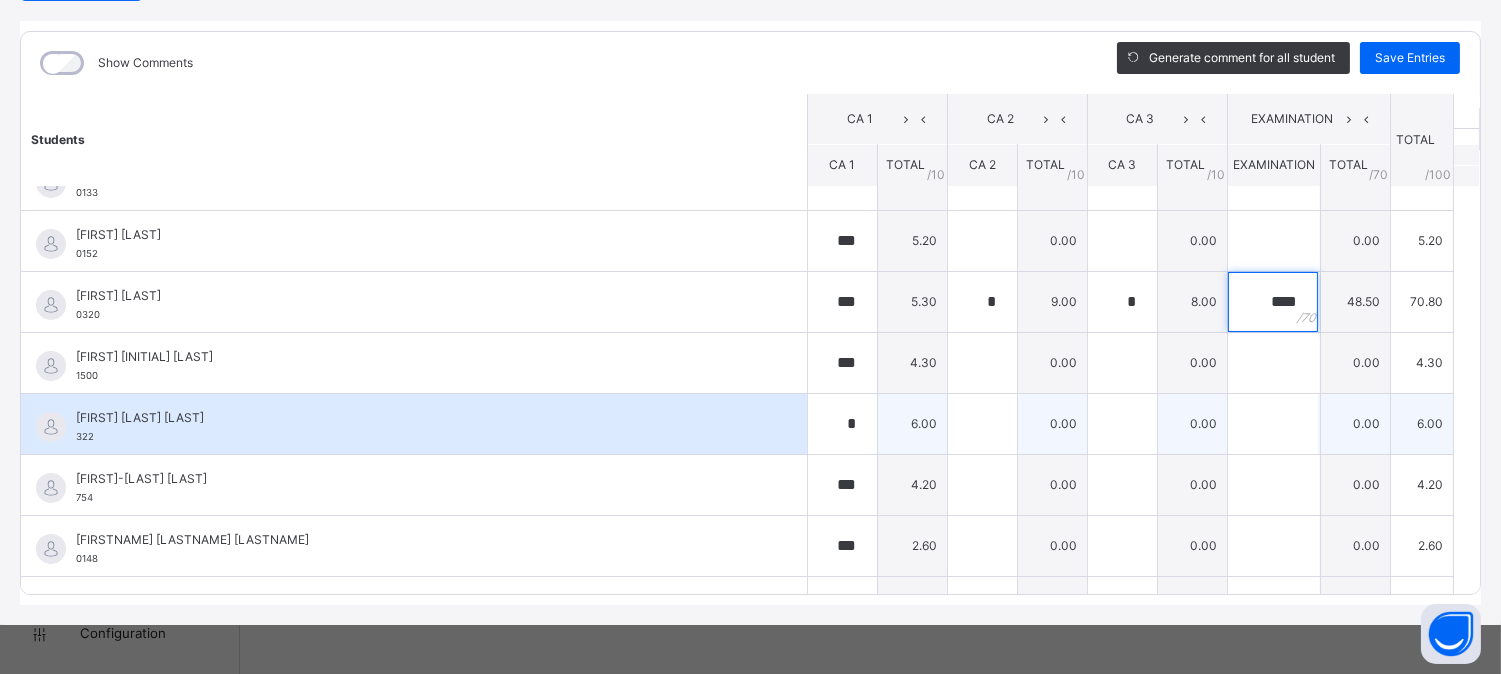 scroll, scrollTop: 0, scrollLeft: 0, axis: both 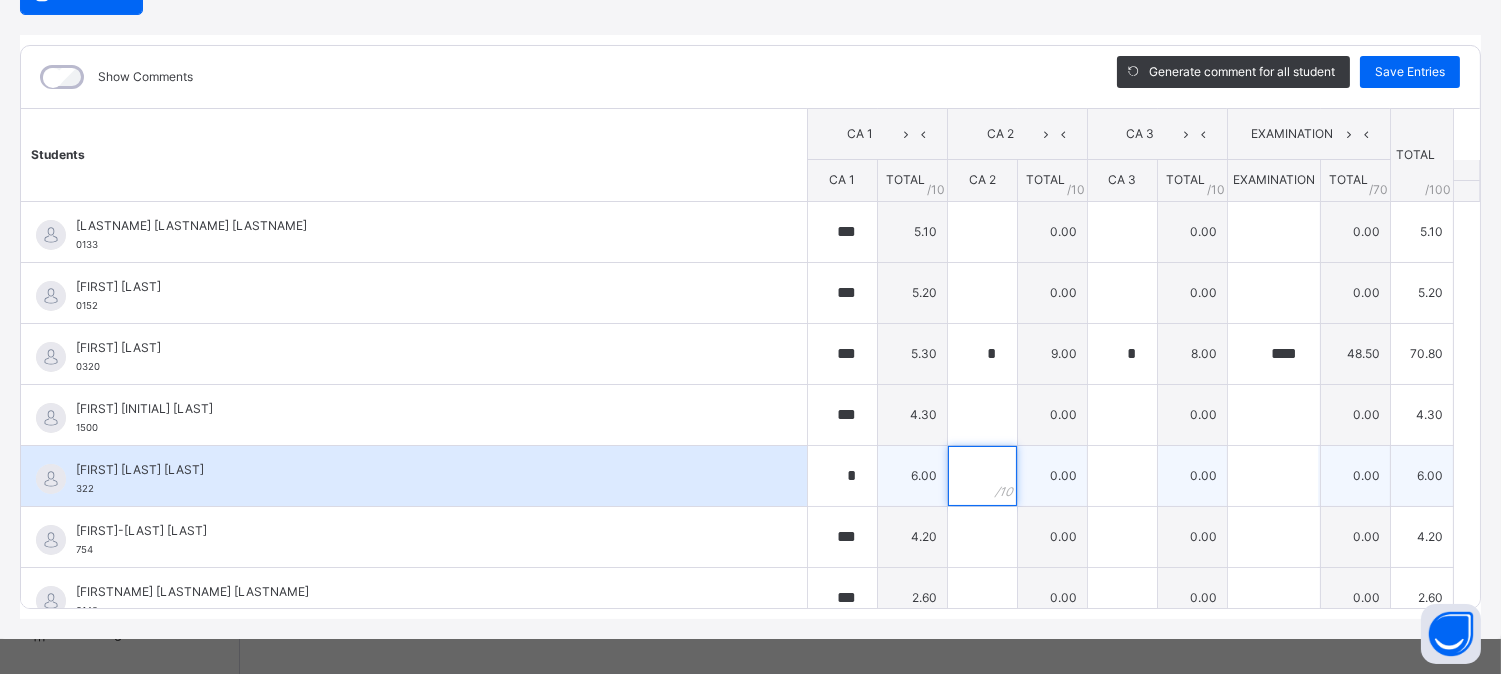 click at bounding box center [982, 476] 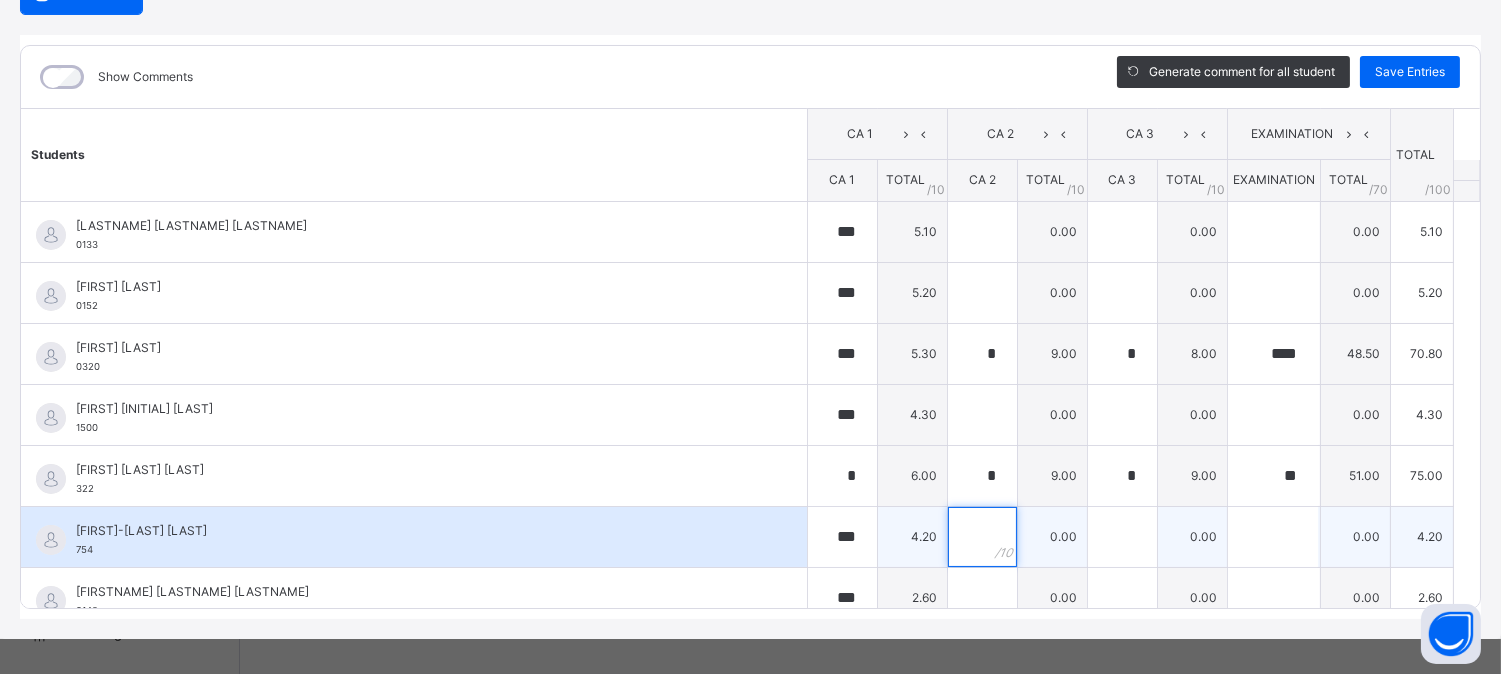 click at bounding box center [982, 537] 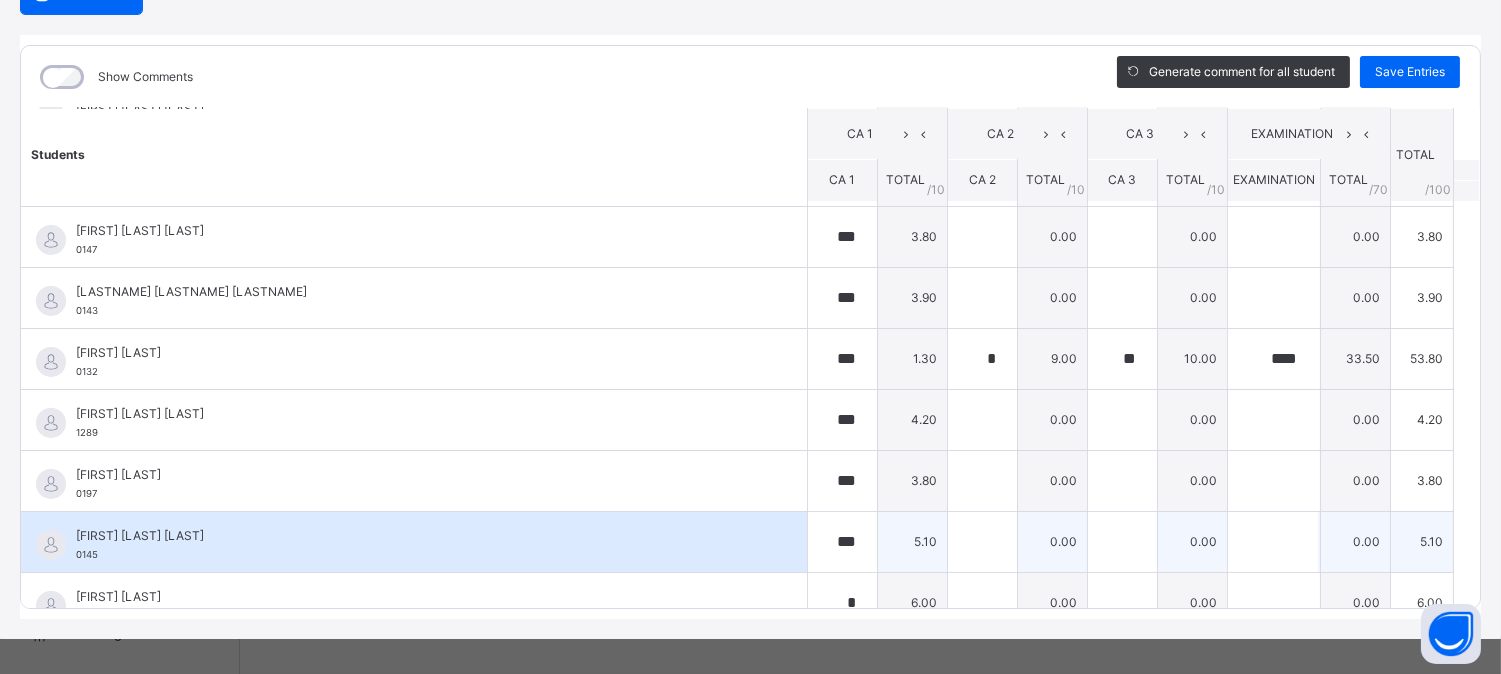 scroll, scrollTop: 816, scrollLeft: 0, axis: vertical 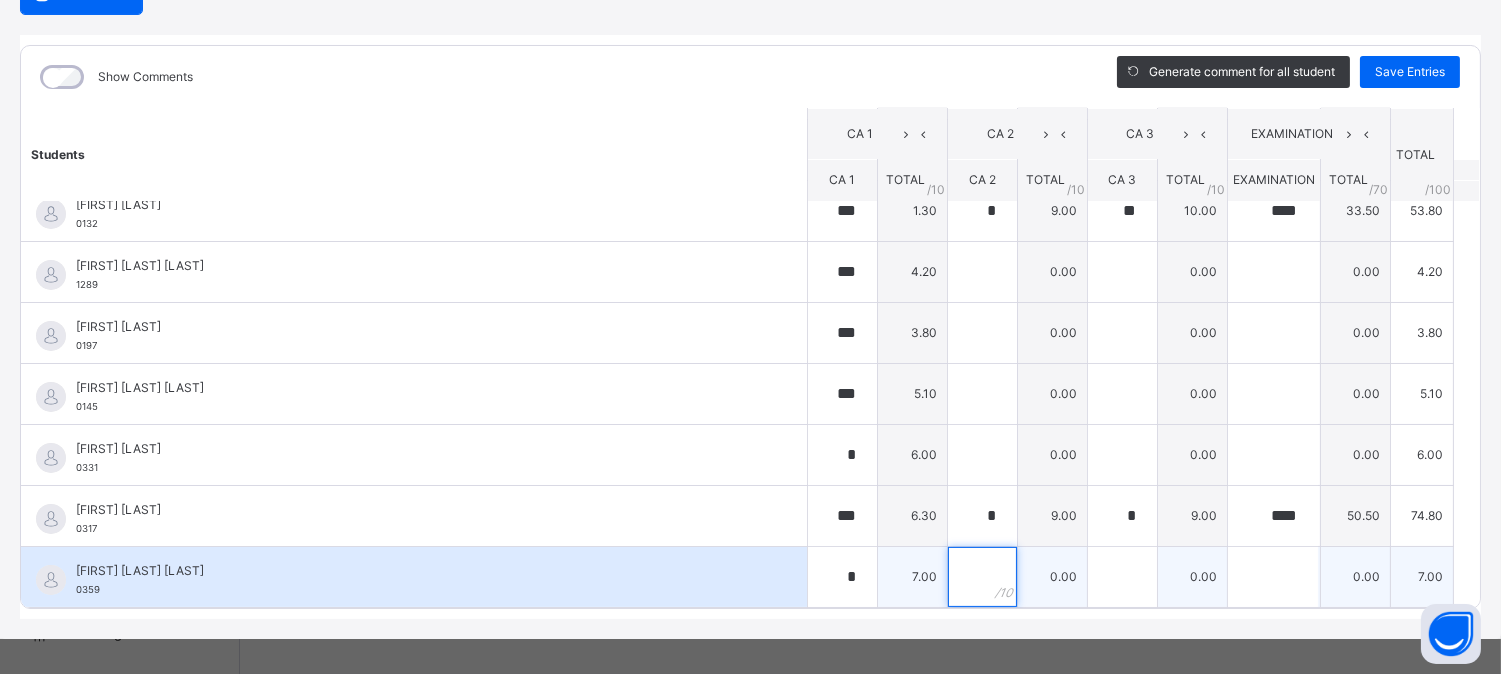 click at bounding box center (982, 577) 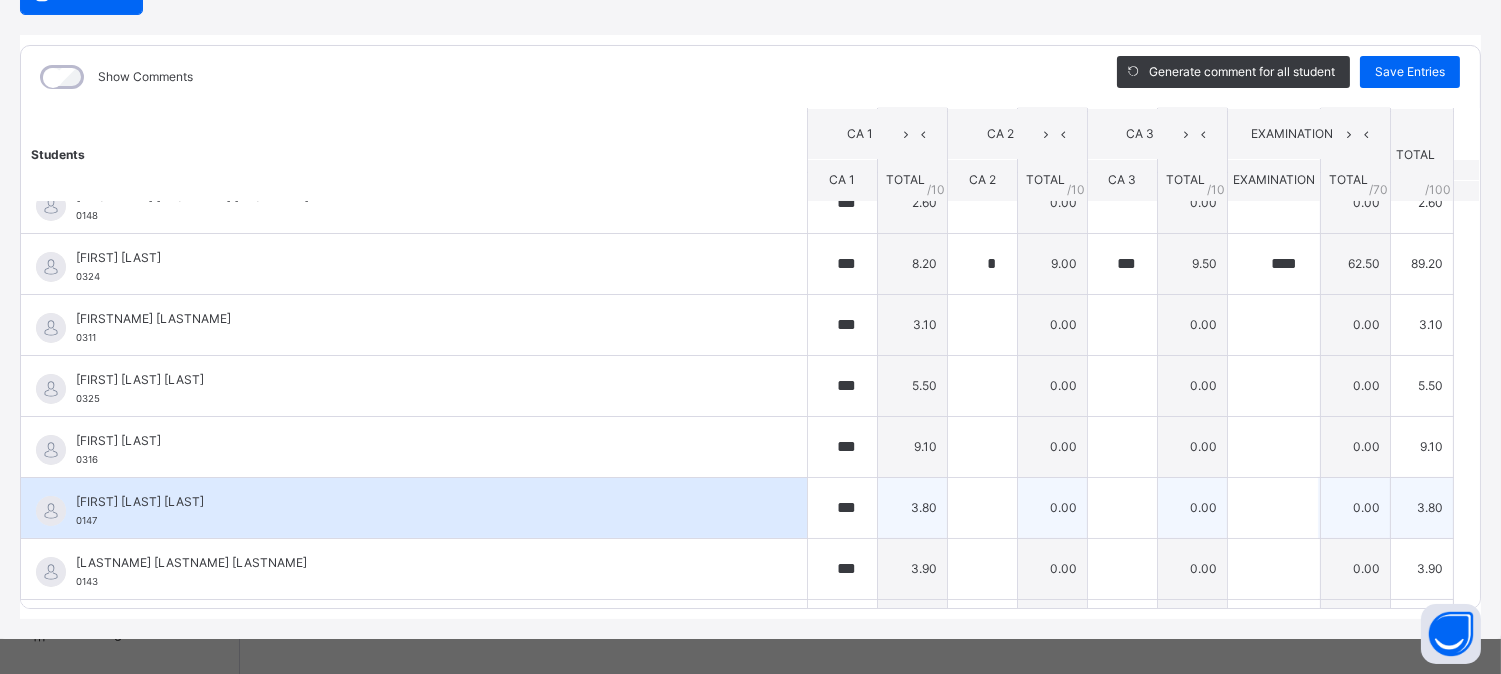 scroll, scrollTop: 372, scrollLeft: 0, axis: vertical 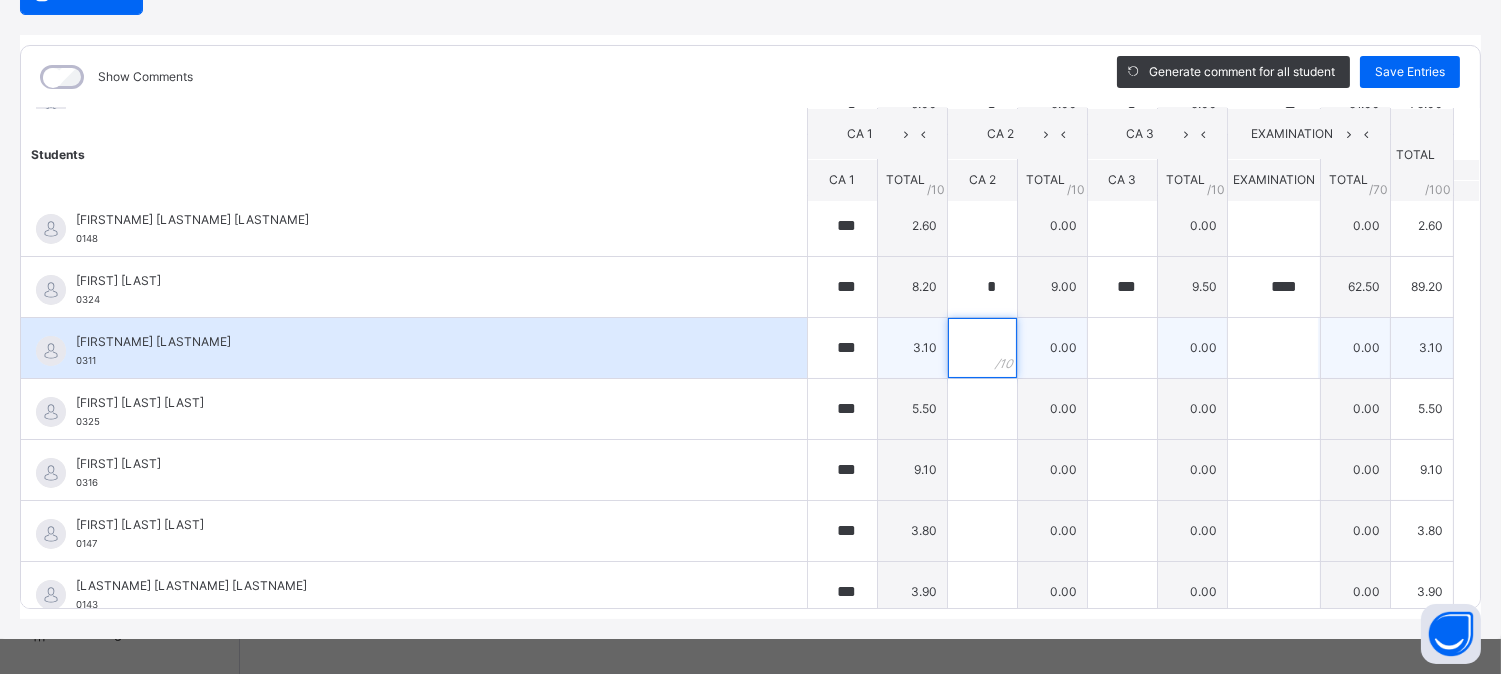 click at bounding box center (982, 348) 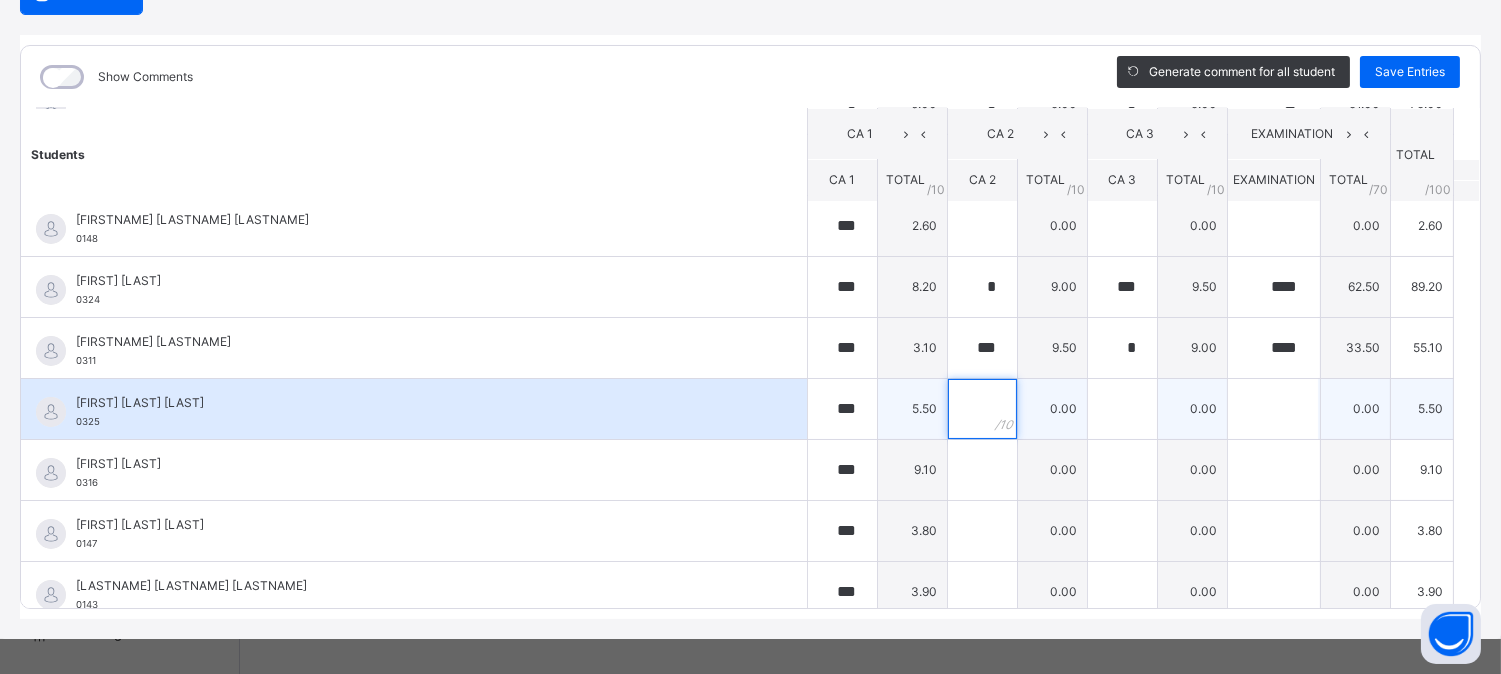 click at bounding box center (982, 409) 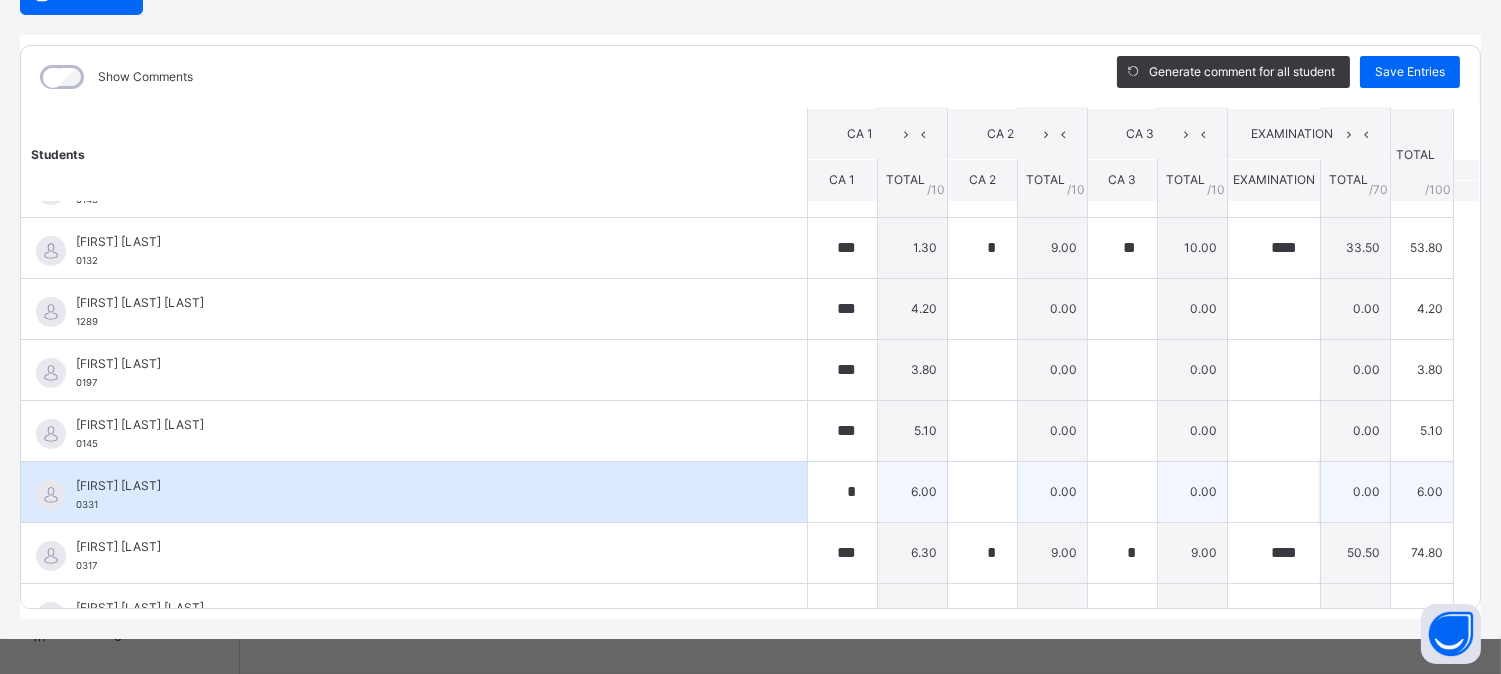 scroll, scrollTop: 816, scrollLeft: 0, axis: vertical 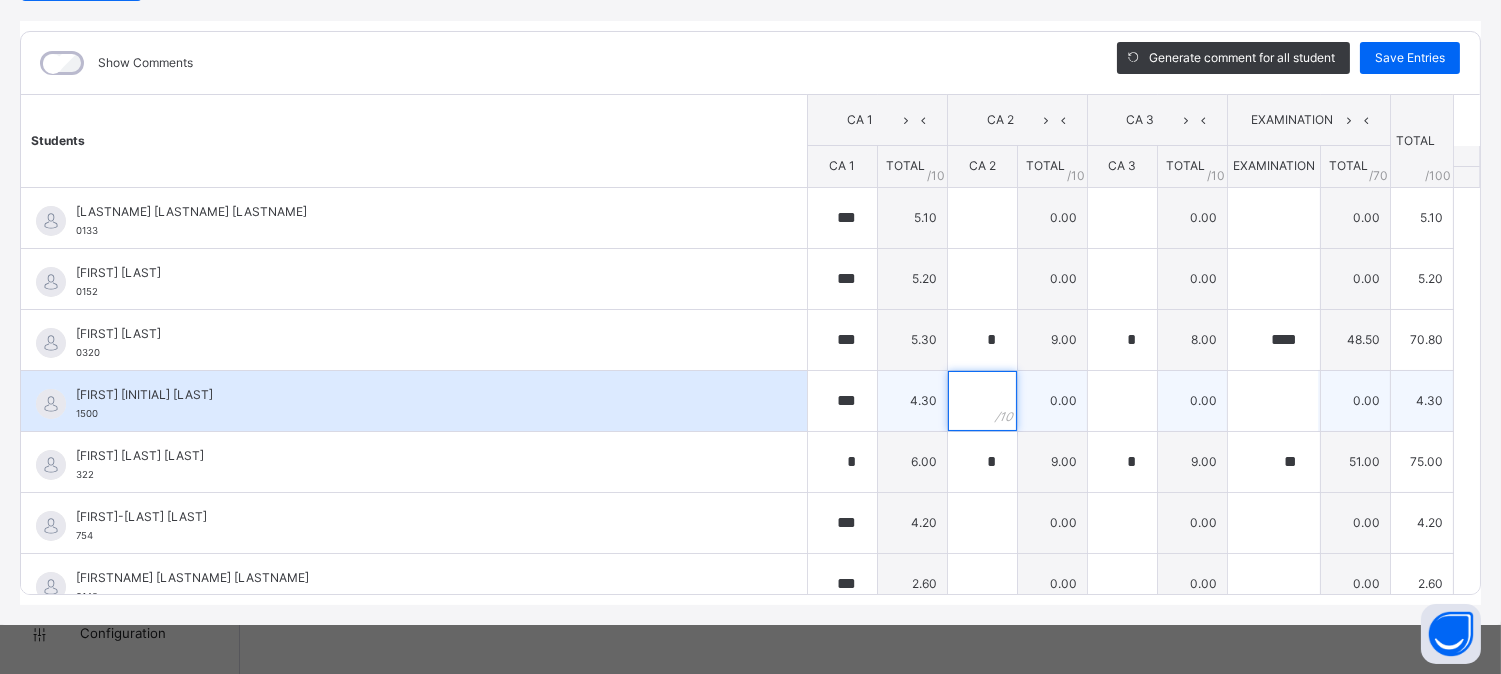 click at bounding box center (982, 401) 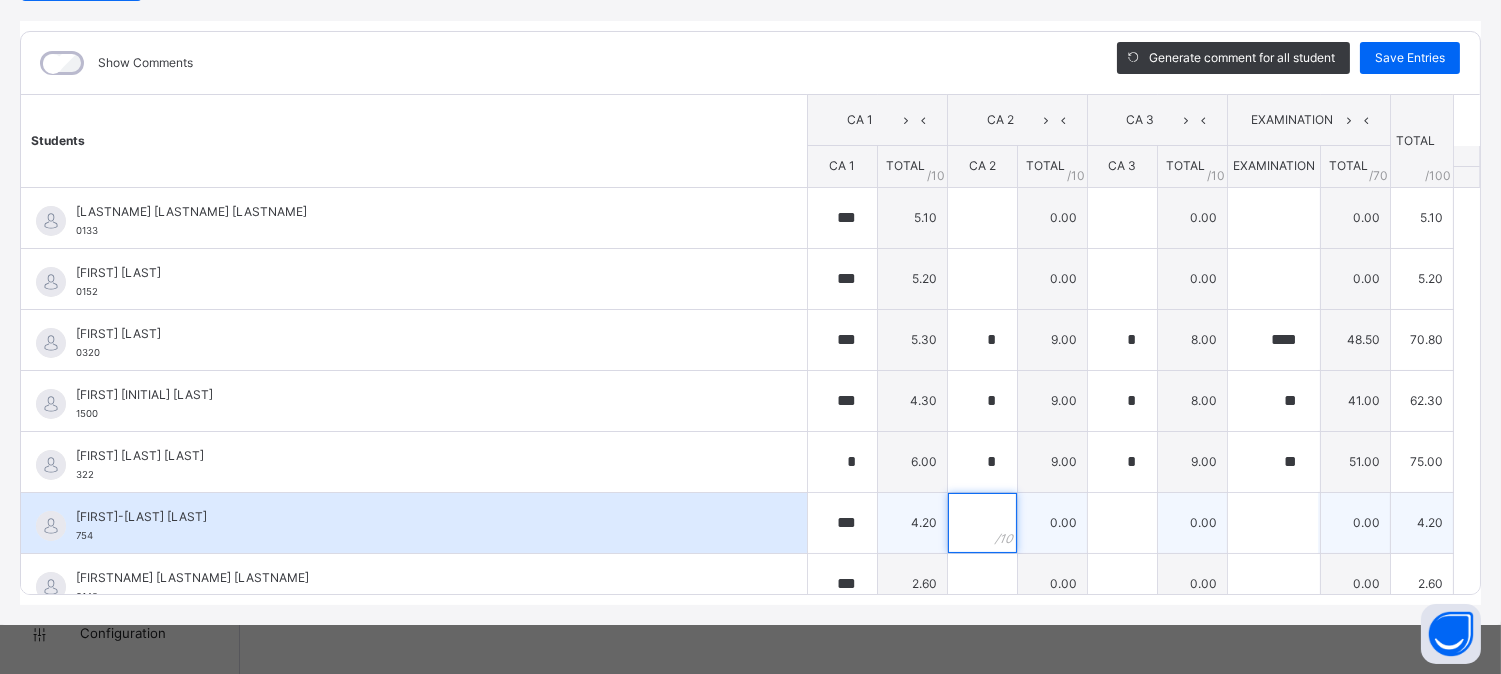 click at bounding box center (982, 523) 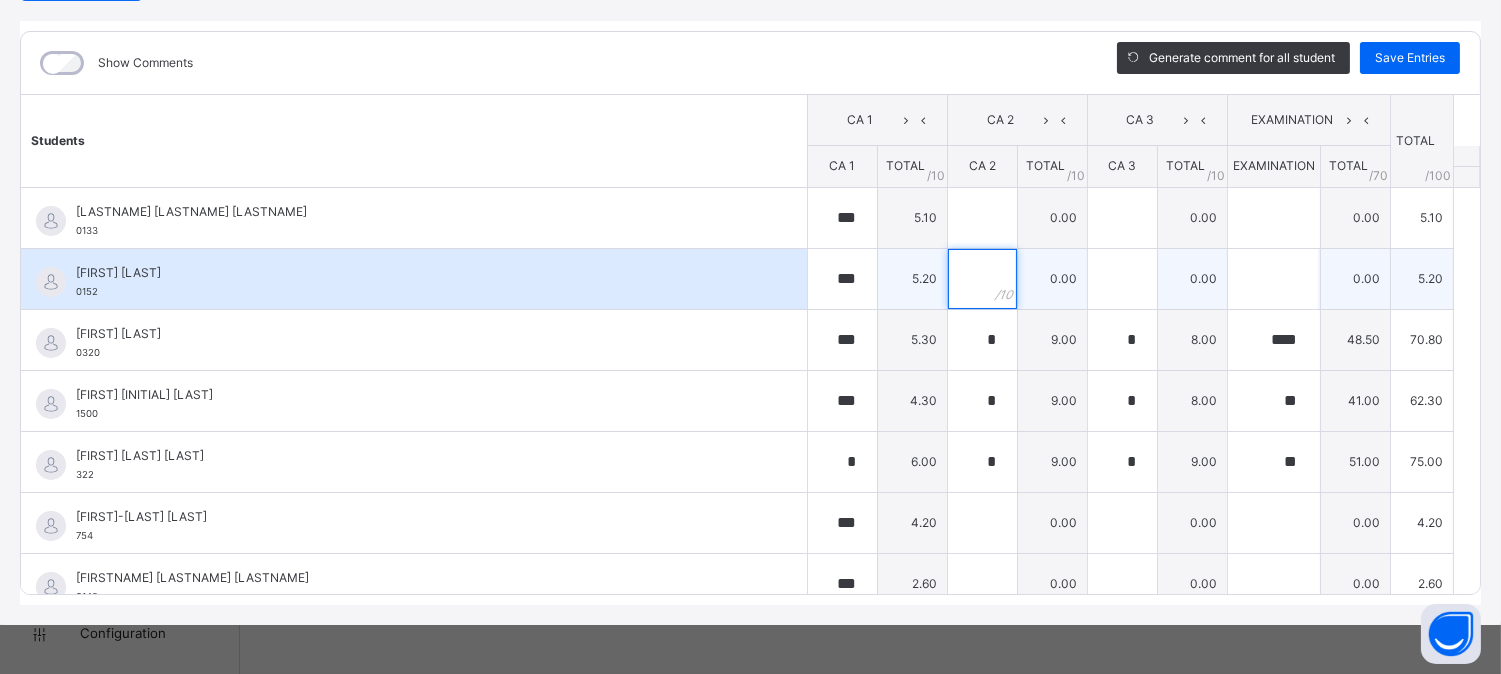 click at bounding box center [982, 279] 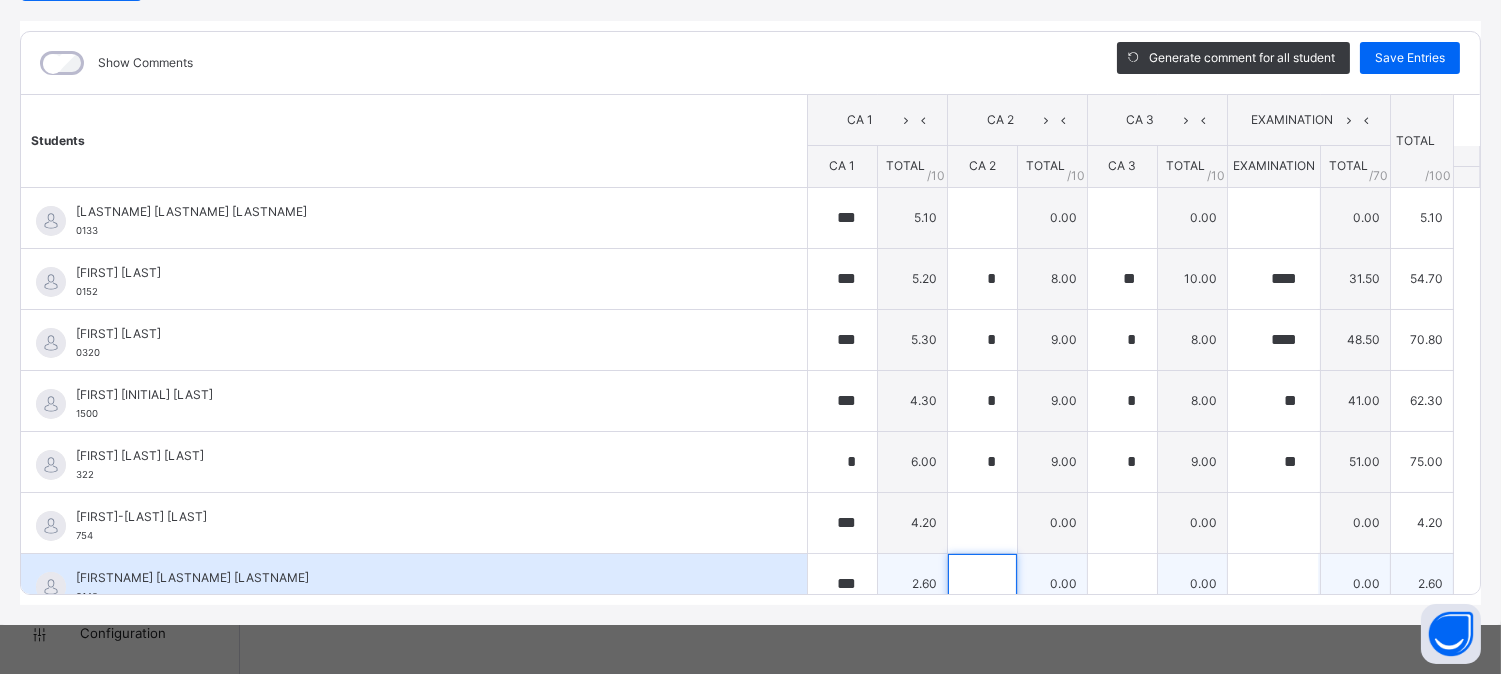 click at bounding box center [982, 584] 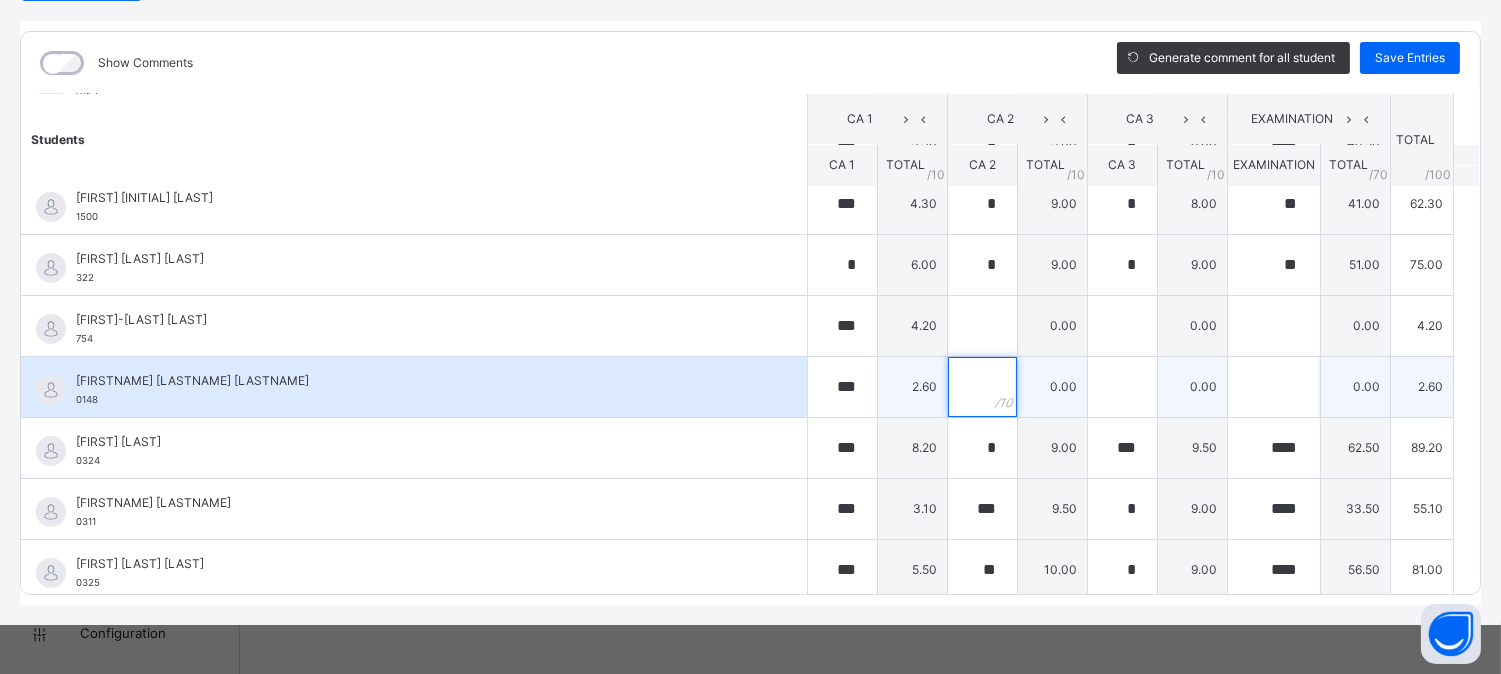 scroll, scrollTop: 333, scrollLeft: 0, axis: vertical 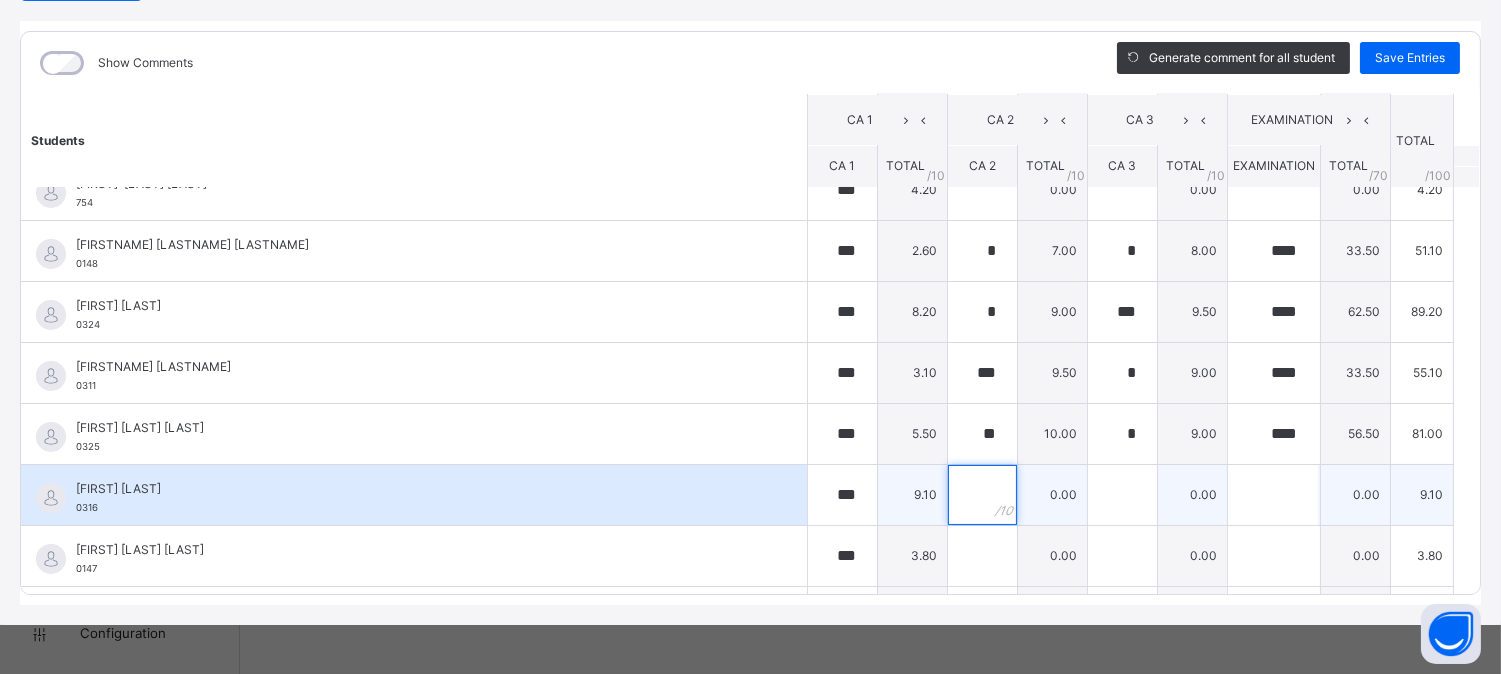 click at bounding box center (982, 495) 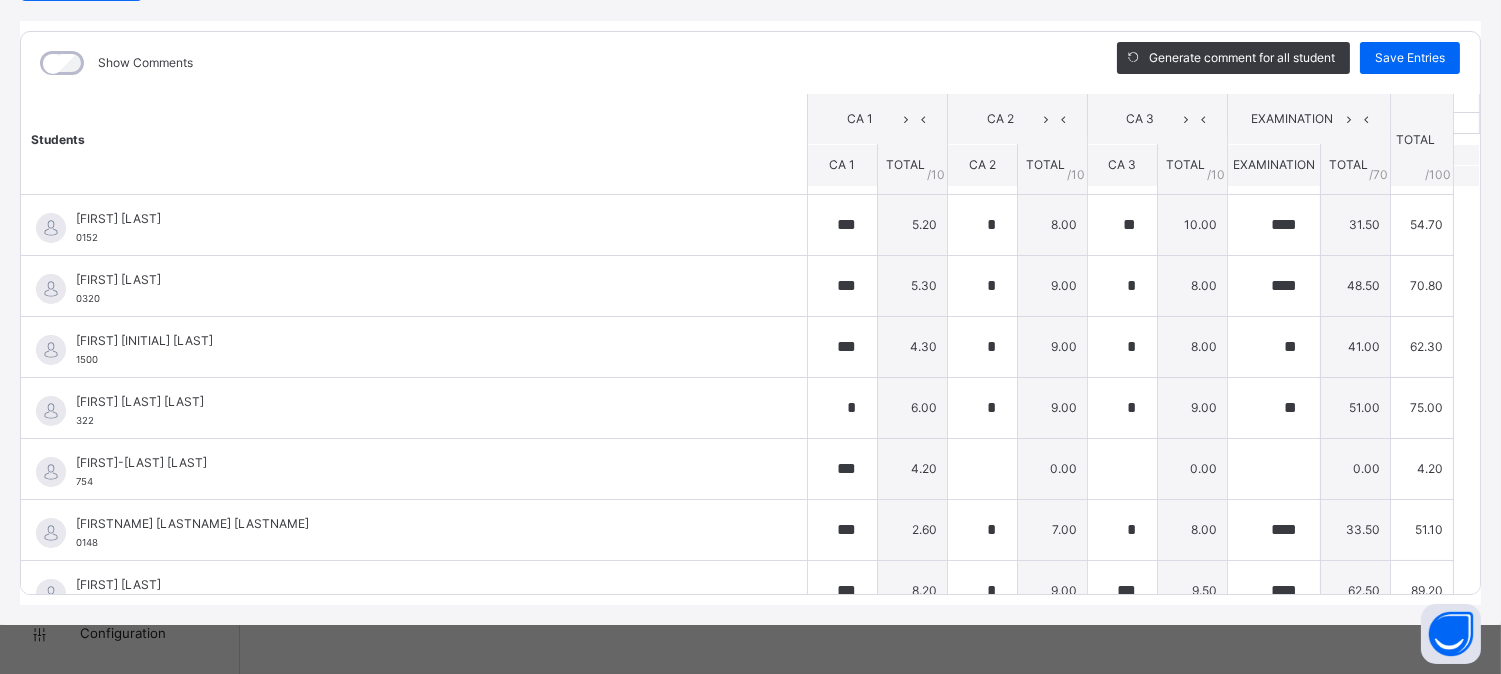 scroll, scrollTop: 0, scrollLeft: 0, axis: both 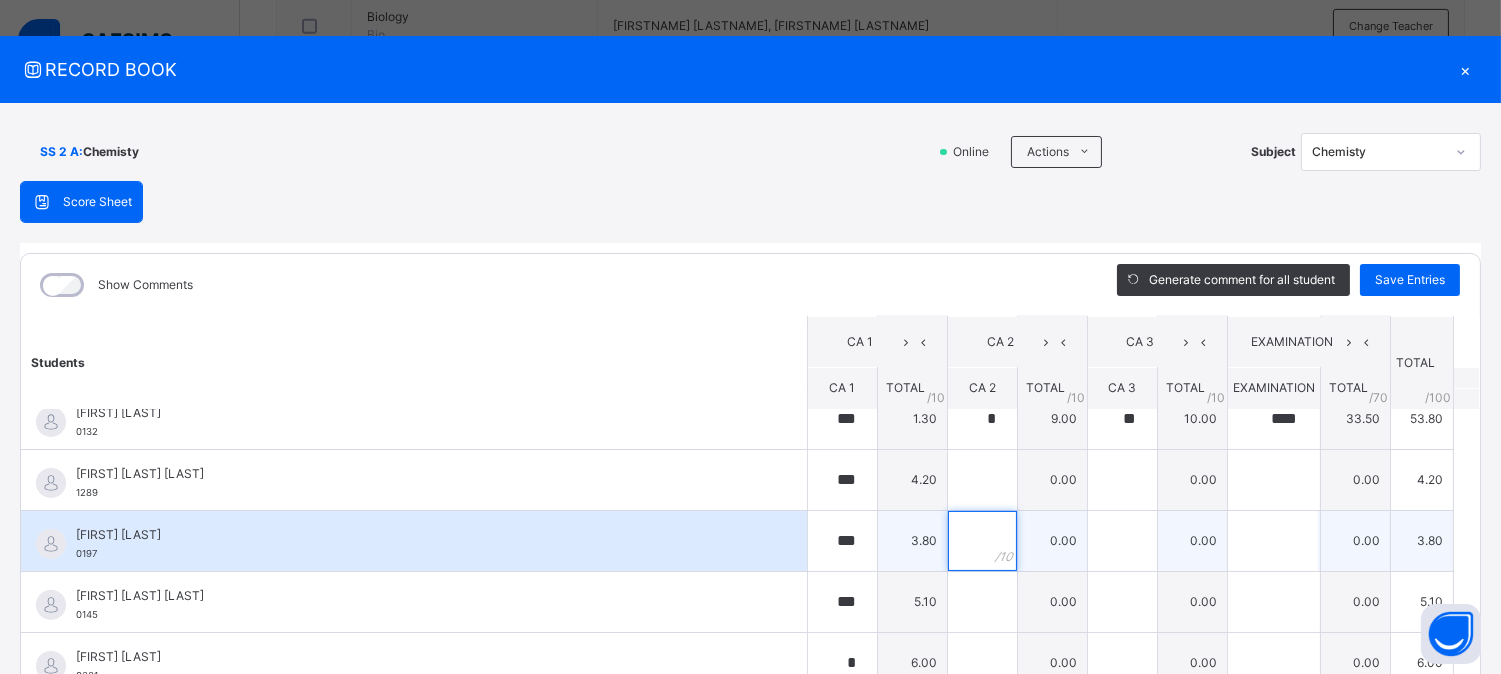 click at bounding box center (982, 541) 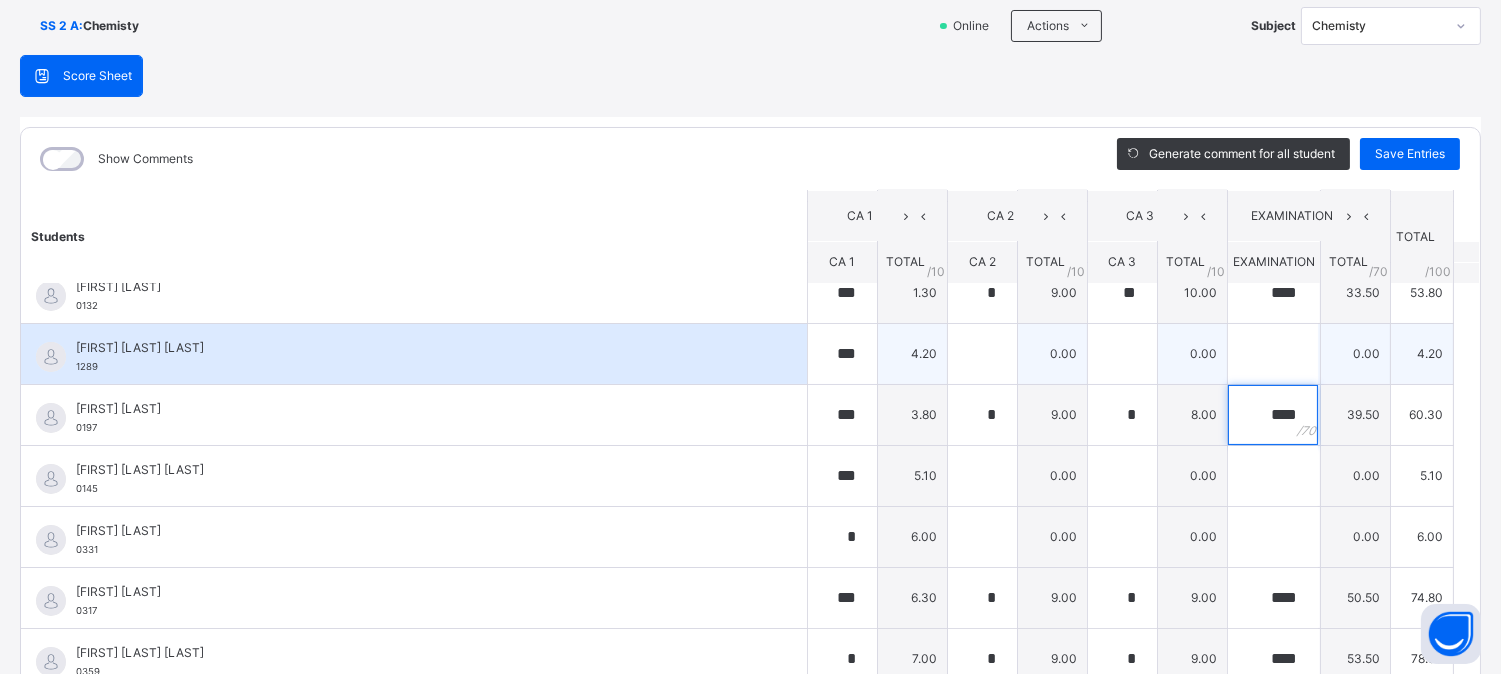 scroll, scrollTop: 236, scrollLeft: 0, axis: vertical 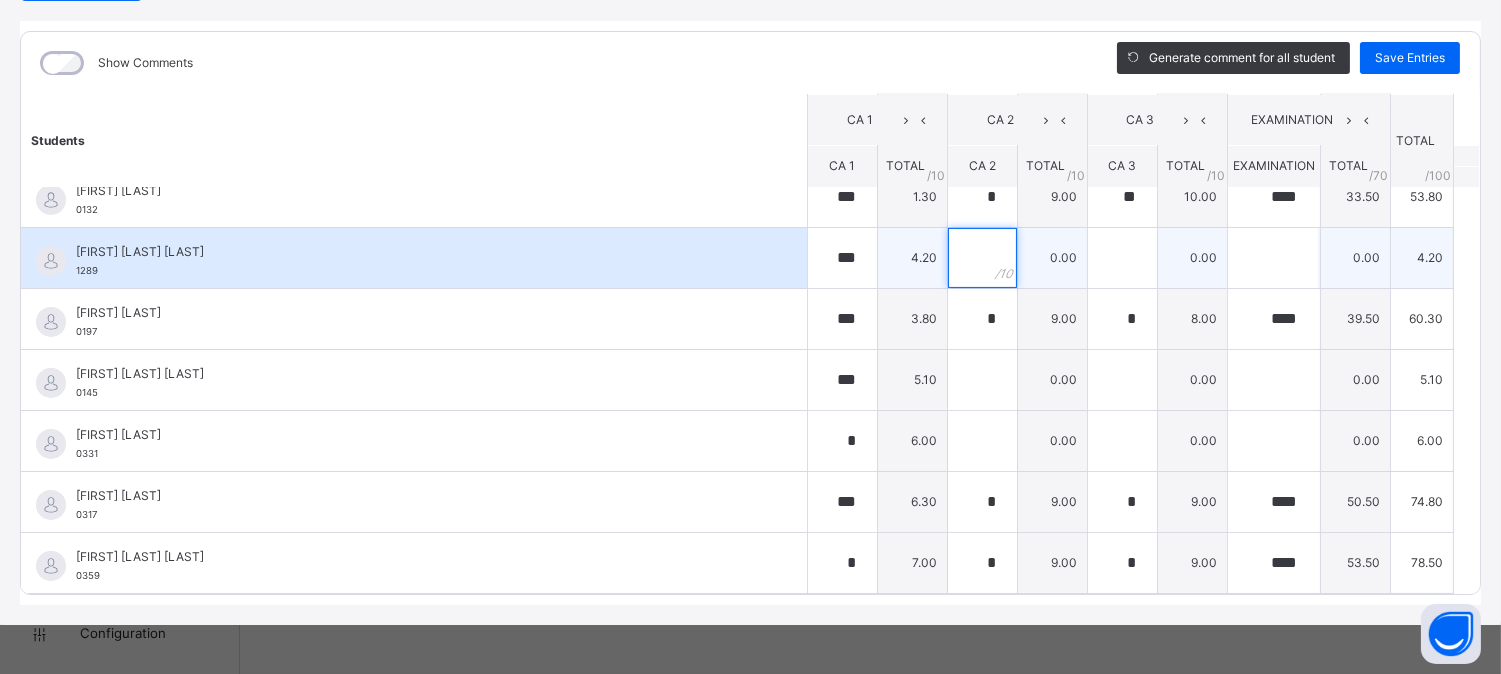 click at bounding box center [982, 258] 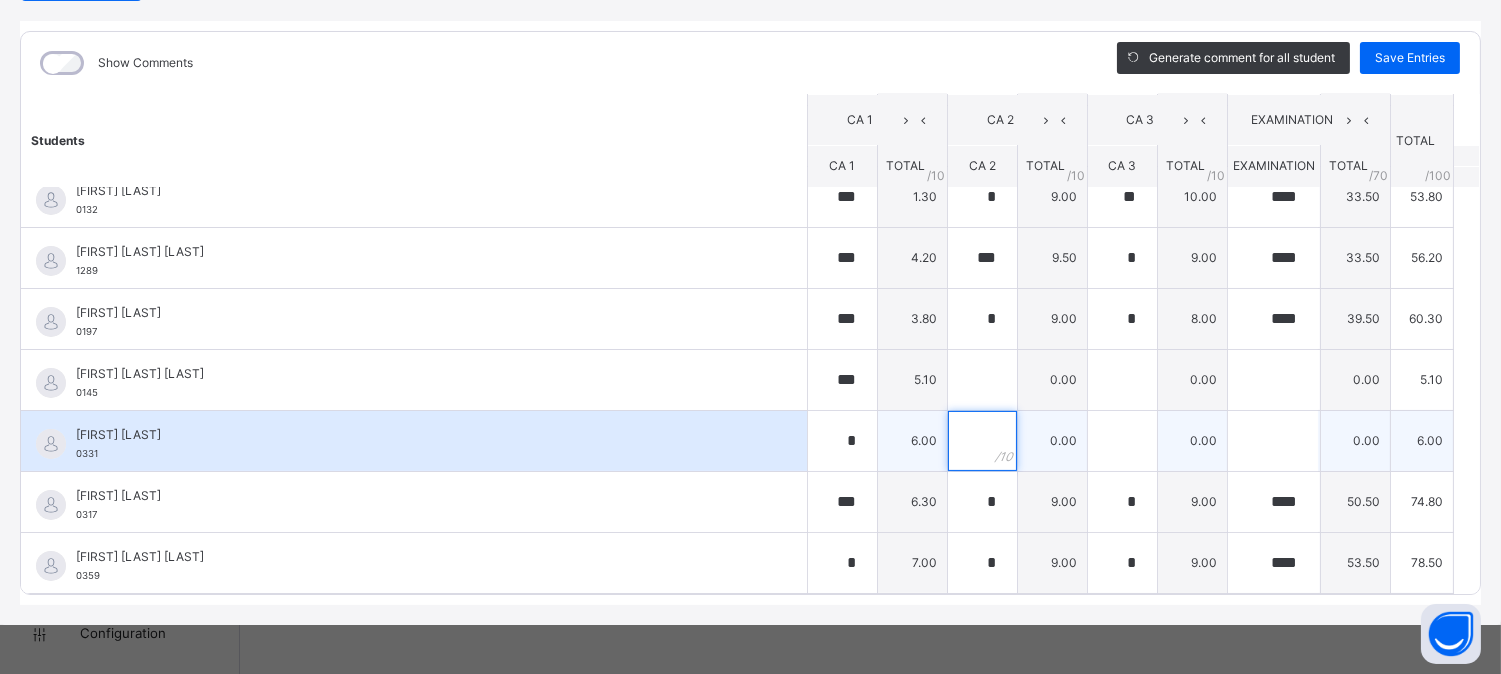 click at bounding box center [982, 441] 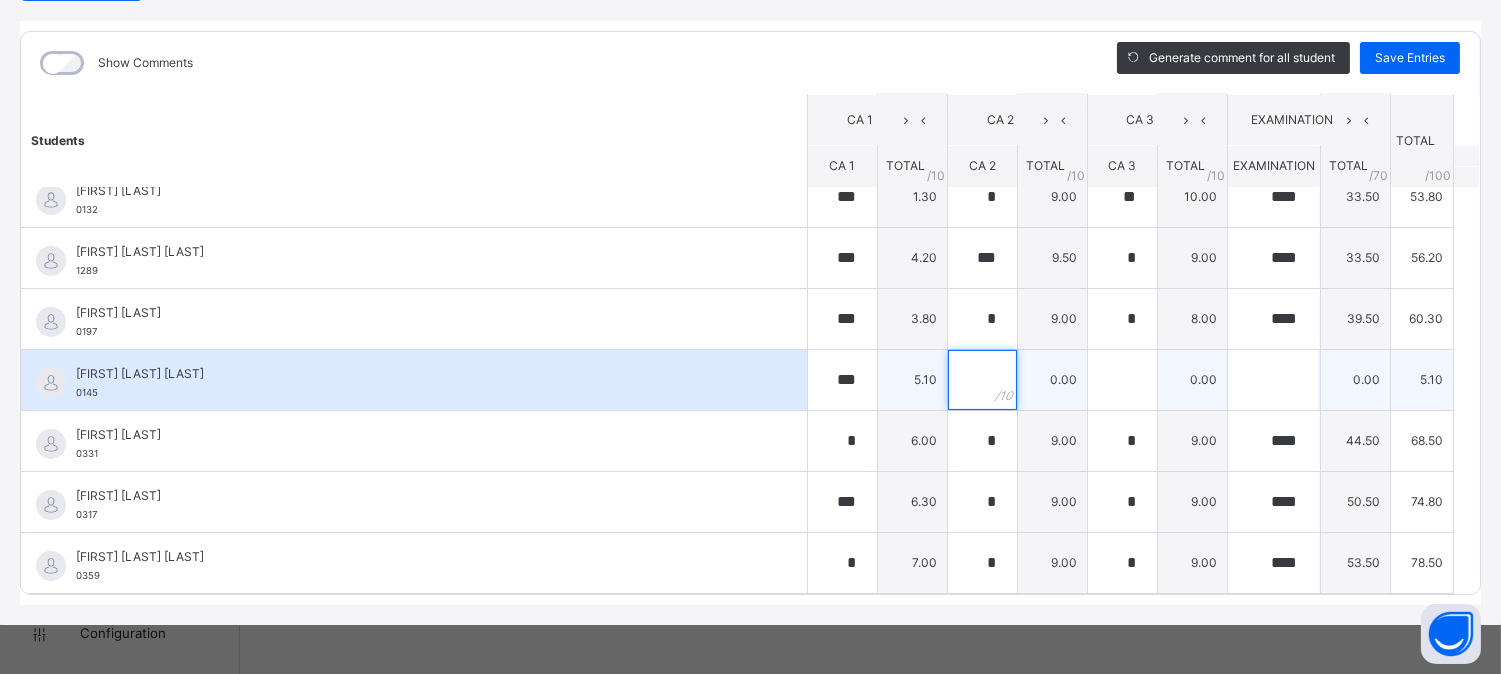 click at bounding box center [982, 380] 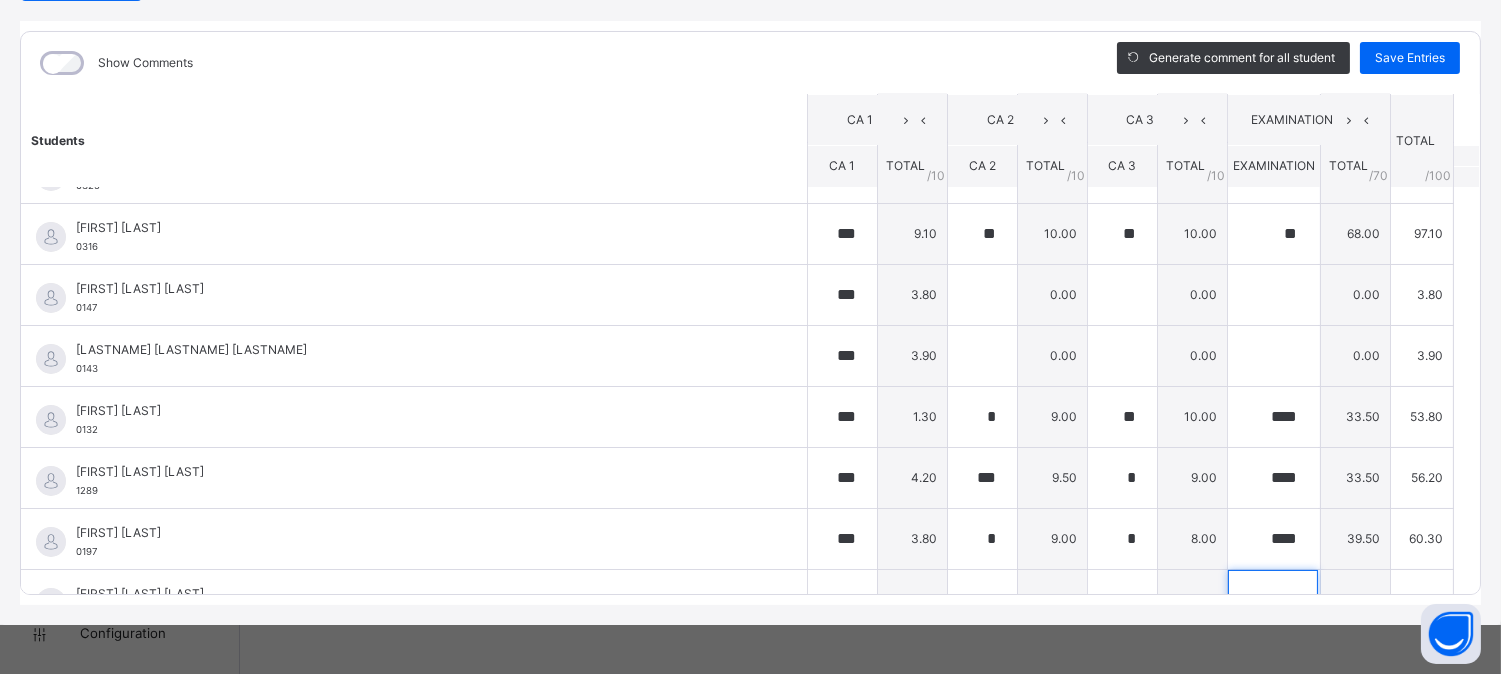 scroll, scrollTop: 0, scrollLeft: 0, axis: both 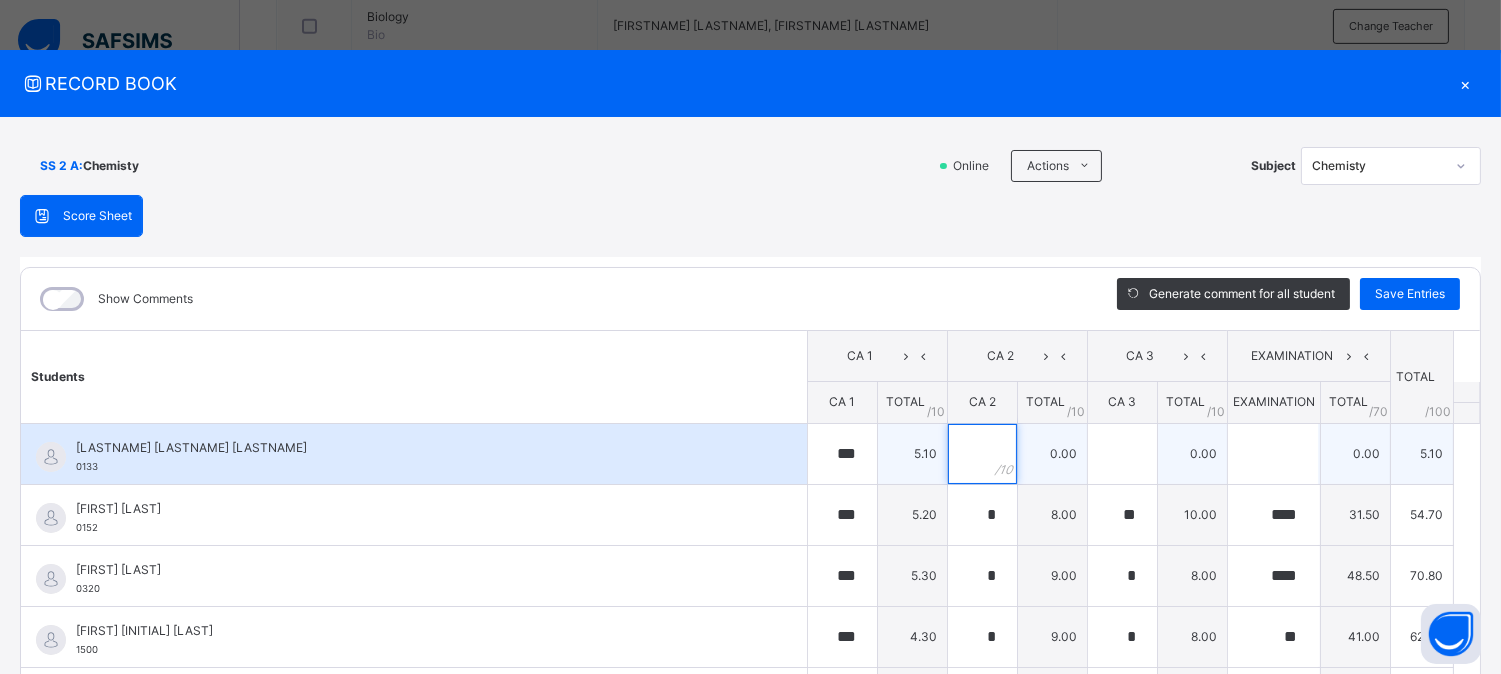 click at bounding box center [982, 454] 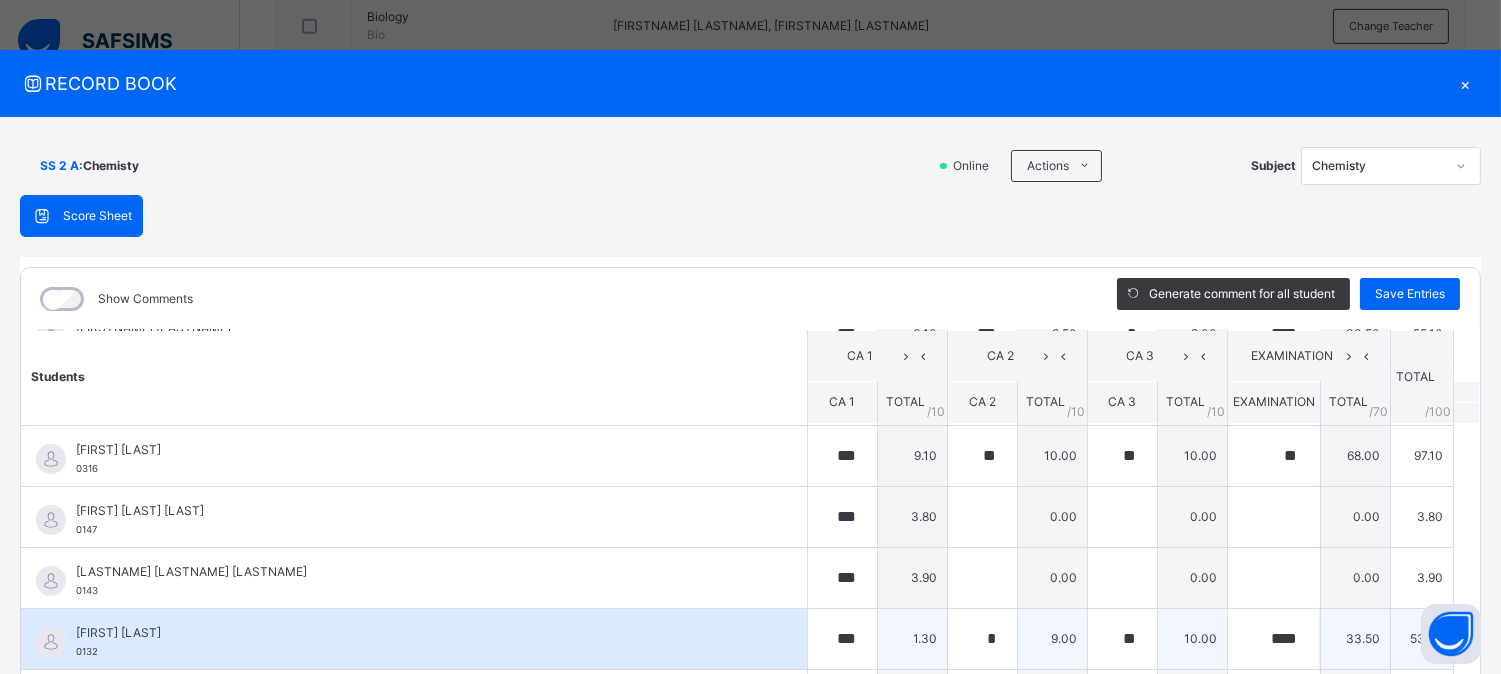 scroll, scrollTop: 555, scrollLeft: 0, axis: vertical 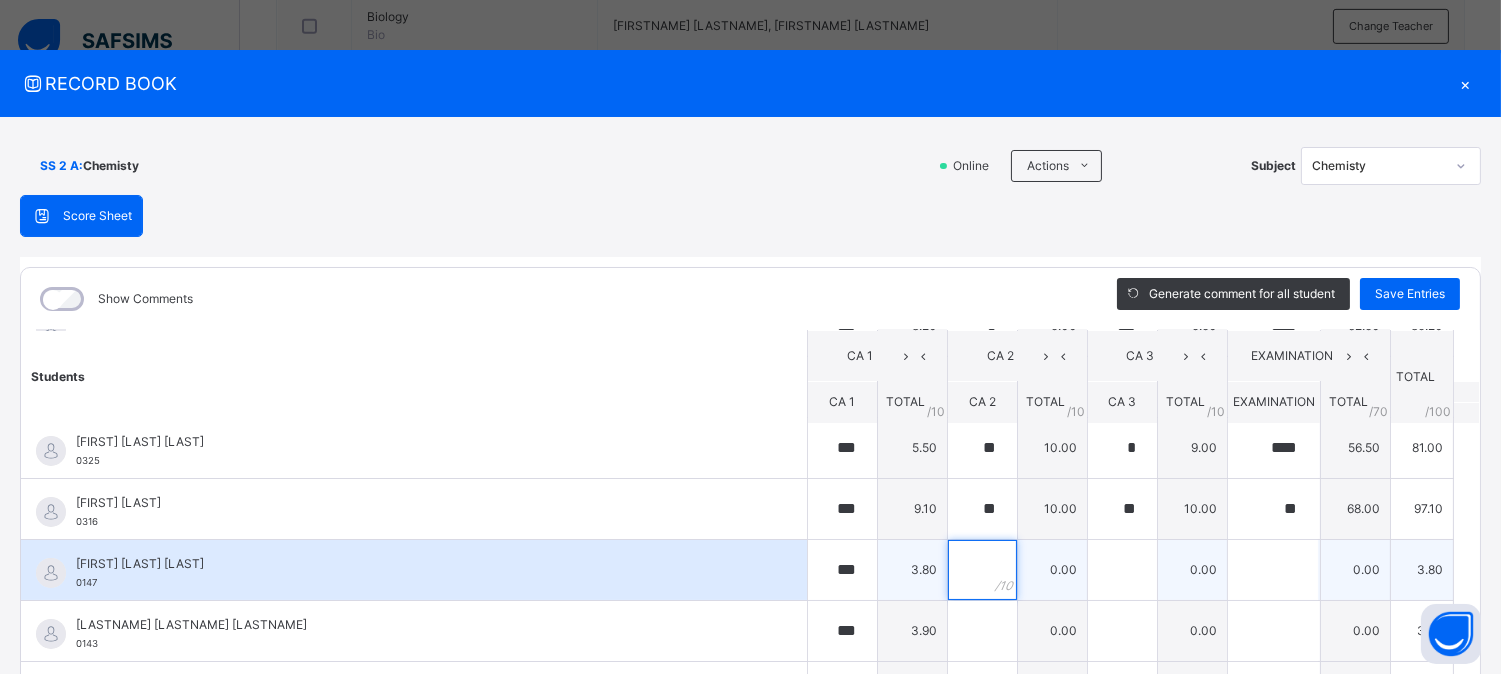 click at bounding box center [982, 570] 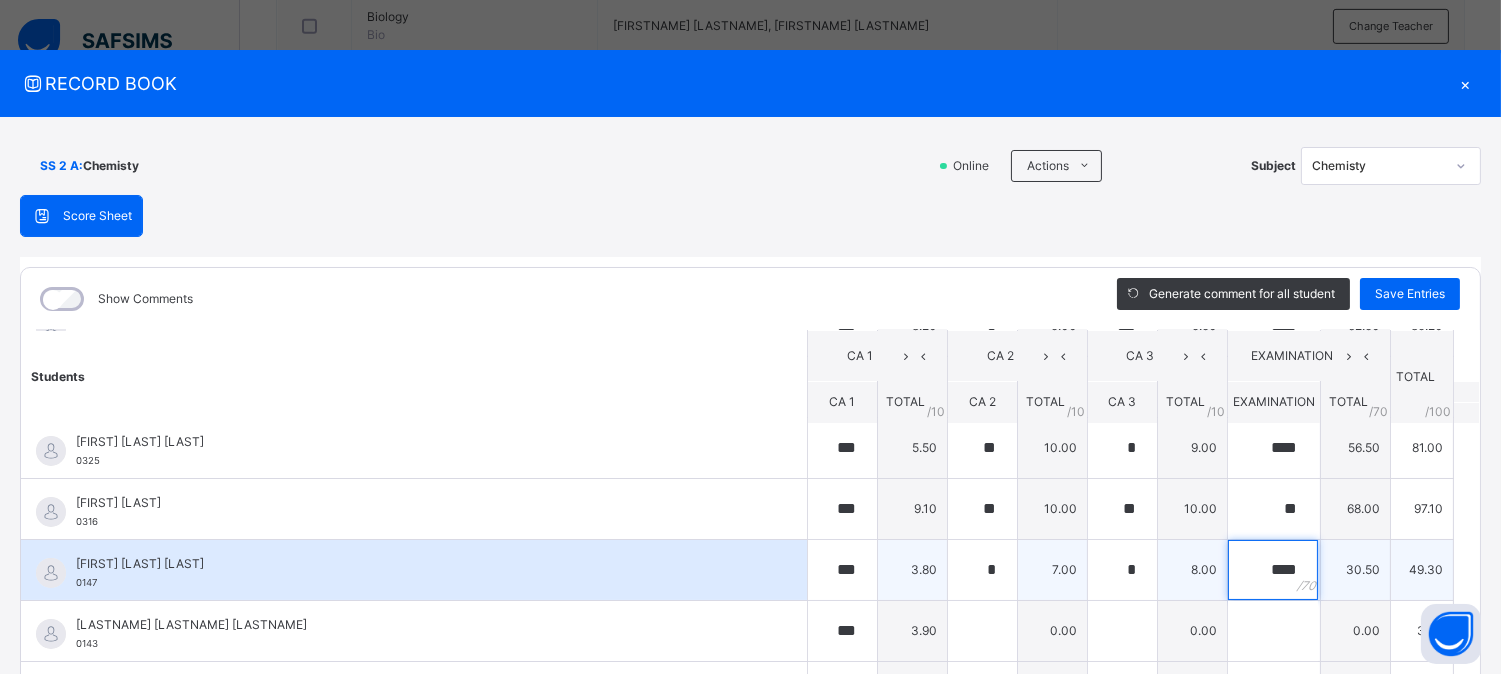 scroll, scrollTop: 666, scrollLeft: 0, axis: vertical 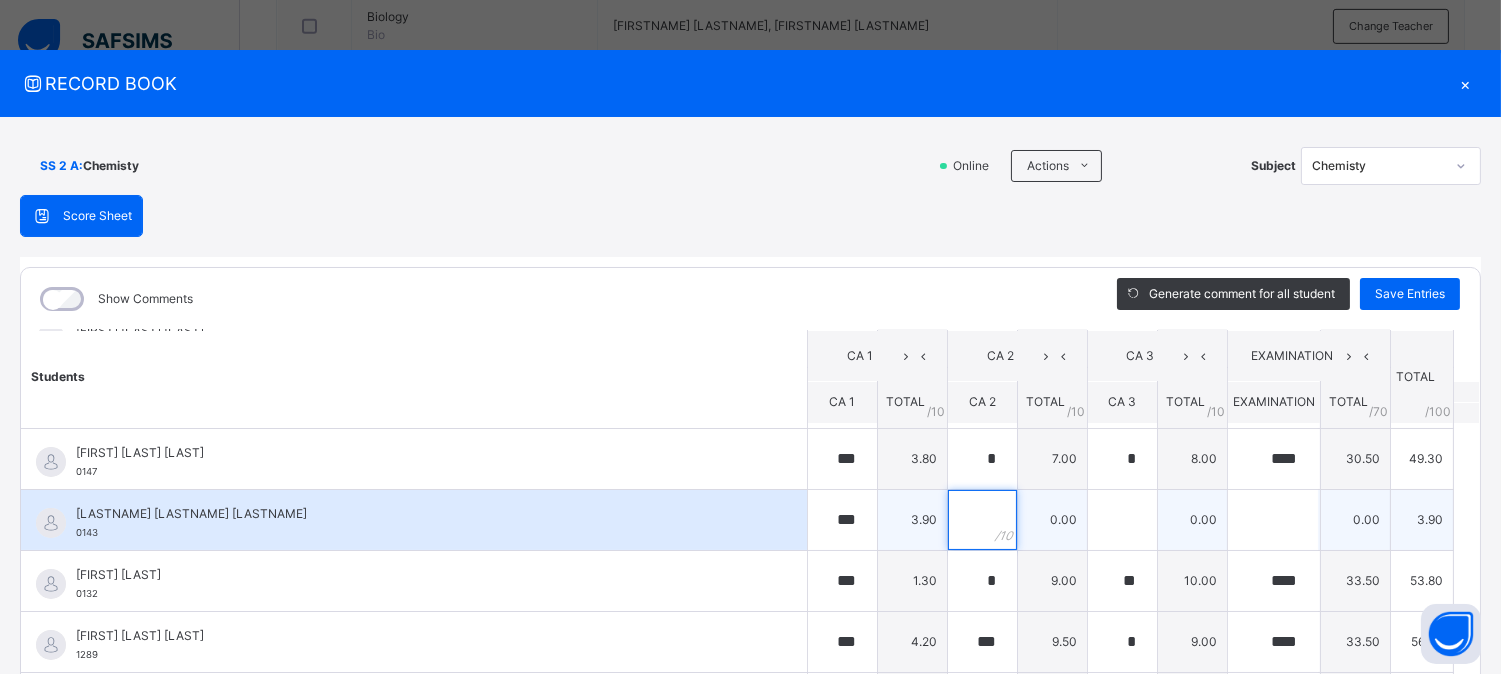click at bounding box center [982, 520] 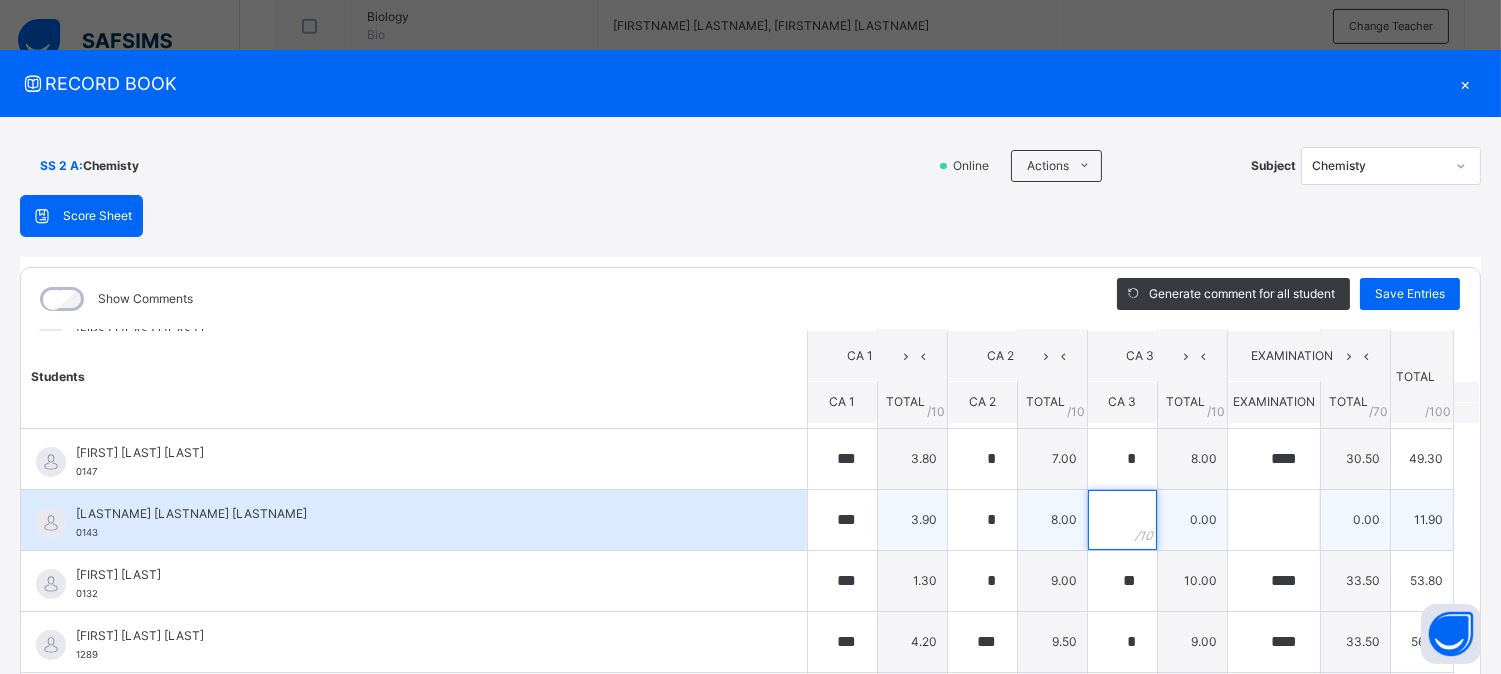 click at bounding box center [1122, 520] 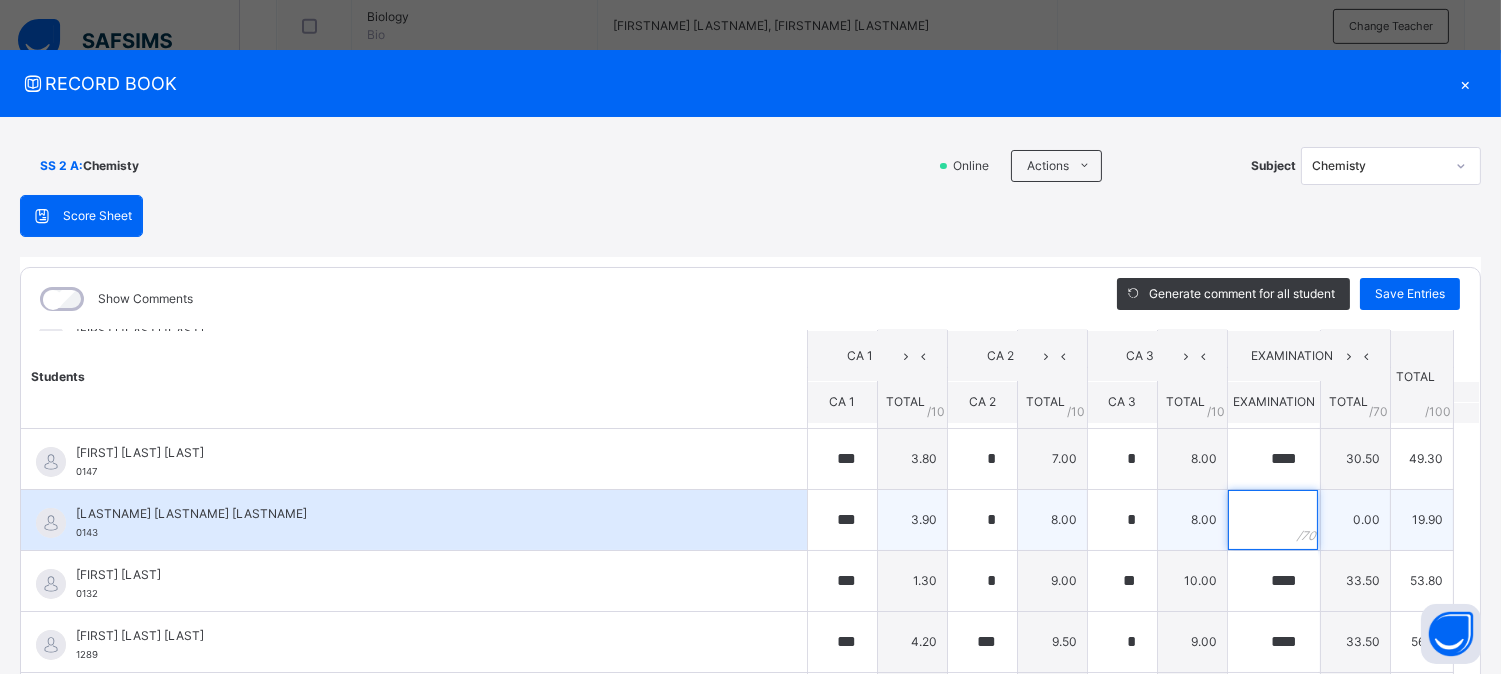 click at bounding box center [1273, 520] 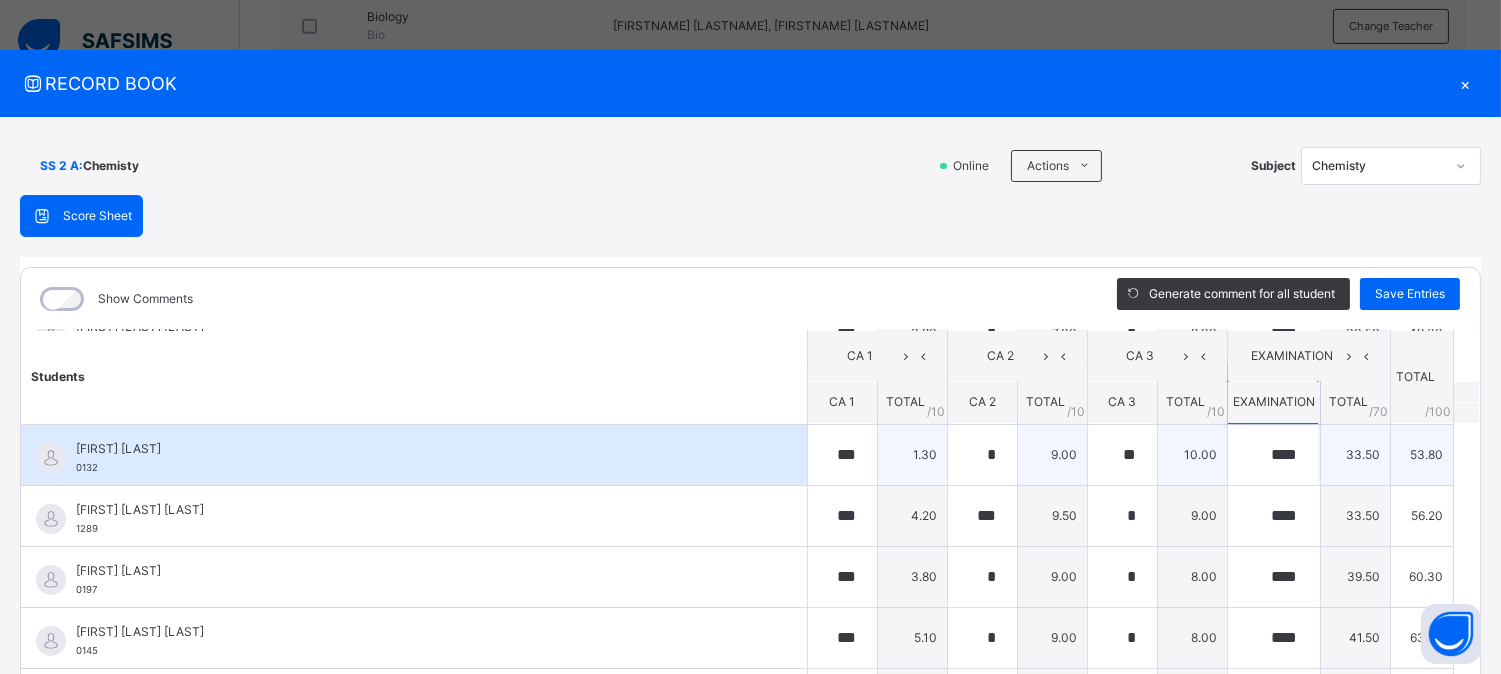 scroll, scrollTop: 816, scrollLeft: 0, axis: vertical 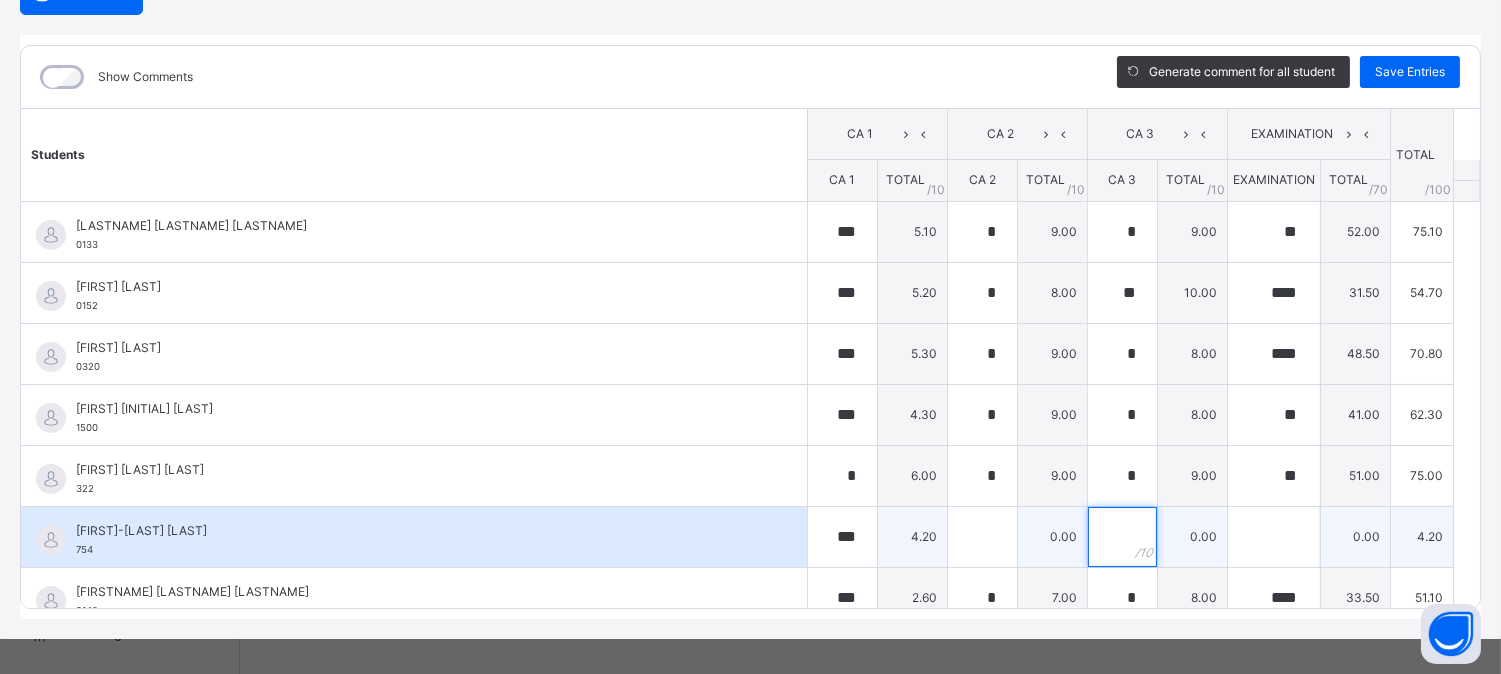 click at bounding box center [1122, 537] 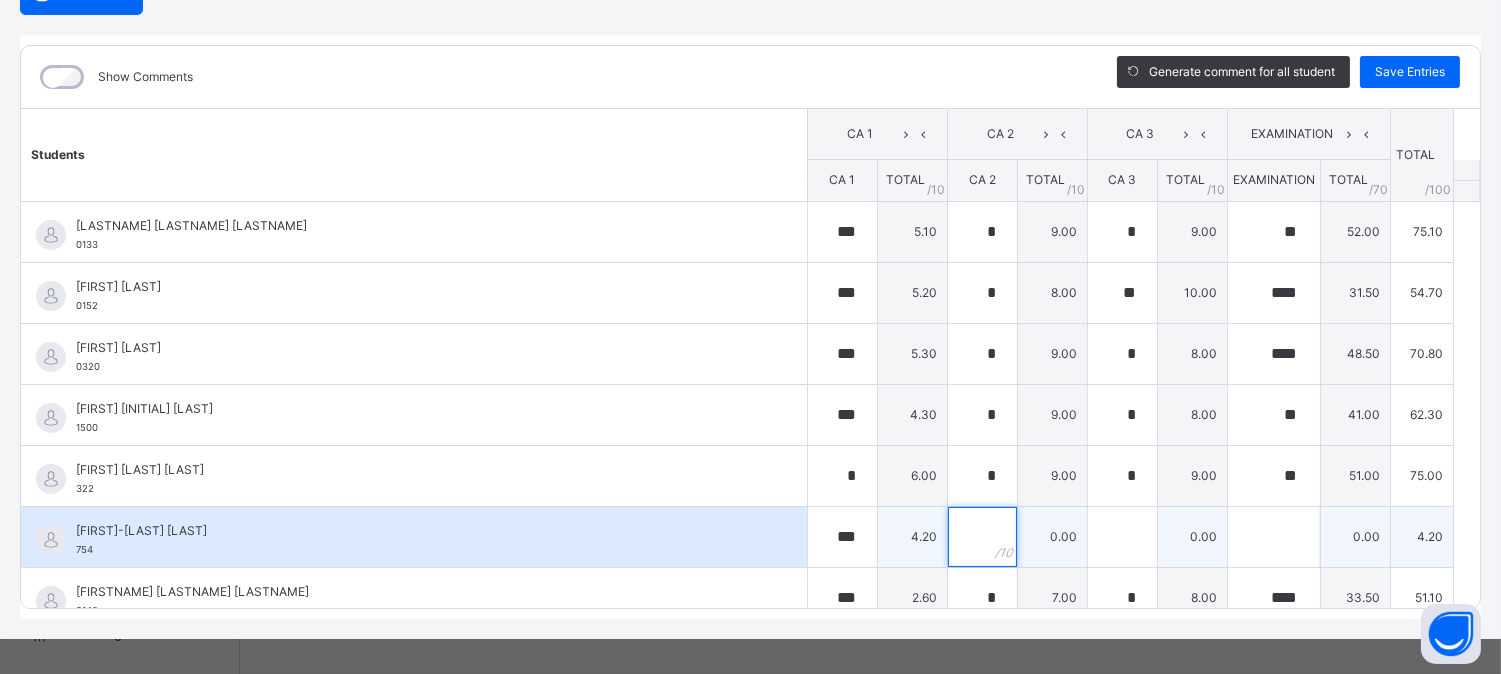 click at bounding box center [982, 537] 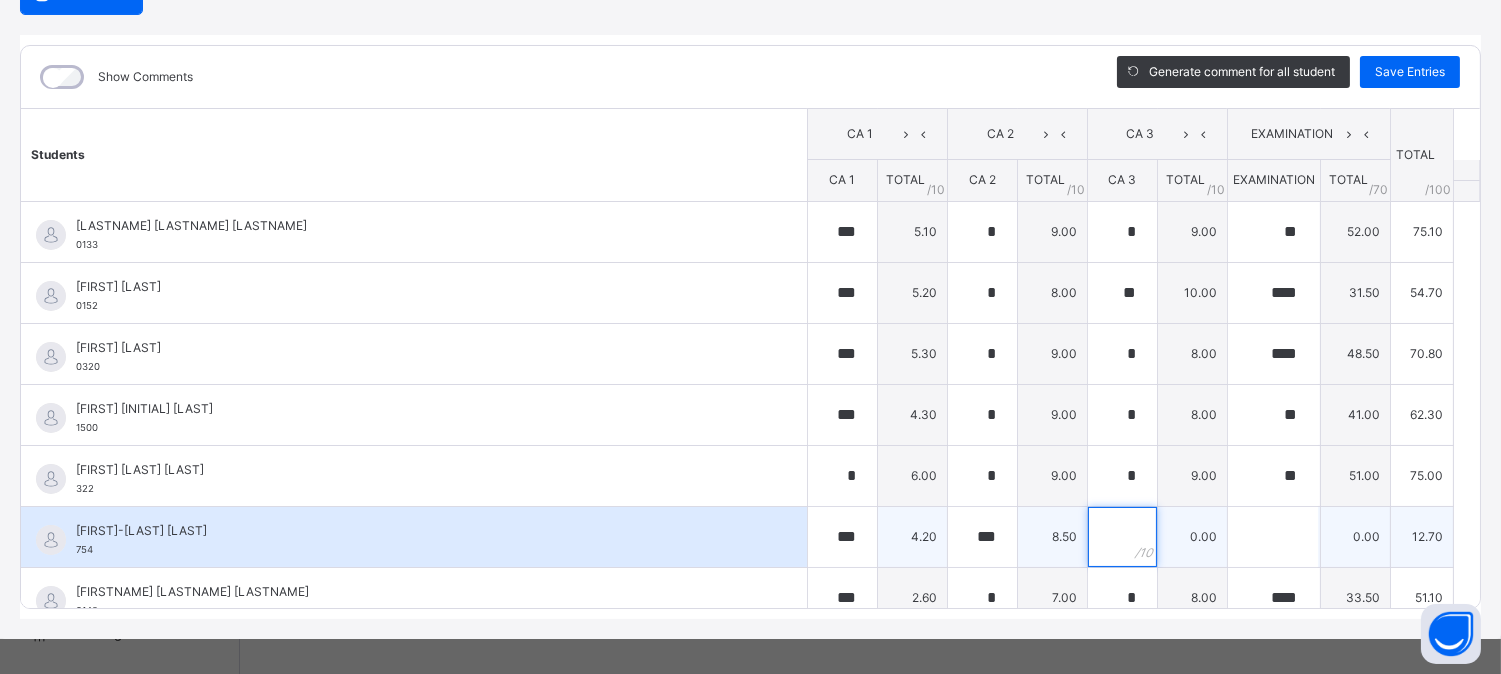 click at bounding box center [1122, 537] 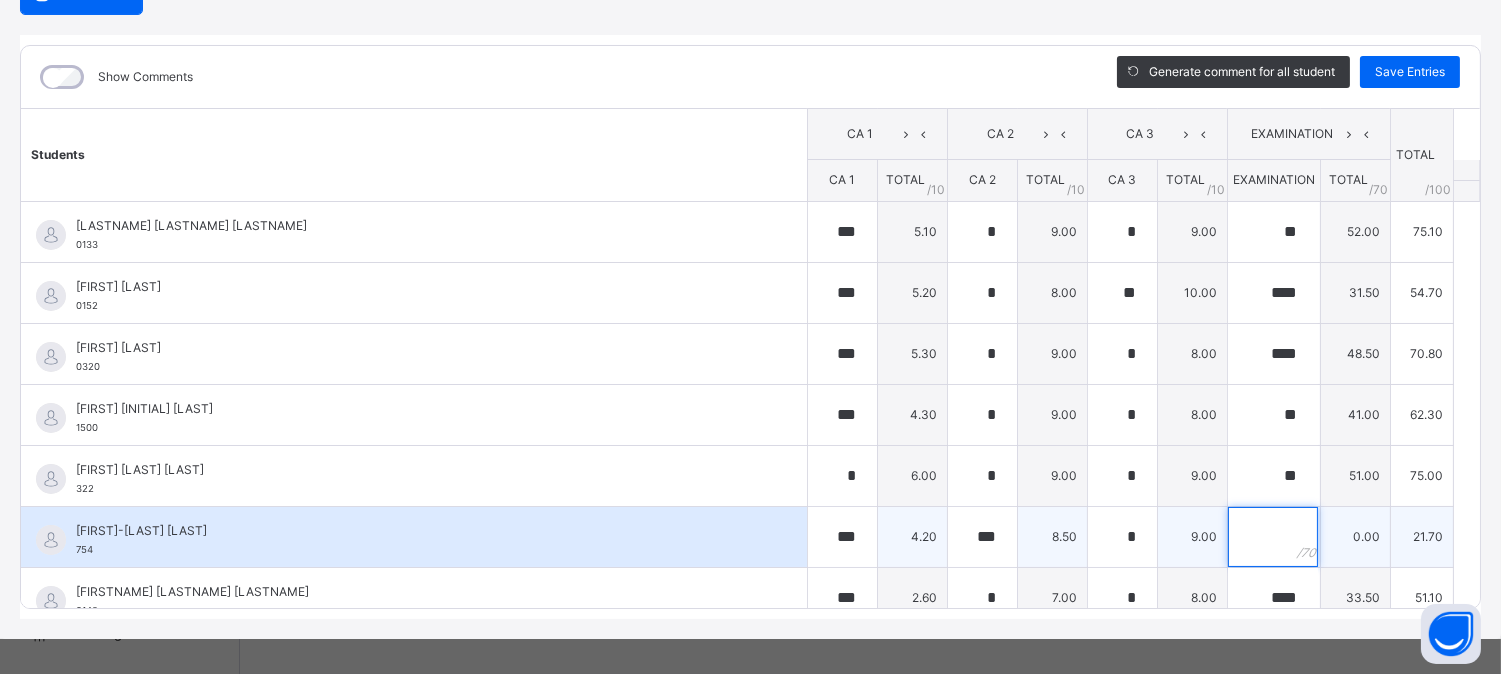 click at bounding box center (1274, 537) 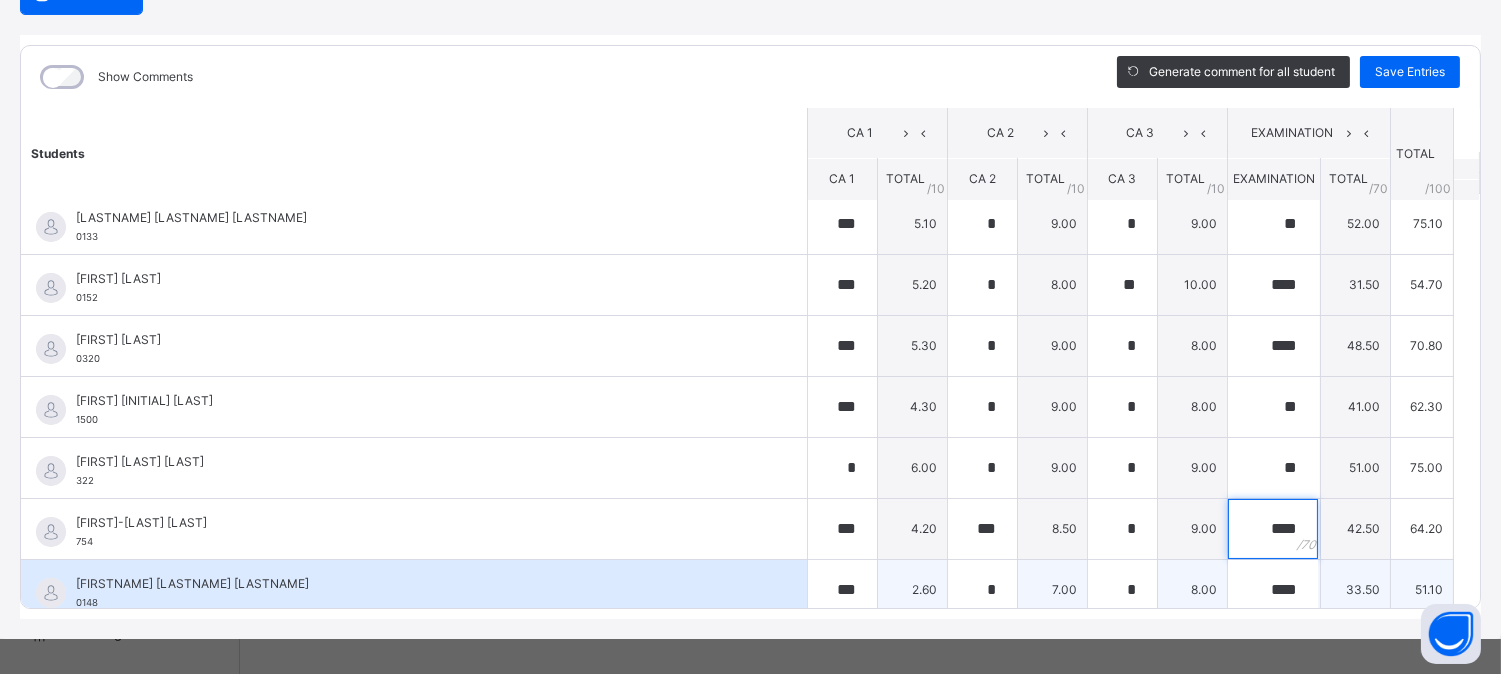 scroll, scrollTop: 0, scrollLeft: 0, axis: both 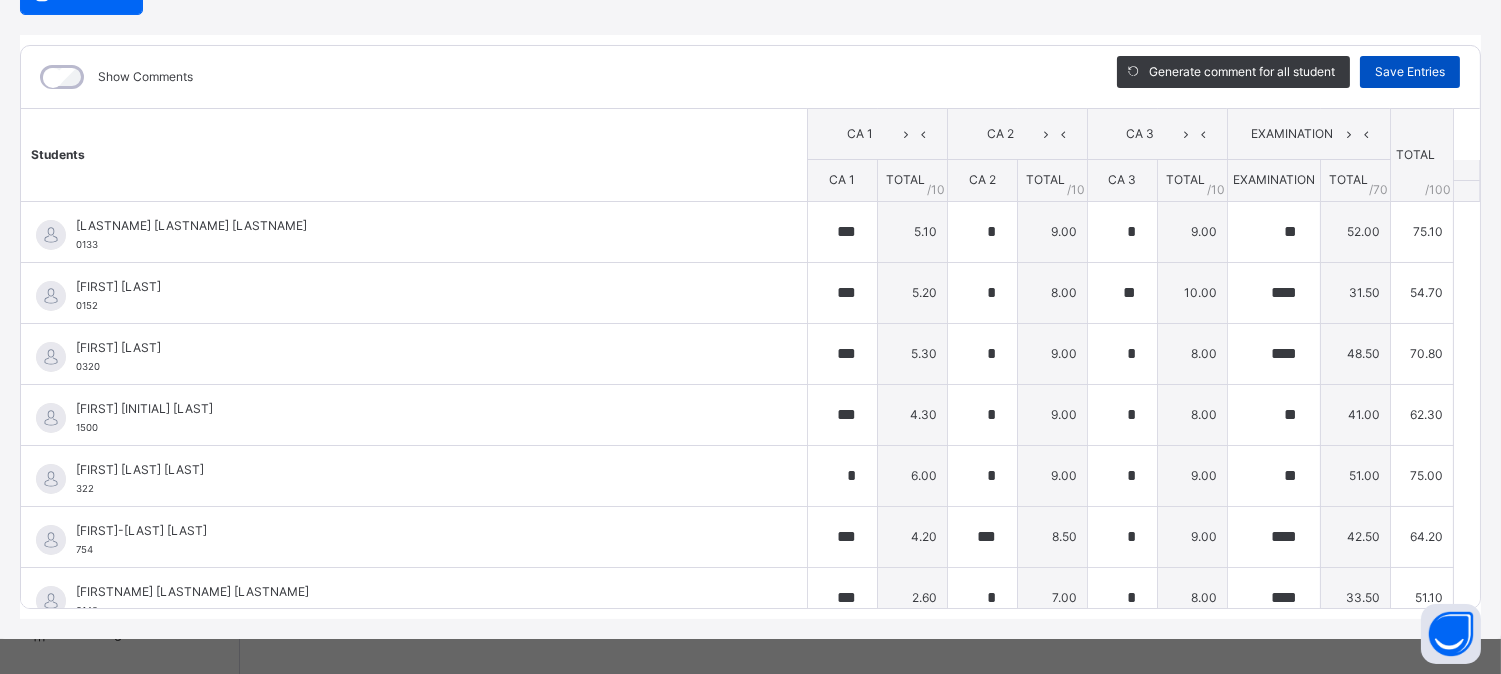 click on "Save Entries" at bounding box center [1410, 72] 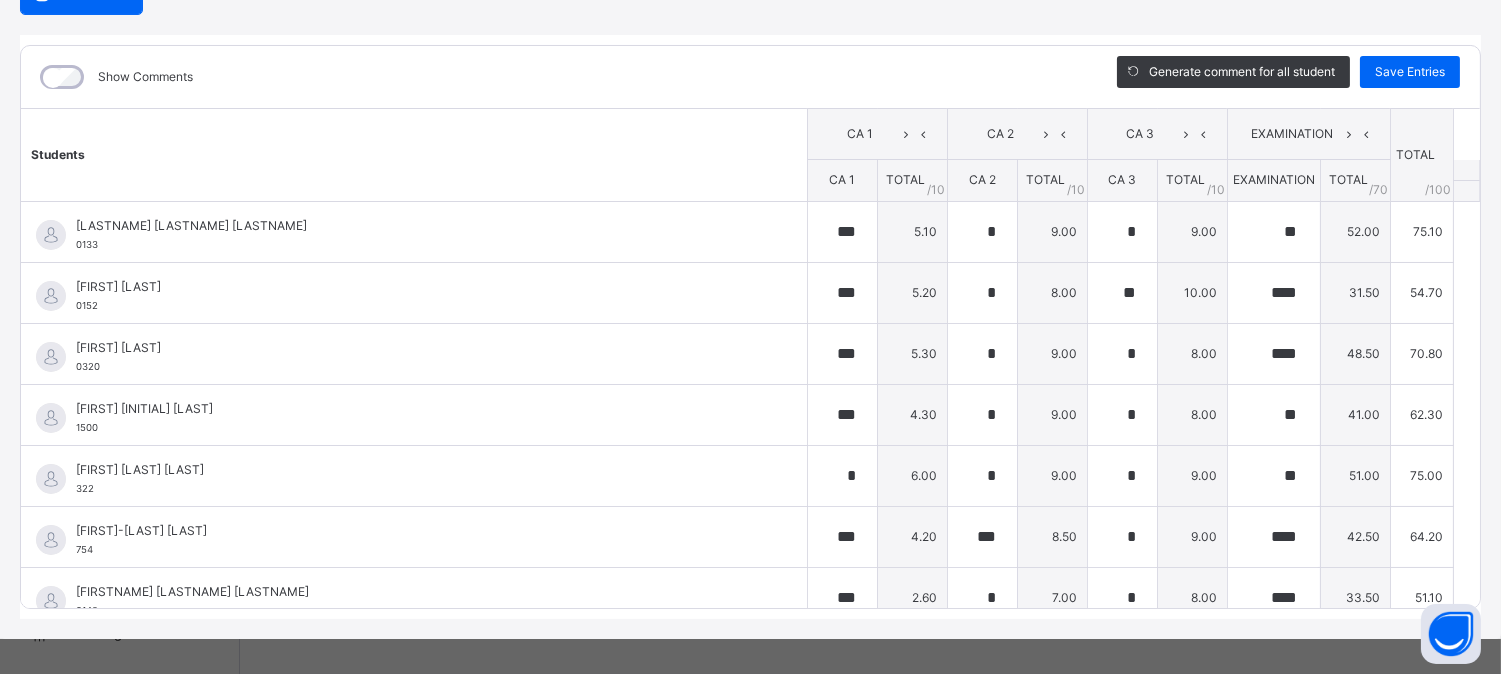 scroll, scrollTop: 0, scrollLeft: 0, axis: both 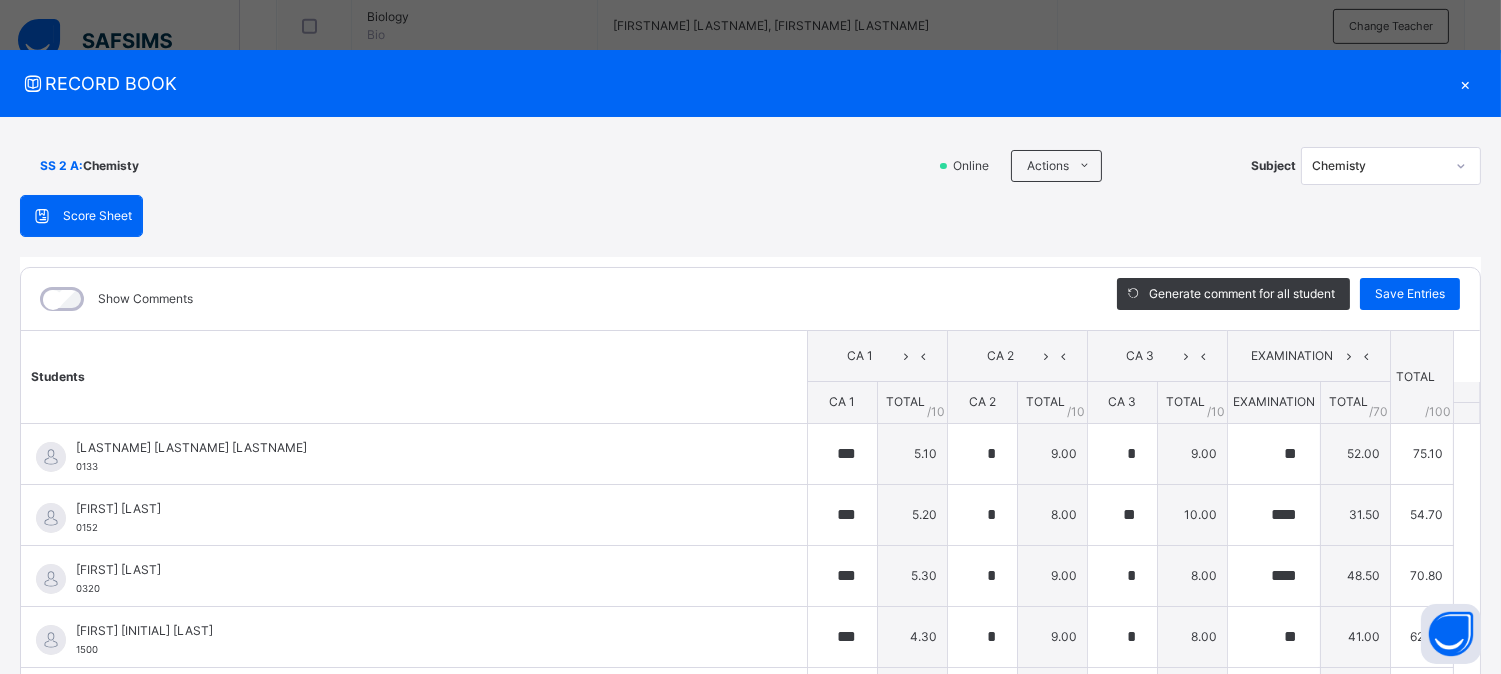 click on "×" at bounding box center (1466, 83) 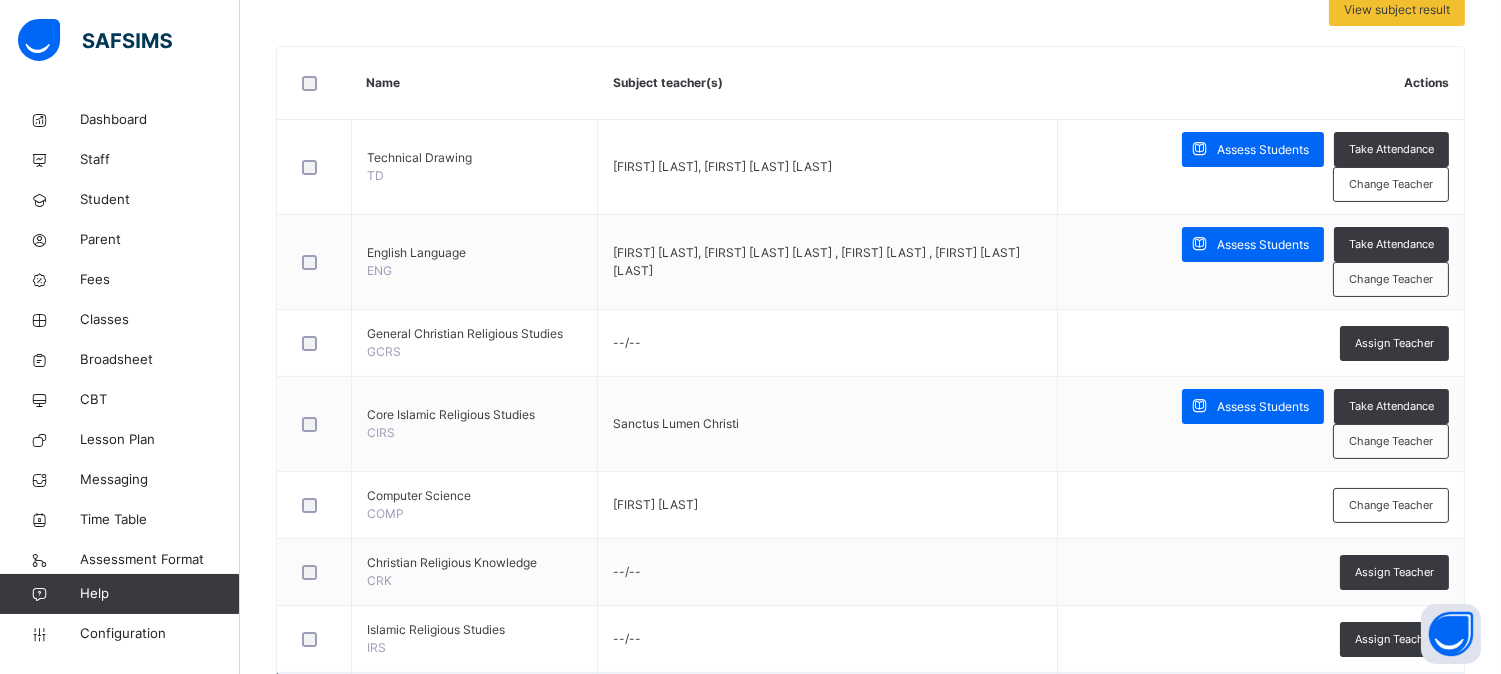 scroll, scrollTop: 350, scrollLeft: 0, axis: vertical 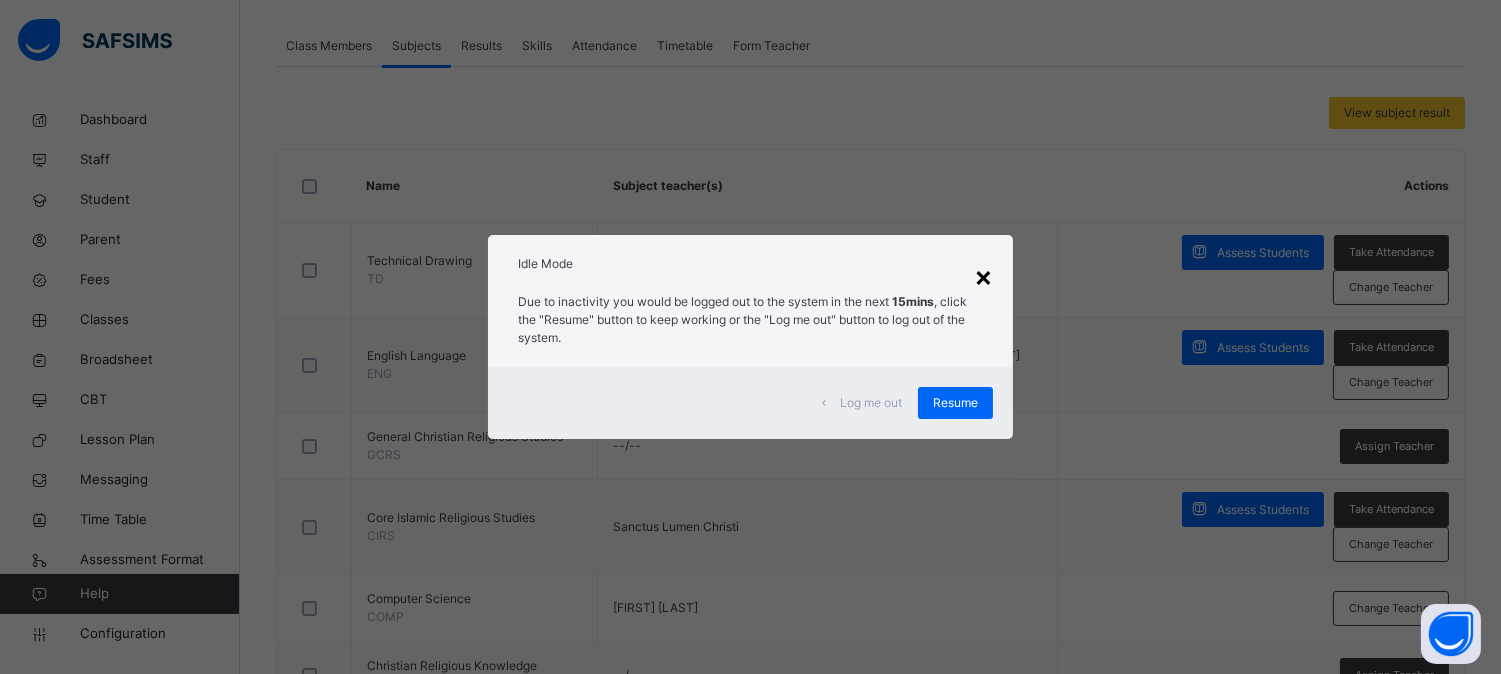 click on "×" at bounding box center [983, 276] 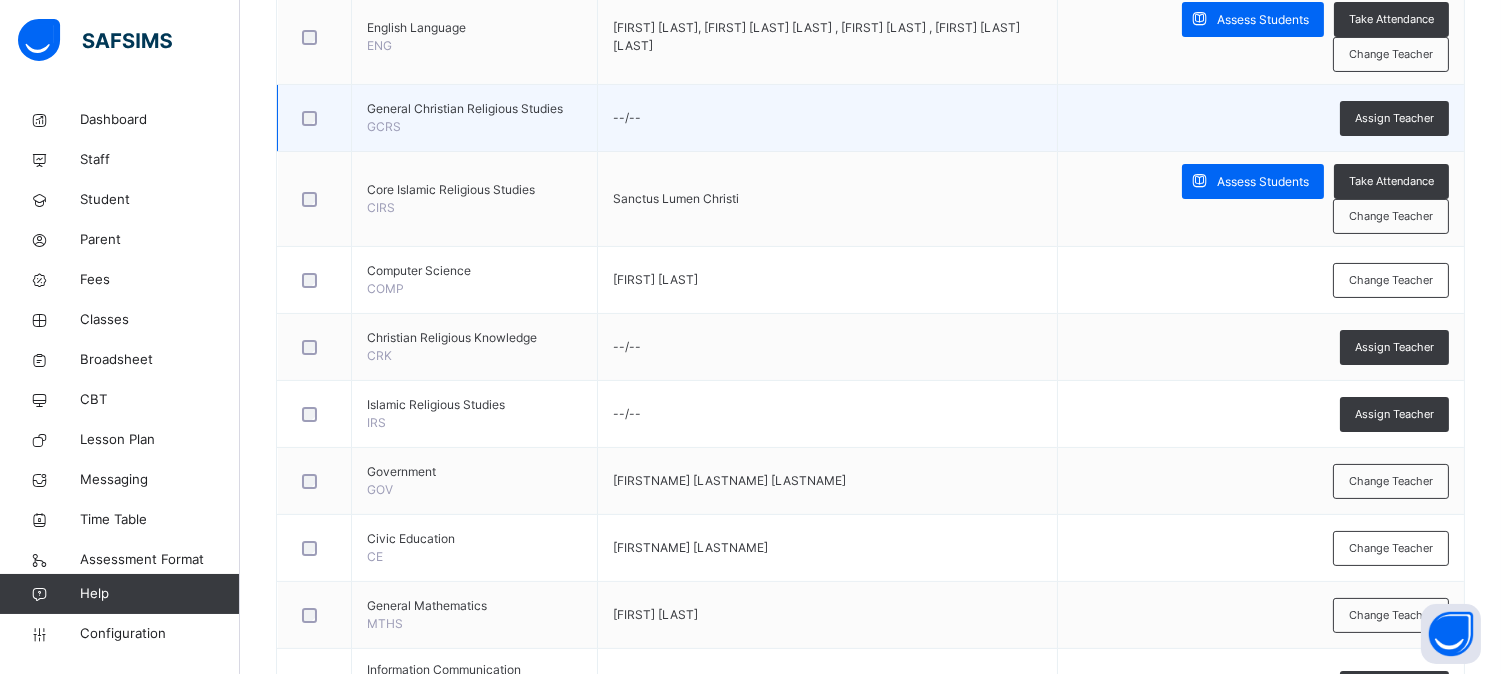 scroll, scrollTop: 1016, scrollLeft: 0, axis: vertical 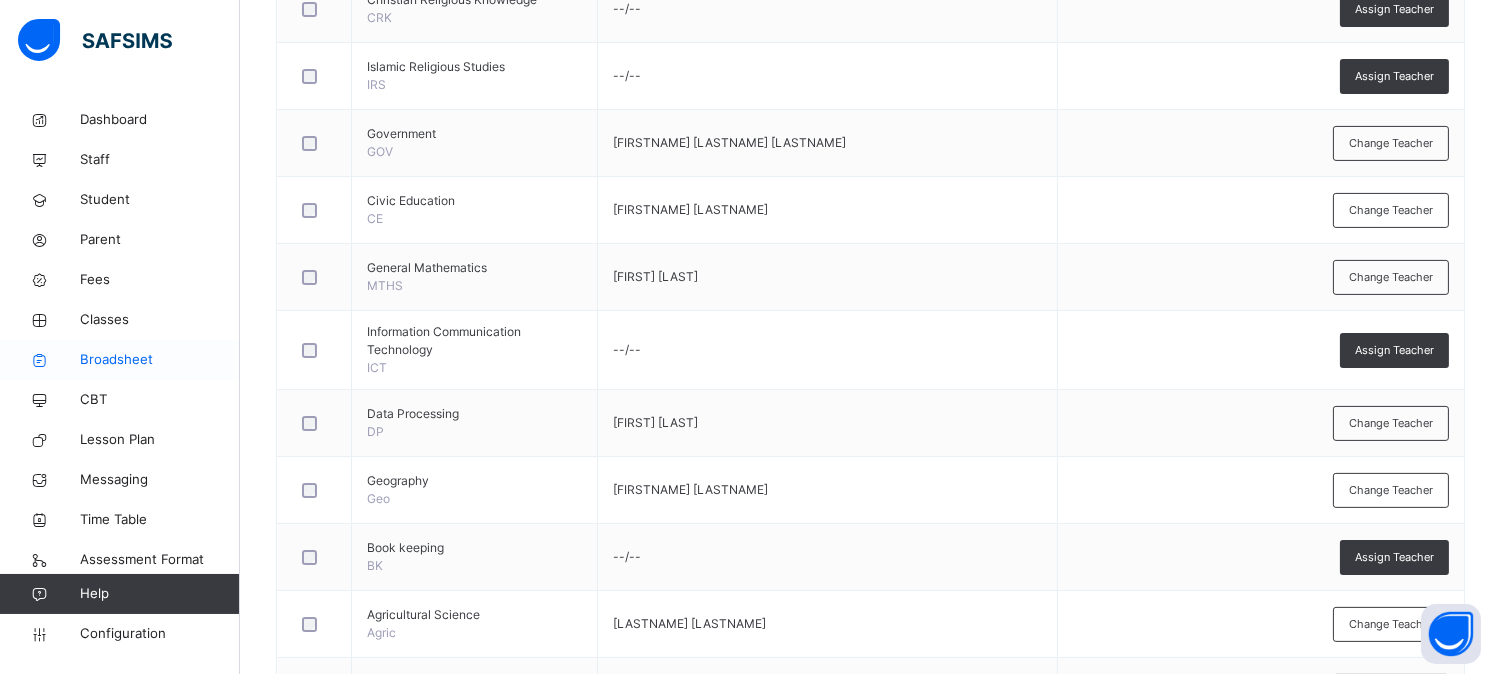 click on "Broadsheet" at bounding box center (160, 360) 